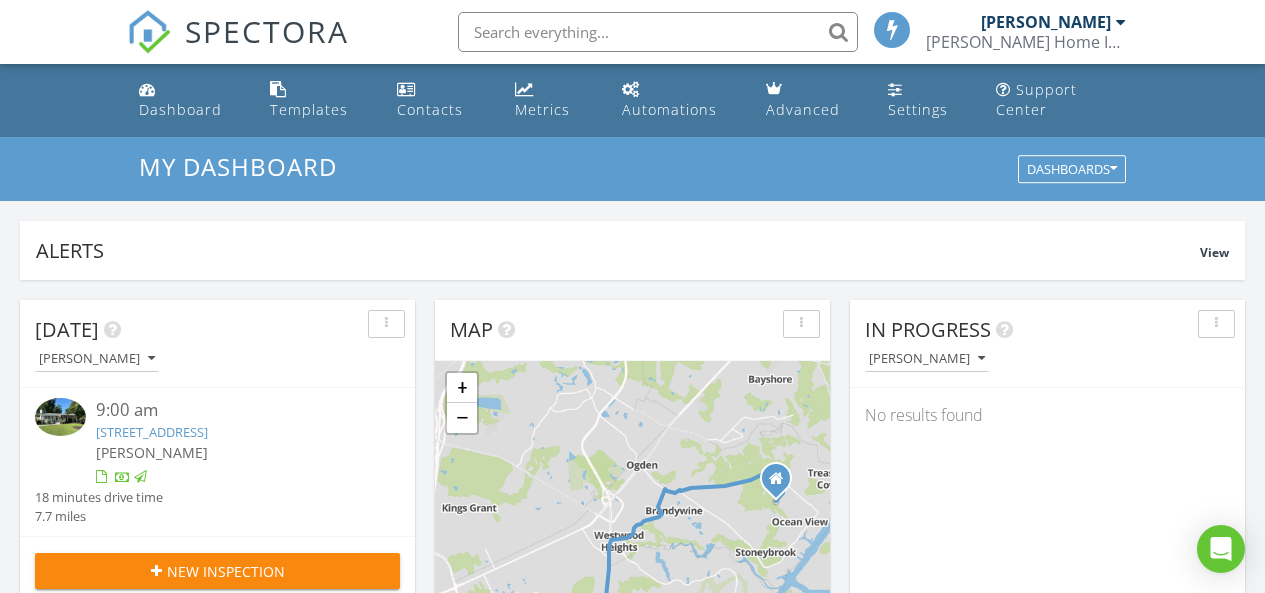 scroll, scrollTop: 0, scrollLeft: 0, axis: both 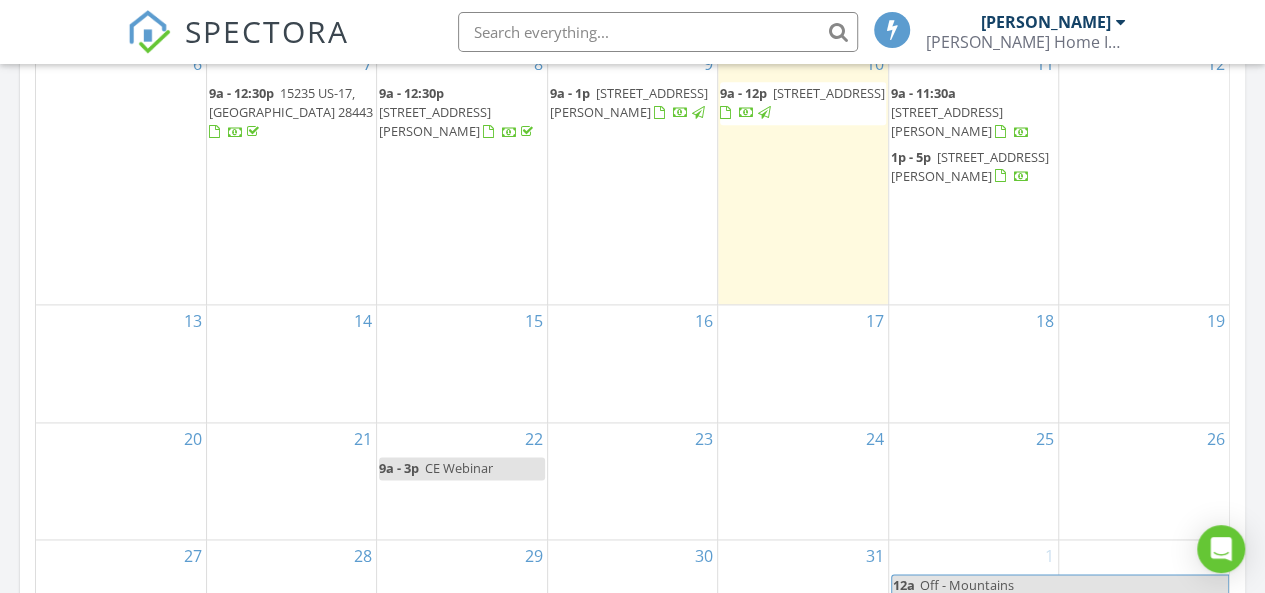 click on "14" at bounding box center [291, 363] 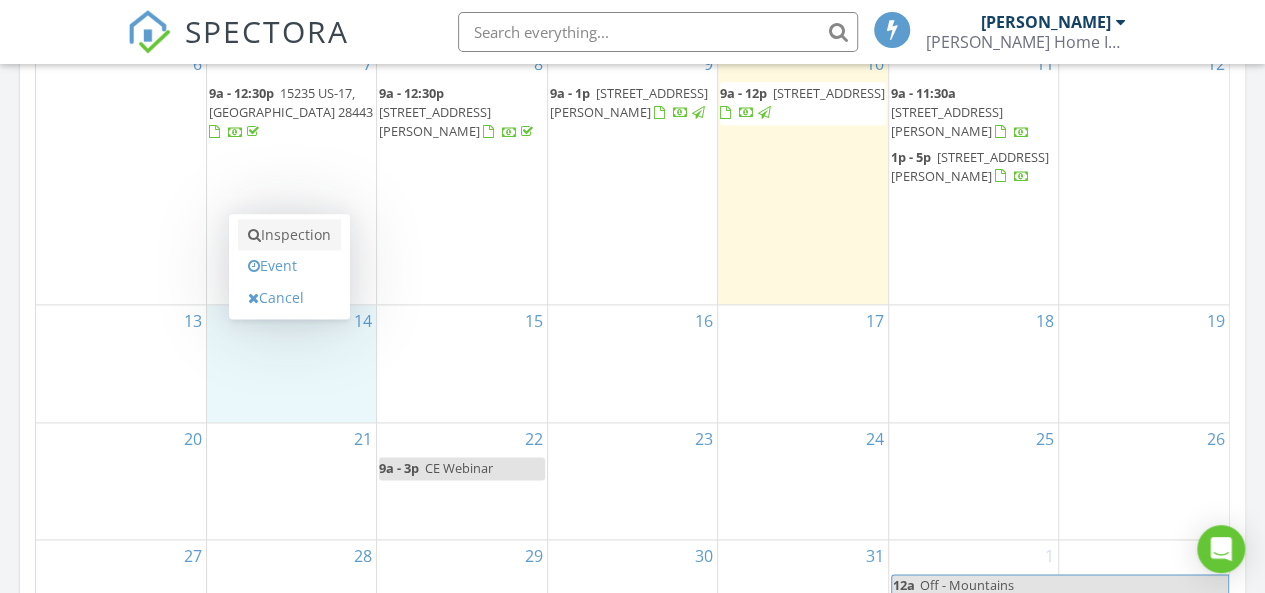 click on "Inspection" at bounding box center (289, 235) 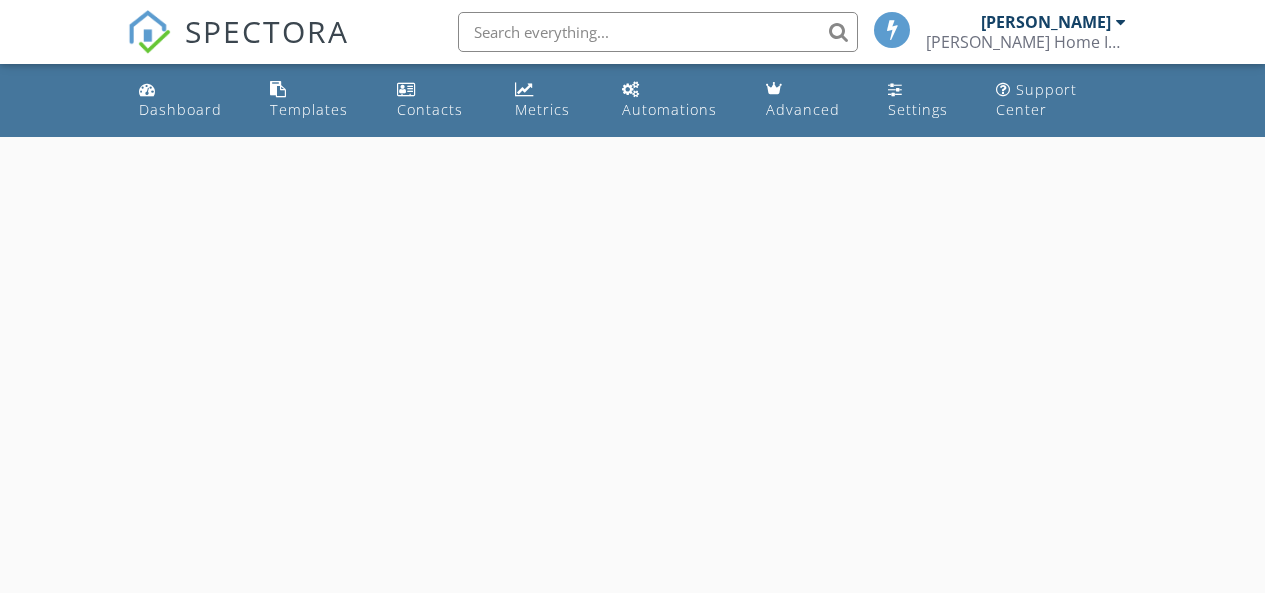 scroll, scrollTop: 0, scrollLeft: 0, axis: both 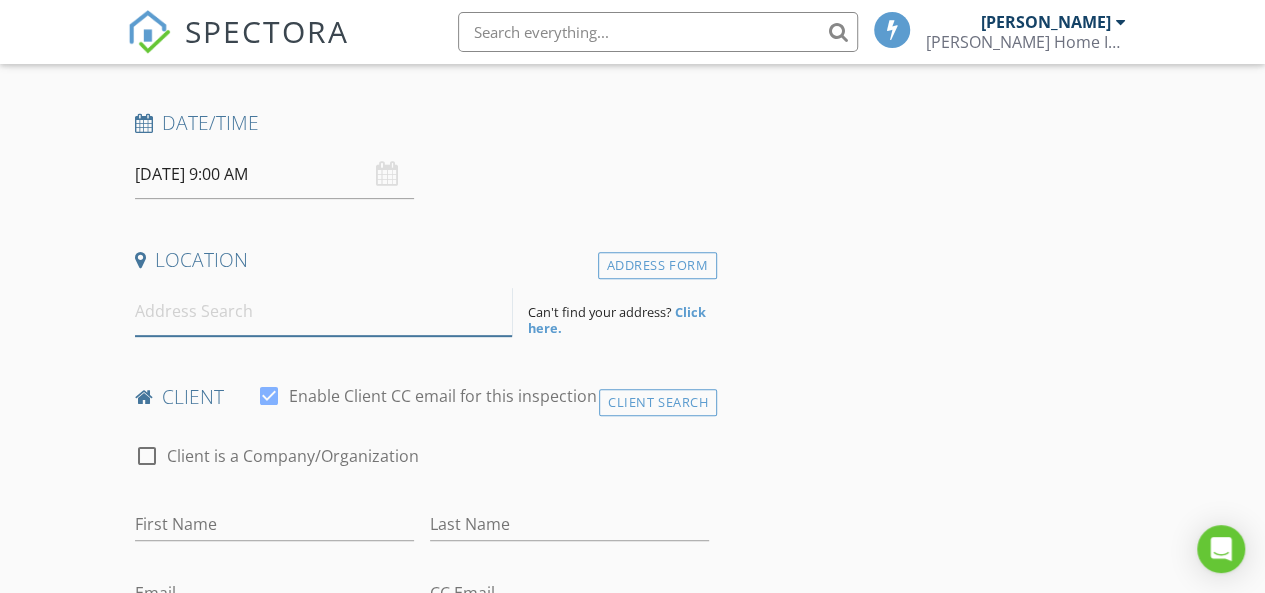 click at bounding box center (324, 311) 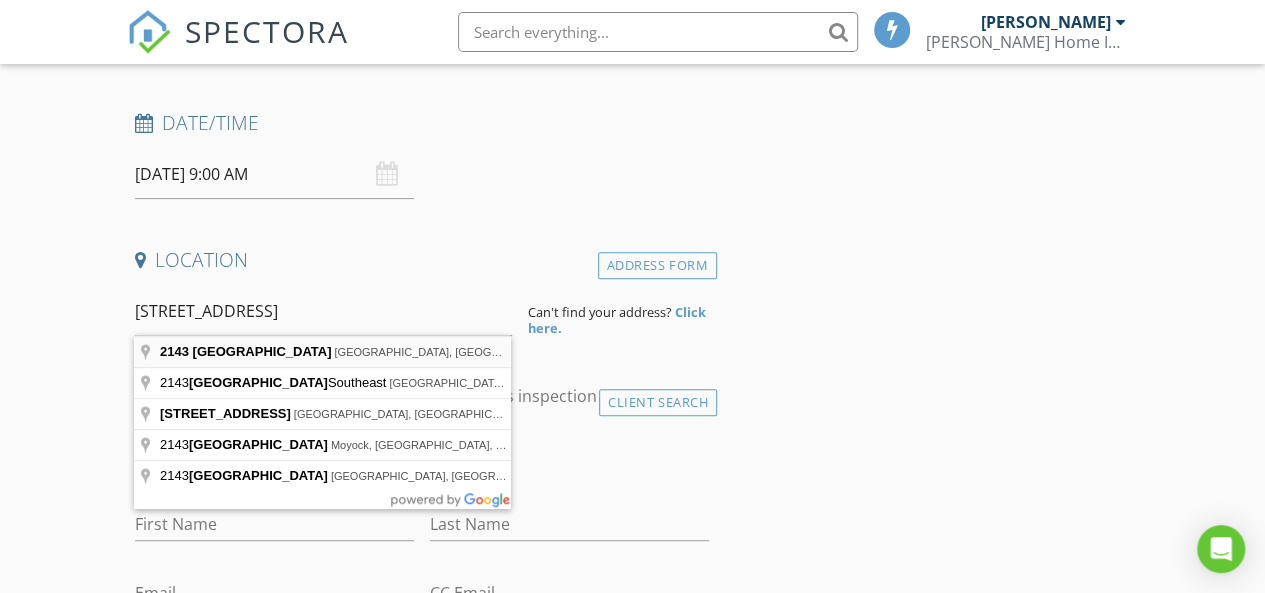 type on "2143 Southern Pine Drive, Leland, NC, USA" 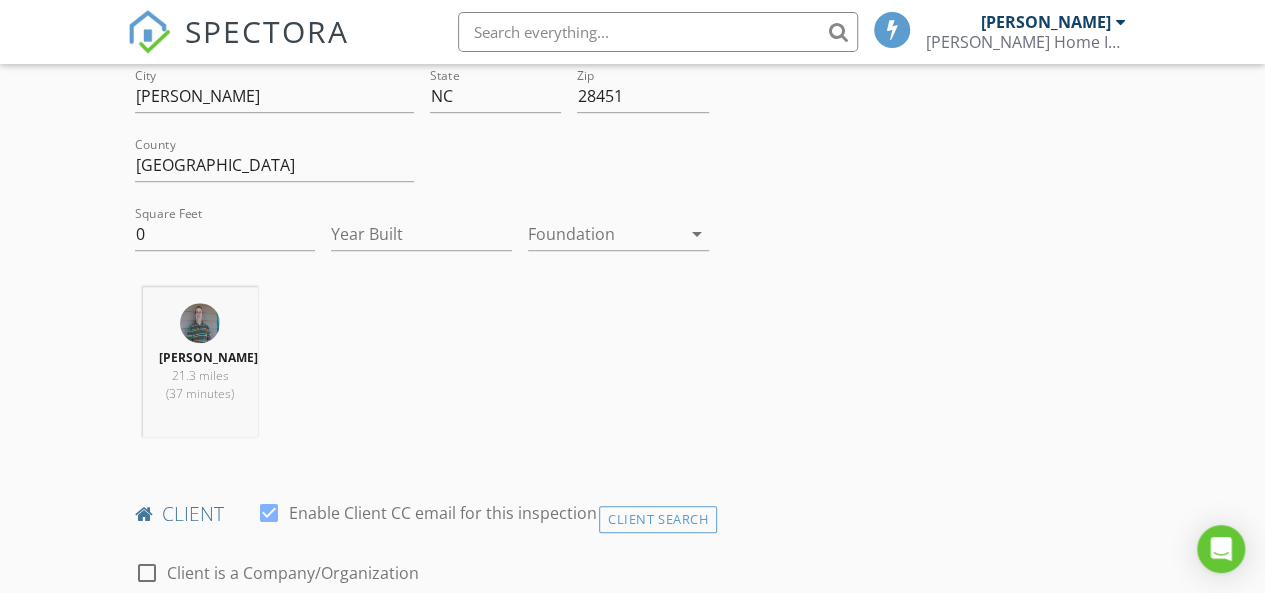 scroll, scrollTop: 600, scrollLeft: 0, axis: vertical 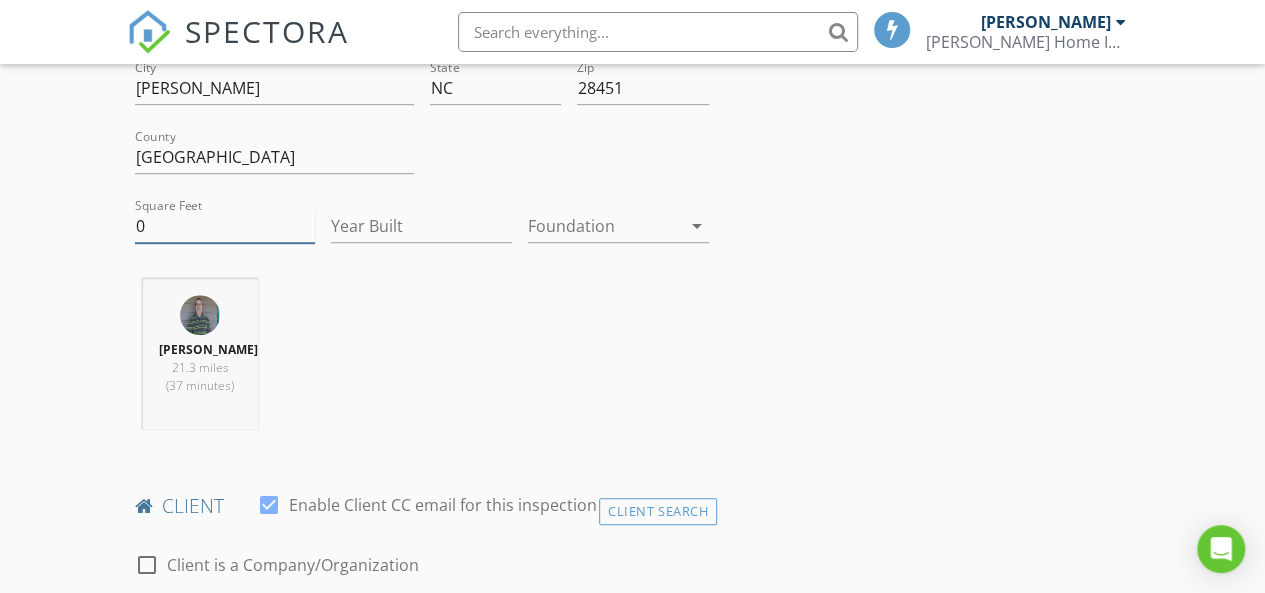 click on "0" at bounding box center [225, 226] 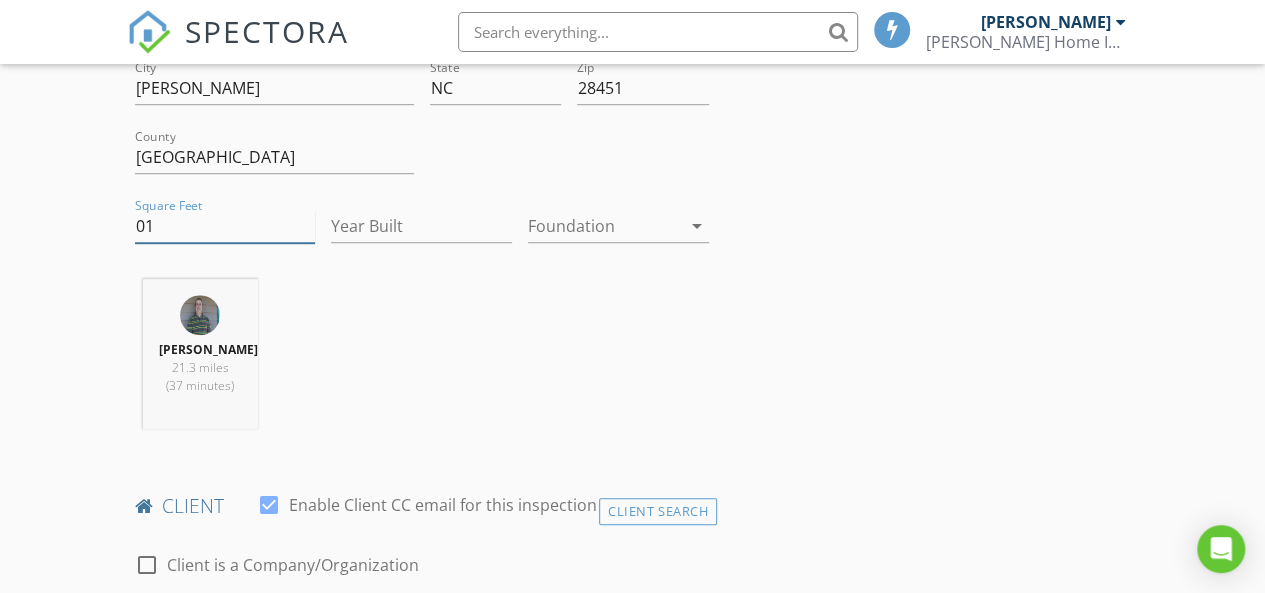 type on "0" 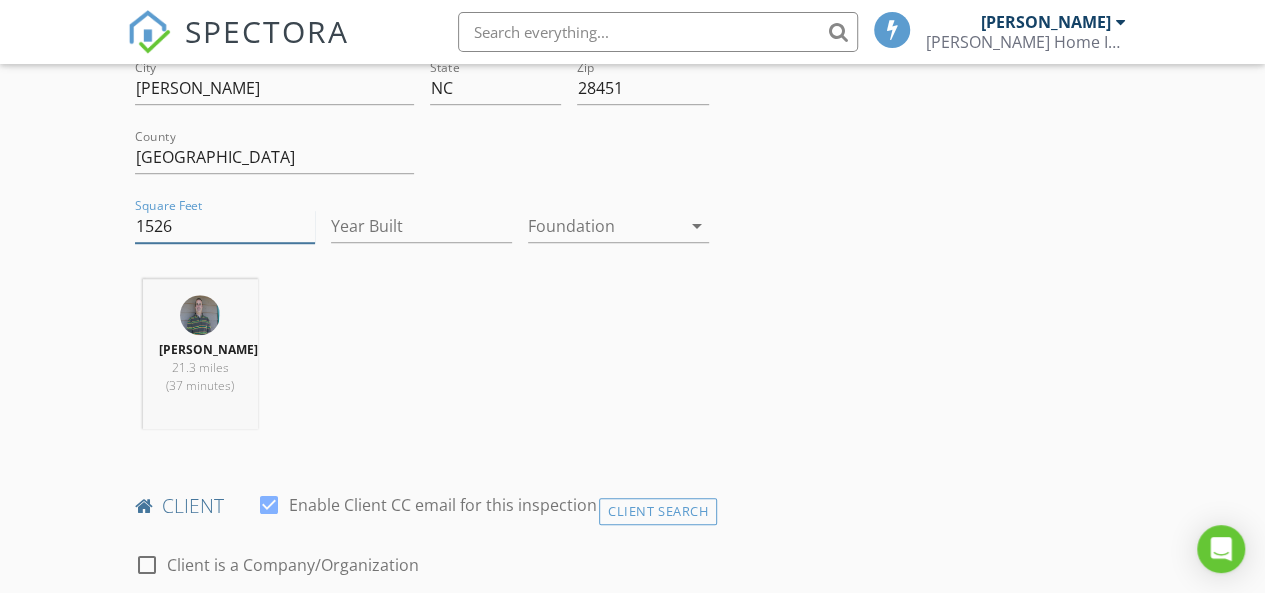 type on "1526" 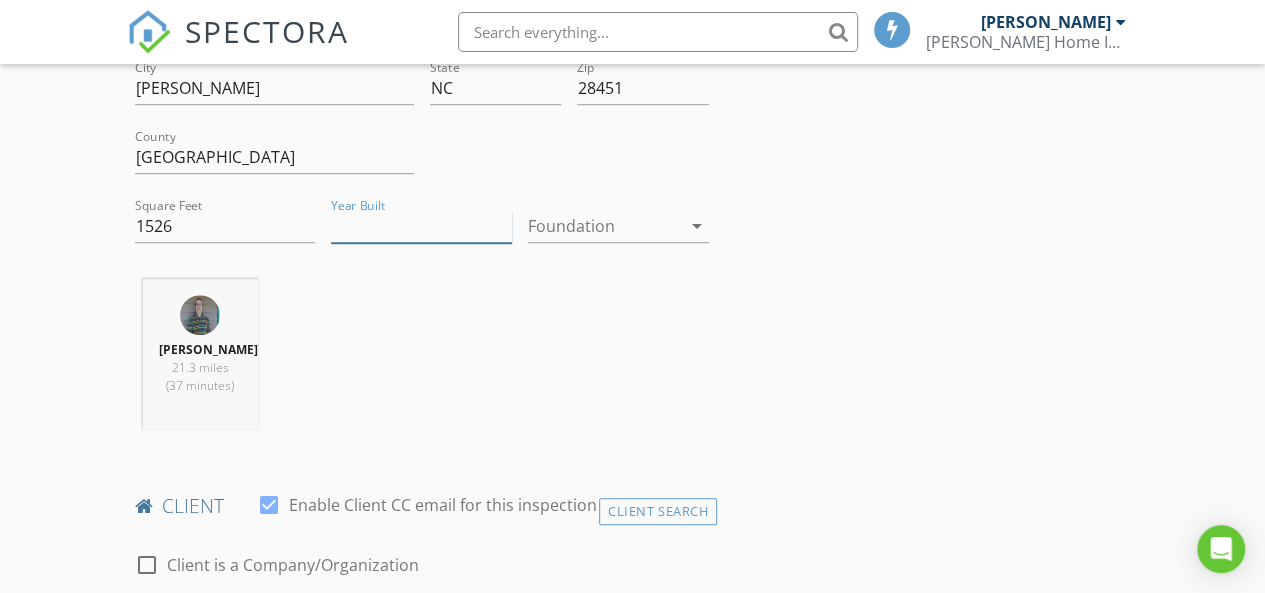 click on "Year Built" at bounding box center (421, 226) 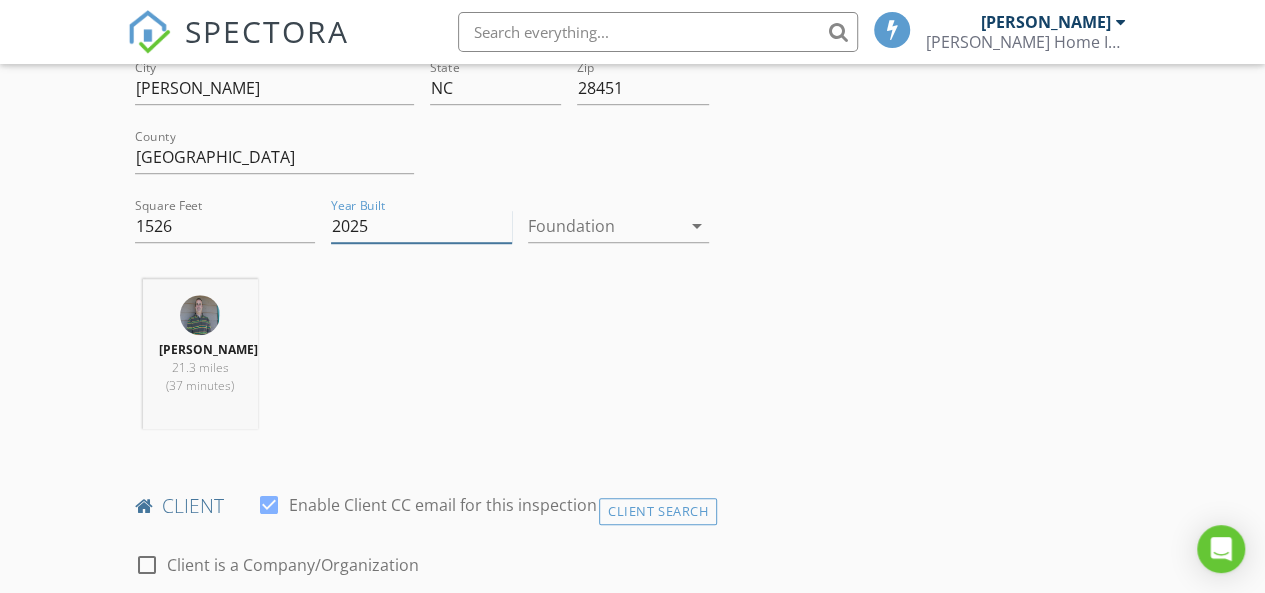 type on "2025" 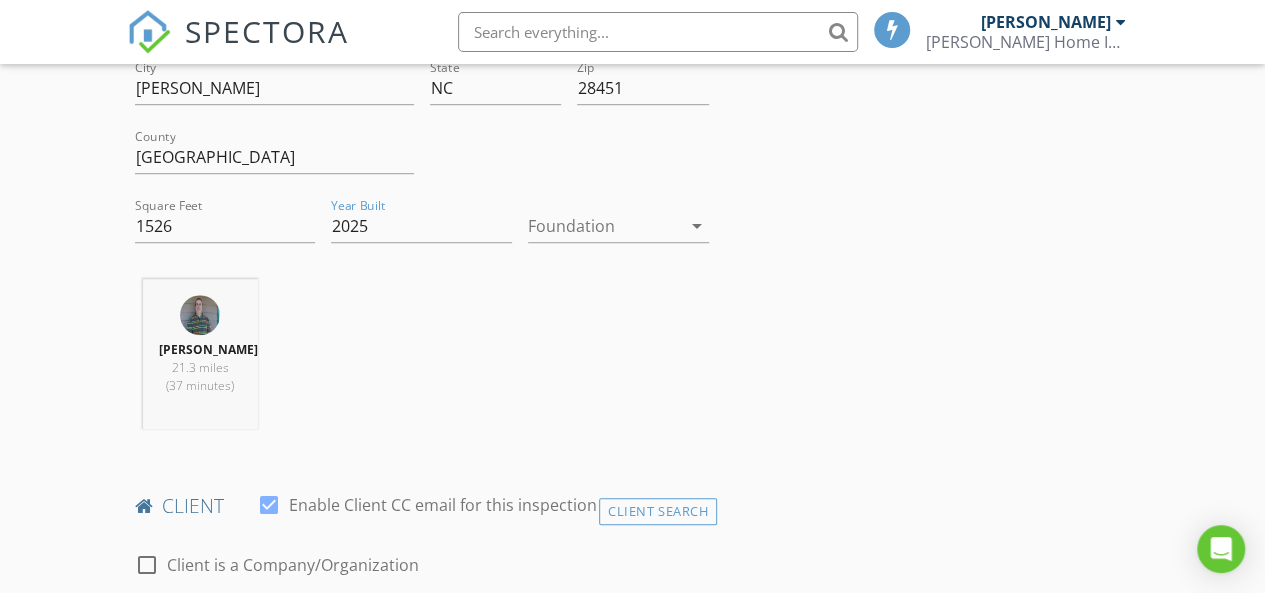 click at bounding box center (604, 226) 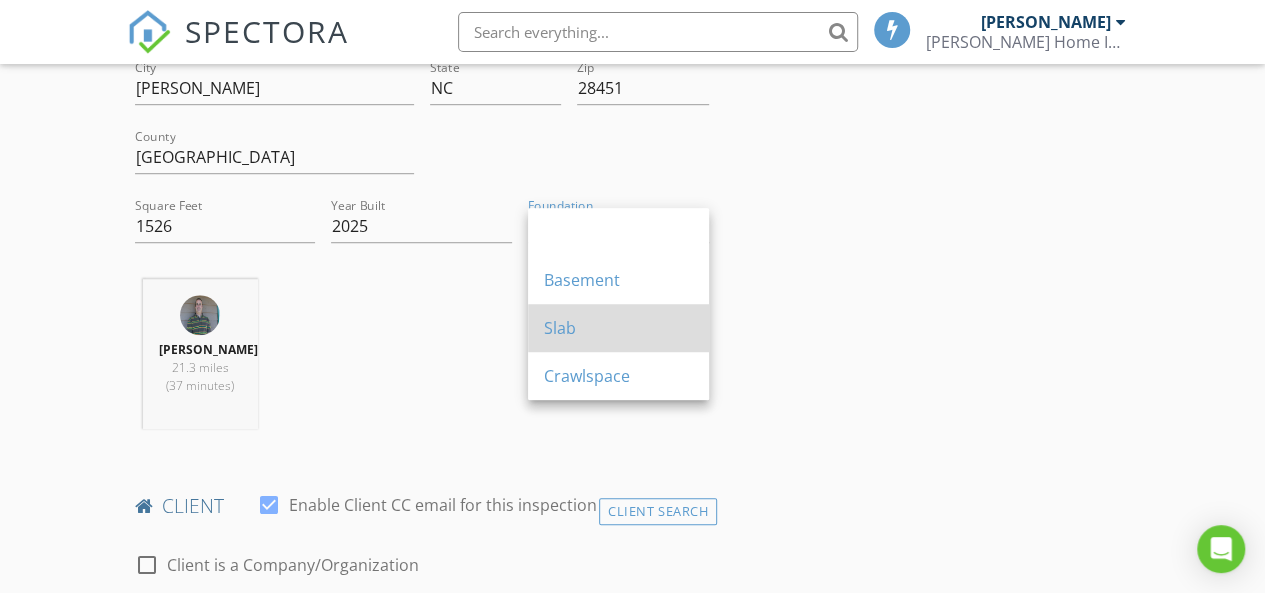 click on "Slab" at bounding box center (618, 328) 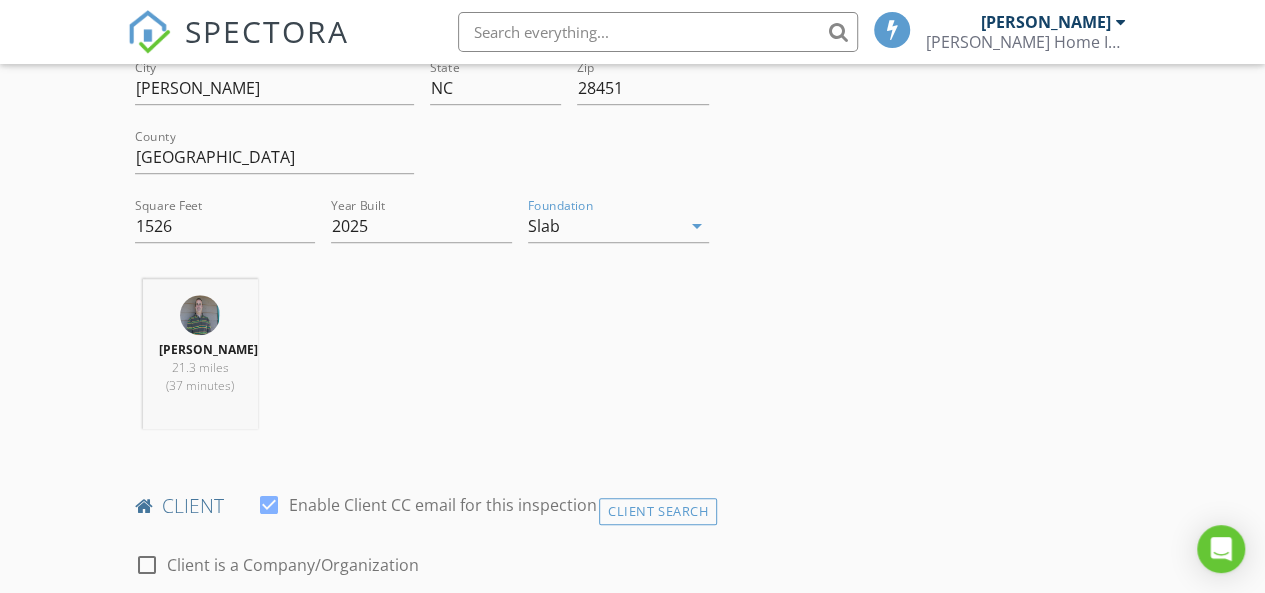 click on "INSPECTOR(S)
check_box   Randy Ivey   PRIMARY   Randy Ivey arrow_drop_down   check_box_outline_blank Randy Ivey specifically requested
Date/Time
07/14/2025 9:00 AM
Location
Address Search       Address 2143 Southern Pine Dr   Unit   City Leland   State NC   Zip 28451   County Brunswick     Square Feet 1526   Year Built 2025   Foundation Slab arrow_drop_down     Randy Ivey     21.3 miles     (37 minutes)
client
check_box Enable Client CC email for this inspection   Client Search     check_box_outline_blank Client is a Company/Organization     First Name   Last Name   Email   CC Email   Phone           Notes   Private Notes
ADD ADDITIONAL client
SERVICES
check_box_outline_blank   Mold Inspection   check_box_outline_blank   Reinspection   check_box_outline_blank" at bounding box center [633, 1292] 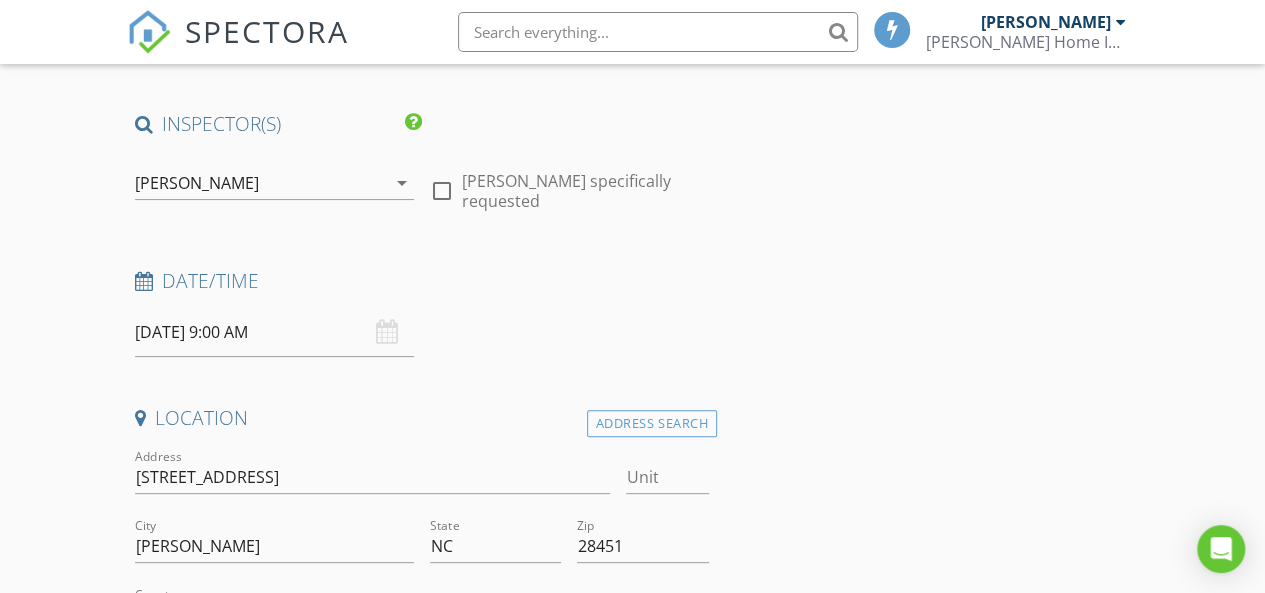 scroll, scrollTop: 100, scrollLeft: 0, axis: vertical 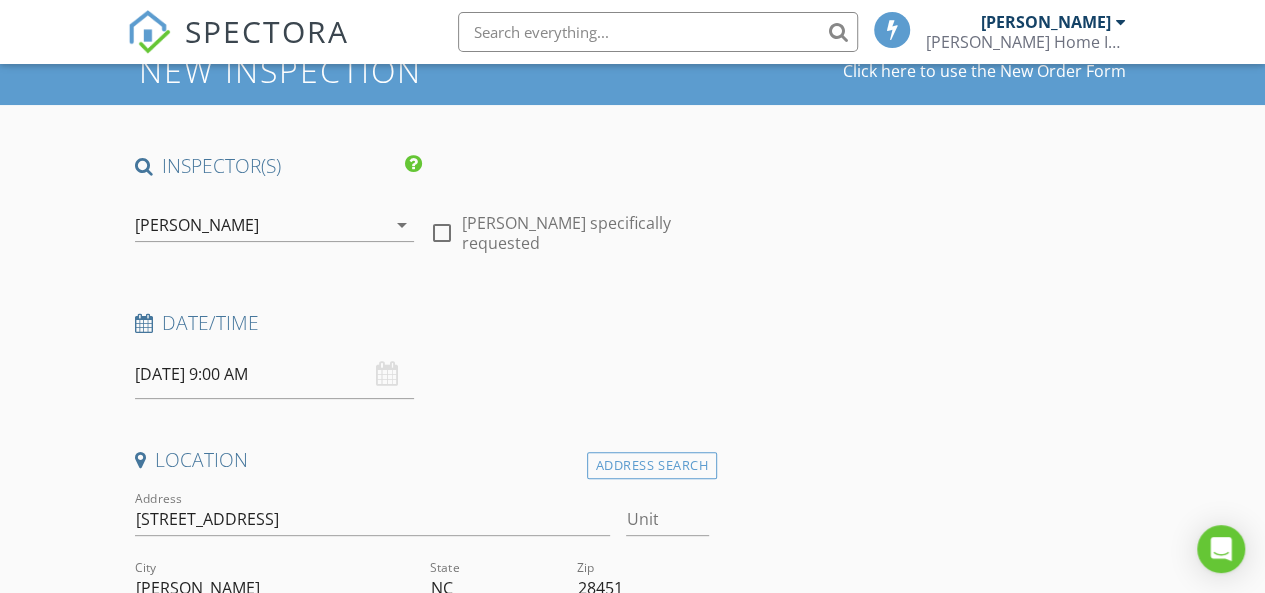 click at bounding box center [442, 233] 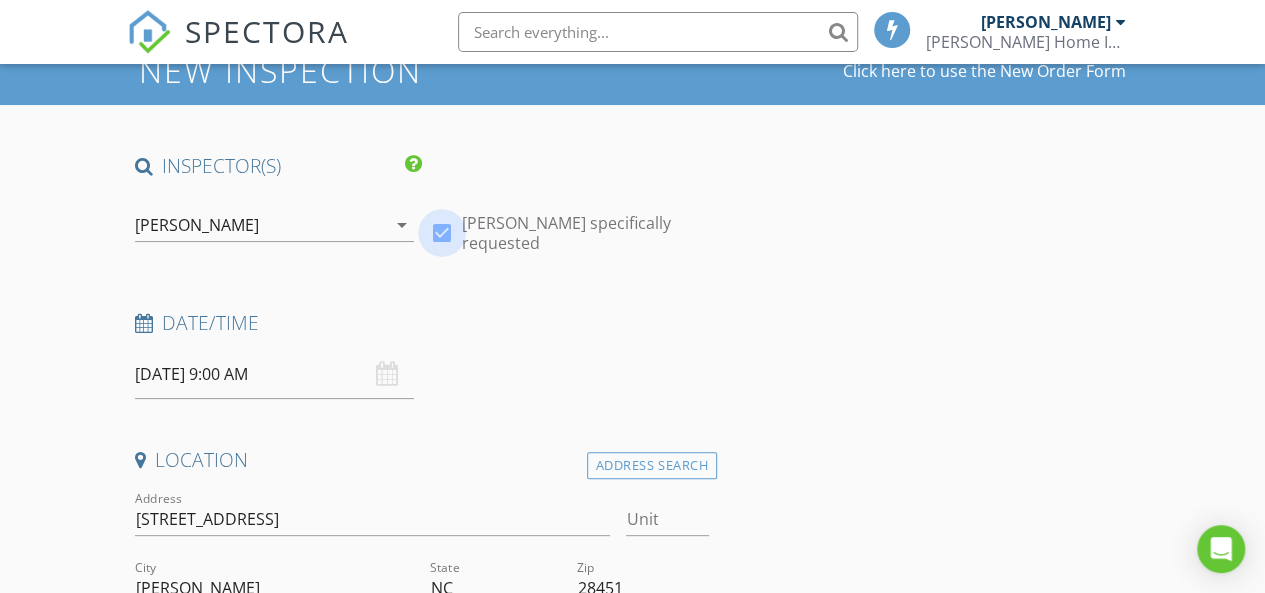 checkbox on "true" 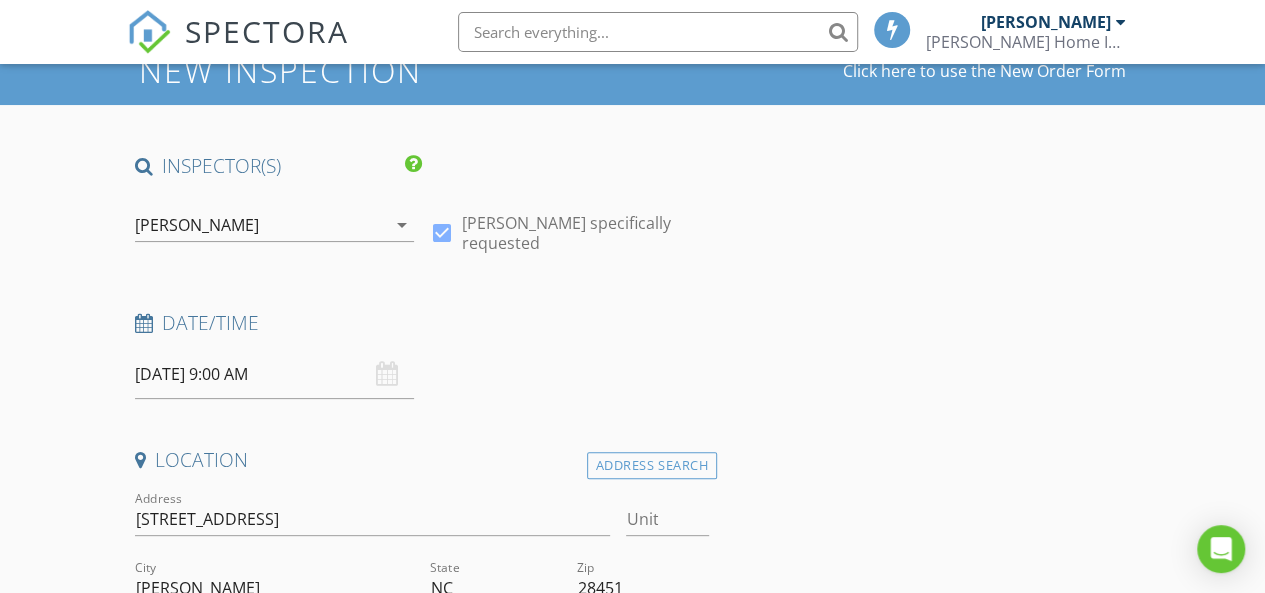 click on "INSPECTOR(S)
check_box   Randy Ivey   PRIMARY   Randy Ivey arrow_drop_down   check_box Randy Ivey specifically requested
Date/Time
07/14/2025 9:00 AM
Location
Address Search       Address 2143 Southern Pine Dr   Unit   City Leland   State NC   Zip 28451   County Brunswick     Square Feet 1526   Year Built 2025   Foundation Slab arrow_drop_down     Randy Ivey     21.3 miles     (37 minutes)
client
check_box Enable Client CC email for this inspection   Client Search     check_box_outline_blank Client is a Company/Organization     First Name   Last Name   Email   CC Email   Phone           Notes   Private Notes
ADD ADDITIONAL client
SERVICES
check_box_outline_blank   Mold Inspection   check_box_outline_blank   Reinspection   check_box_outline_blank   Commercial Inspection" at bounding box center (633, 1792) 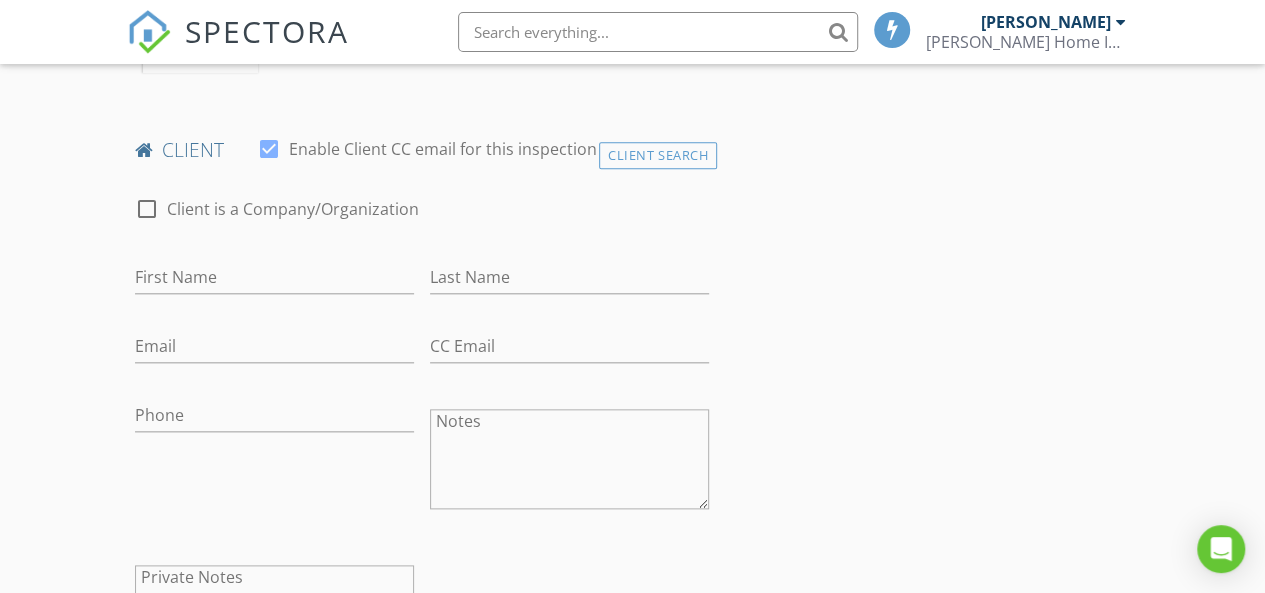 scroll, scrollTop: 1000, scrollLeft: 0, axis: vertical 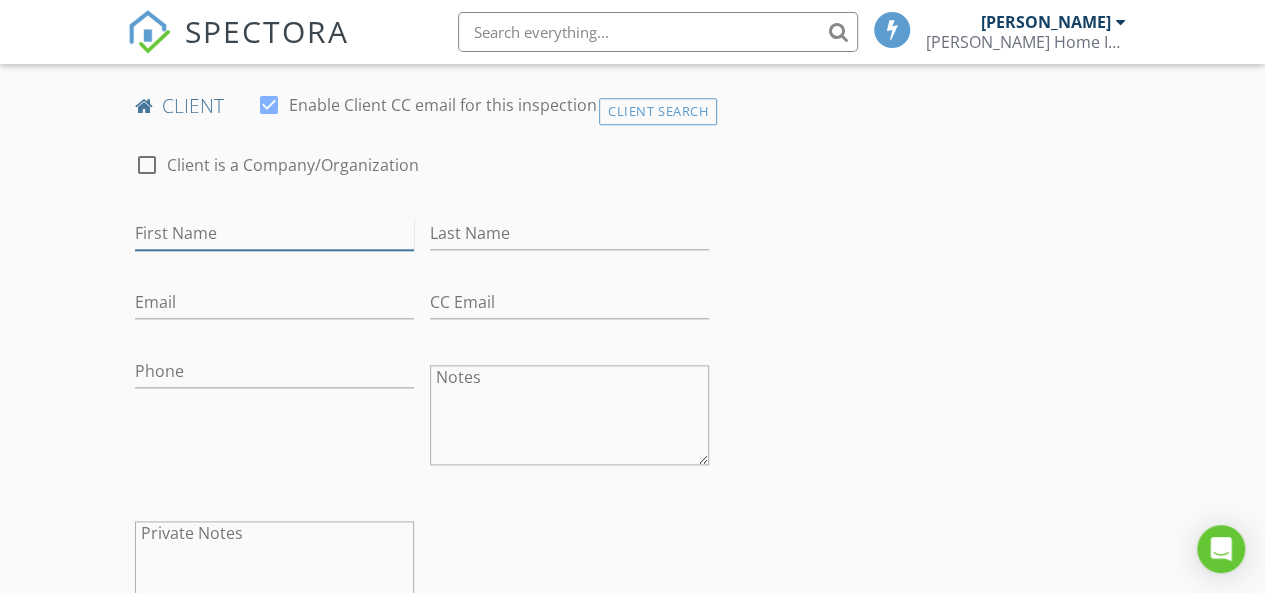 click on "First Name" at bounding box center [274, 233] 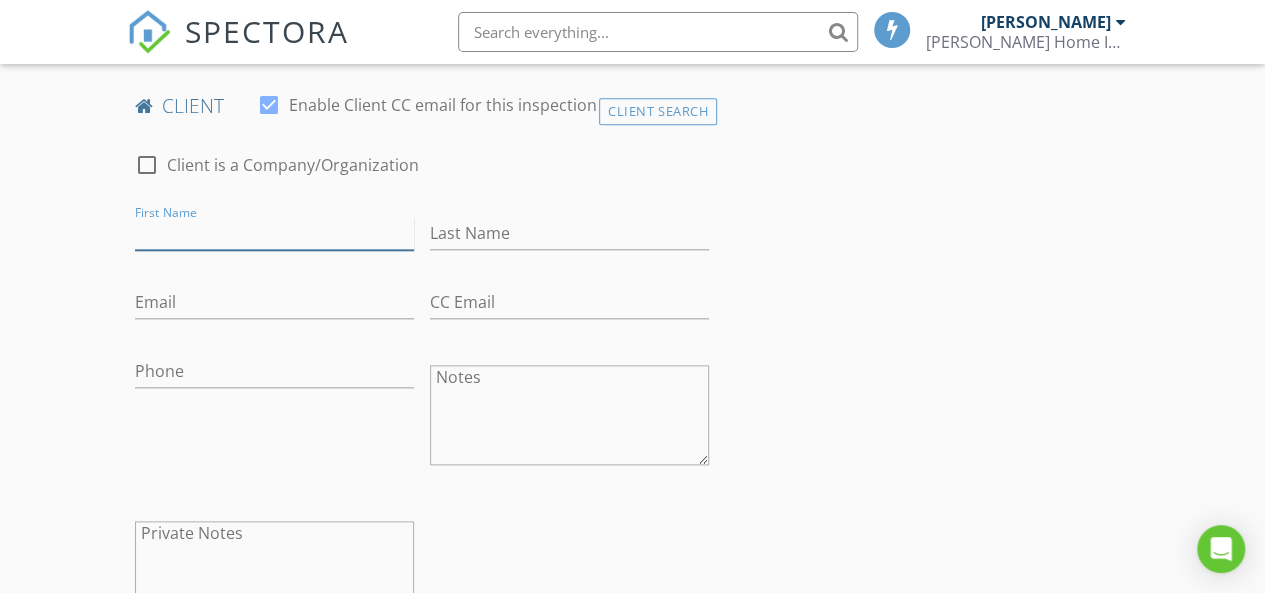 paste on "Robert & Nellie Huba" 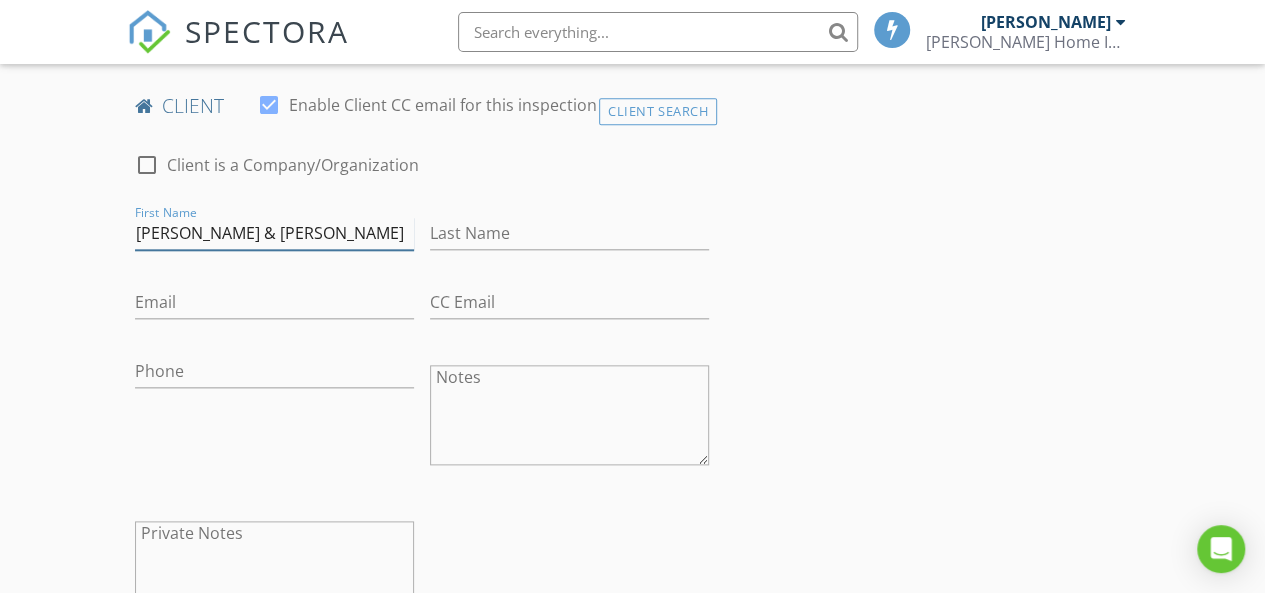 drag, startPoint x: 254, startPoint y: 232, endPoint x: 294, endPoint y: 236, distance: 40.1995 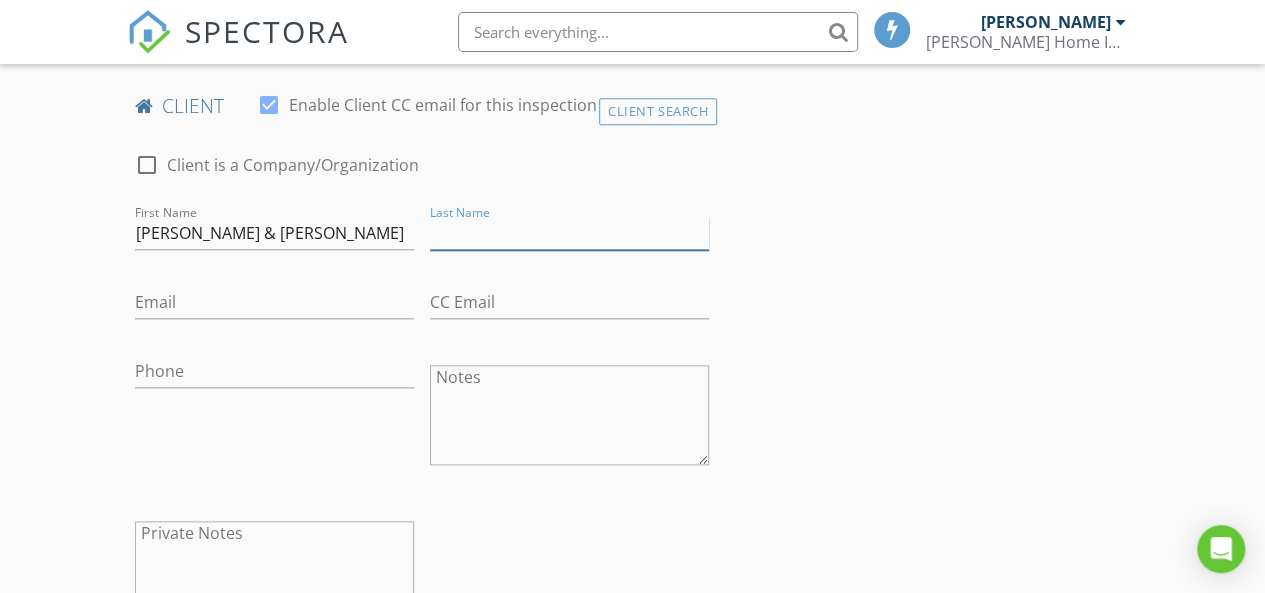 paste on "Huba" 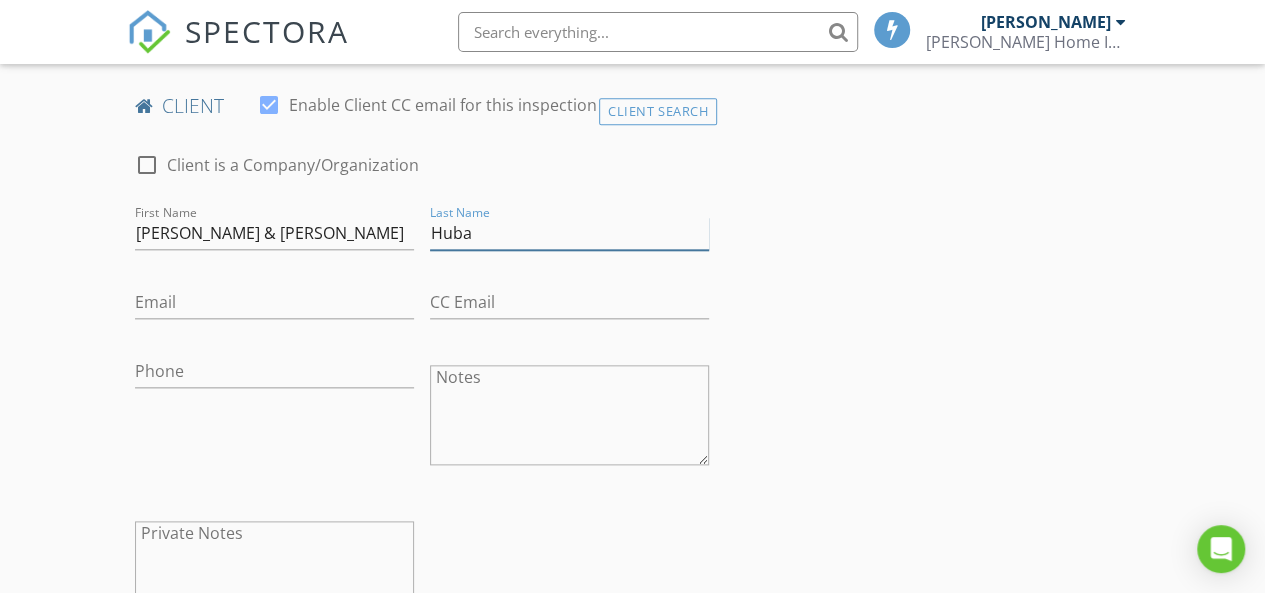 type on "Huba" 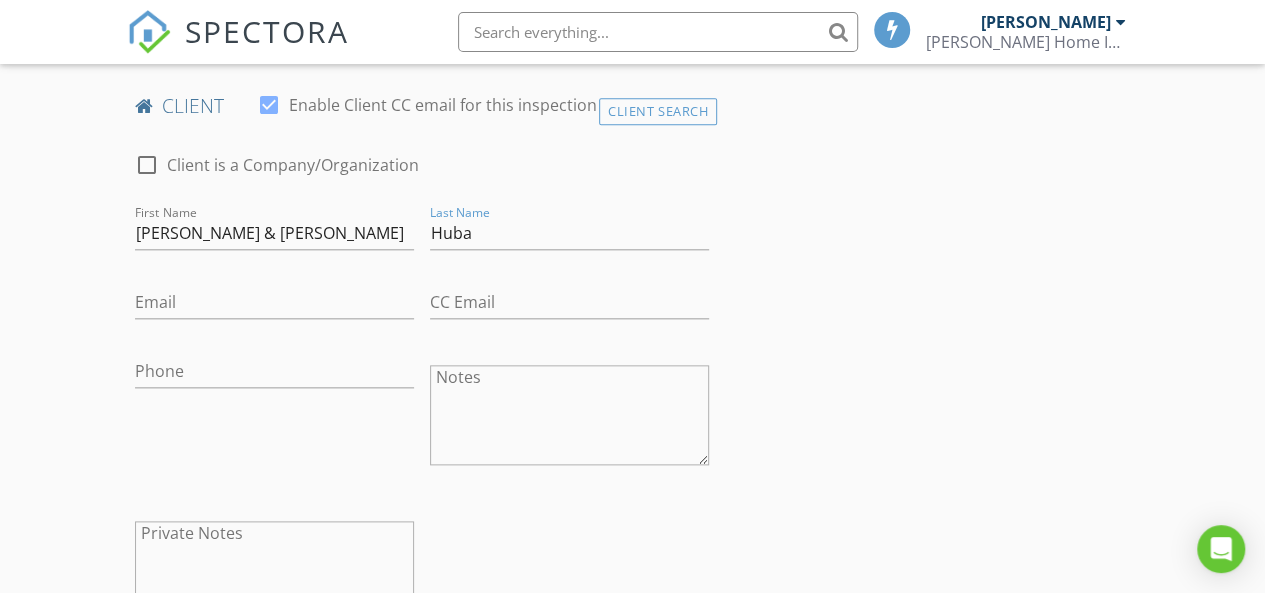 drag, startPoint x: 926, startPoint y: 297, endPoint x: 918, endPoint y: 290, distance: 10.630146 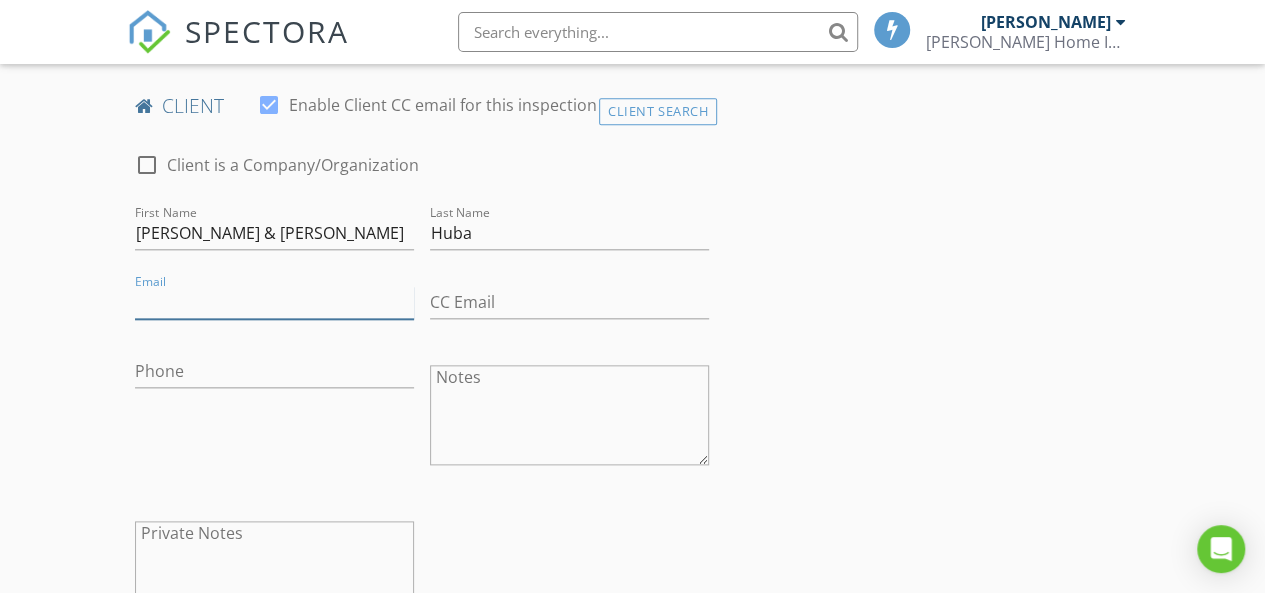 click on "Email" at bounding box center (274, 302) 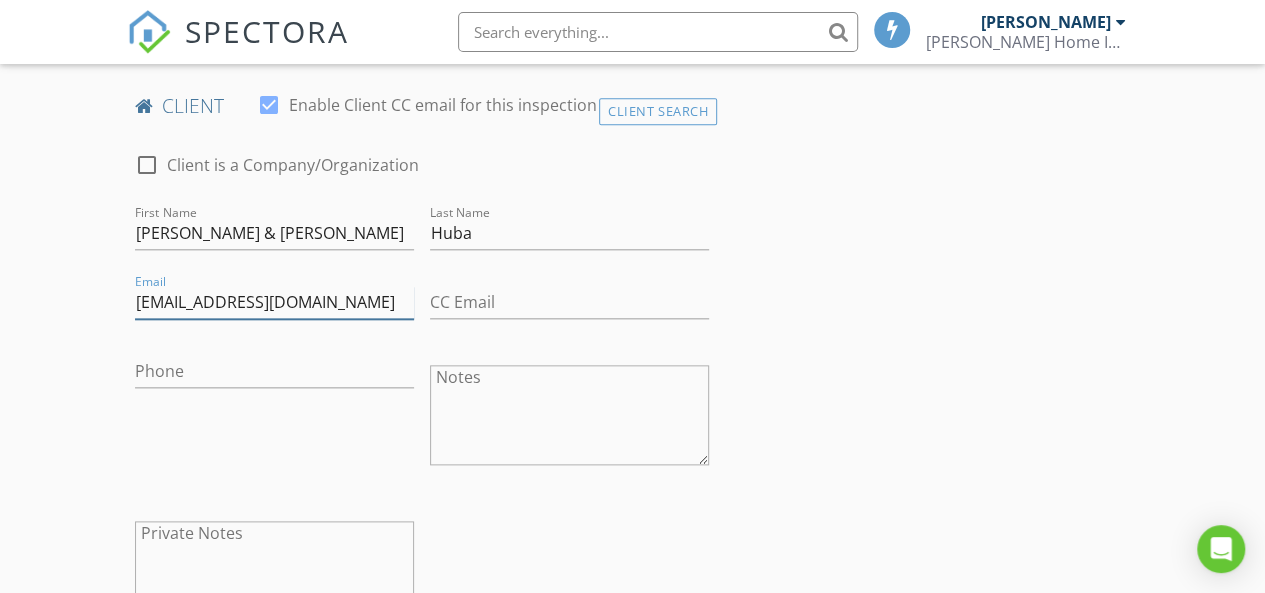 type on "rjhuba@gmail.com" 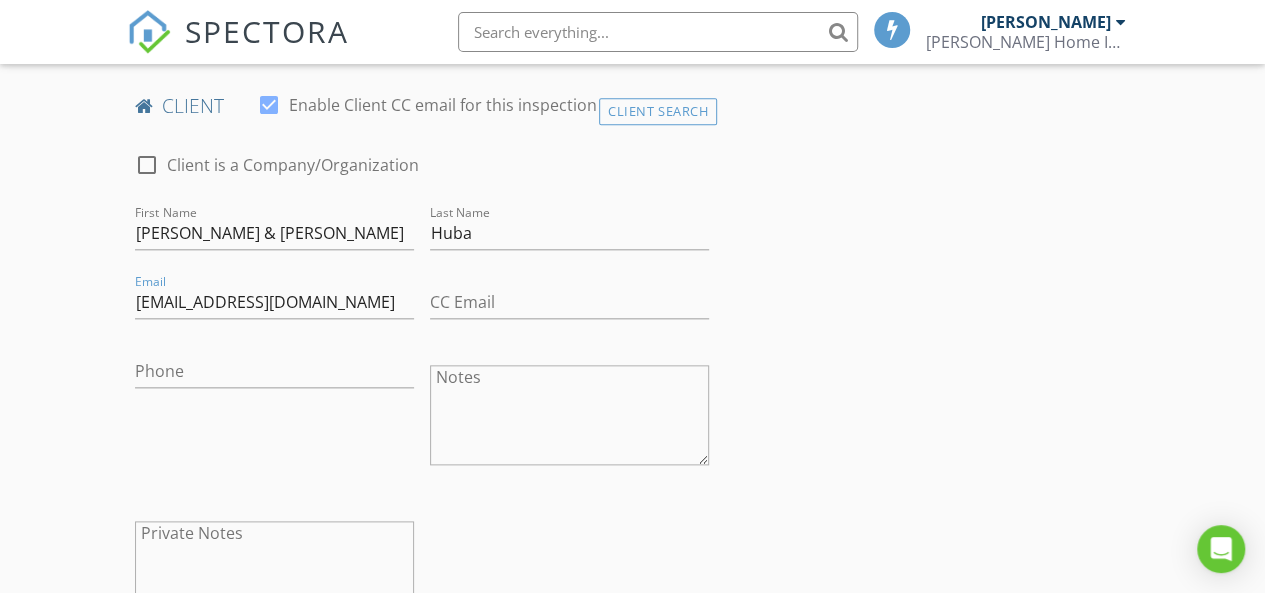 click on "INSPECTOR(S)
check_box   Randy Ivey   PRIMARY   Randy Ivey arrow_drop_down   check_box Randy Ivey specifically requested
Date/Time
07/14/2025 9:00 AM
Location
Address Search       Address 2143 Southern Pine Dr   Unit   City Leland   State NC   Zip 28451   County Brunswick     Square Feet 1526   Year Built 2025   Foundation Slab arrow_drop_down     Randy Ivey     21.3 miles     (37 minutes)
client
check_box Enable Client CC email for this inspection   Client Search     check_box_outline_blank Client is a Company/Organization     First Name Robert & Nellie   Last Name Huba   Email rjhuba@gmail.com   CC Email   Phone           Notes   Private Notes
ADD ADDITIONAL client
SERVICES
check_box_outline_blank   Mold Inspection   check_box_outline_blank   Reinspection" at bounding box center [633, 892] 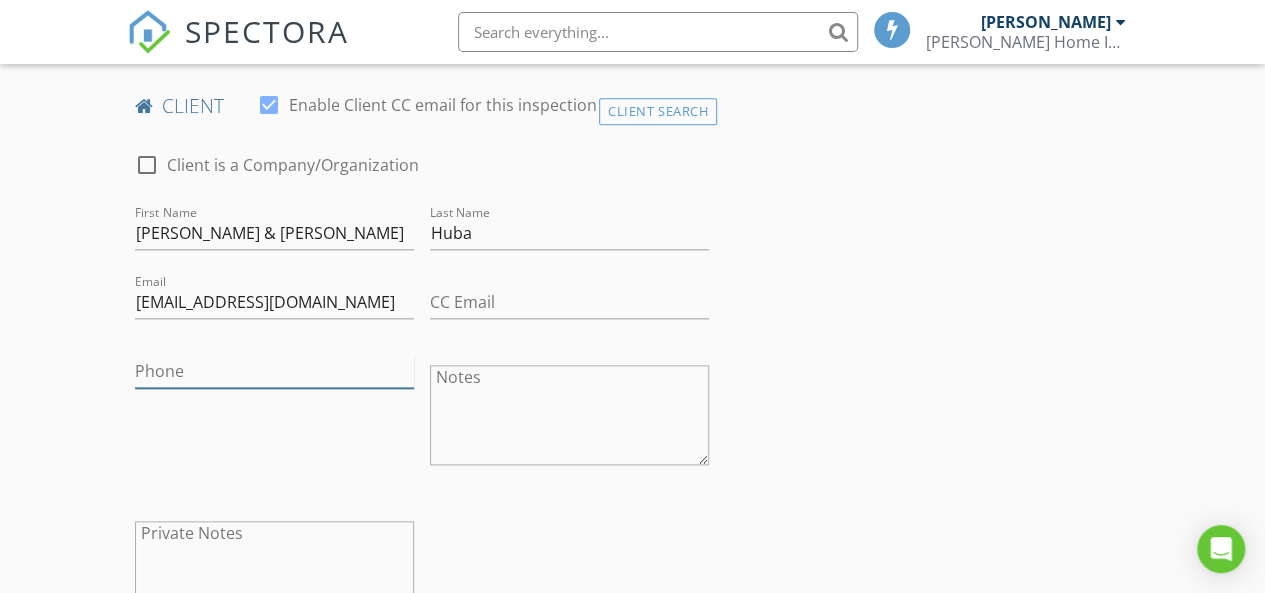 click on "Phone" at bounding box center [274, 371] 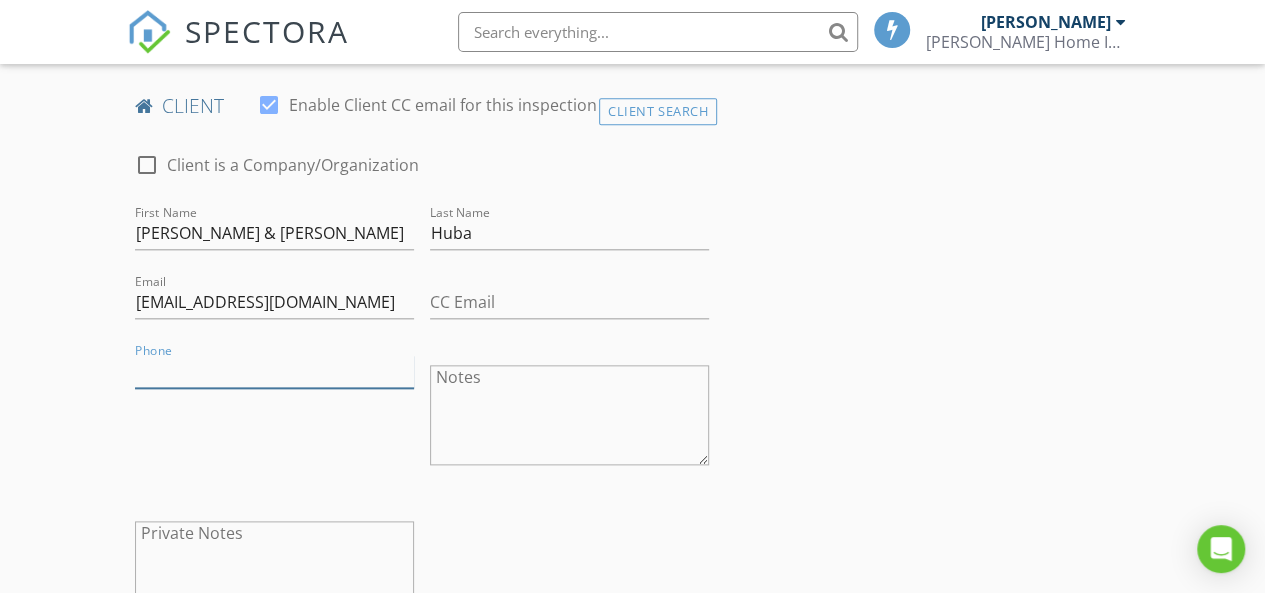 paste on "910-899-7551" 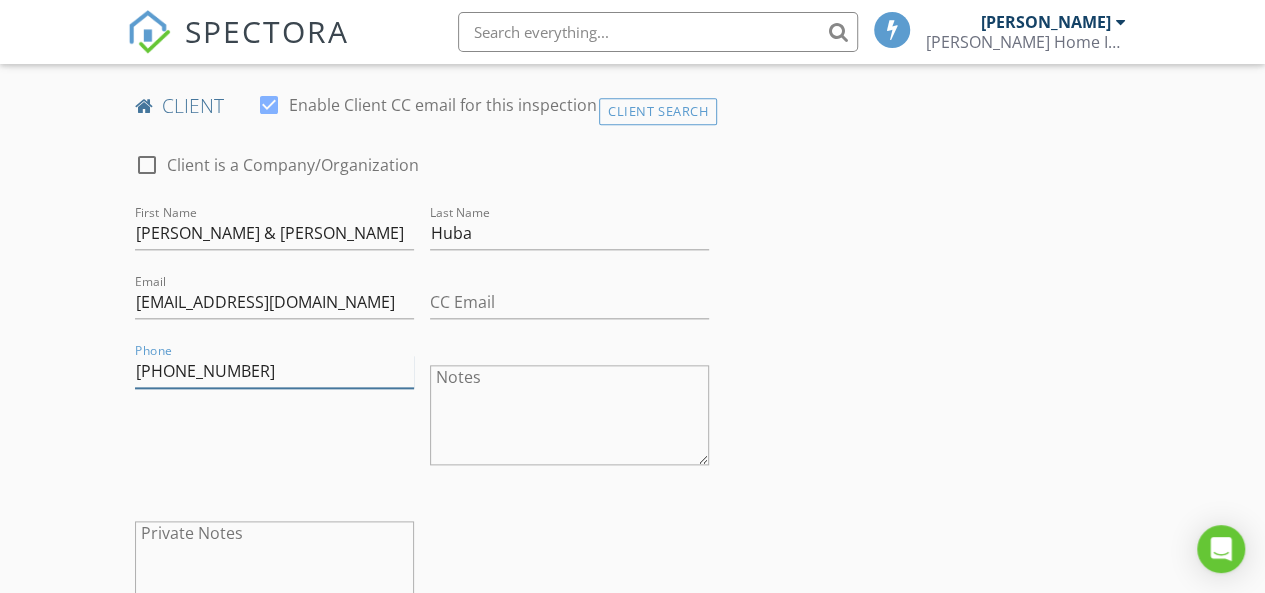 type on "910-899-7551" 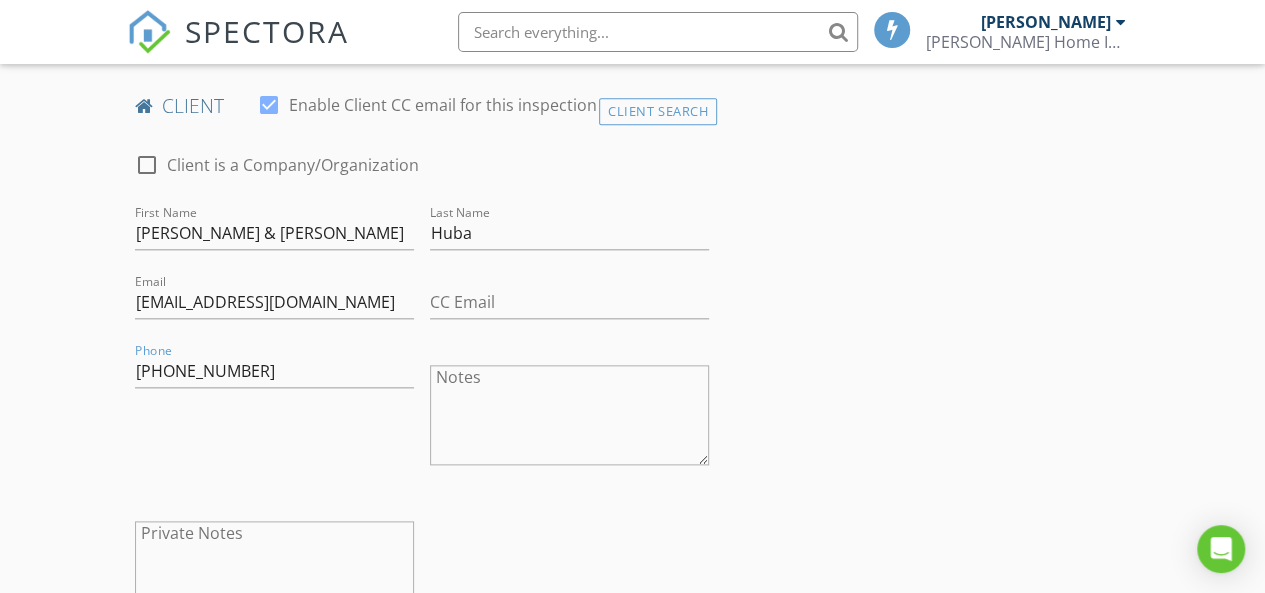 click on "INSPECTOR(S)
check_box   Randy Ivey   PRIMARY   Randy Ivey arrow_drop_down   check_box Randy Ivey specifically requested
Date/Time
07/14/2025 9:00 AM
Location
Address Search       Address 2143 Southern Pine Dr   Unit   City Leland   State NC   Zip 28451   County Brunswick     Square Feet 1526   Year Built 2025   Foundation Slab arrow_drop_down     Randy Ivey     21.3 miles     (37 minutes)
client
check_box Enable Client CC email for this inspection   Client Search     check_box_outline_blank Client is a Company/Organization     First Name Robert & Nellie   Last Name Huba   Email rjhuba@gmail.com   CC Email   Phone 910-899-7551           Notes   Private Notes
ADD ADDITIONAL client
SERVICES
check_box_outline_blank   Mold Inspection   check_box_outline_blank   Reinspection" at bounding box center [633, 892] 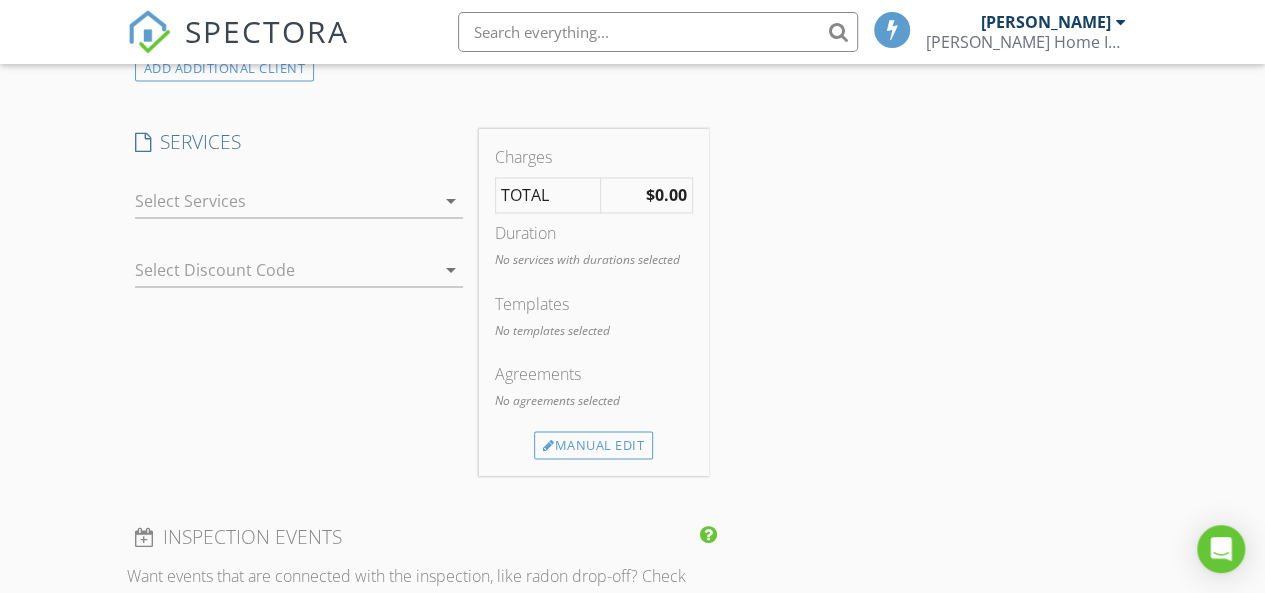 scroll, scrollTop: 1600, scrollLeft: 0, axis: vertical 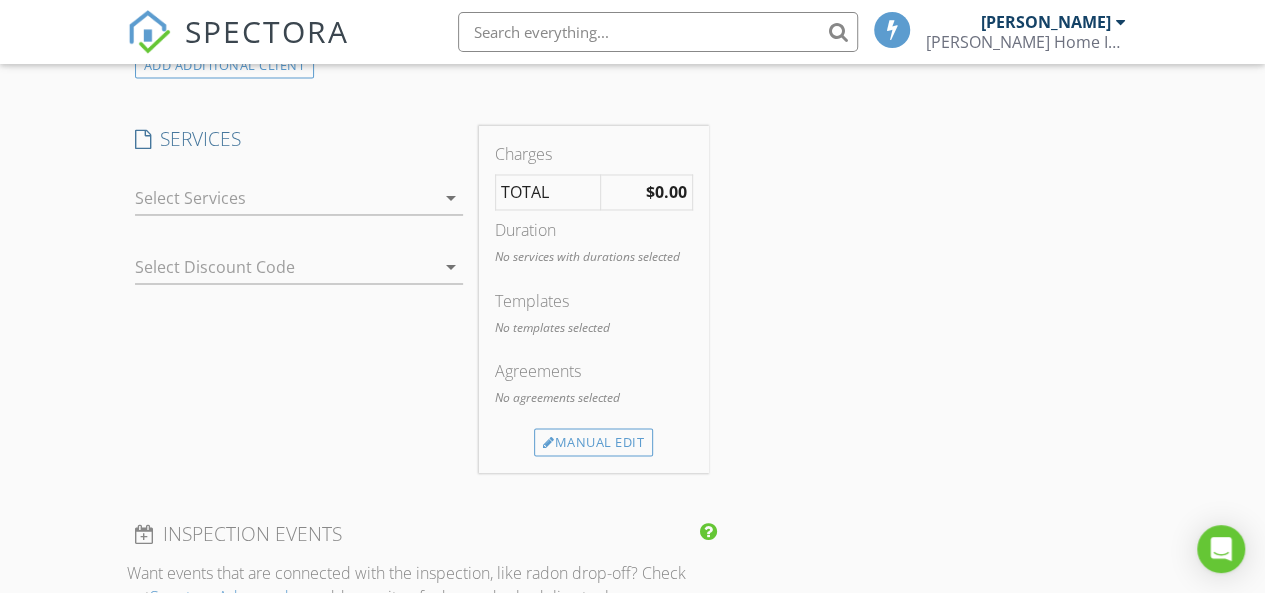 click on "arrow_drop_down" at bounding box center [451, 198] 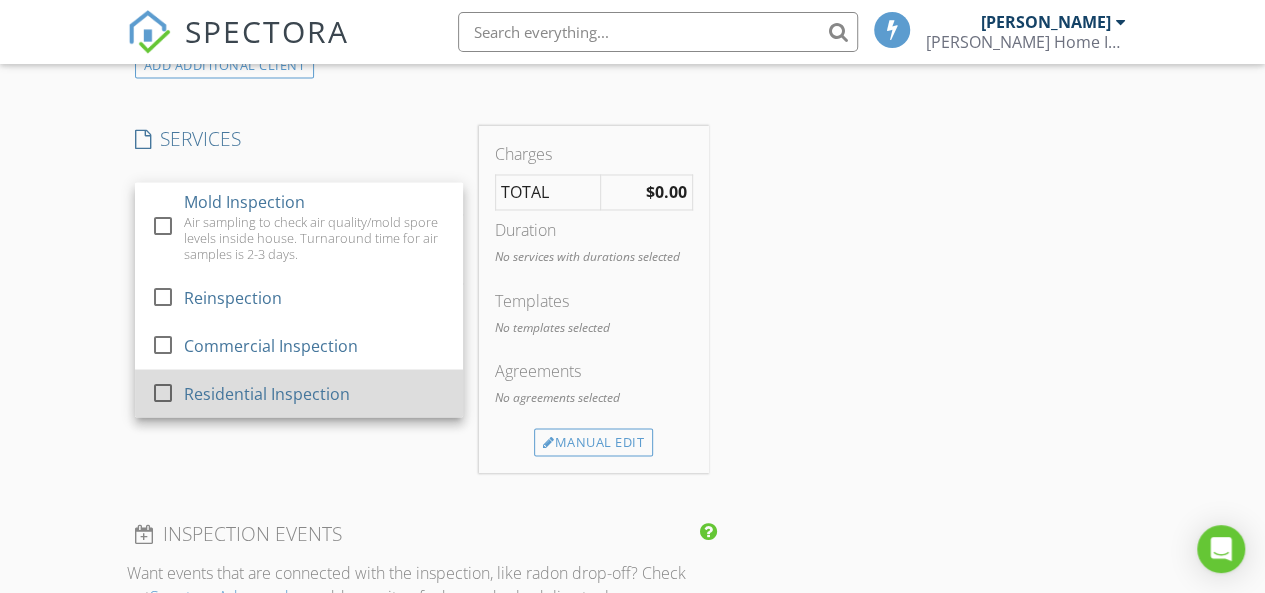 click on "check_box_outline_blank" at bounding box center (167, 392) 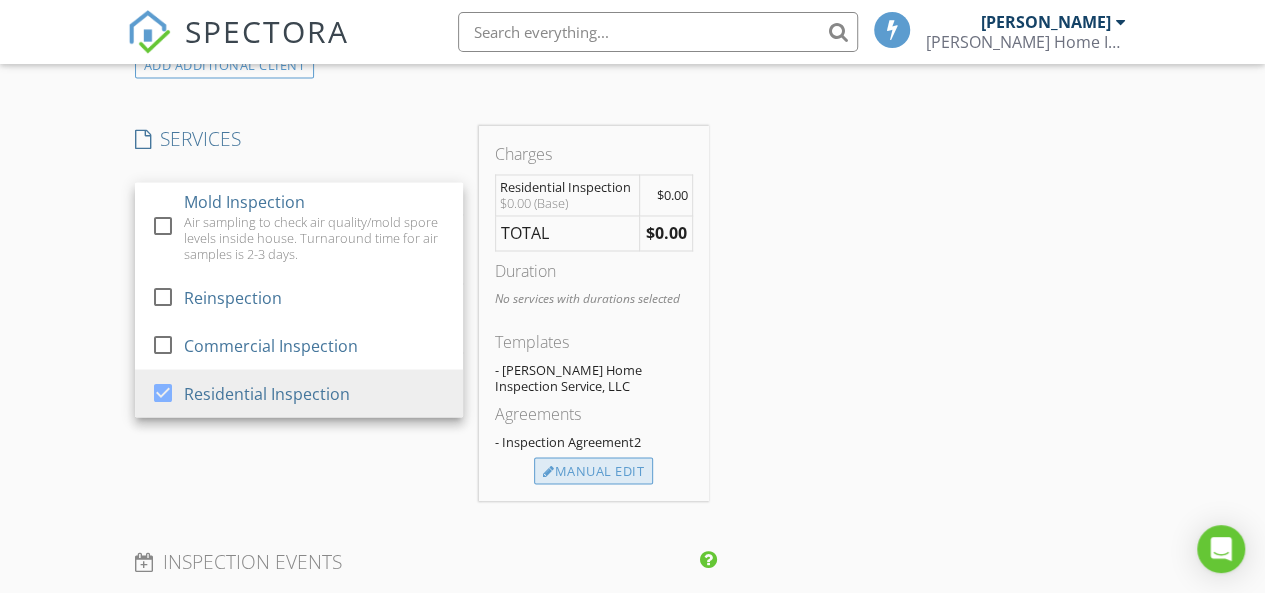 click on "Manual Edit" at bounding box center (593, 471) 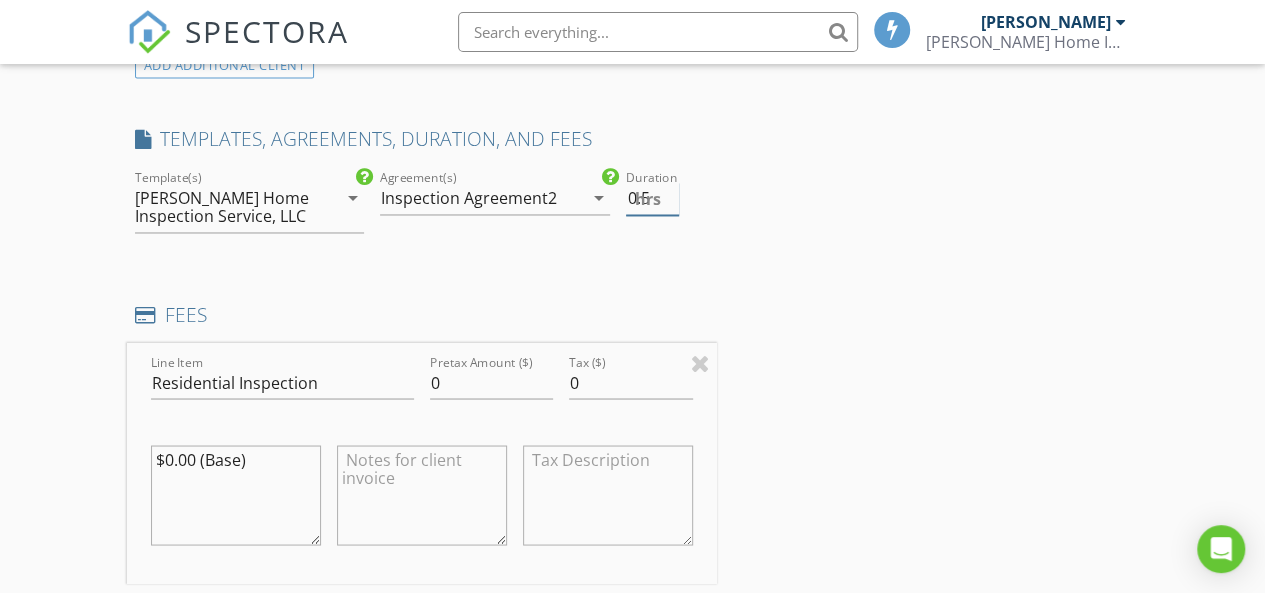 click on "0.5" at bounding box center [652, 198] 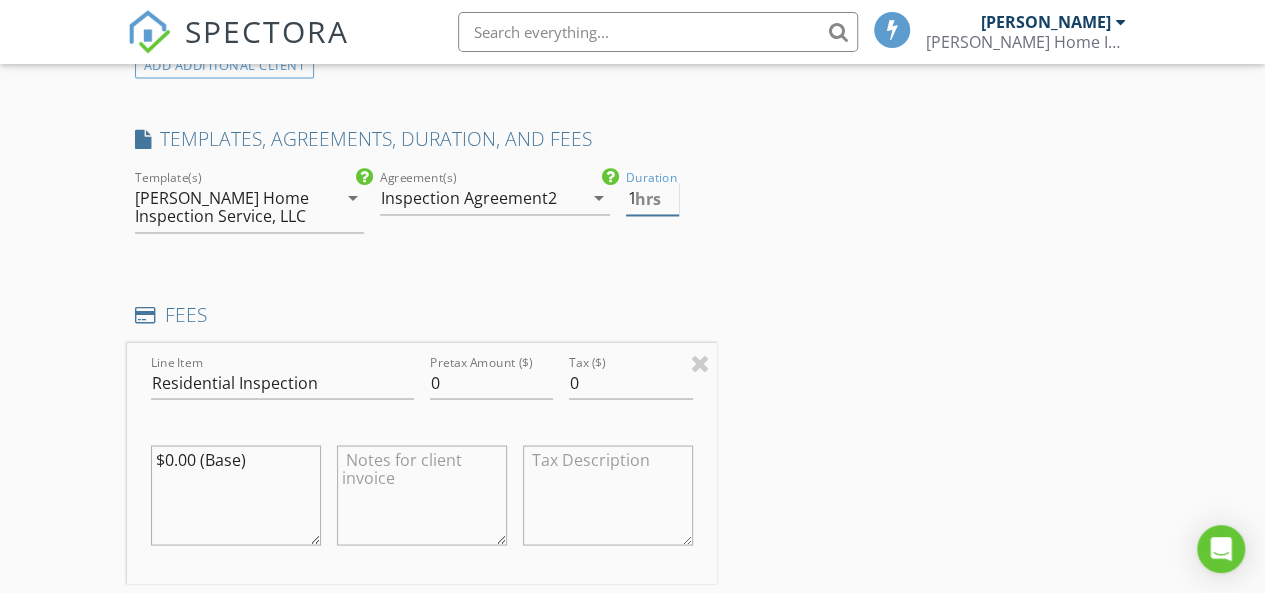click on "1" at bounding box center (652, 198) 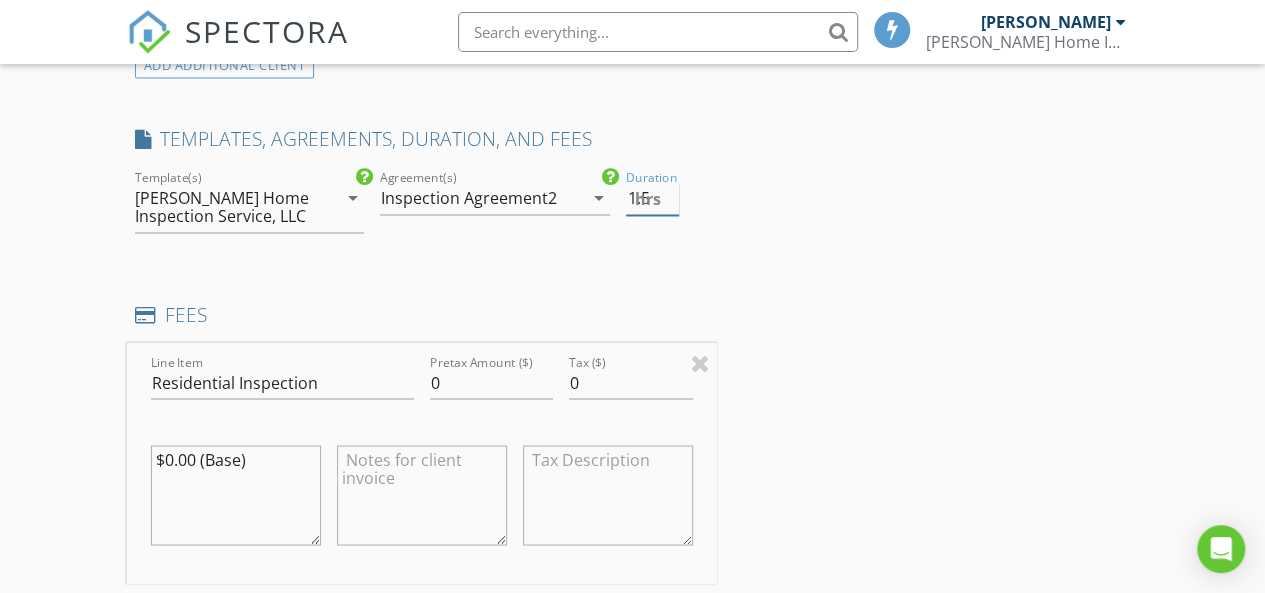 click on "1.5" at bounding box center [652, 198] 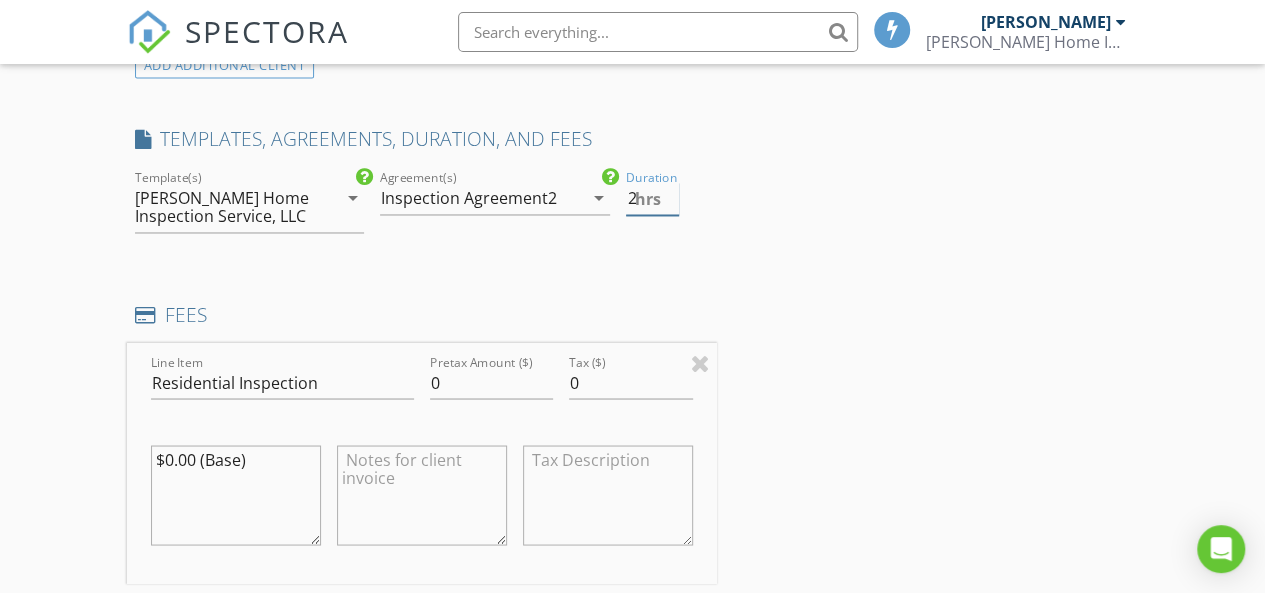 click on "2" at bounding box center [652, 198] 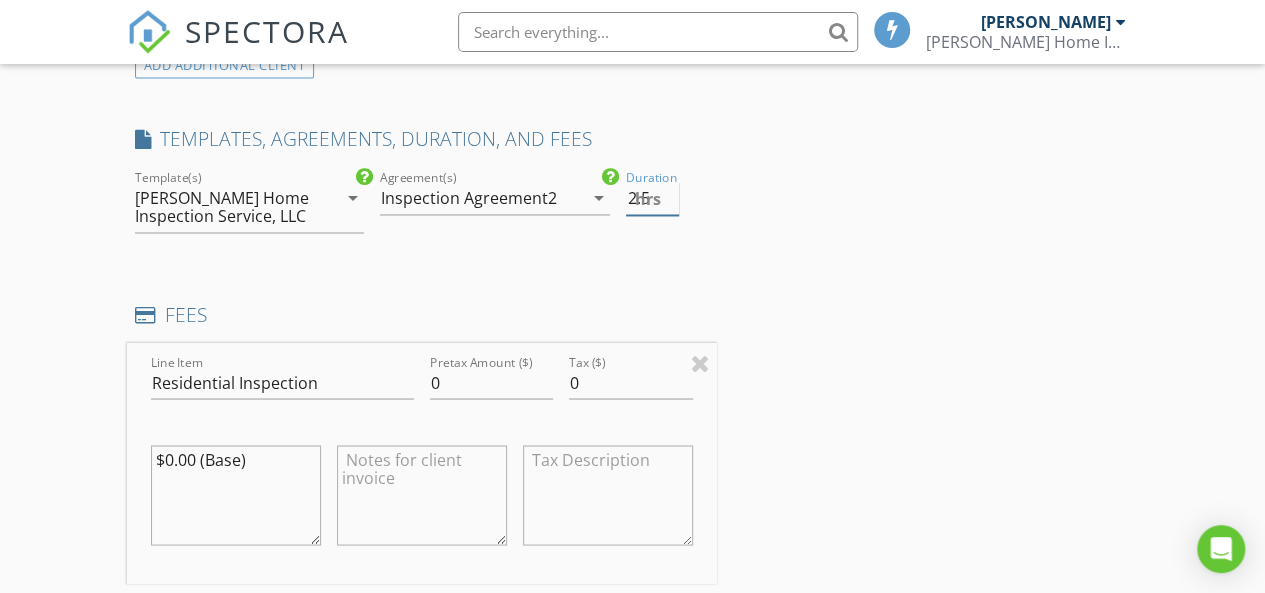 type on "2.5" 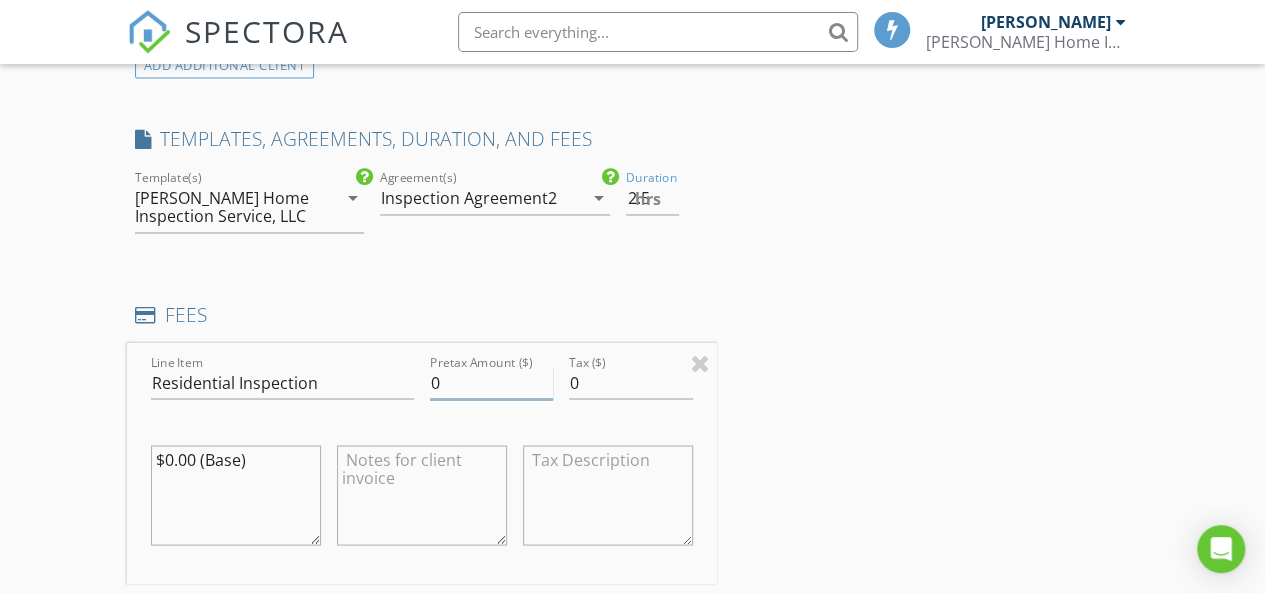 click on "0" at bounding box center [492, 382] 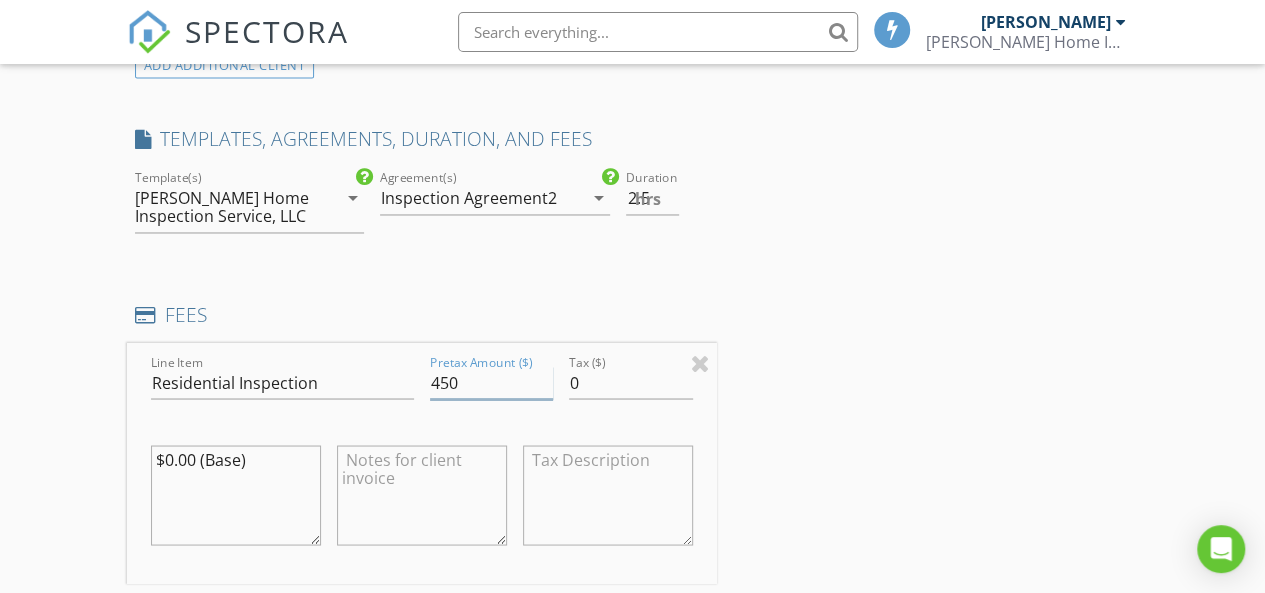 type on "450" 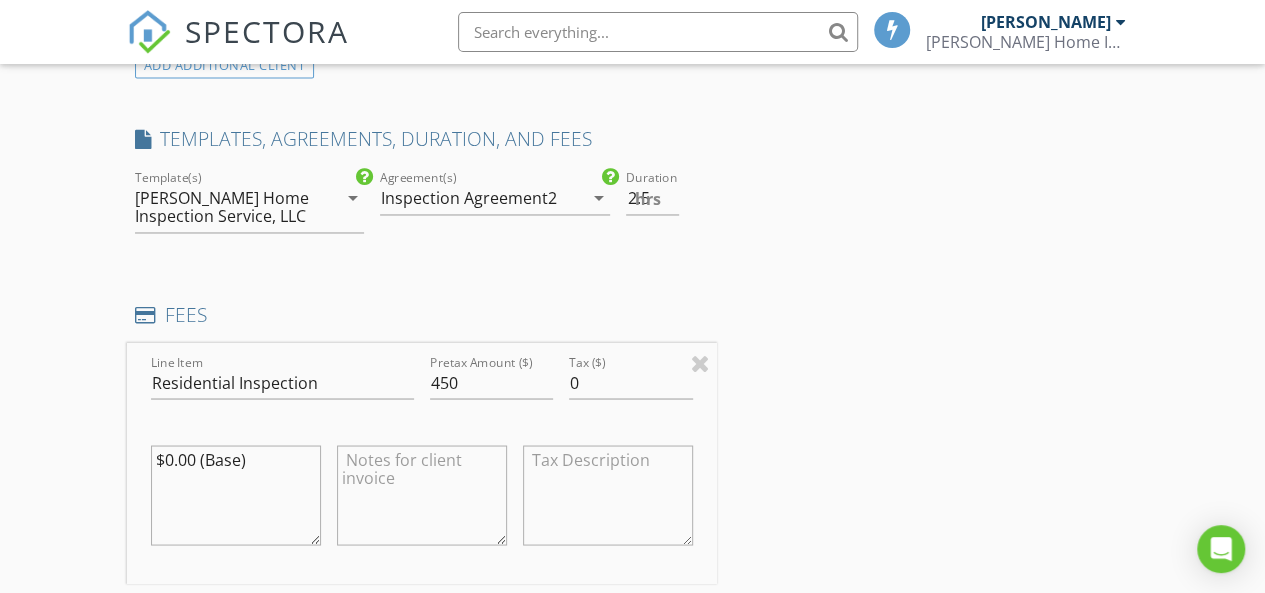 click on "INSPECTOR(S)
check_box   Randy Ivey   PRIMARY   Randy Ivey arrow_drop_down   check_box Randy Ivey specifically requested
Date/Time
07/14/2025 9:00 AM
Location
Address Search       Address 2143 Southern Pine Dr   Unit   City Leland   State NC   Zip 28451   County Brunswick     Square Feet 1526   Year Built 2025   Foundation Slab arrow_drop_down     Randy Ivey     21.3 miles     (37 minutes)
client
check_box Enable Client CC email for this inspection   Client Search     check_box_outline_blank Client is a Company/Organization     First Name Robert & Nellie   Last Name Huba   Email rjhuba@gmail.com   CC Email   Phone 910-899-7551           Notes   Private Notes
ADD ADDITIONAL client
SERVICES
check_box_outline_blank   Mold Inspection   check_box_outline_blank   Reinspection" at bounding box center [633, 410] 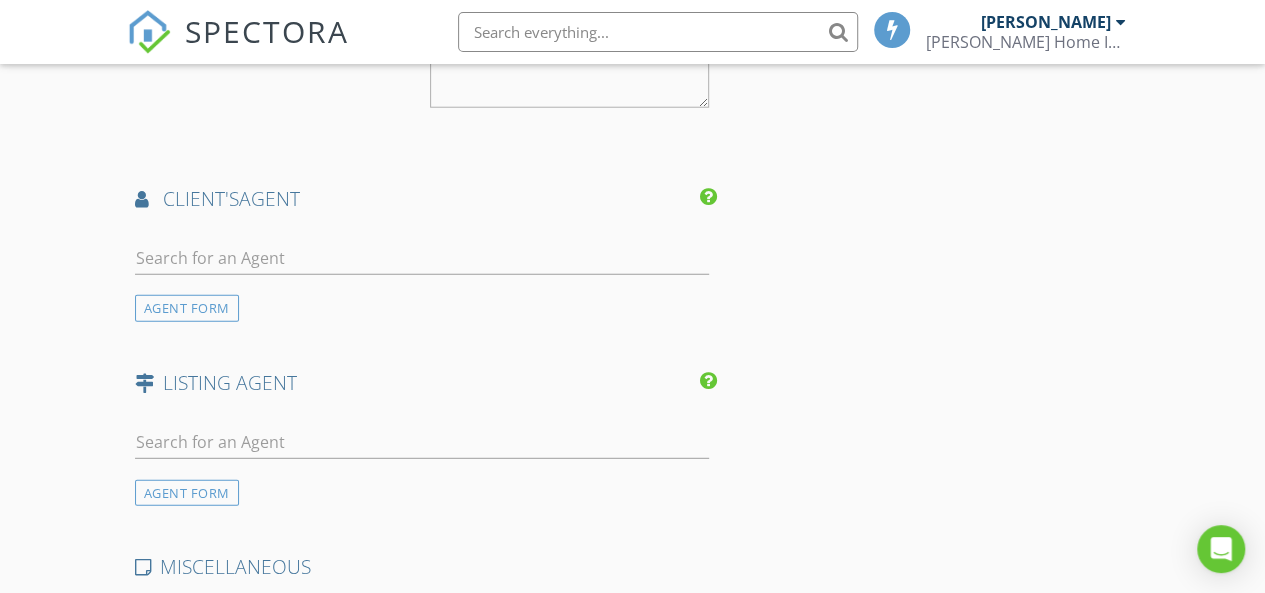 scroll, scrollTop: 2600, scrollLeft: 0, axis: vertical 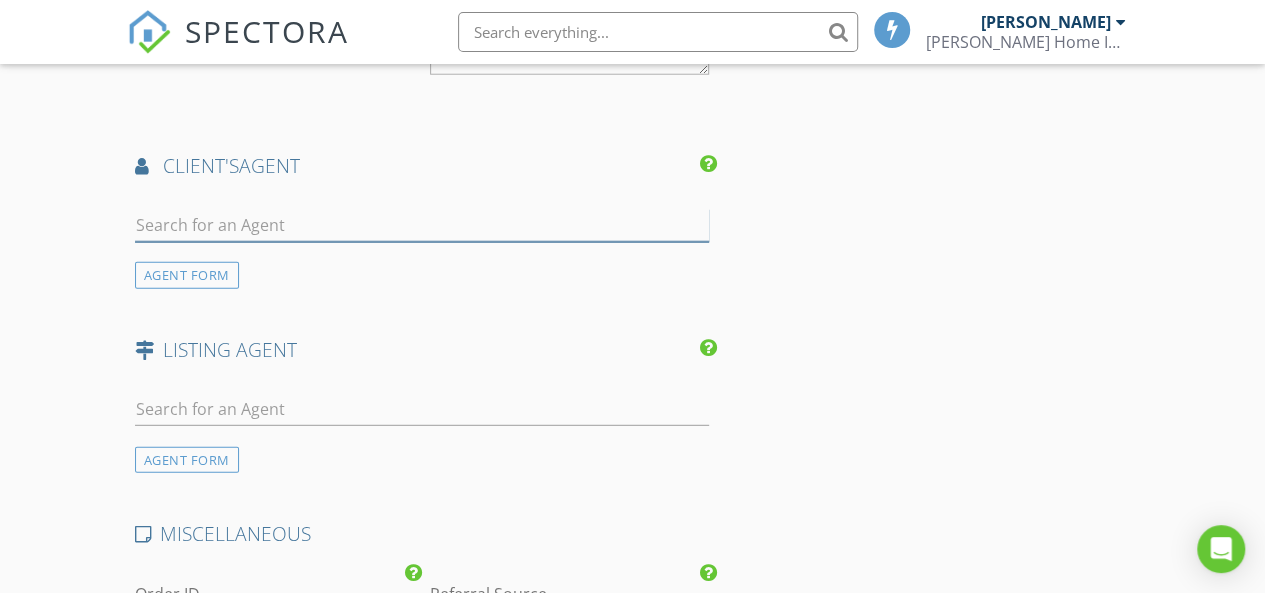 click at bounding box center (422, 225) 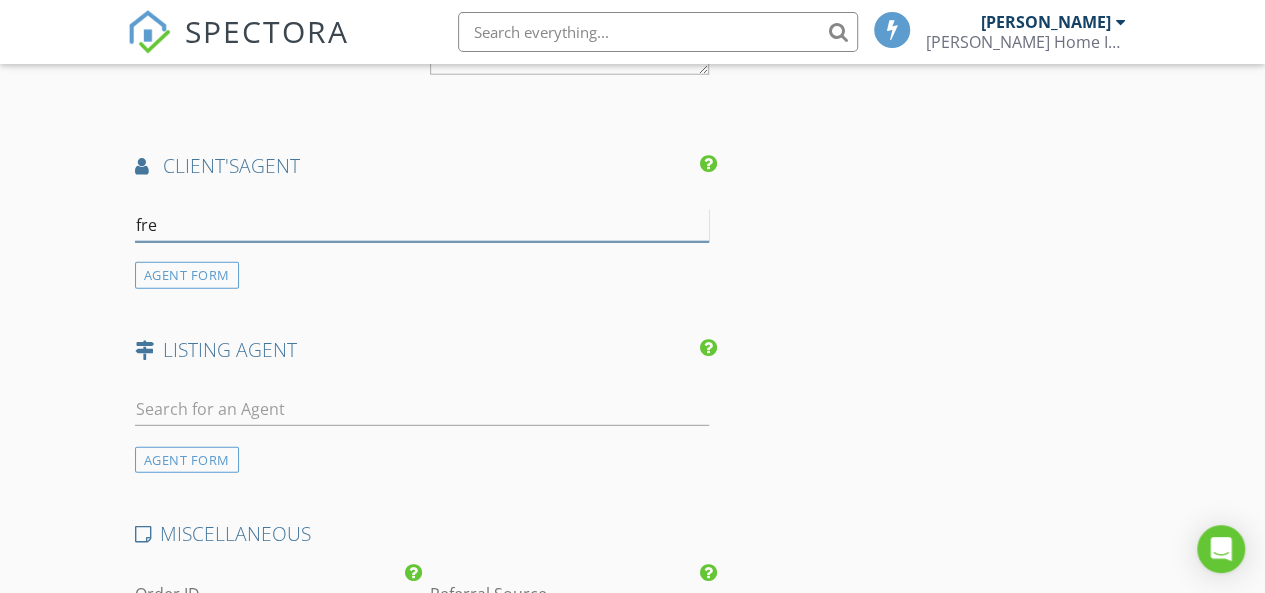 type on "fred" 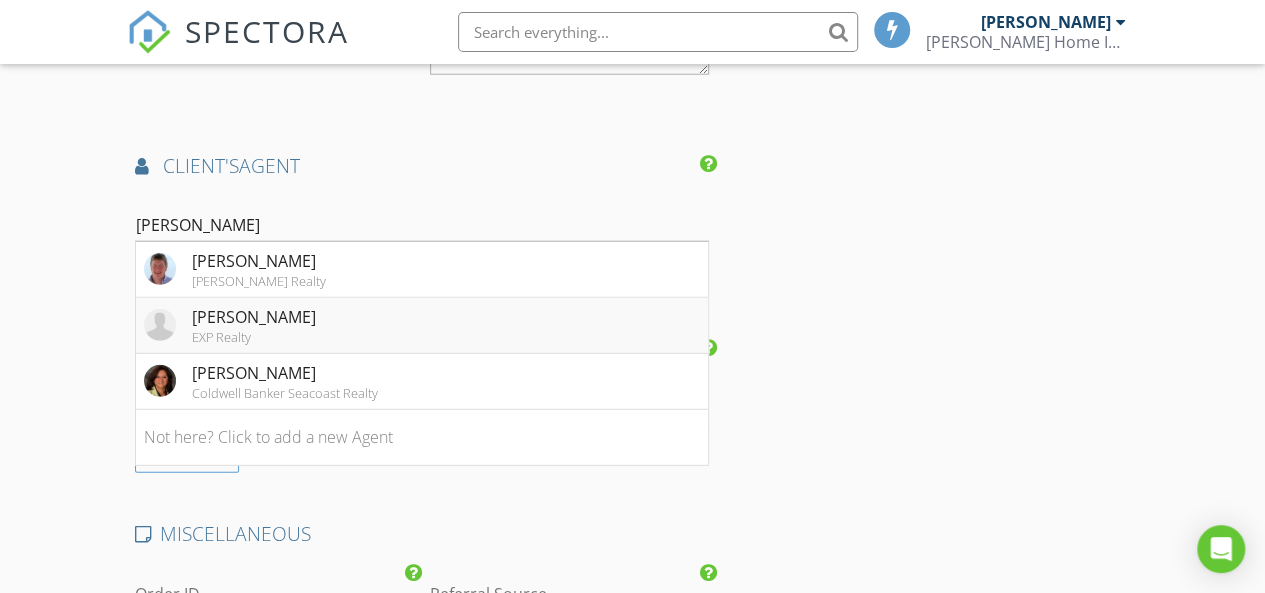 click on "EXP Realty" at bounding box center [254, 337] 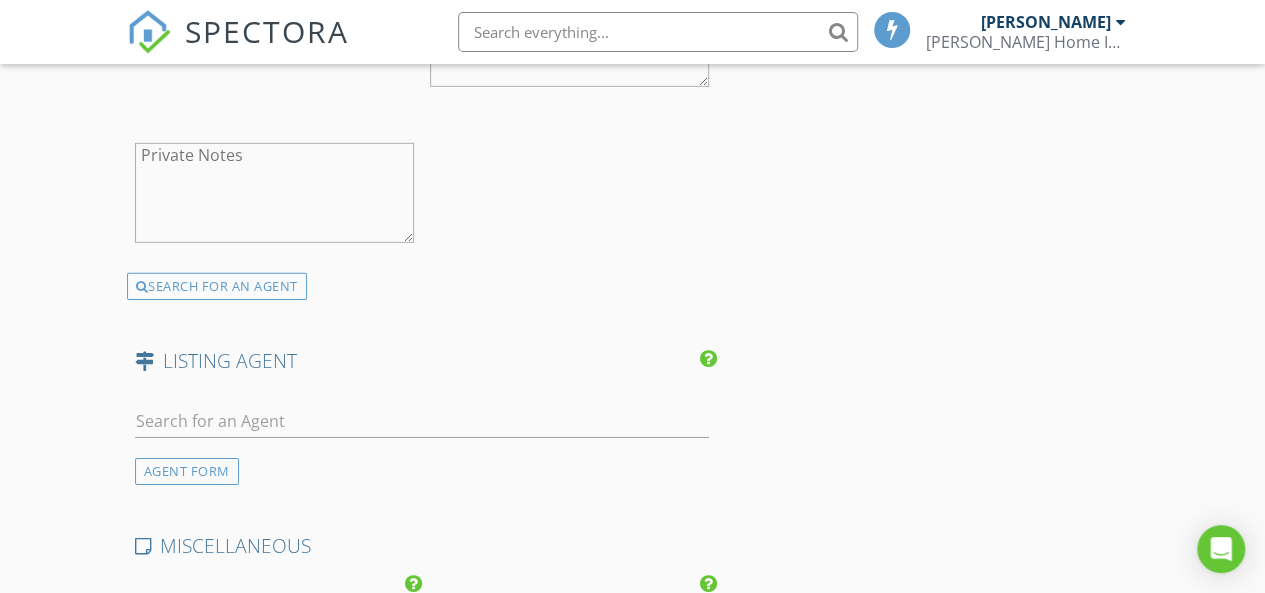 scroll, scrollTop: 3100, scrollLeft: 0, axis: vertical 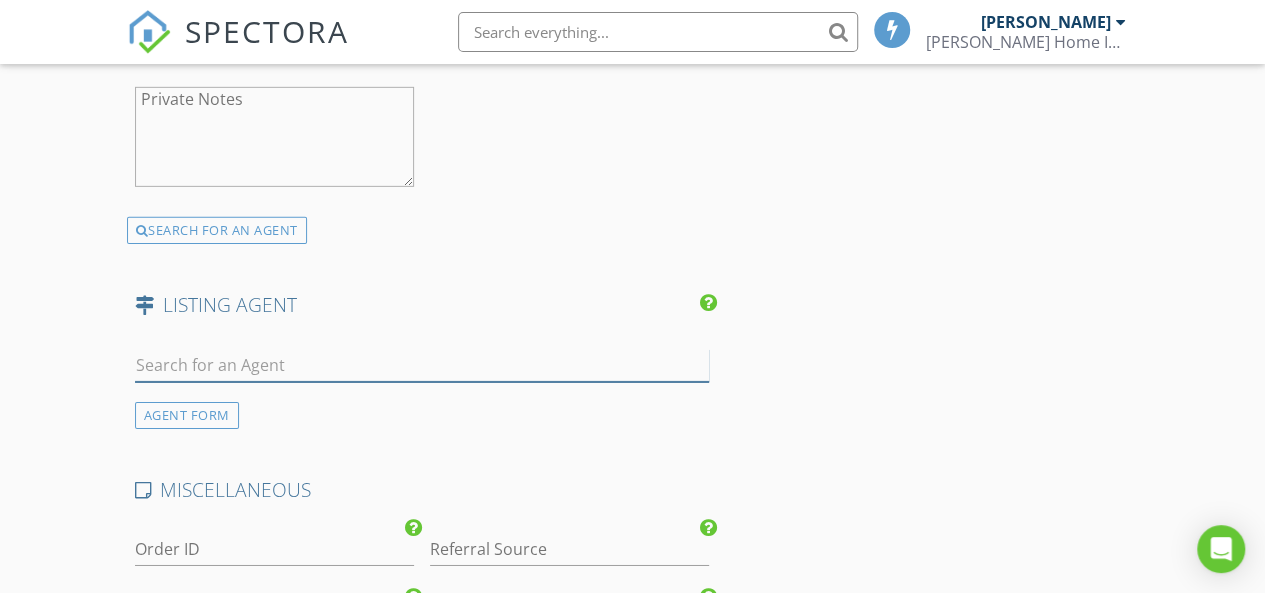 click at bounding box center [422, 365] 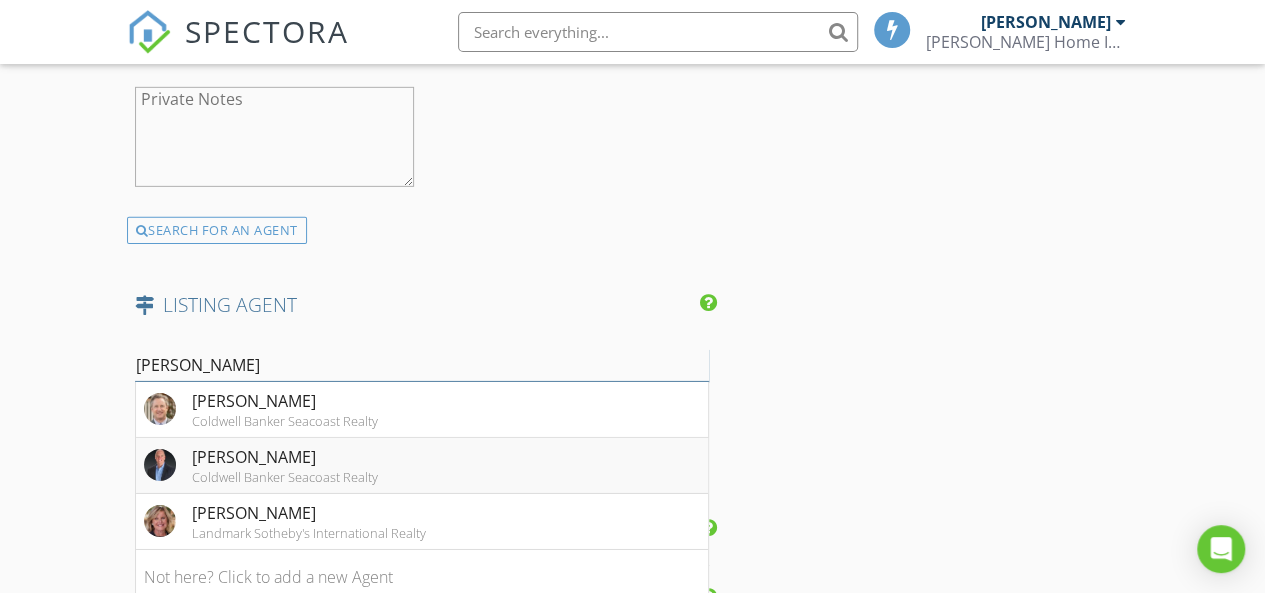 type on "blake" 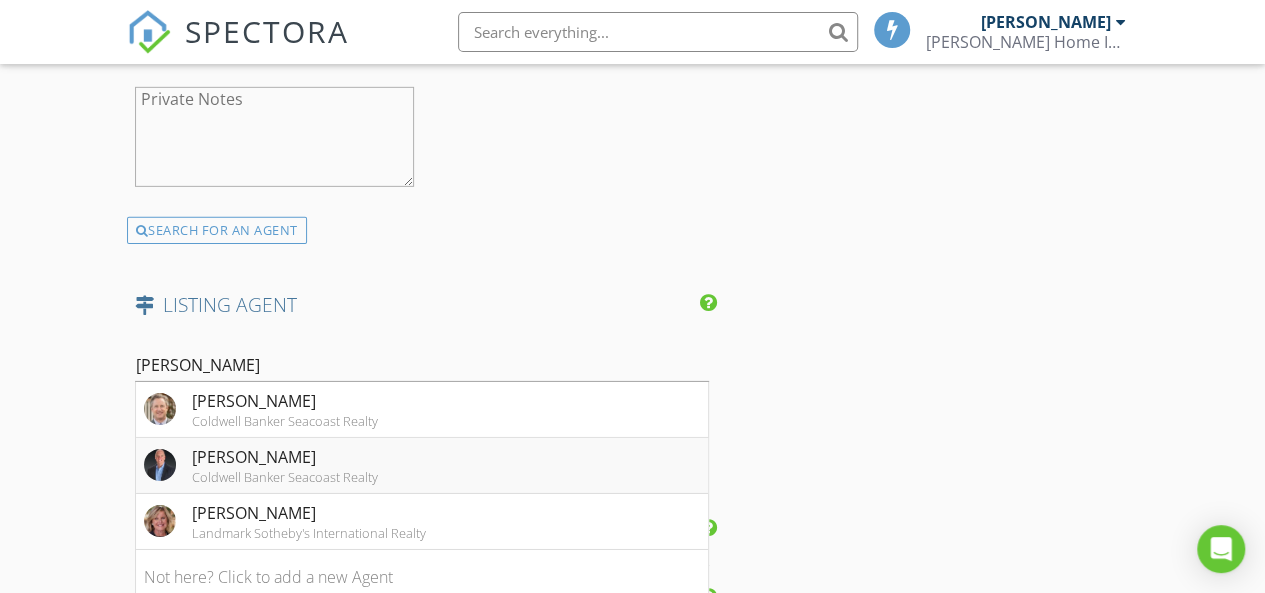 click on "Coldwell Banker Seacoast Realty" at bounding box center [285, 477] 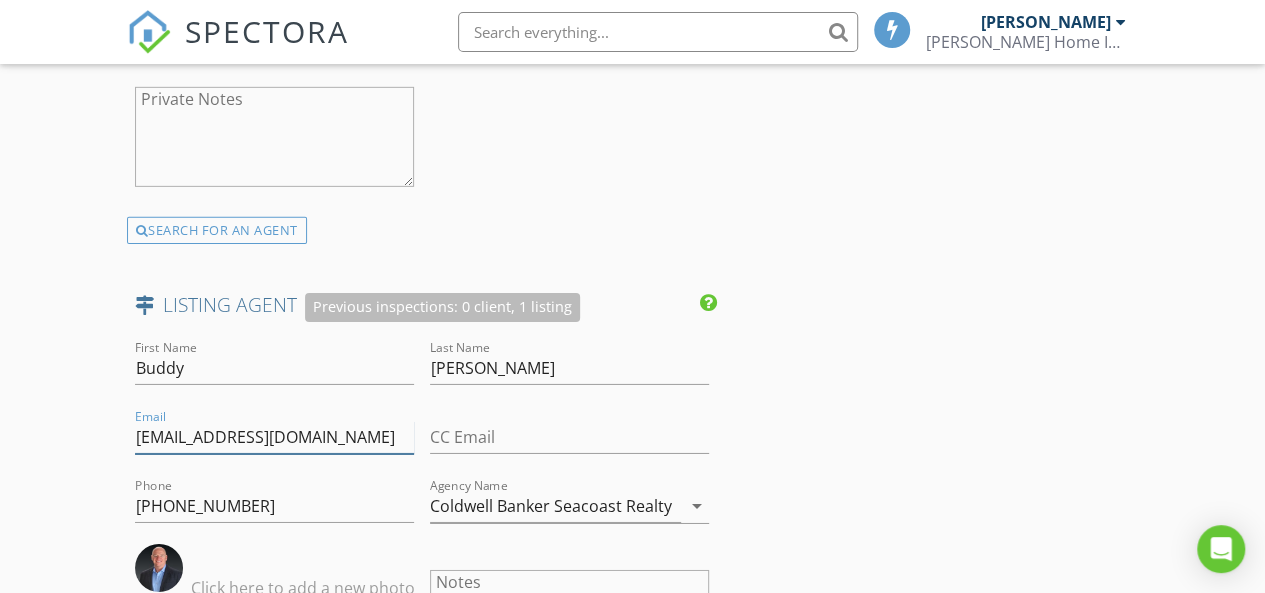 drag, startPoint x: 185, startPoint y: 432, endPoint x: 315, endPoint y: 433, distance: 130.00385 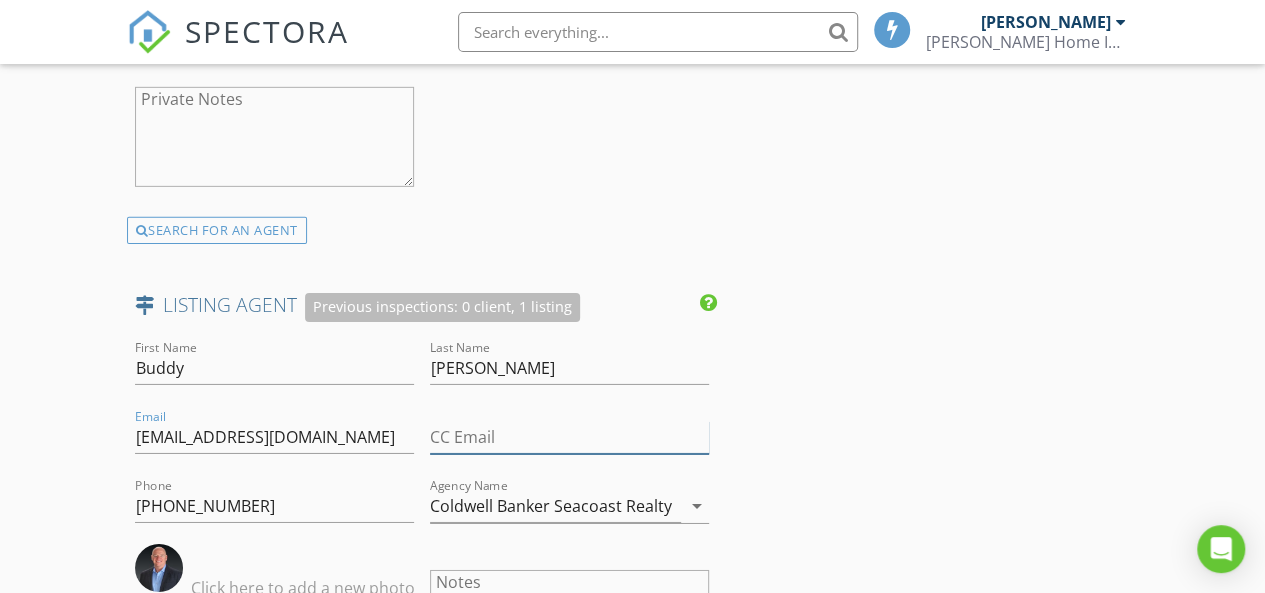 click on "CC Email" at bounding box center [569, 437] 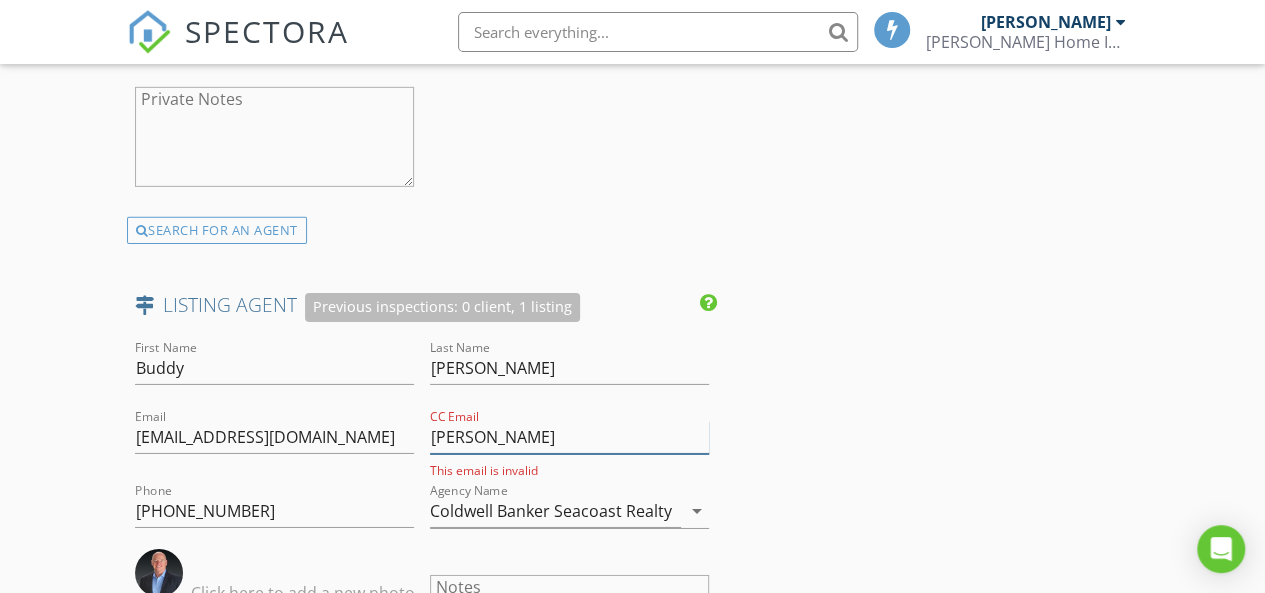 paste on "@buddyblake.com" 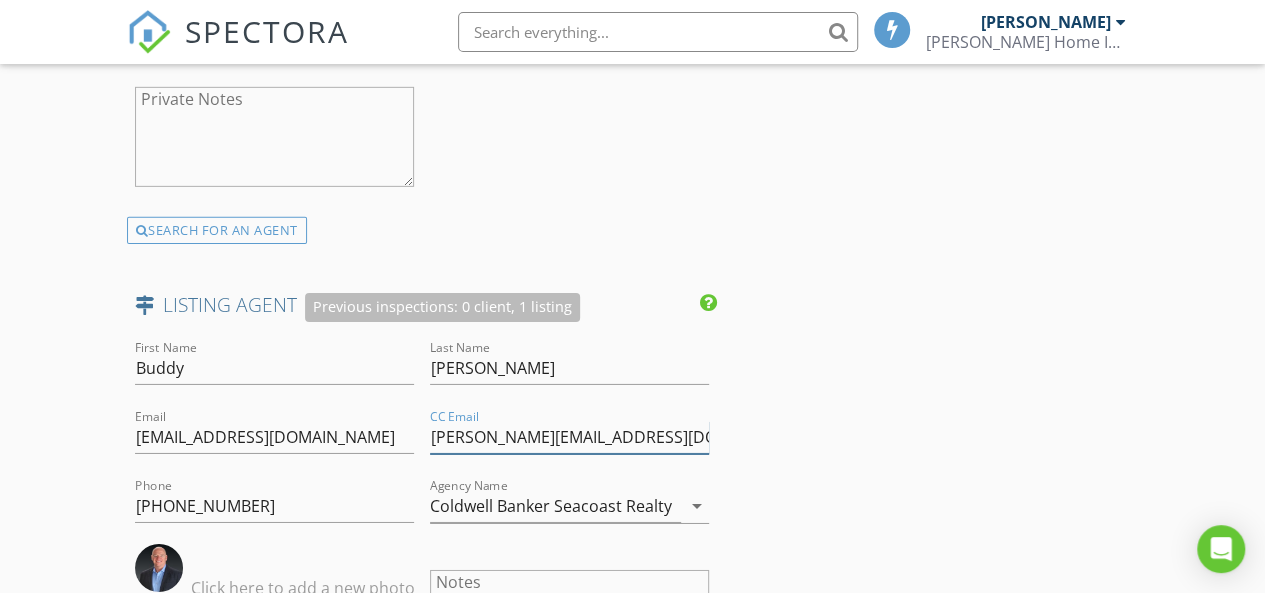 click on "dennis@buddyblake.com" at bounding box center [569, 437] 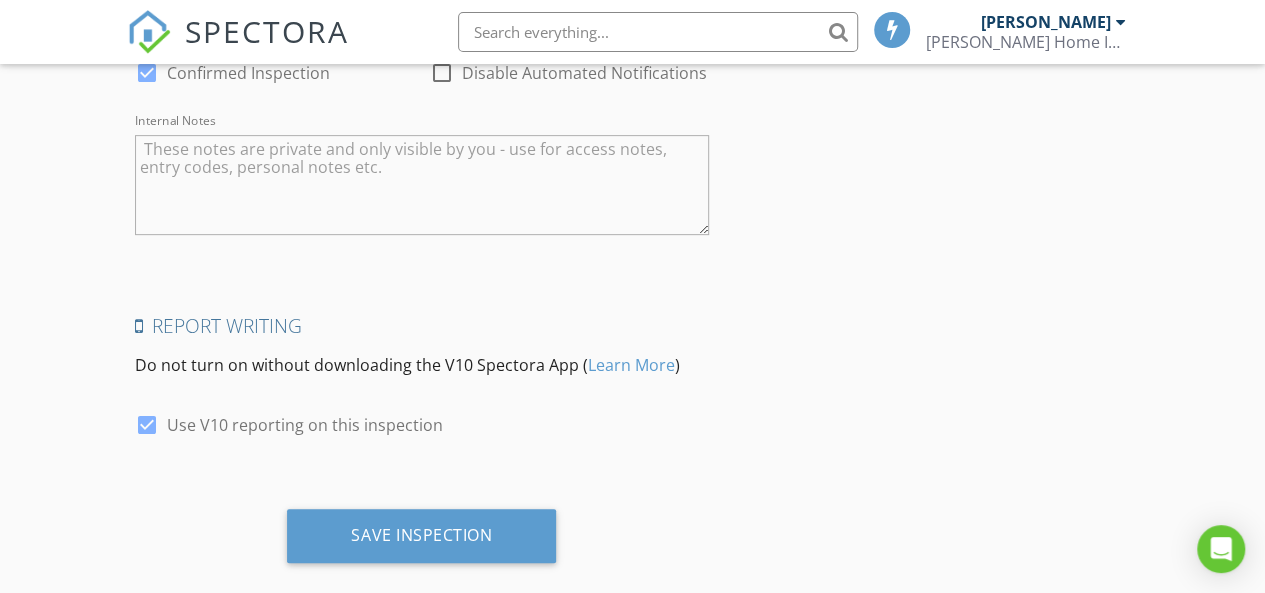scroll, scrollTop: 4124, scrollLeft: 0, axis: vertical 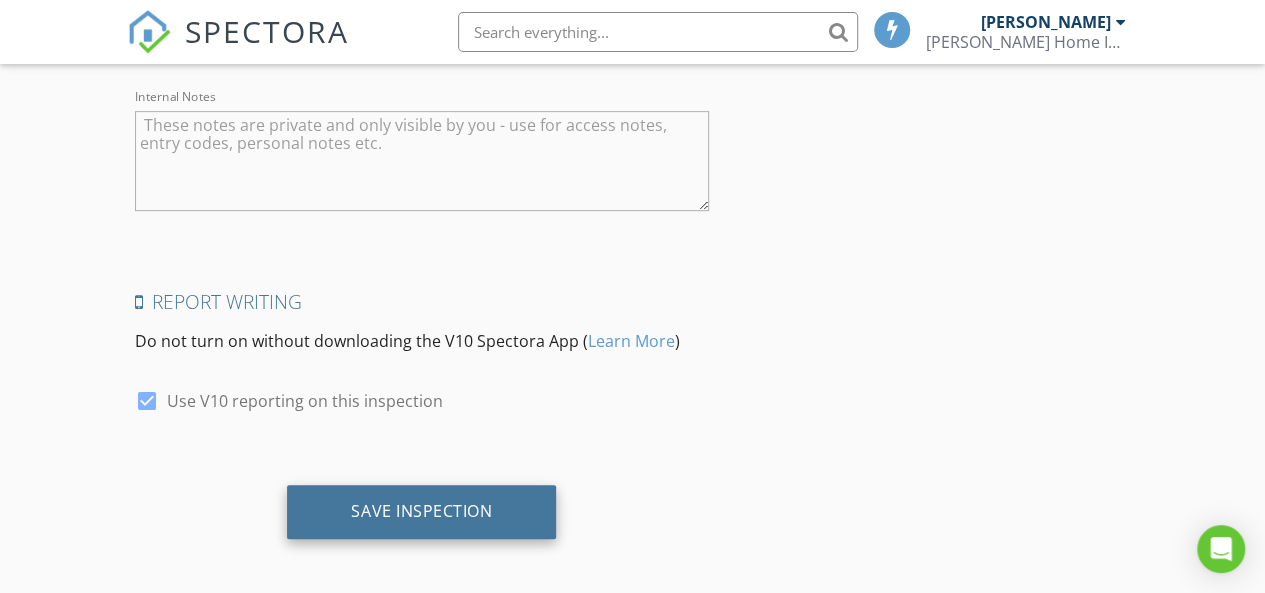 type on "dennis@buddyblake.com" 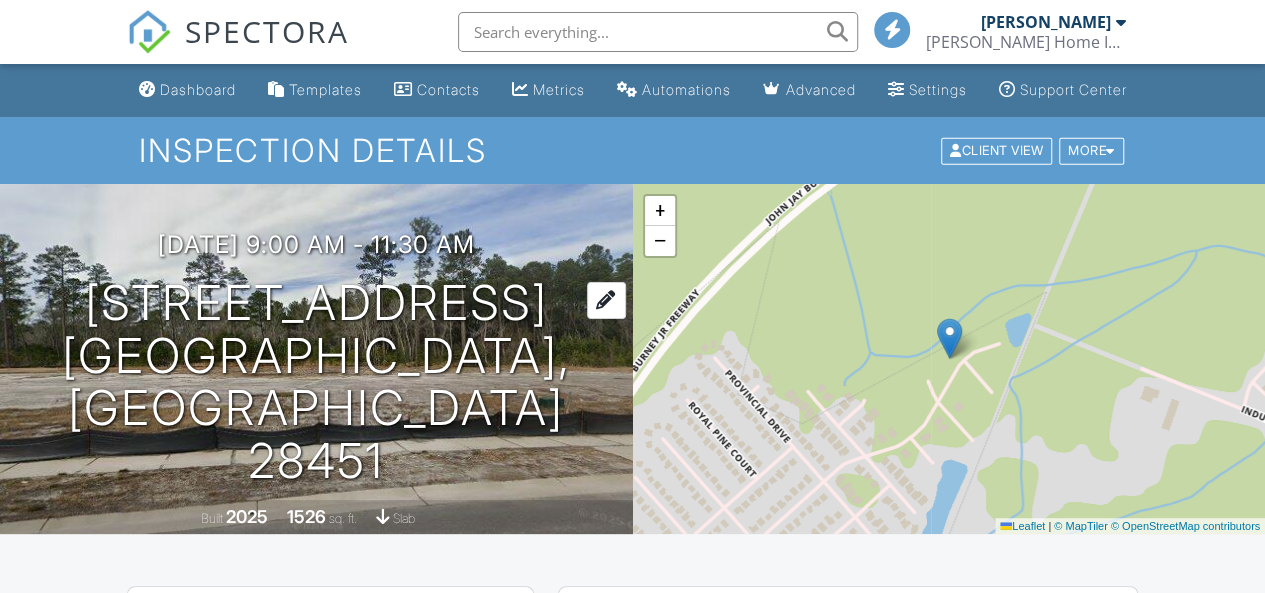 scroll, scrollTop: 400, scrollLeft: 0, axis: vertical 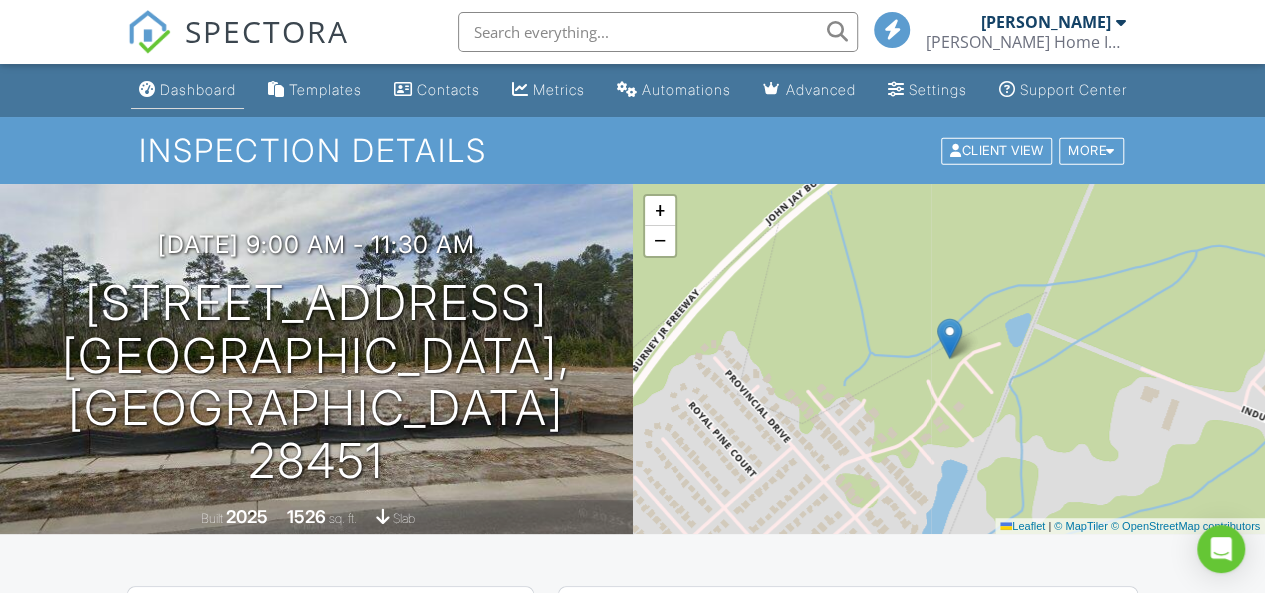 click on "Dashboard" at bounding box center (198, 89) 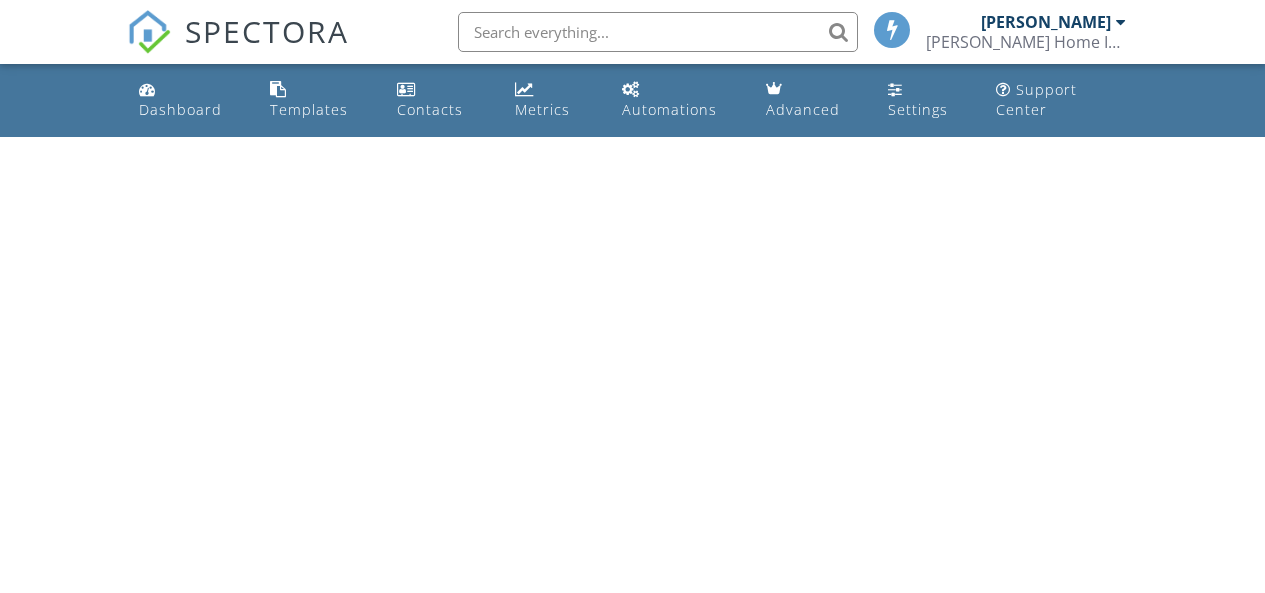 scroll, scrollTop: 0, scrollLeft: 0, axis: both 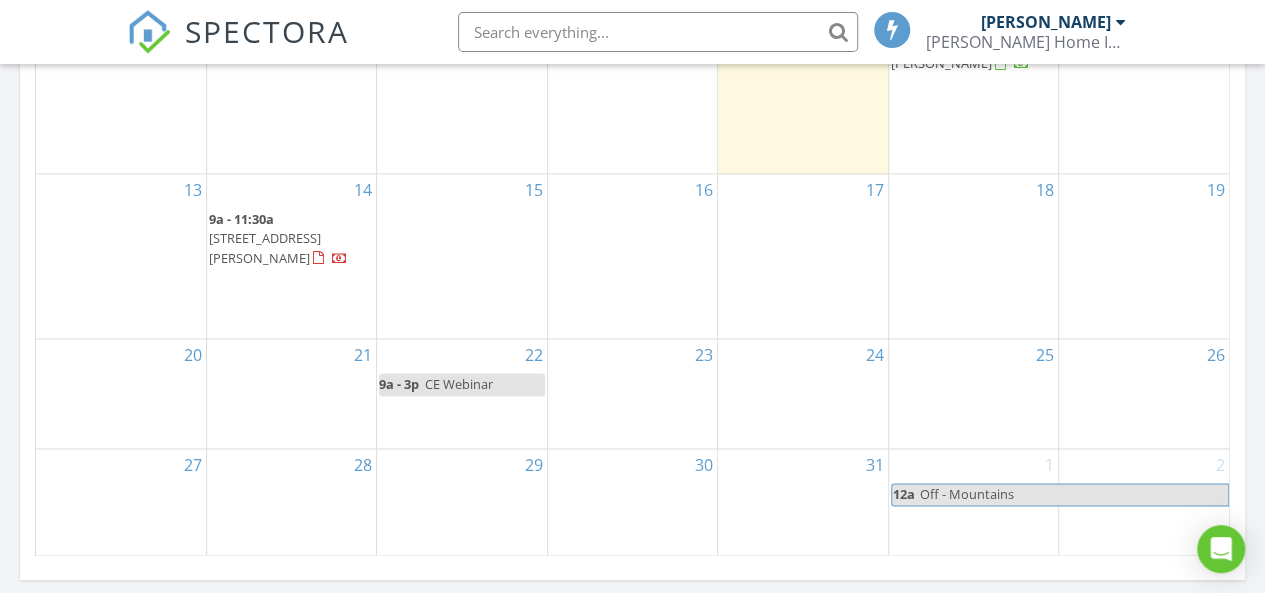 click on "14
9a - 11:30a
2143 Southern Pine Dr, Leland 28451" at bounding box center [291, 256] 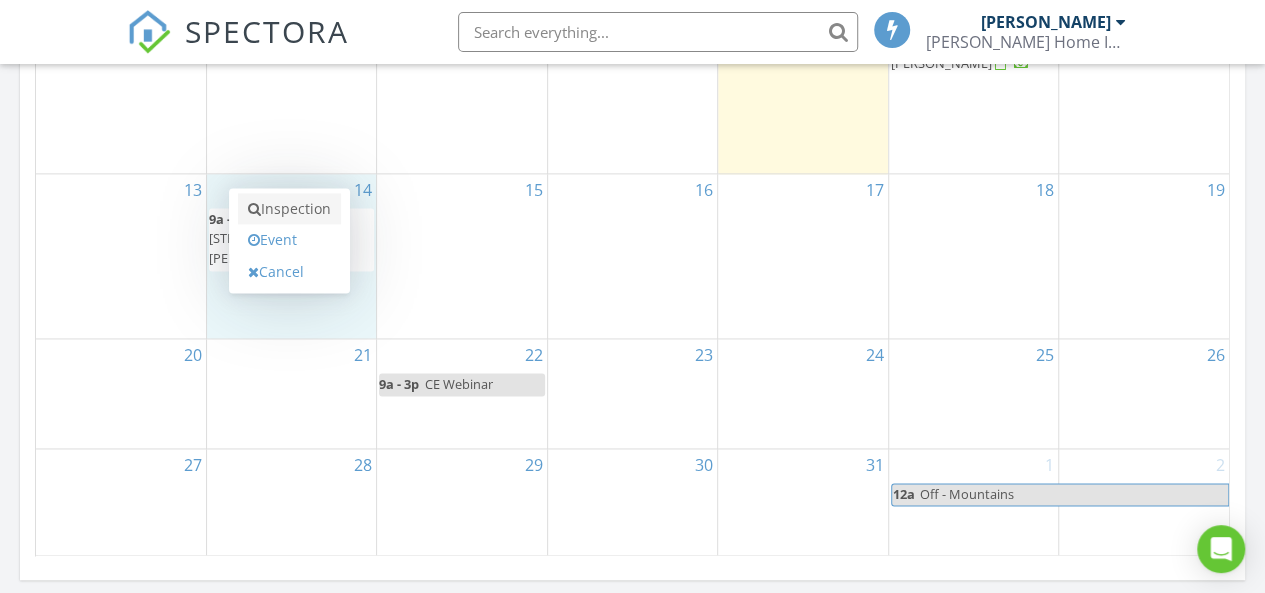 click on "Inspection" at bounding box center [289, 209] 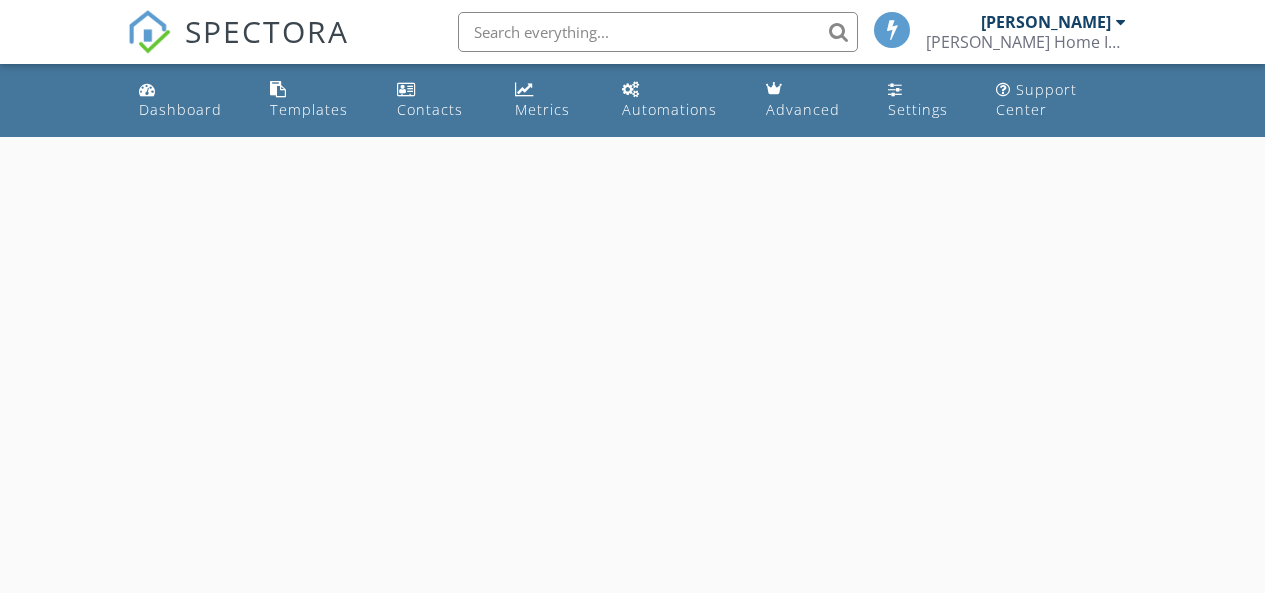 scroll, scrollTop: 0, scrollLeft: 0, axis: both 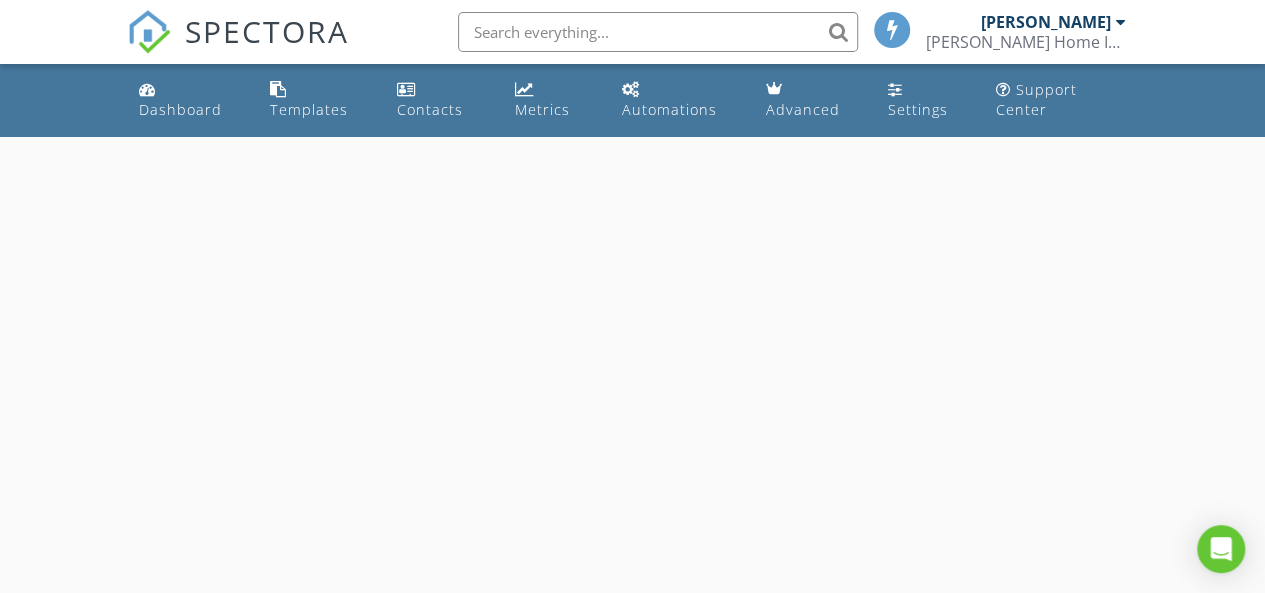 select on "6" 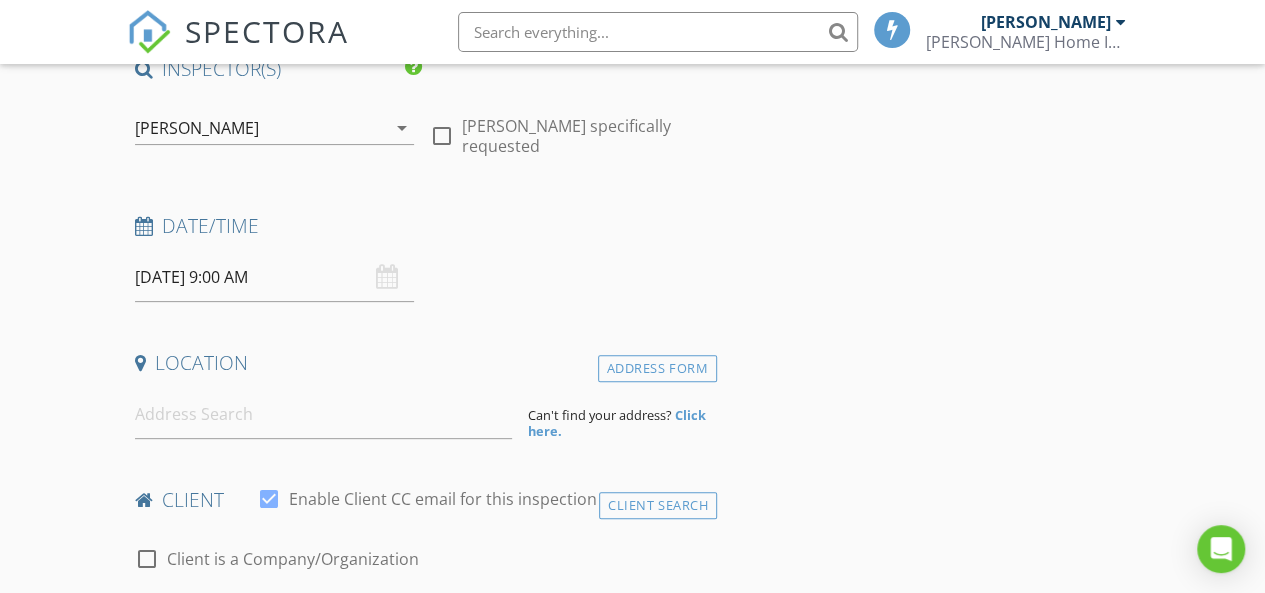 scroll, scrollTop: 200, scrollLeft: 0, axis: vertical 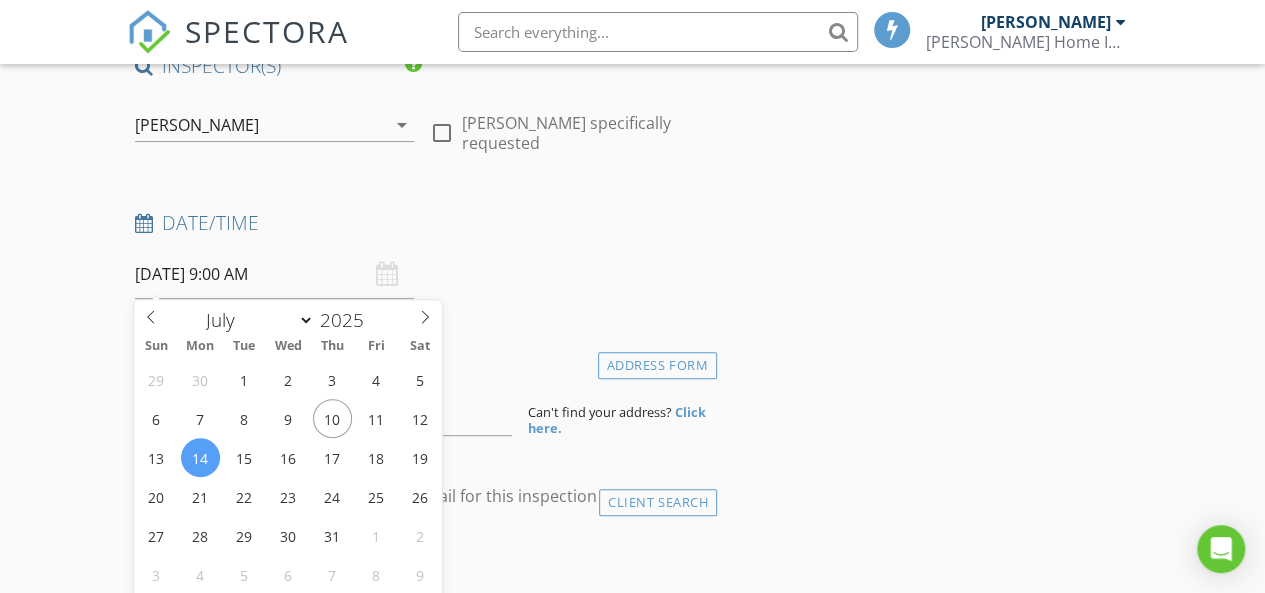 click on "07/14/2025 9:00 AM" at bounding box center (274, 274) 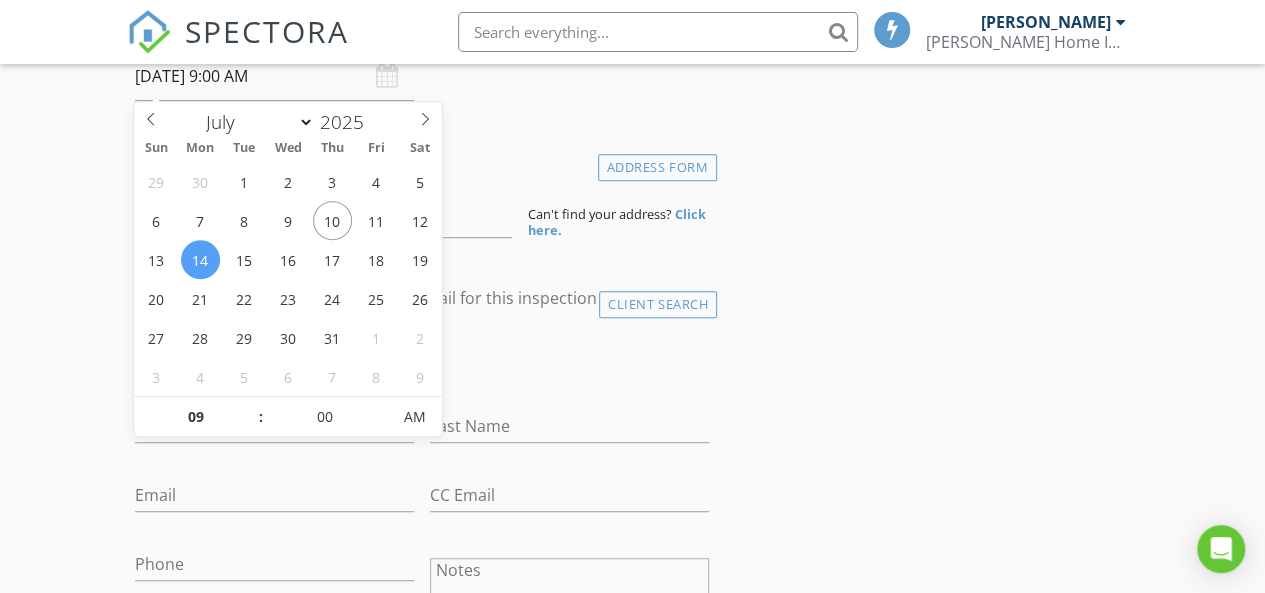 scroll, scrollTop: 400, scrollLeft: 0, axis: vertical 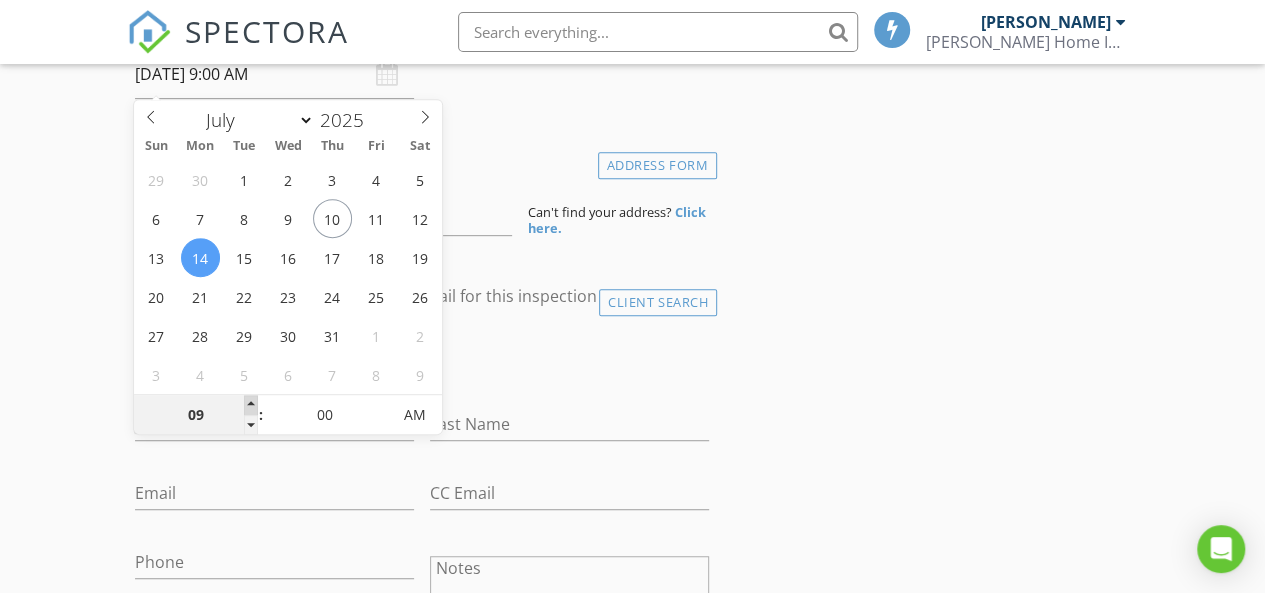 type on "10" 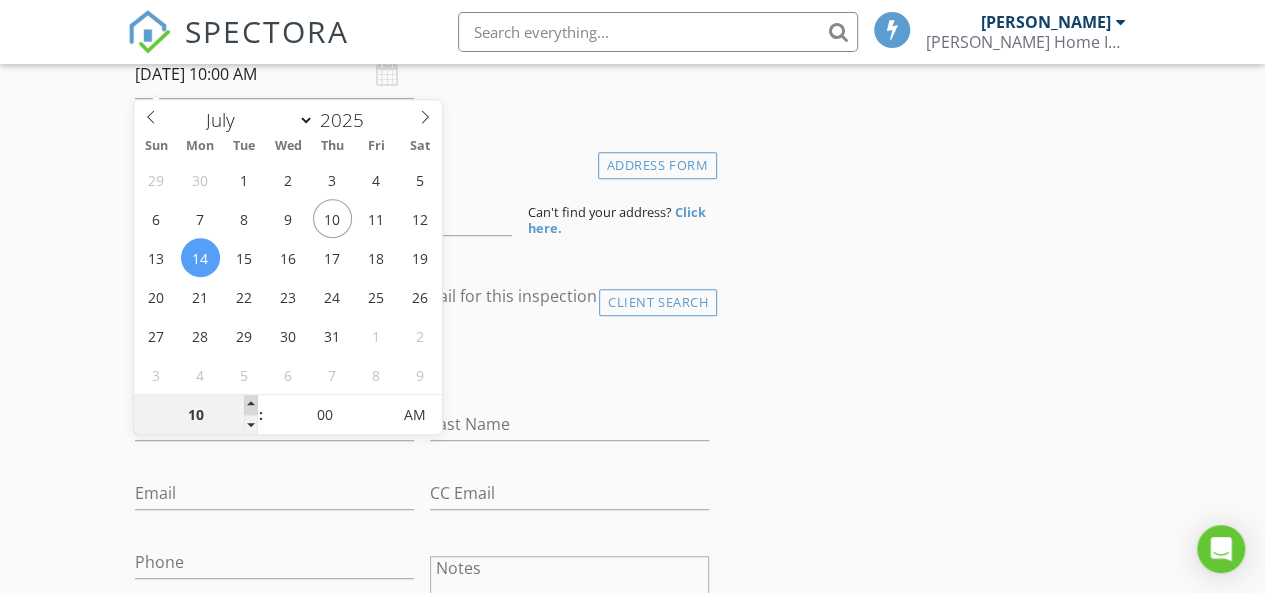 click at bounding box center [251, 405] 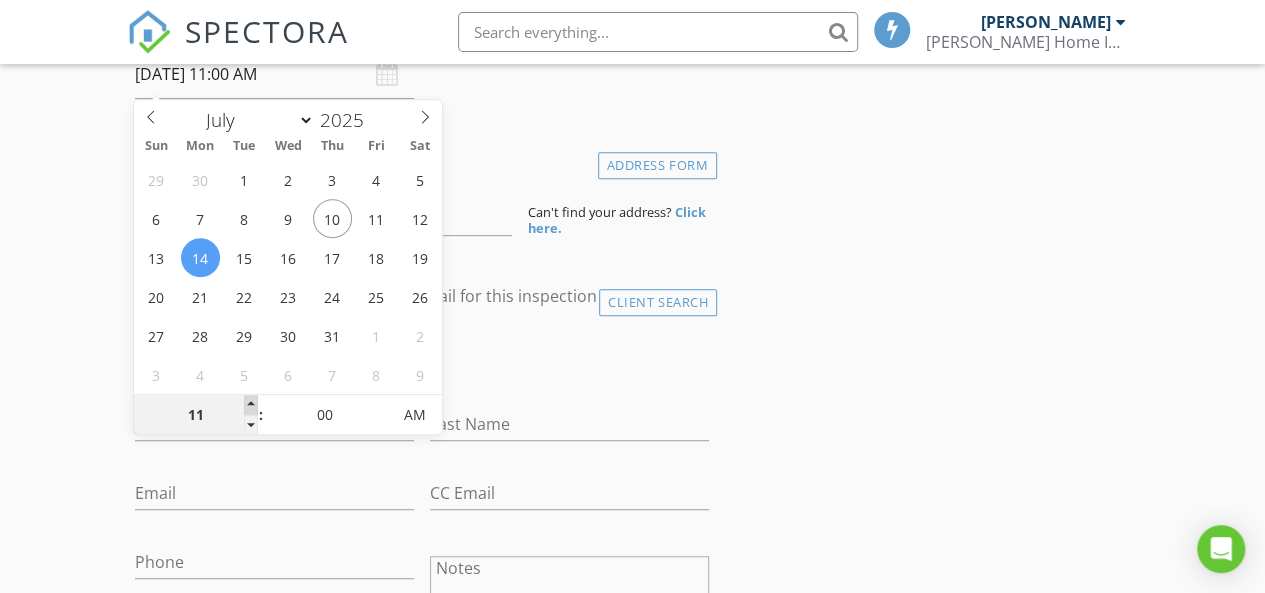 click at bounding box center (251, 405) 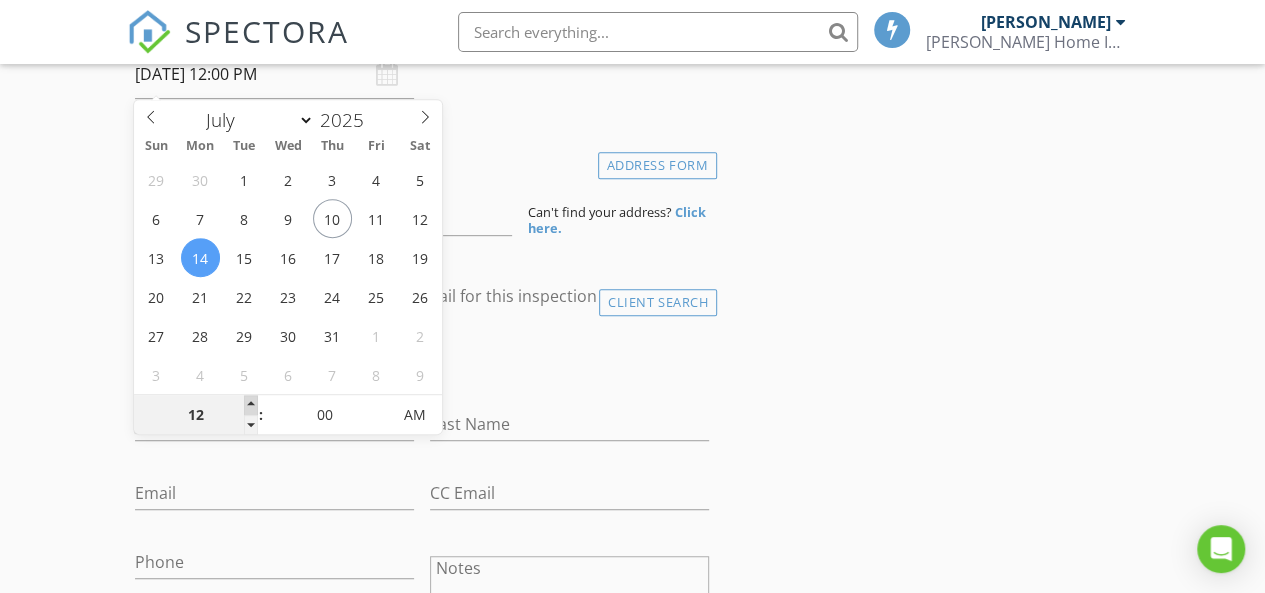 click at bounding box center (251, 405) 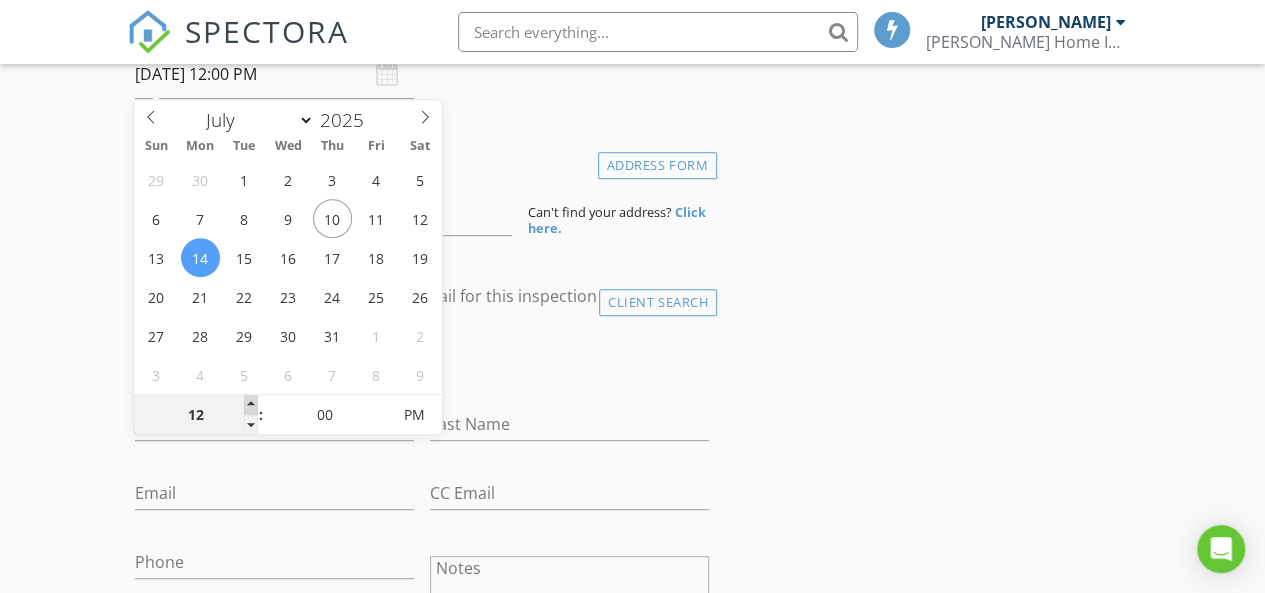 type on "01" 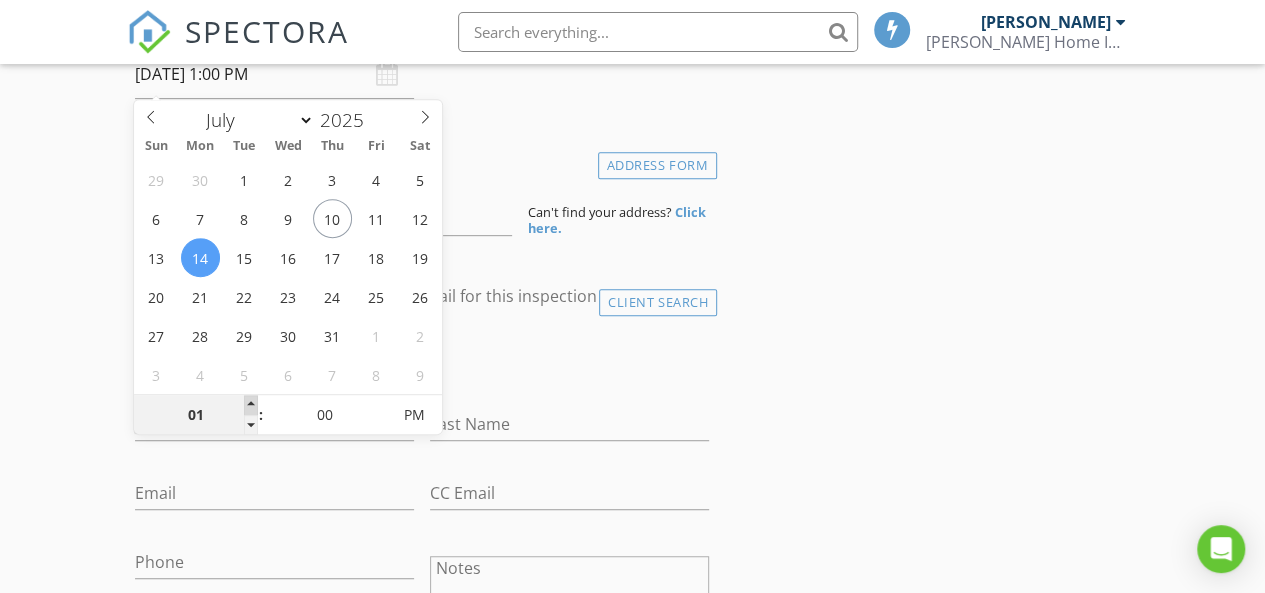 click at bounding box center [251, 405] 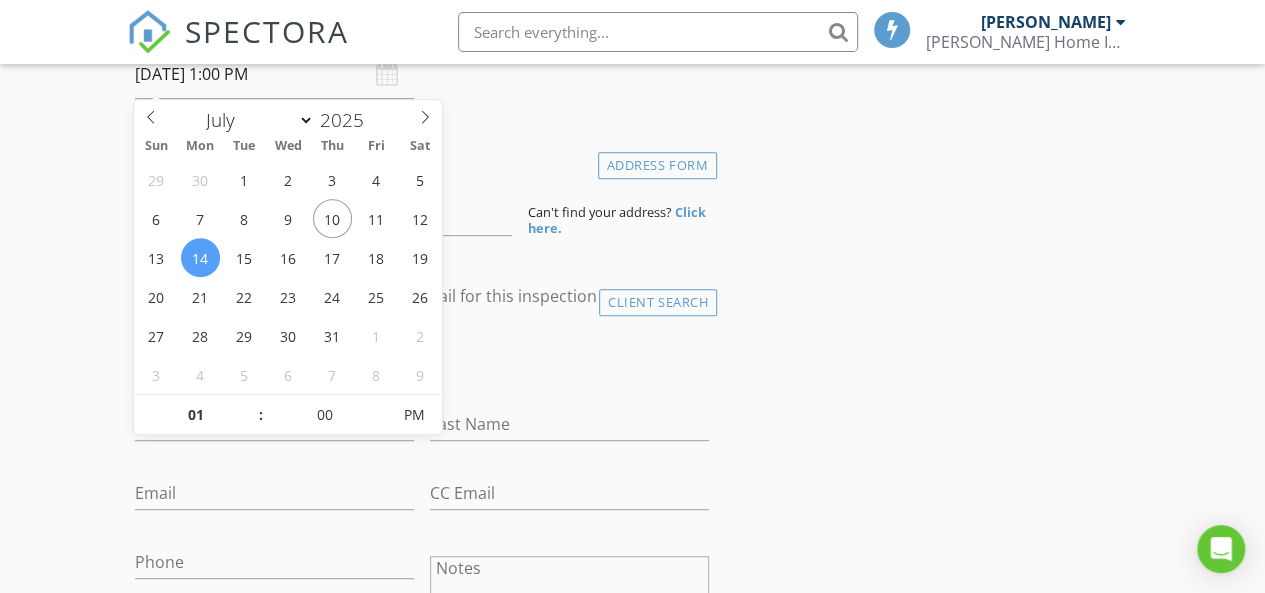 click on "INSPECTOR(S)
check_box   Randy Ivey   PRIMARY   Randy Ivey arrow_drop_down   check_box_outline_blank Randy Ivey specifically requested
Date/Time
07/14/2025 1:00 PM
Location
Address Form       Can't find your address?   Click here.
client
check_box Enable Client CC email for this inspection   Client Search     check_box_outline_blank Client is a Company/Organization     First Name   Last Name   Email   CC Email   Phone           Notes   Private Notes
ADD ADDITIONAL client
SERVICES
arrow_drop_down     Select Discount Code arrow_drop_down    Charges       TOTAL   $0.00    Duration    No services with durations selected      Templates    No templates selected    Agreements    No agreements selected
Manual Edit
FEES
TOTAL:" at bounding box center (633, 1287) 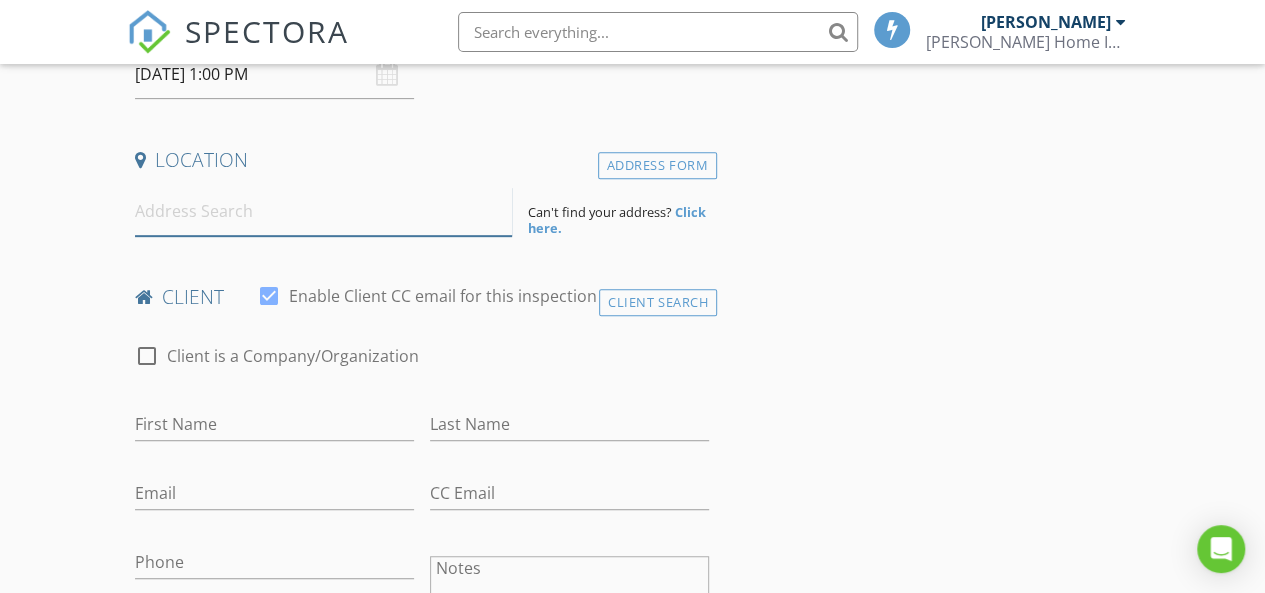 click at bounding box center (324, 211) 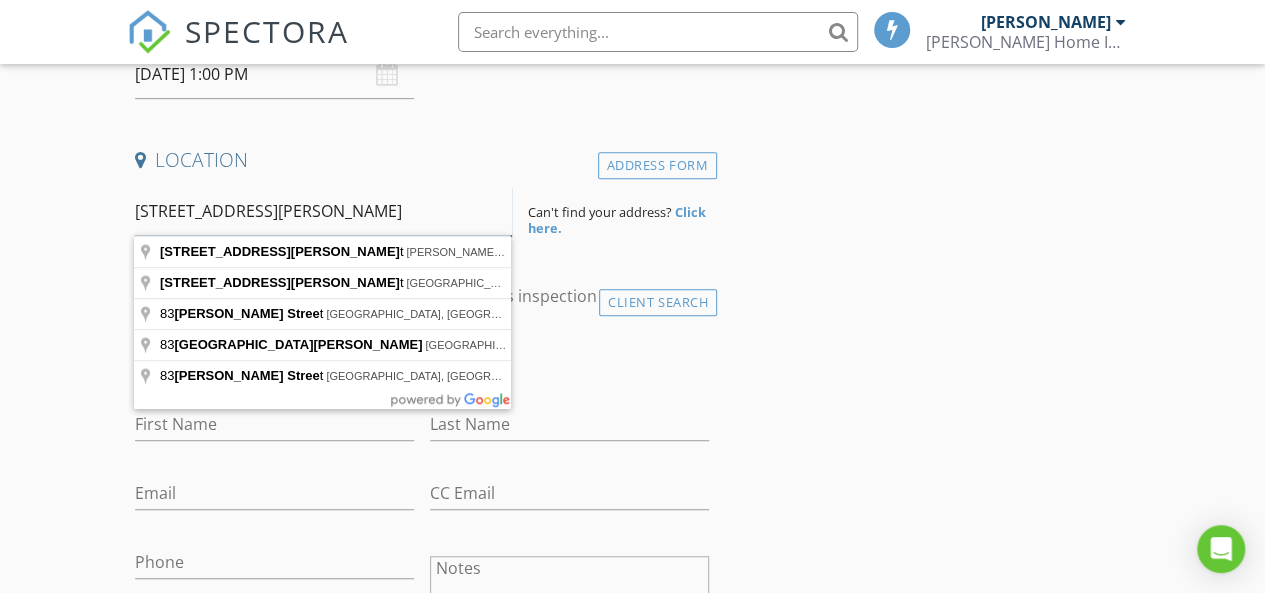 type on "83 Bonaparte Street" 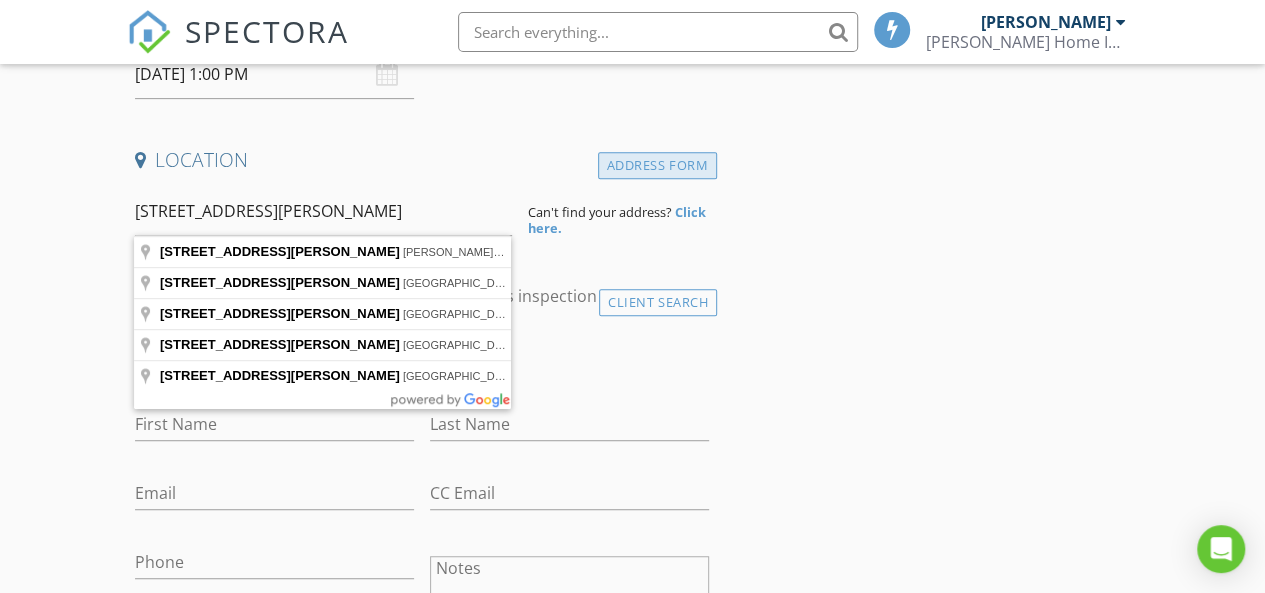 click on "Address Form" at bounding box center [657, 165] 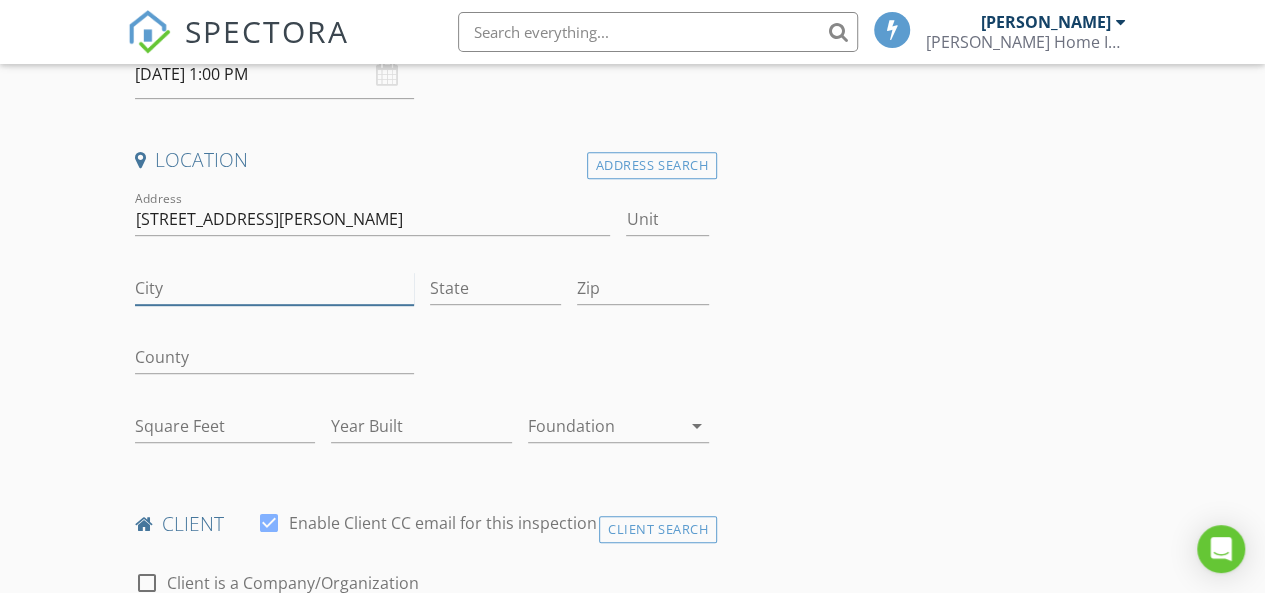 click on "City" at bounding box center [274, 288] 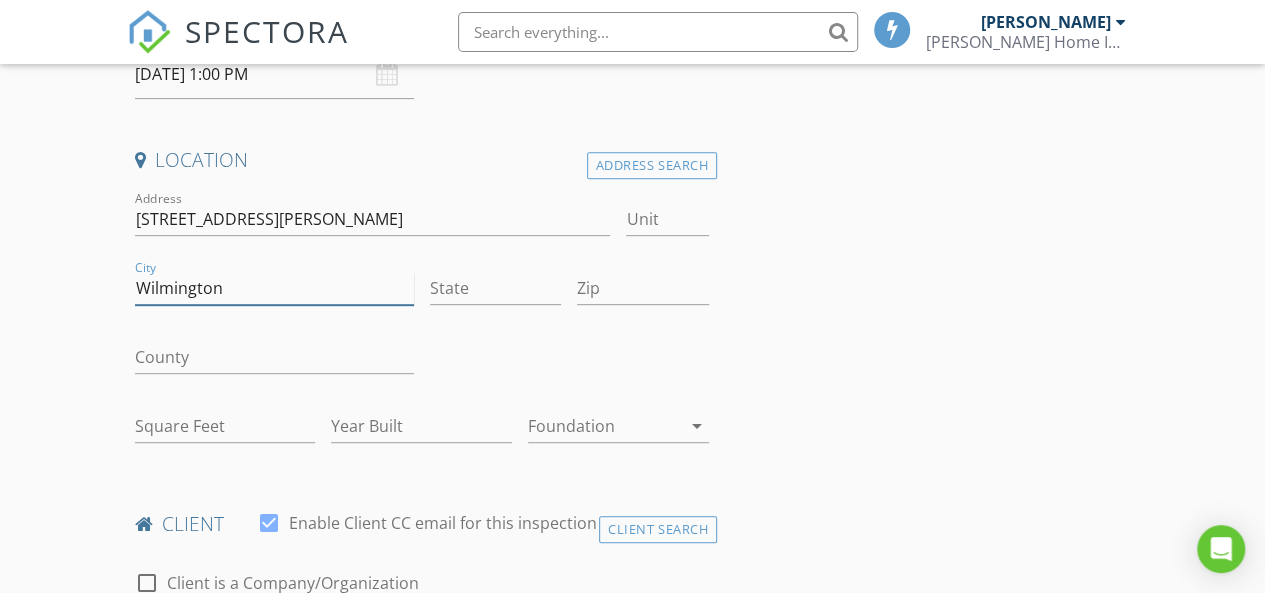 type on "Wilmington" 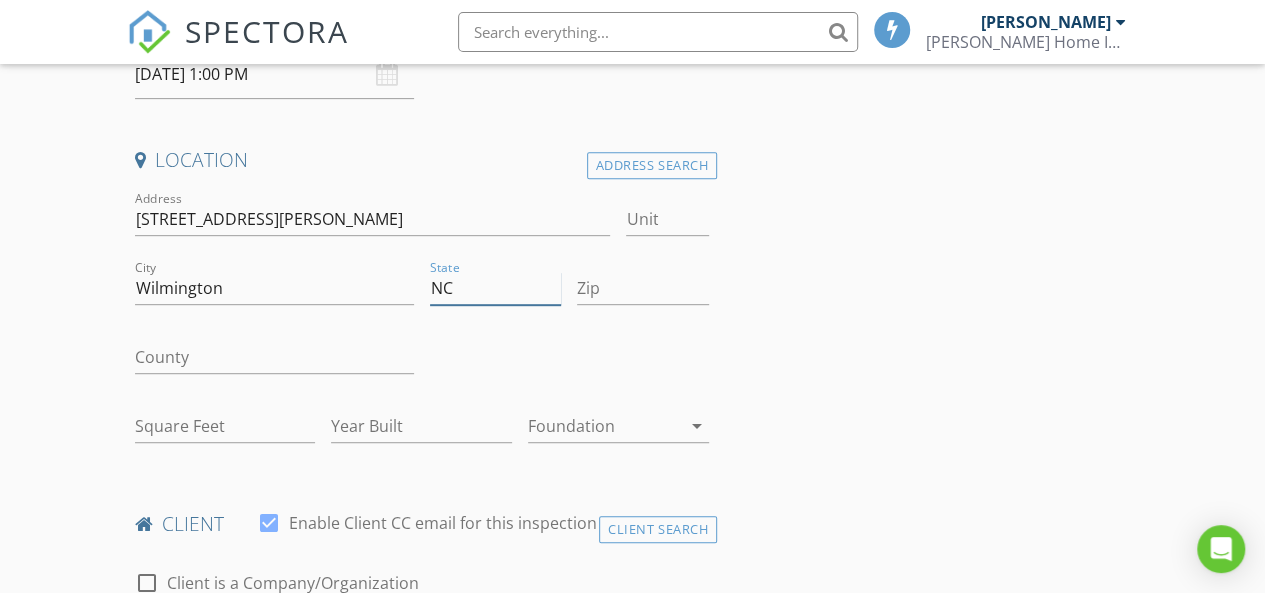 type on "NC" 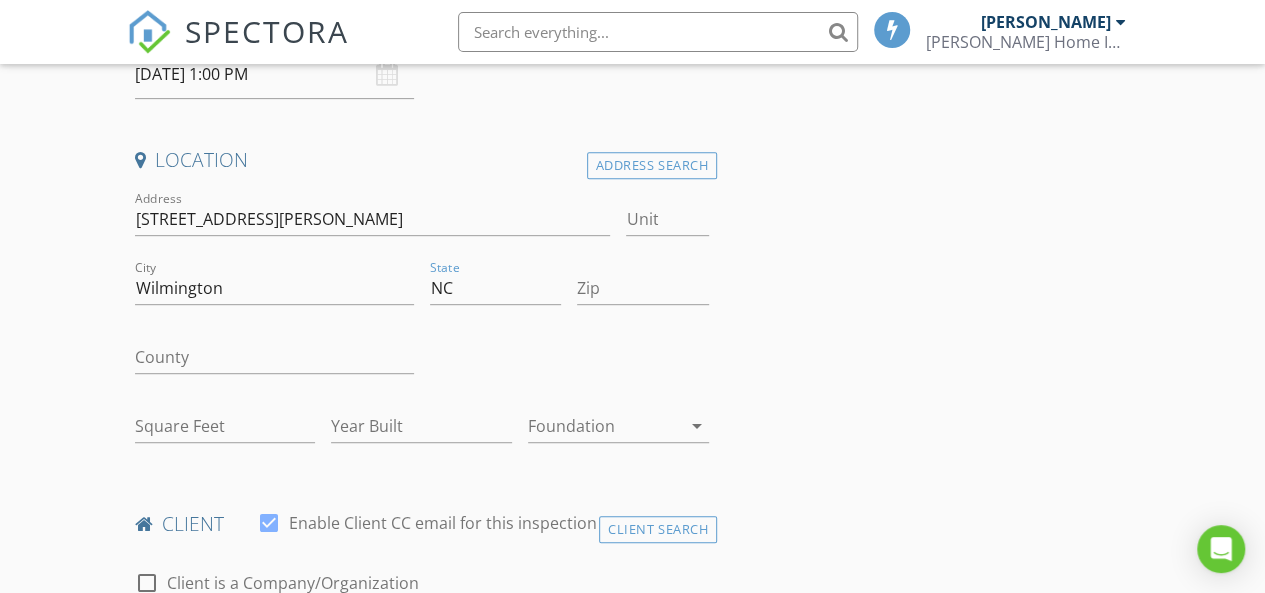 click on "INSPECTOR(S)
check_box   Randy Ivey   PRIMARY   Randy Ivey arrow_drop_down   check_box_outline_blank Randy Ivey specifically requested
Date/Time
07/14/2025 1:00 PM
Location
Address Search       Address 83 Bonaparte Street   Unit   City Wilmington   State NC   Zip   County     Square Feet   Year Built   Foundation arrow_drop_down
client
check_box Enable Client CC email for this inspection   Client Search     check_box_outline_blank Client is a Company/Organization     First Name   Last Name   Email   CC Email   Phone           Notes   Private Notes
ADD ADDITIONAL client
SERVICES
arrow_drop_down     Select Discount Code arrow_drop_down    Charges       TOTAL   $0.00    Duration    No services with durations selected      Templates    No templates selected    Agreements" at bounding box center [633, 1401] 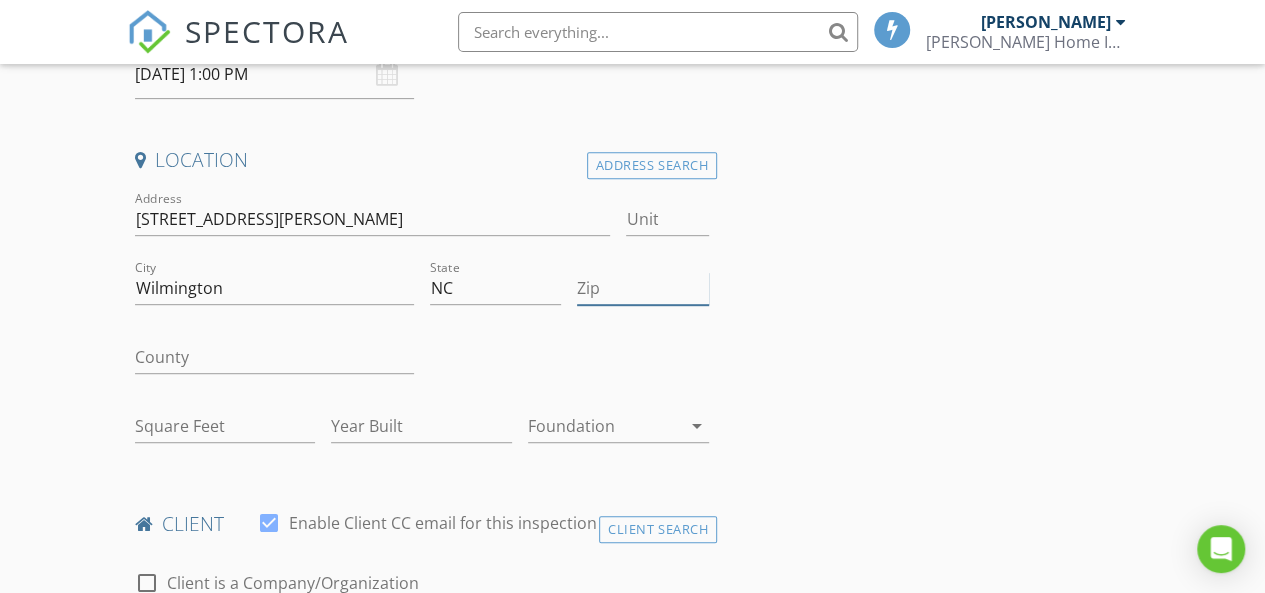 click on "Zip" at bounding box center [643, 288] 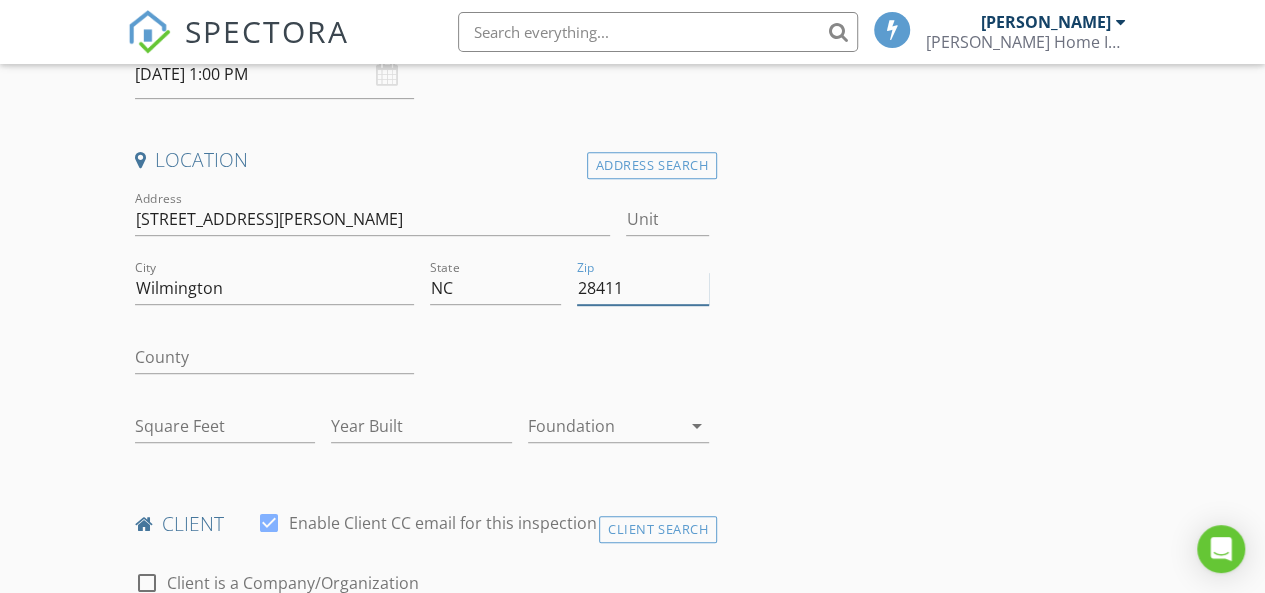 type on "28411" 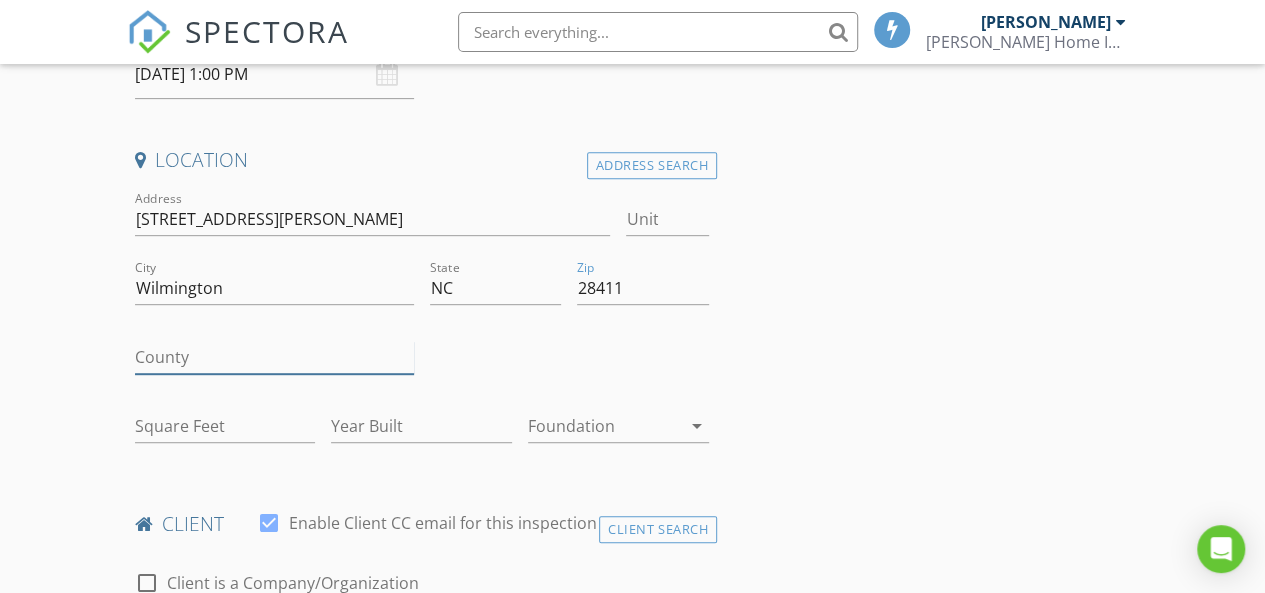 click on "County" at bounding box center [274, 357] 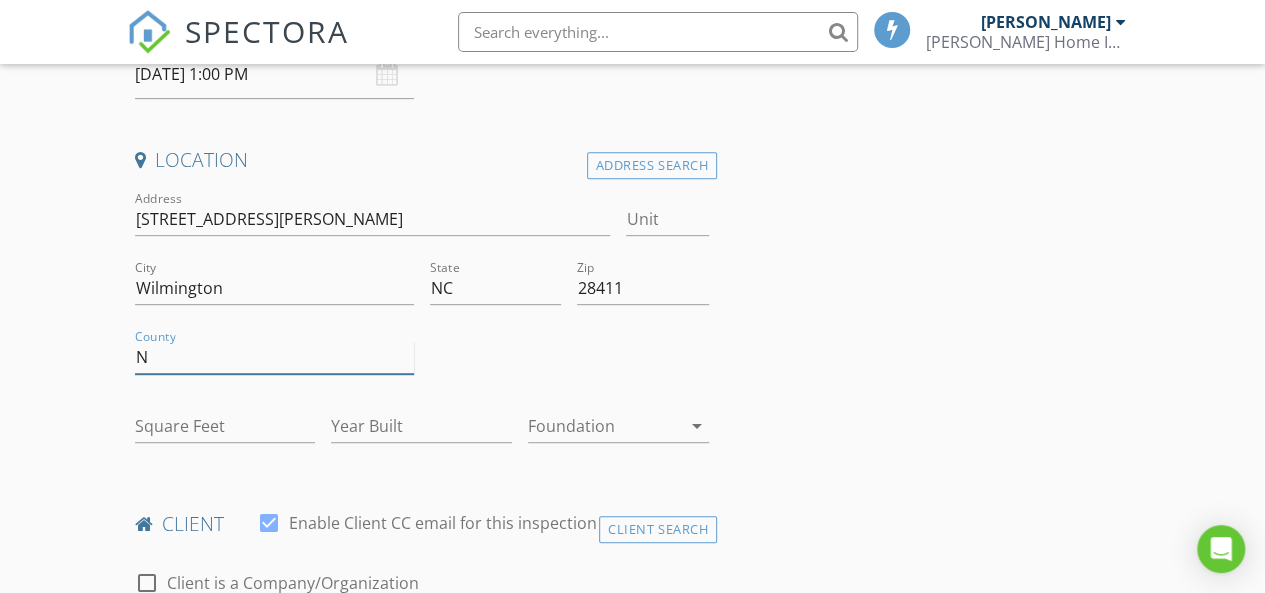 type on "New Hanover" 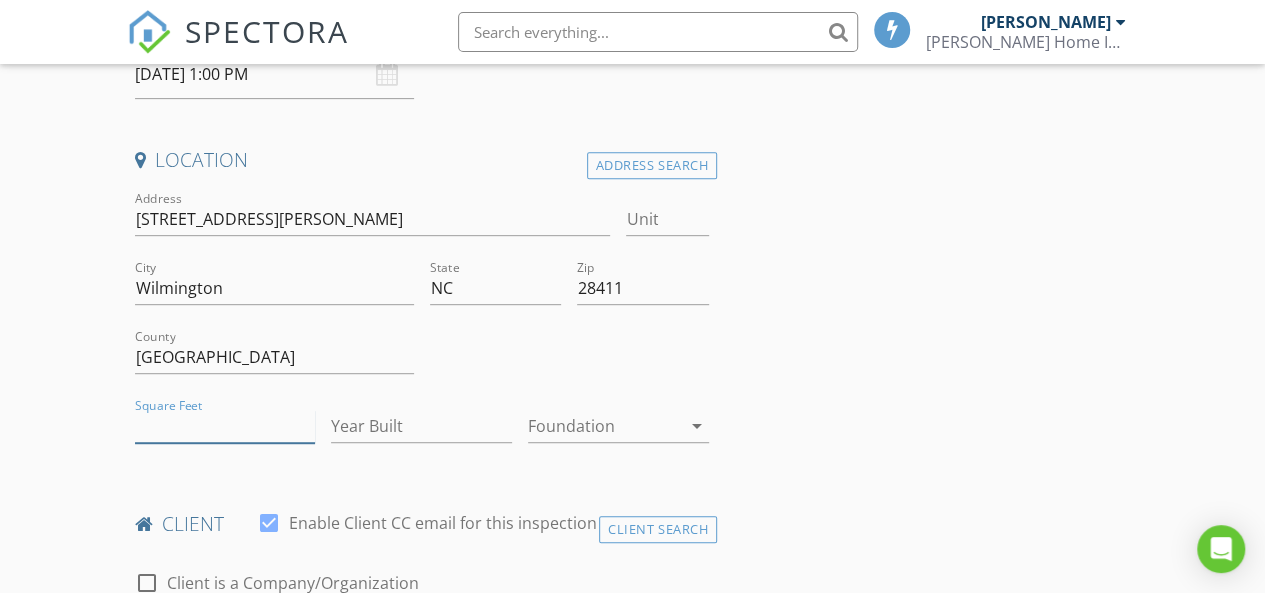 click on "Square Feet" at bounding box center (225, 426) 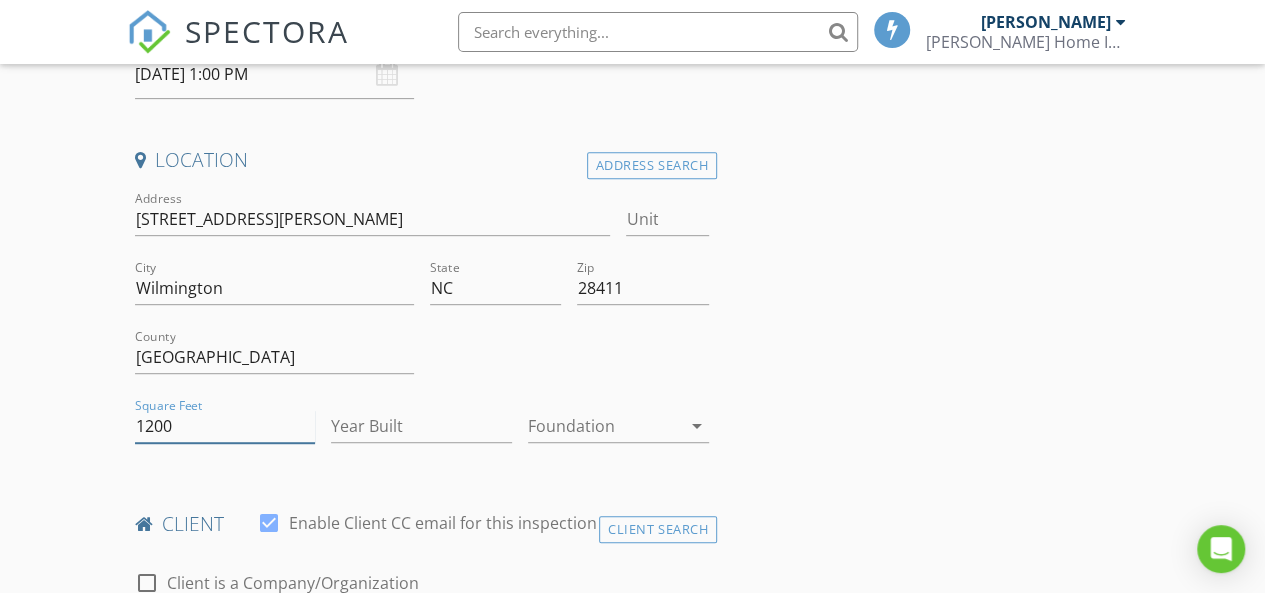 type on "1200" 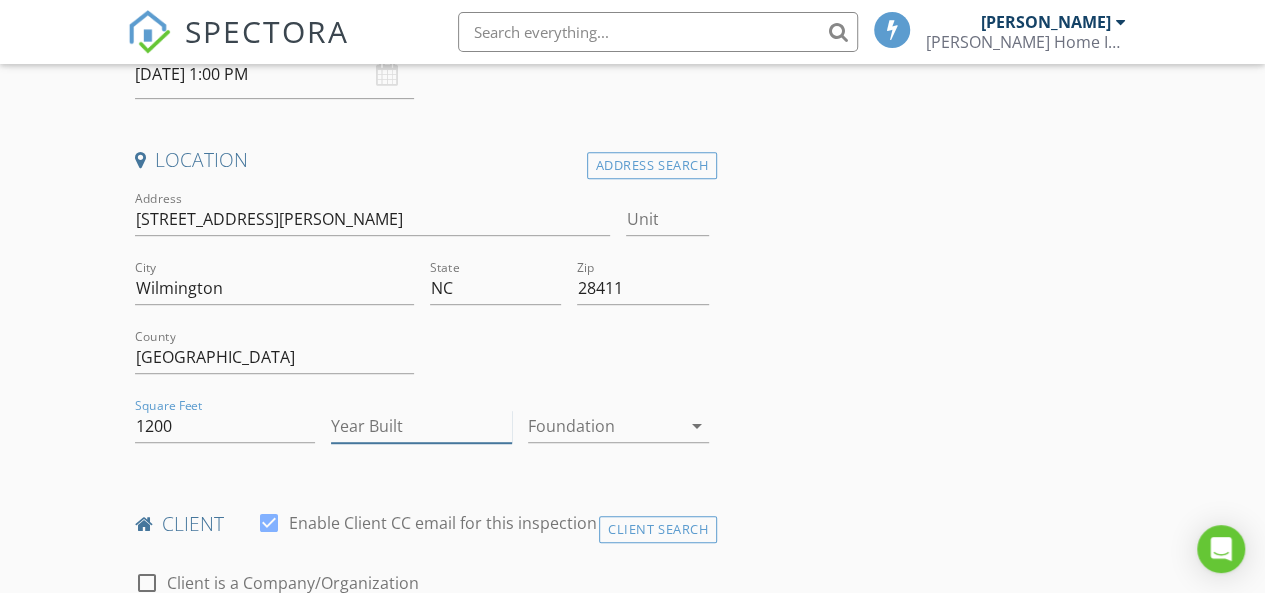 click on "Year Built" at bounding box center (421, 426) 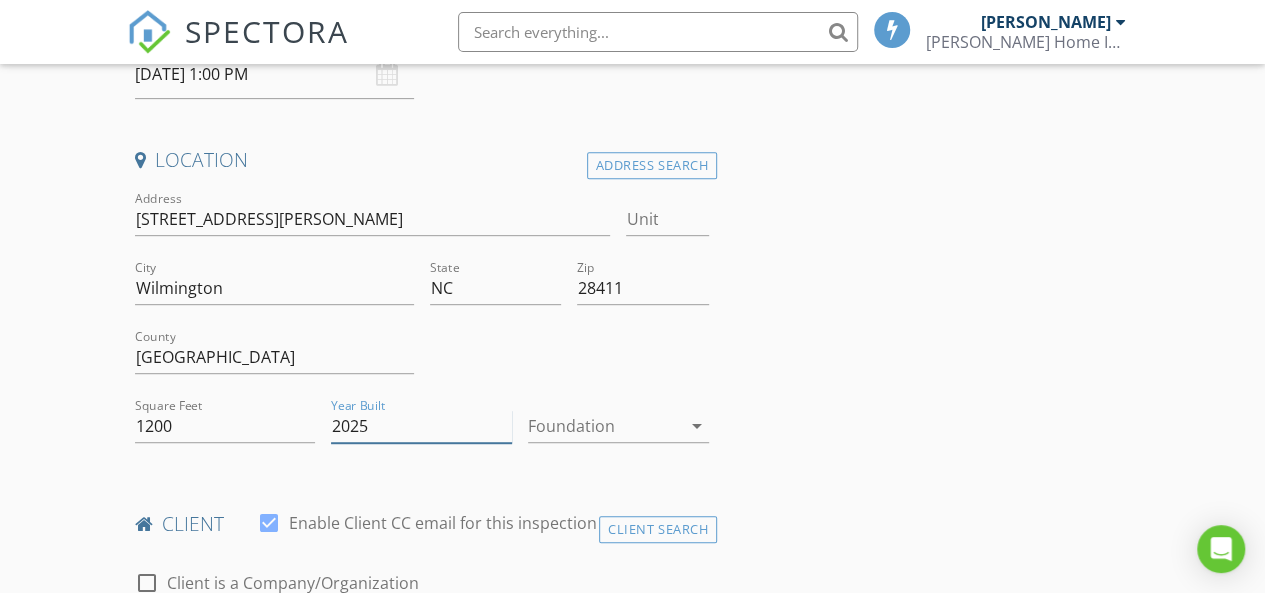 type on "2025" 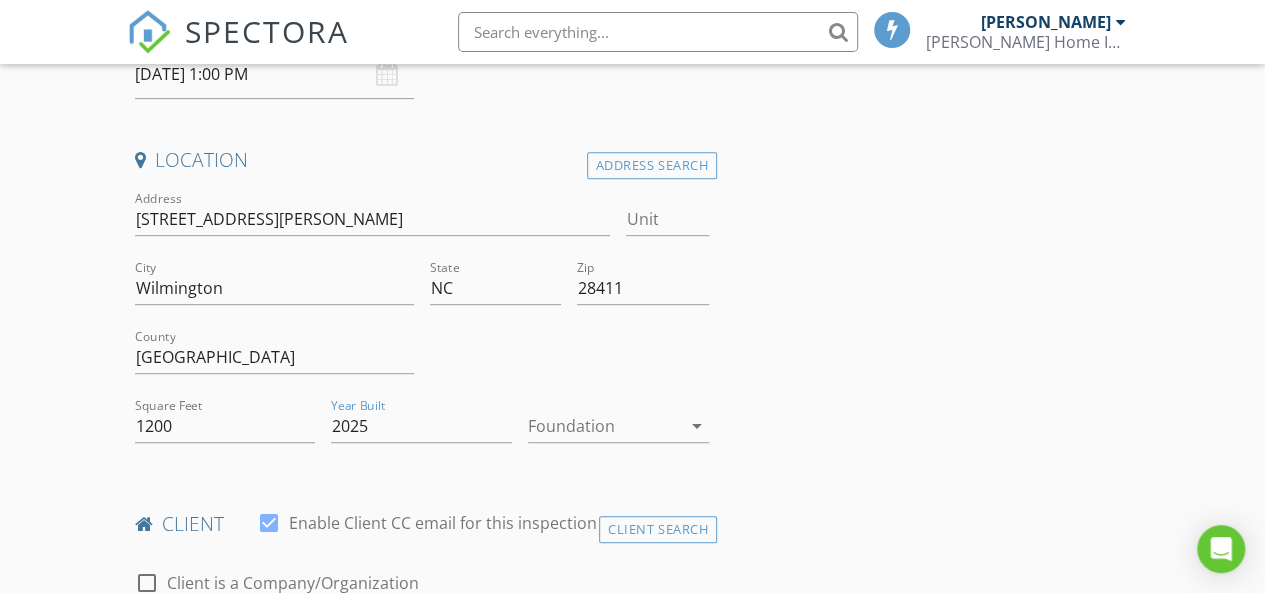 click at bounding box center [604, 426] 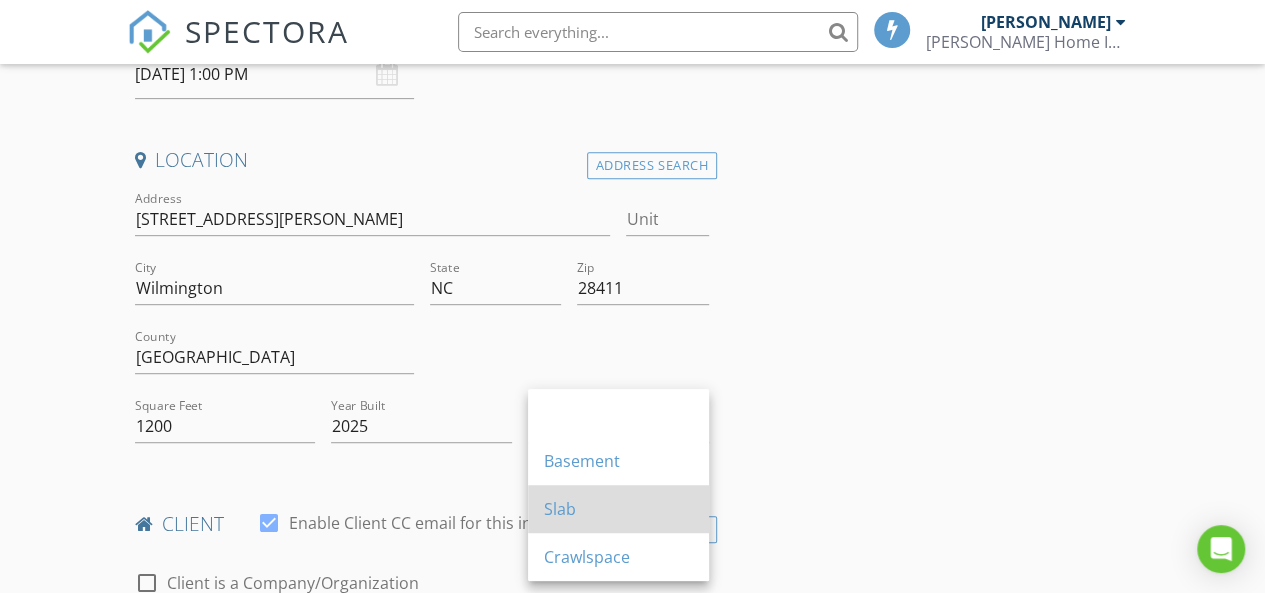 click on "Slab" at bounding box center (618, 509) 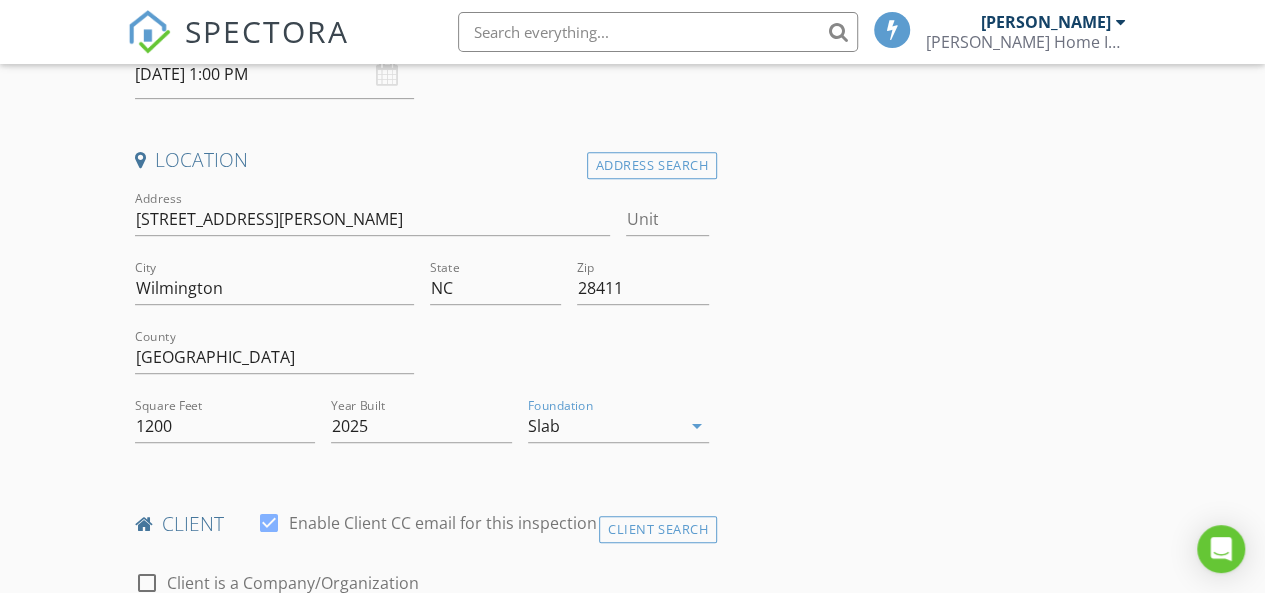 click on "INSPECTOR(S)
check_box   Randy Ivey   PRIMARY   Randy Ivey arrow_drop_down   check_box_outline_blank Randy Ivey specifically requested
Date/Time
07/14/2025 1:00 PM
Location
Address Search       Address 83 Bonaparte Street   Unit   City Wilmington   State NC   Zip 28411   County New Hanover     Square Feet 1200   Year Built 2025   Foundation Slab arrow_drop_down
client
check_box Enable Client CC email for this inspection   Client Search     check_box_outline_blank Client is a Company/Organization     First Name   Last Name   Email   CC Email   Phone           Notes   Private Notes
ADD ADDITIONAL client
SERVICES
arrow_drop_down     Select Discount Code arrow_drop_down    Charges       TOTAL   $0.00    Duration    No services with durations selected      Templates       Agreements" at bounding box center [633, 1401] 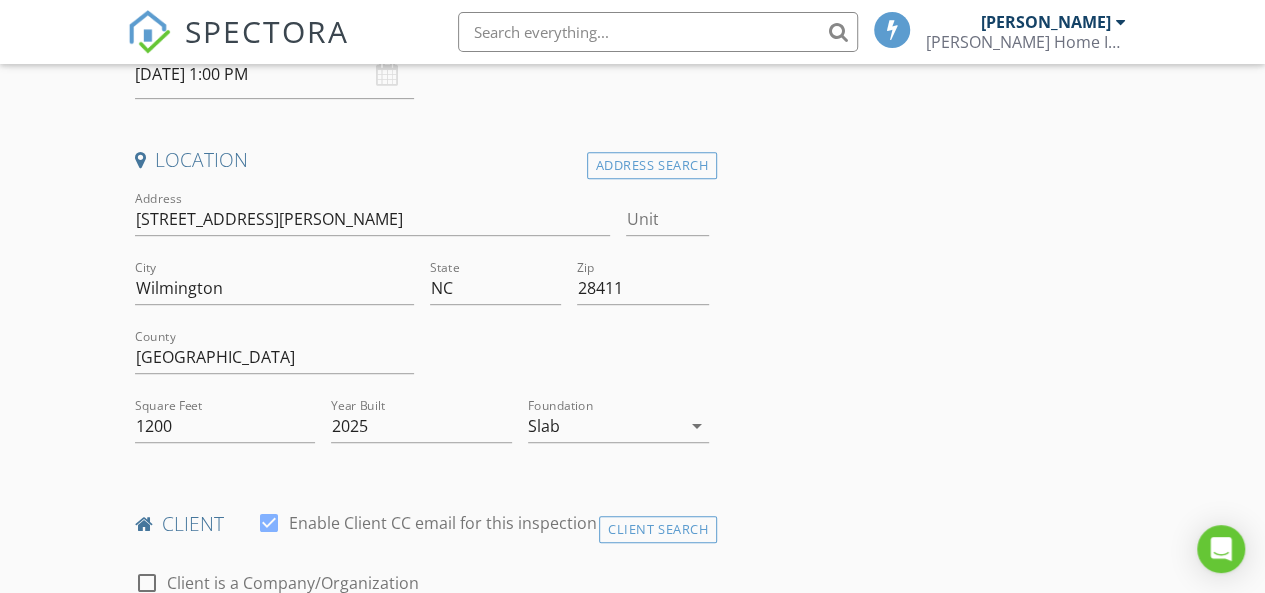 click on "INSPECTOR(S)
check_box   Randy Ivey   PRIMARY   Randy Ivey arrow_drop_down   check_box_outline_blank Randy Ivey specifically requested
Date/Time
07/14/2025 1:00 PM
Location
Address Search       Address 83 Bonaparte Street   Unit   City Wilmington   State NC   Zip 28411   County New Hanover     Square Feet 1200   Year Built 2025   Foundation Slab arrow_drop_down
client
check_box Enable Client CC email for this inspection   Client Search     check_box_outline_blank Client is a Company/Organization     First Name   Last Name   Email   CC Email   Phone           Notes   Private Notes
ADD ADDITIONAL client
SERVICES
arrow_drop_down     Select Discount Code arrow_drop_down    Charges       TOTAL   $0.00    Duration    No services with durations selected      Templates       Agreements" at bounding box center (633, 1401) 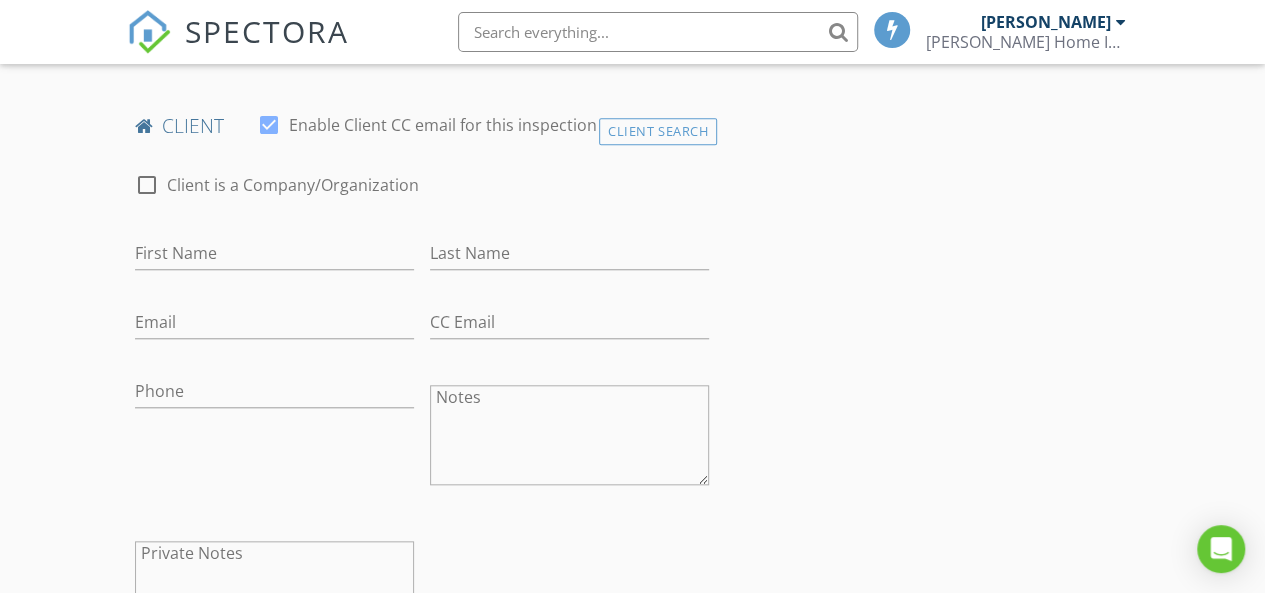 scroll, scrollTop: 800, scrollLeft: 0, axis: vertical 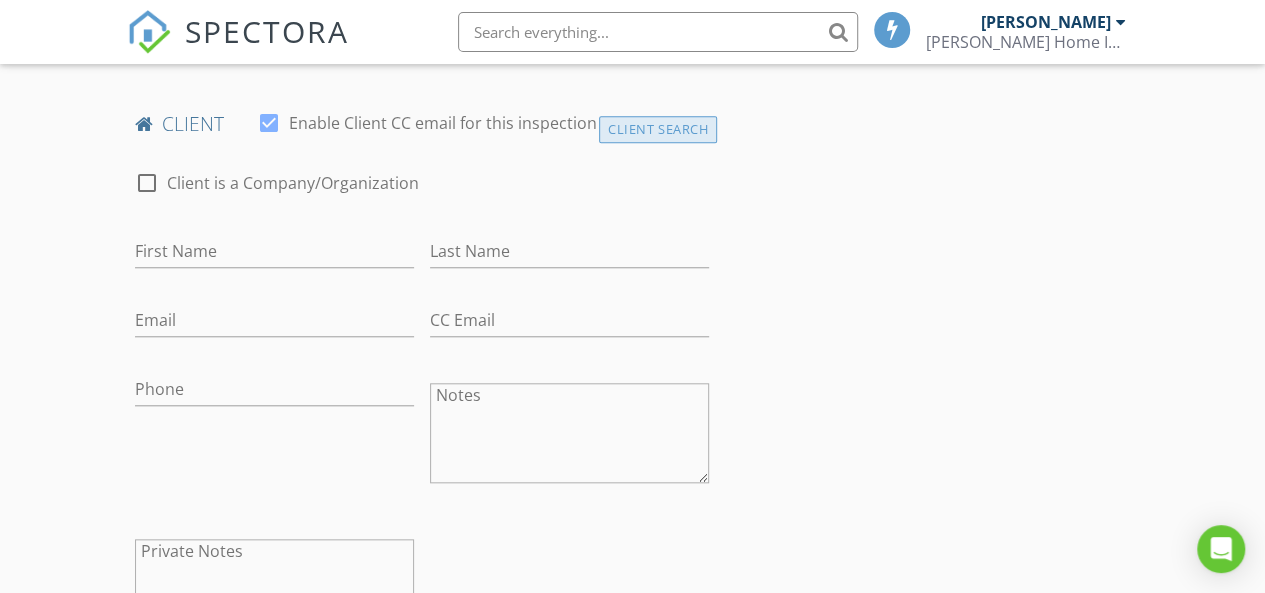 click on "Client Search" at bounding box center (658, 129) 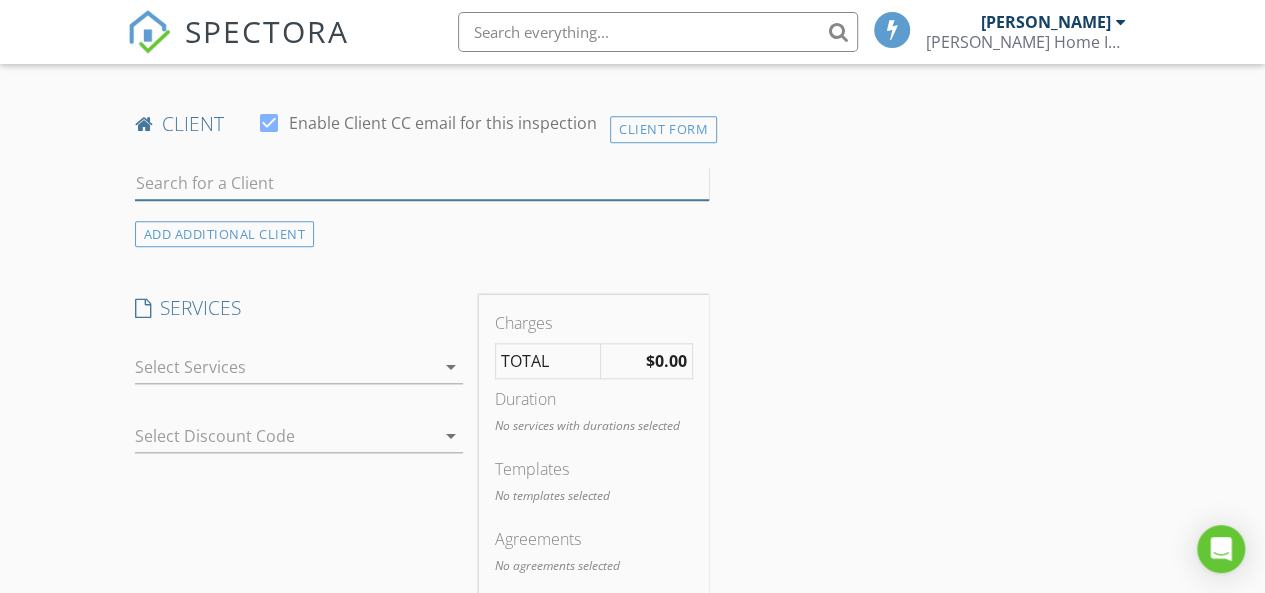 click at bounding box center [422, 183] 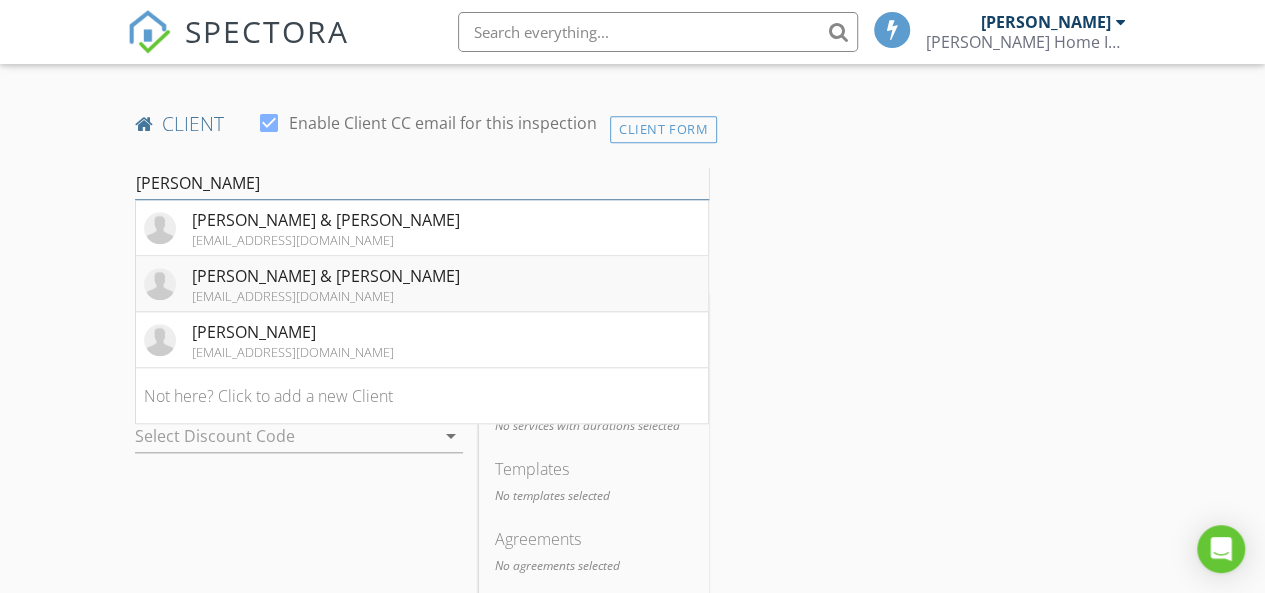 type on "andrews" 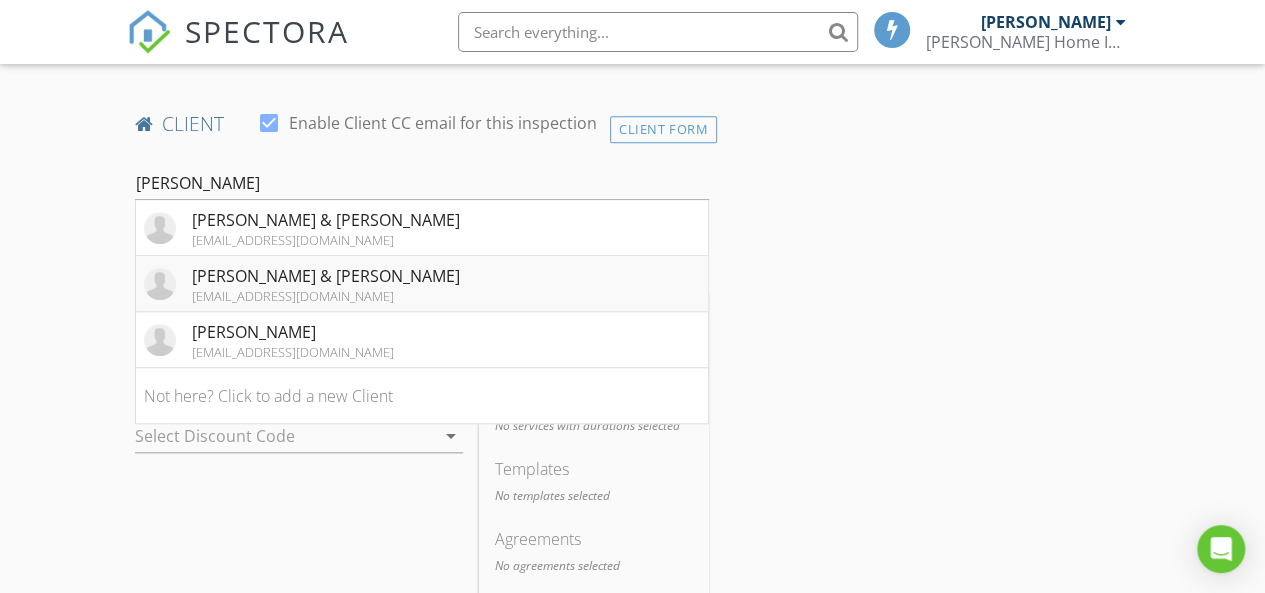 click on "southbeachgrill@hotmail.com" at bounding box center (326, 296) 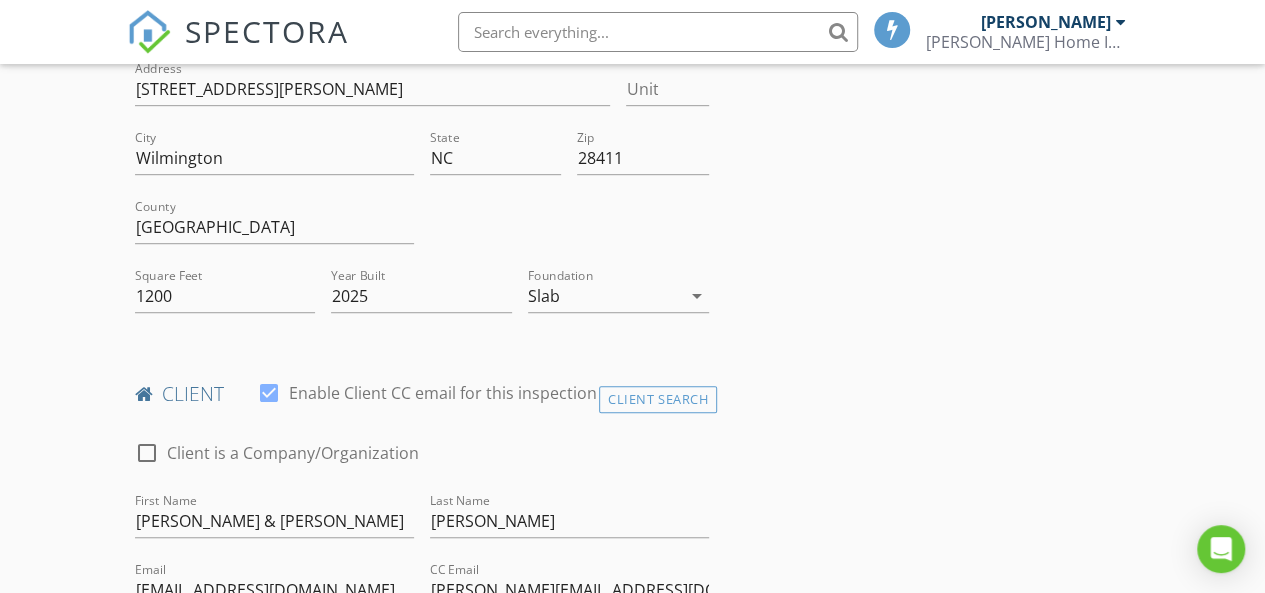 scroll, scrollTop: 500, scrollLeft: 0, axis: vertical 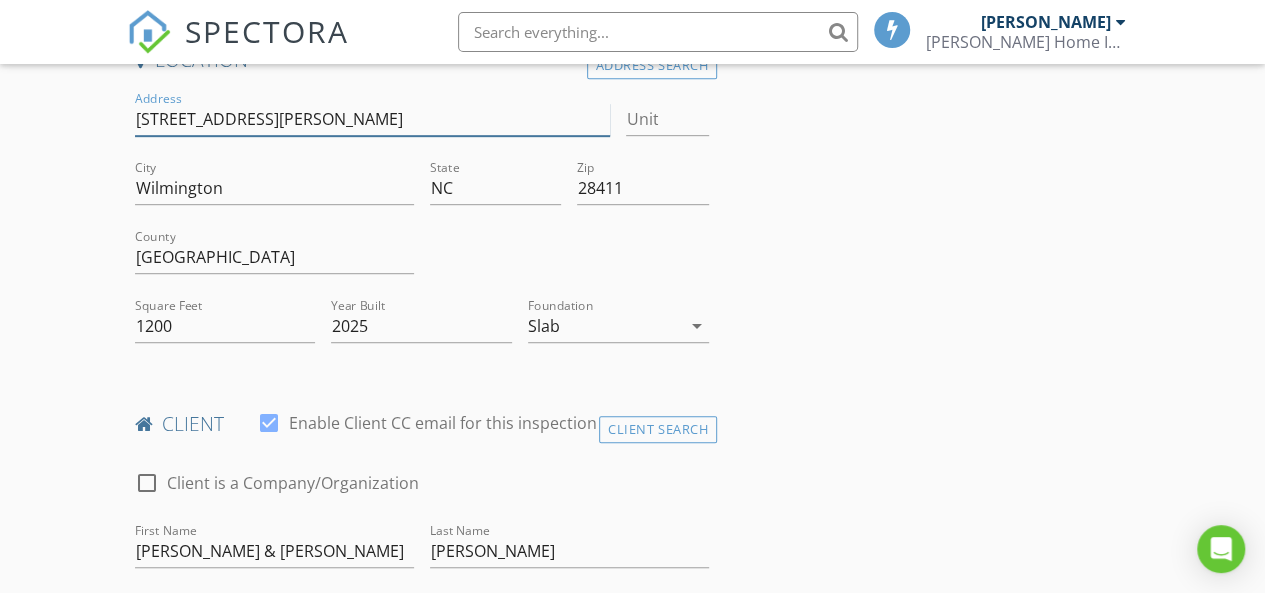 drag, startPoint x: 296, startPoint y: 123, endPoint x: 134, endPoint y: 109, distance: 162.6038 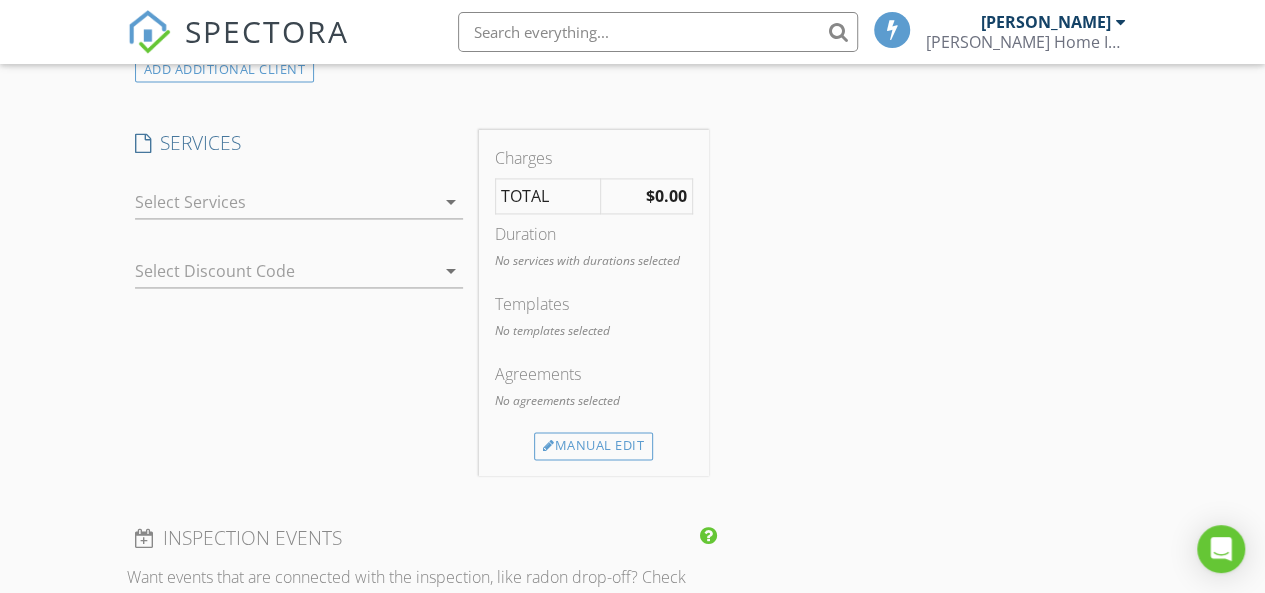 scroll, scrollTop: 1400, scrollLeft: 0, axis: vertical 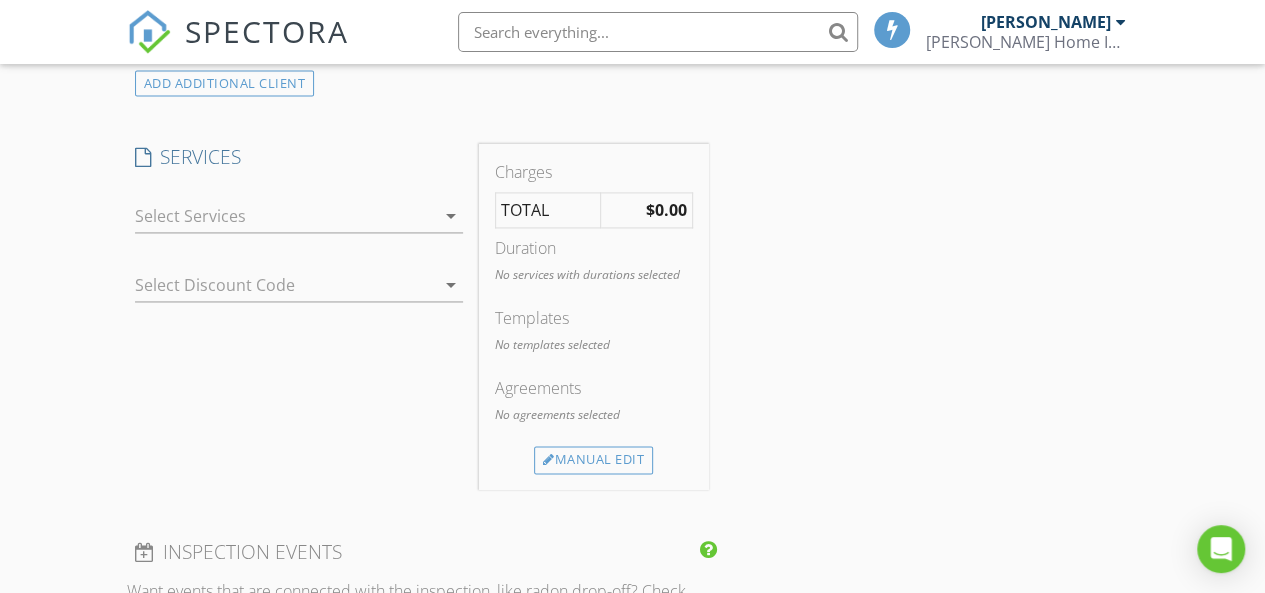 click on "arrow_drop_down" at bounding box center (451, 216) 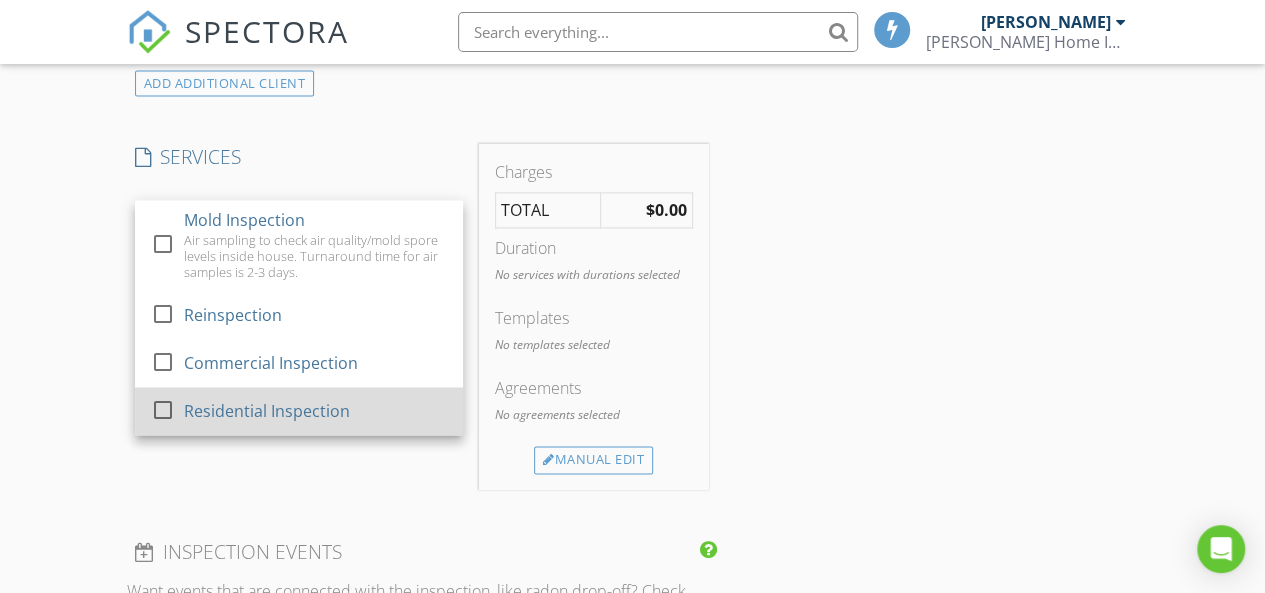 click at bounding box center [163, 410] 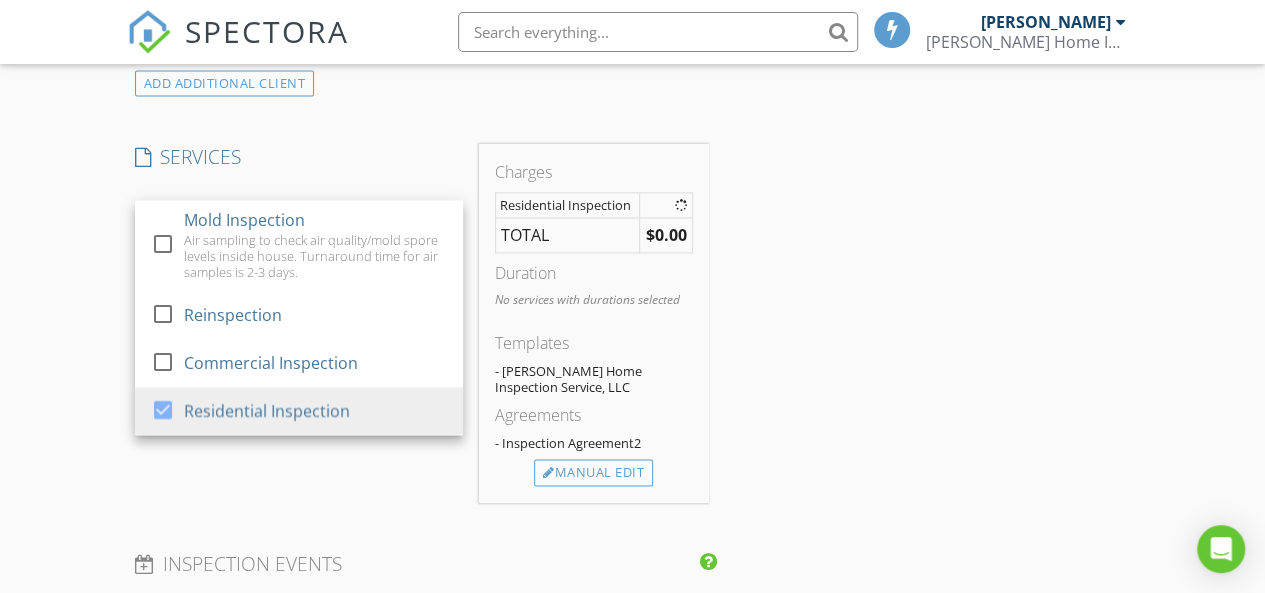 click on "INSPECTOR(S)
check_box   Randy Ivey   PRIMARY   Randy Ivey arrow_drop_down   check_box_outline_blank Randy Ivey specifically requested
Date/Time
07/14/2025 1:00 PM
Location
Address Search       Address 83 Bonaparte Street   Unit   City Wilmington   State NC   Zip 28411   County New Hanover     Square Feet 1200   Year Built 2025   Foundation Slab arrow_drop_down
client
check_box Enable Client CC email for this inspection   Client Search     check_box_outline_blank Client is a Company/Organization     First Name John & Elaine   Last Name Andrews   Email southbeachgrill@hotmail.com   CC Email elaineandrews@outlook.com   Phone (910) 232-4643           Notes   Private Notes
ADD ADDITIONAL client
SERVICES
check_box_outline_blank   Mold Inspection   check_box_outline_blank" at bounding box center [633, 407] 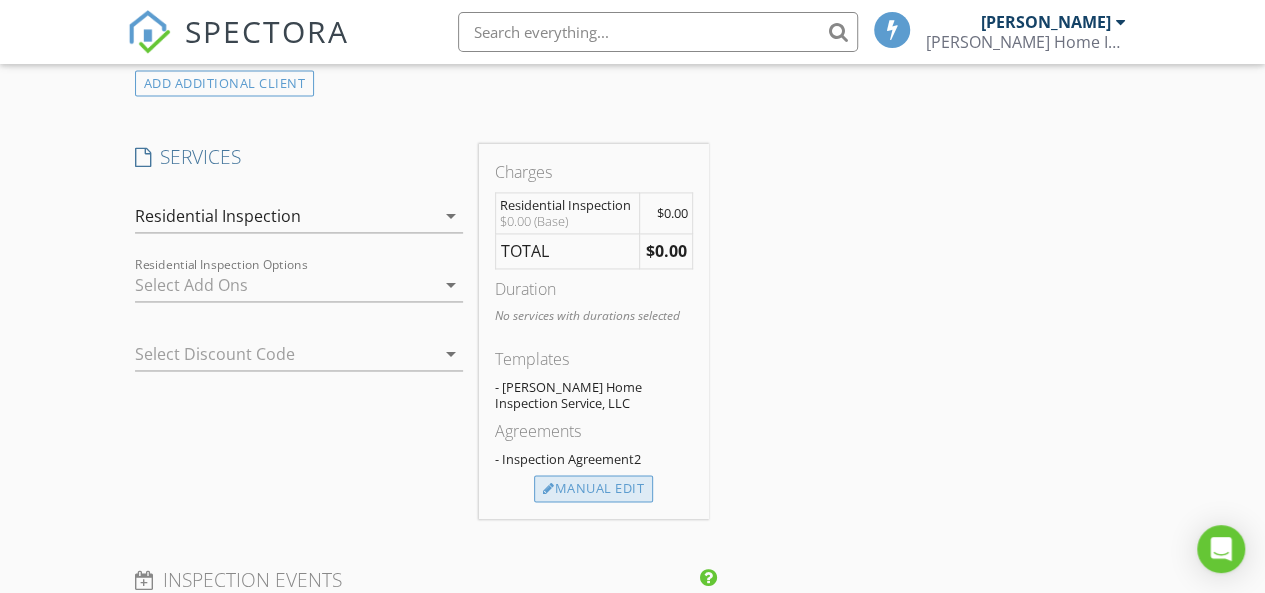click on "Manual Edit" at bounding box center [593, 489] 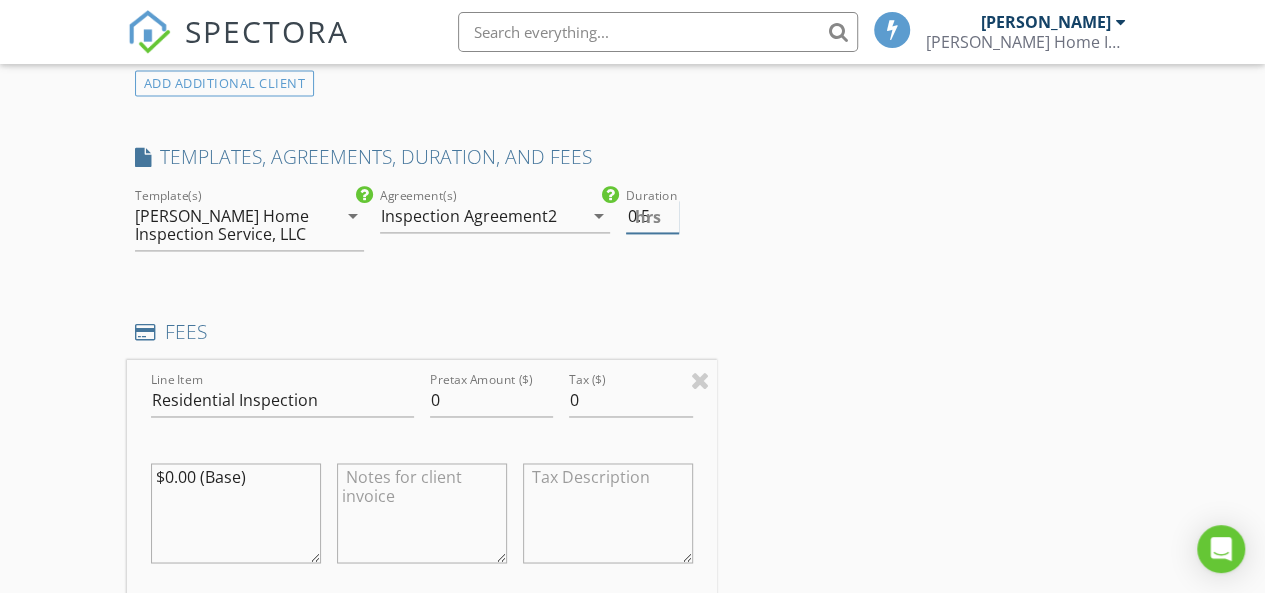 click on "0.5" at bounding box center (652, 216) 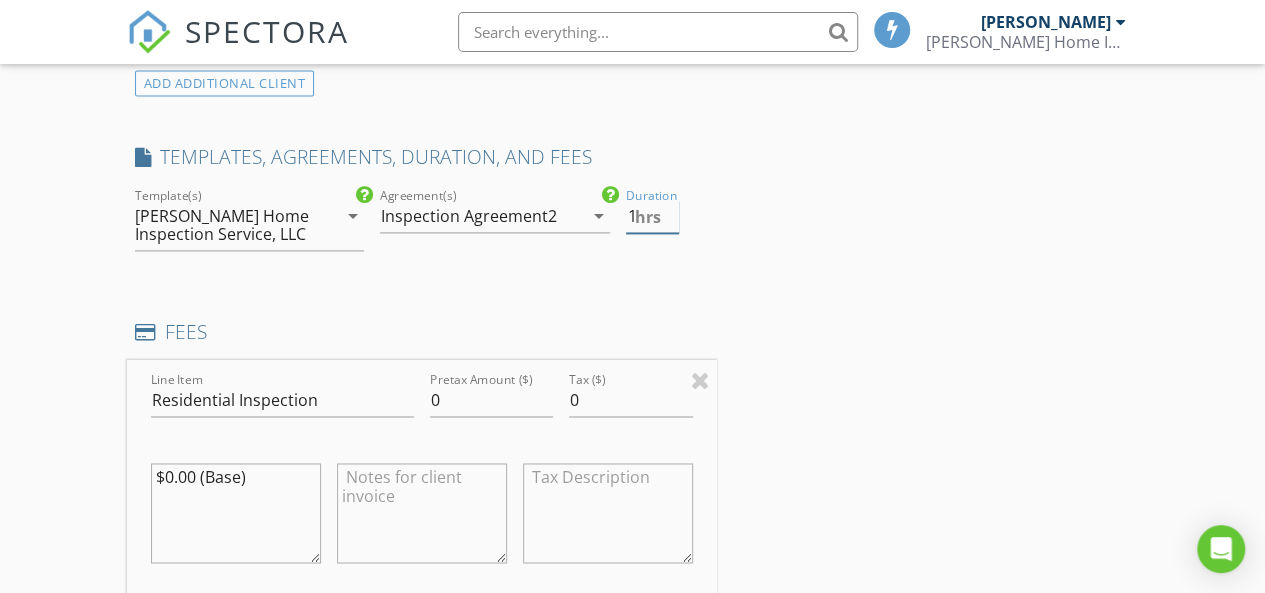 click on "1" at bounding box center (652, 216) 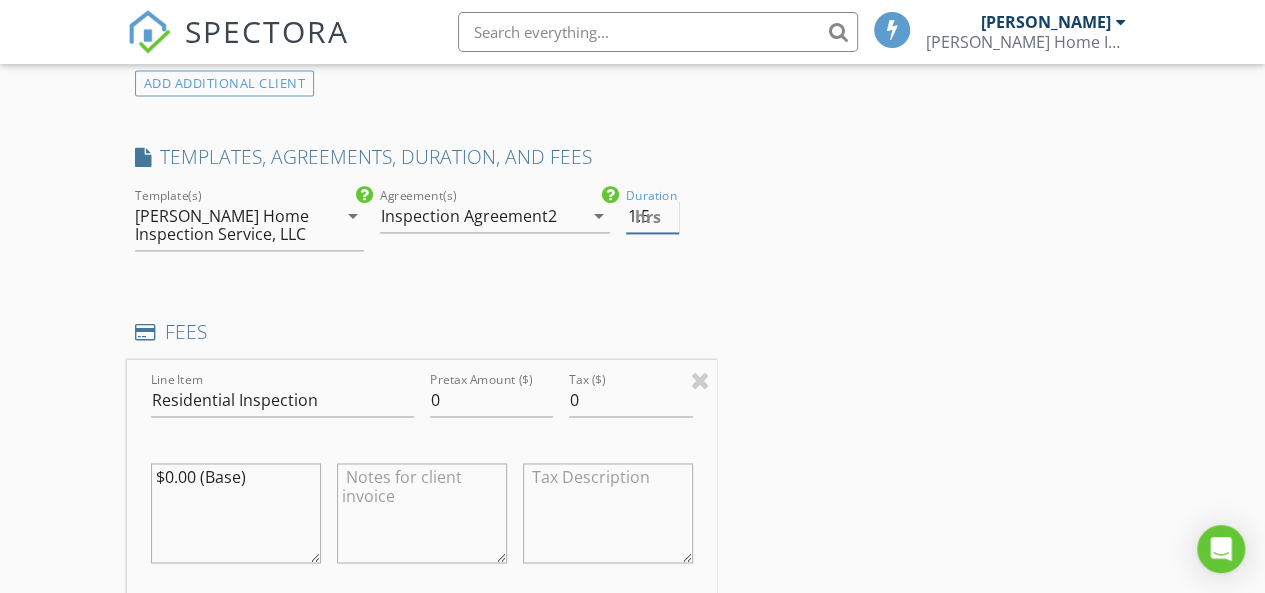 click on "1.5" at bounding box center [652, 216] 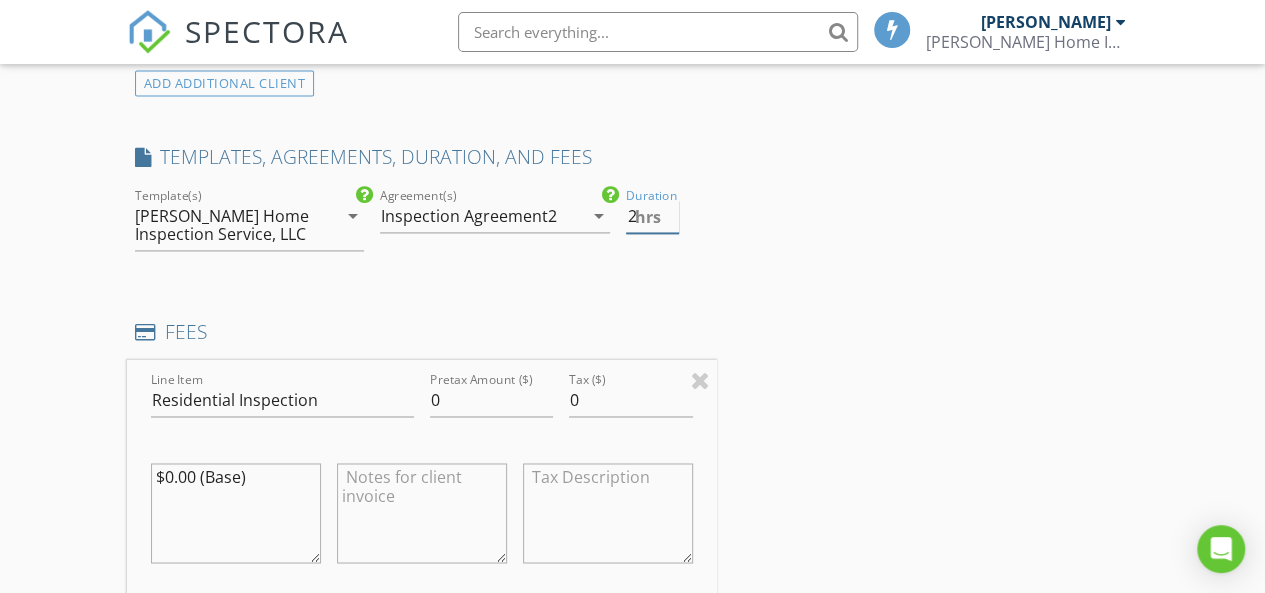 click on "2" at bounding box center [652, 216] 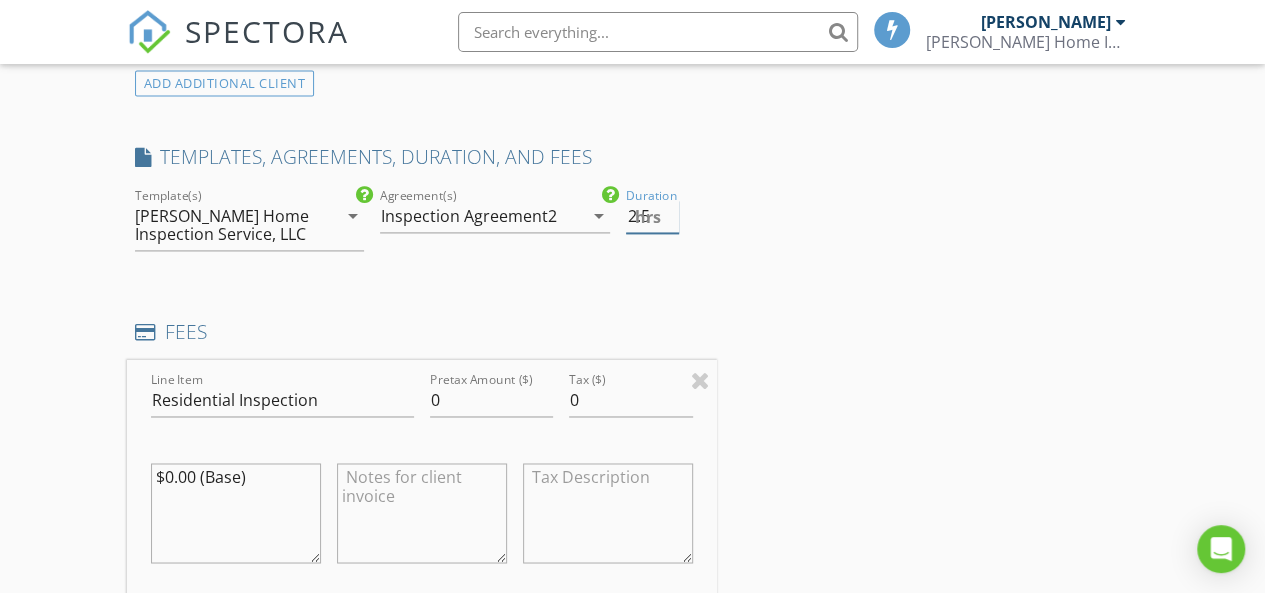 type on "2.5" 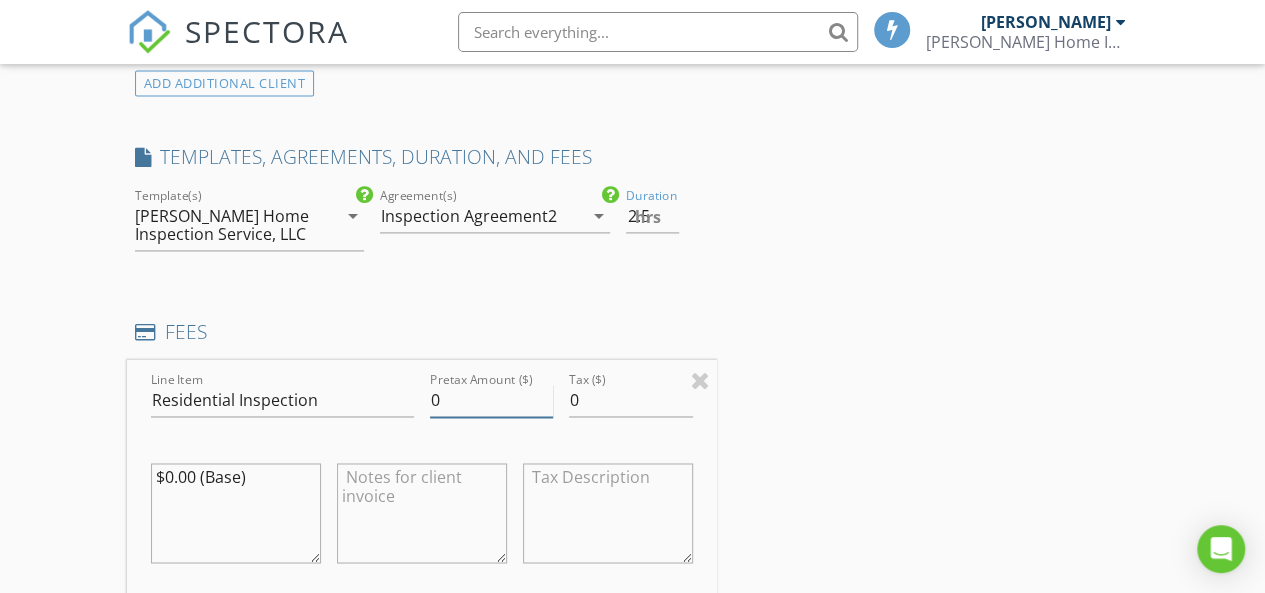 click on "0" at bounding box center (492, 400) 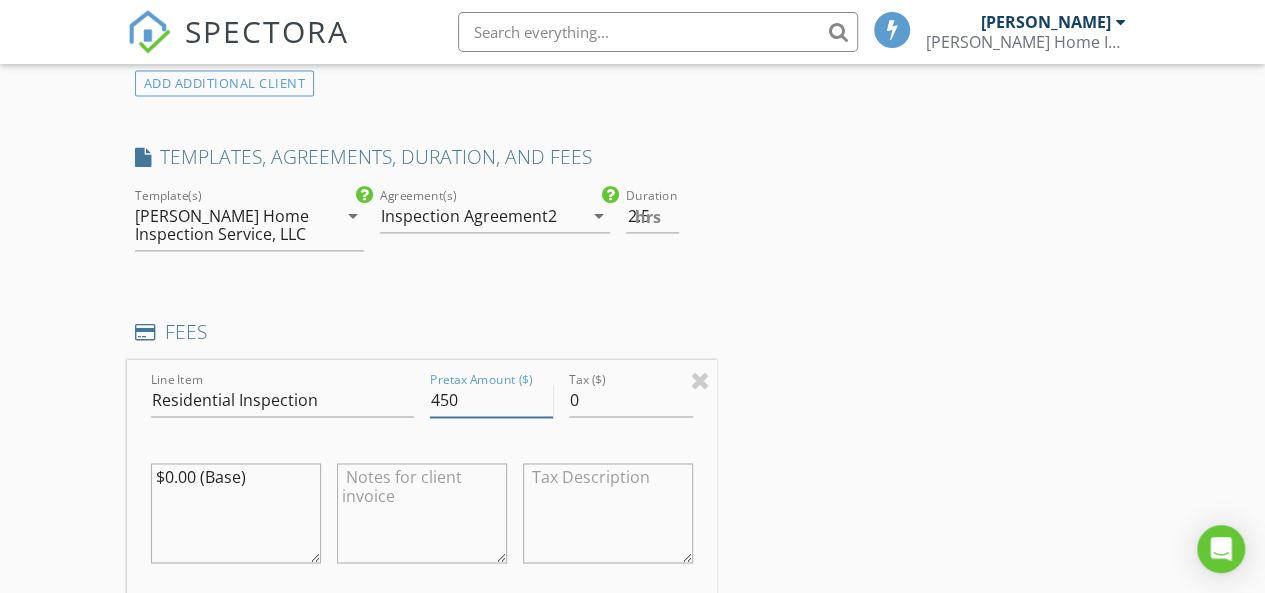 type on "450" 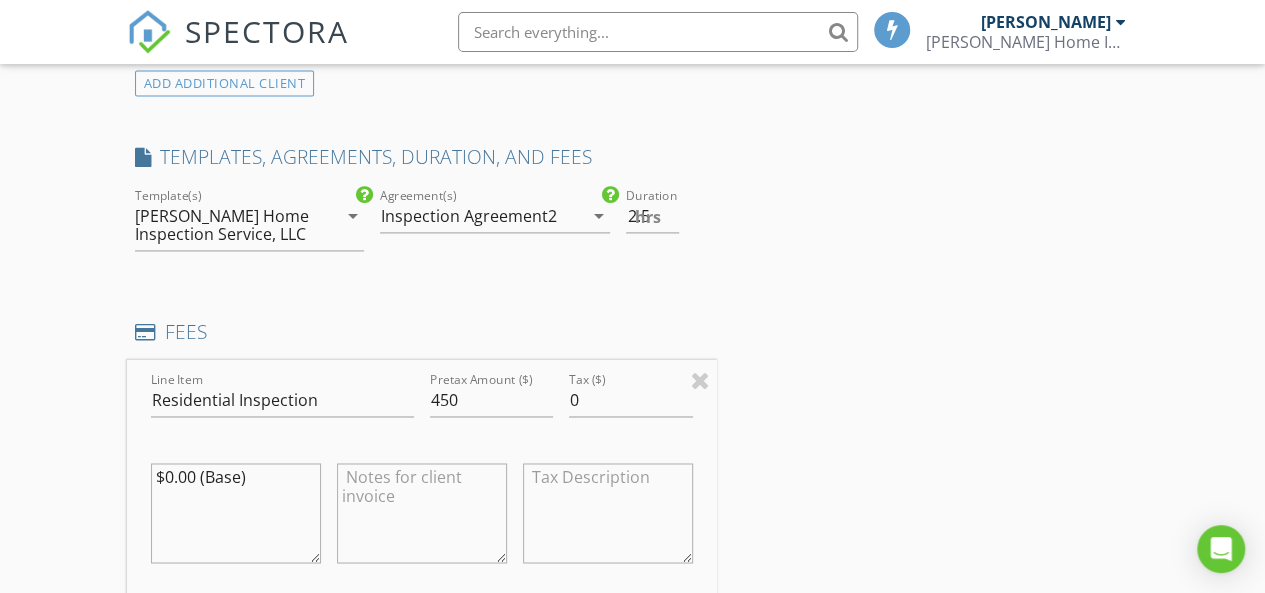 click on "INSPECTOR(S)
check_box   Randy Ivey   PRIMARY   Randy Ivey arrow_drop_down   check_box_outline_blank Randy Ivey specifically requested
Date/Time
07/14/2025 1:00 PM
Location
Address Search       Address 83 Bonaparte Street   Unit   City Wilmington   State NC   Zip 28411   County New Hanover     Square Feet 1200   Year Built 2025   Foundation Slab arrow_drop_down
client
check_box Enable Client CC email for this inspection   Client Search     check_box_outline_blank Client is a Company/Organization     First Name John & Elaine   Last Name Andrews   Email southbeachgrill@hotmail.com   CC Email elaineandrews@outlook.com   Phone (910) 232-4643           Notes   Private Notes
ADD ADDITIONAL client
SERVICES
check_box_outline_blank   Mold Inspection   check_box_outline_blank" at bounding box center (633, 519) 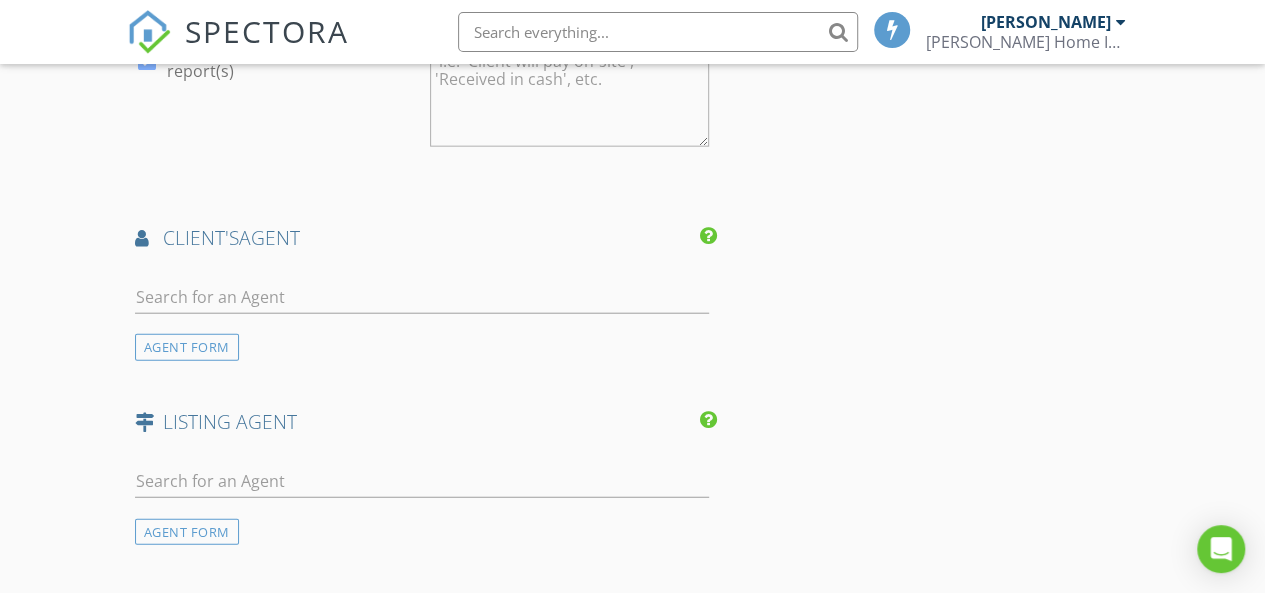 scroll, scrollTop: 2400, scrollLeft: 0, axis: vertical 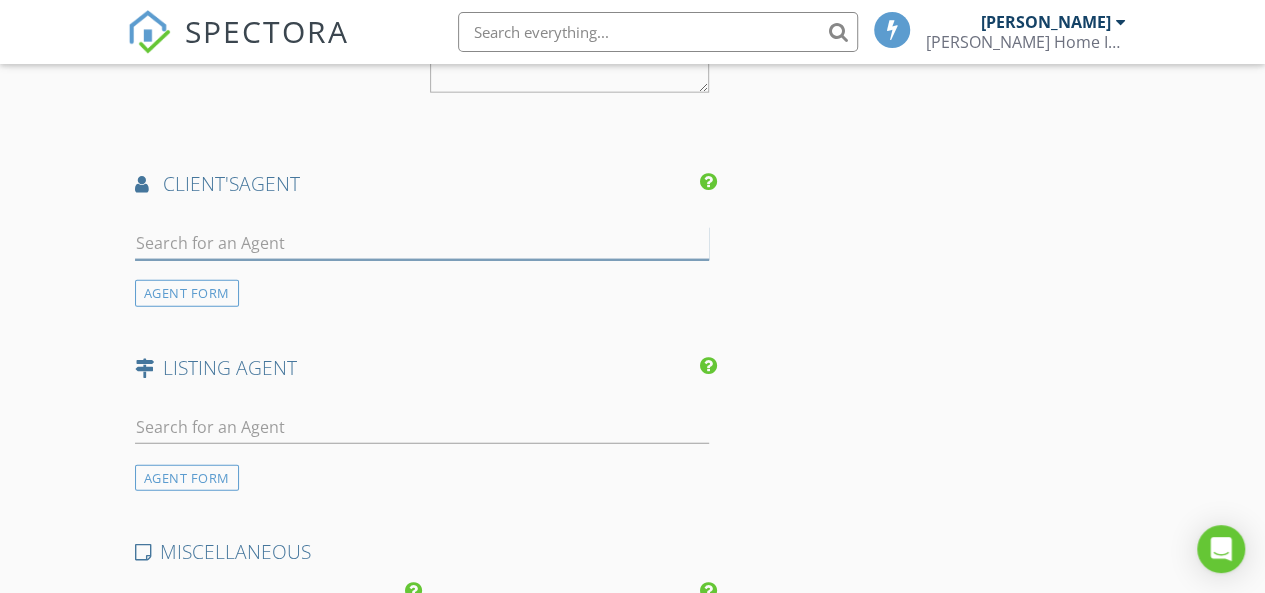 click at bounding box center [422, 243] 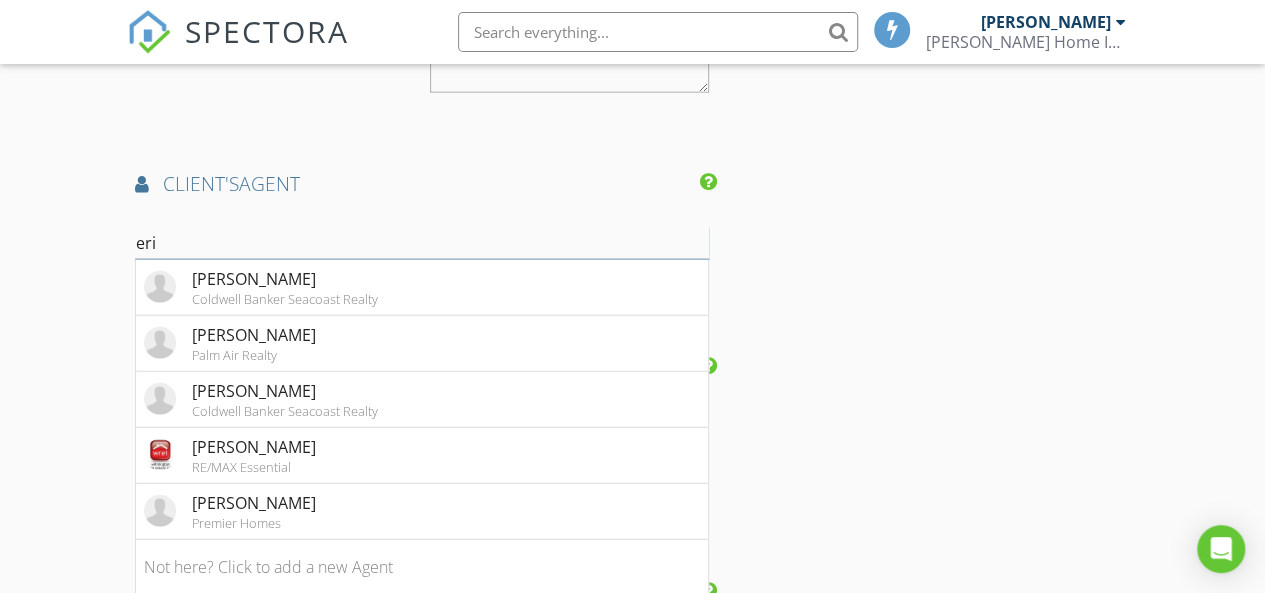 type on "eri" 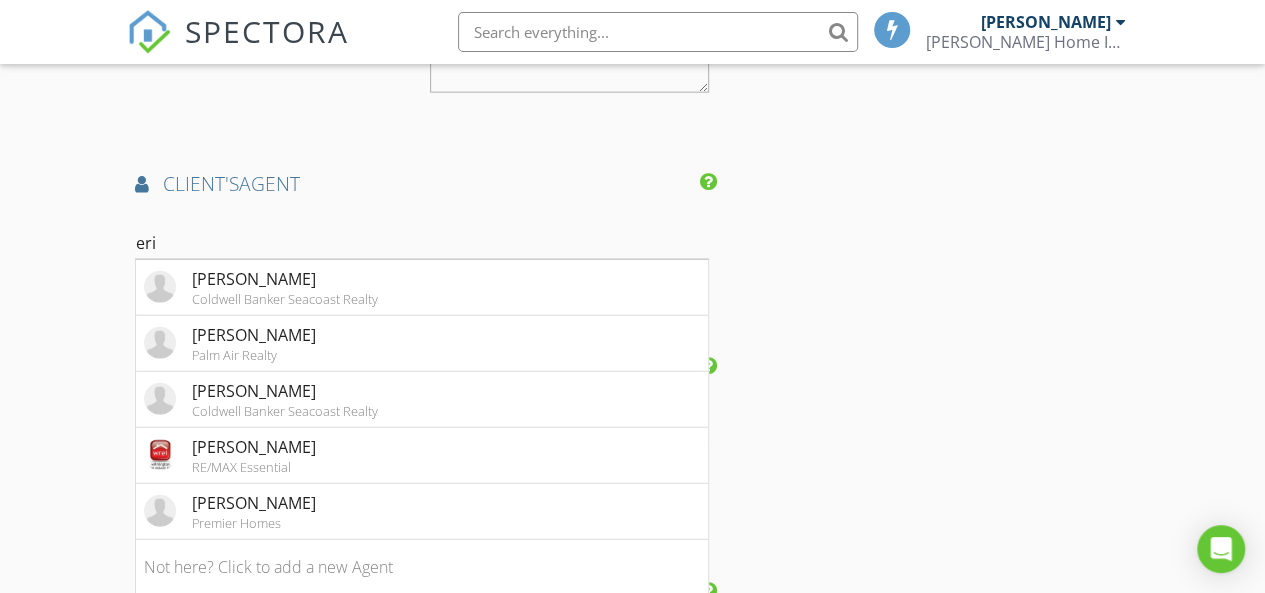 click on "INSPECTOR(S)
check_box   Randy Ivey   PRIMARY   Randy Ivey arrow_drop_down   check_box_outline_blank Randy Ivey specifically requested
Date/Time
07/14/2025 1:00 PM
Location
Address Search       Address 83 Bonaparte Street   Unit   City Wilmington   State NC   Zip 28411   County New Hanover     Square Feet 1200   Year Built 2025   Foundation Slab arrow_drop_down
client
check_box Enable Client CC email for this inspection   Client Search     check_box_outline_blank Client is a Company/Organization     First Name John & Elaine   Last Name Andrews   Email southbeachgrill@hotmail.com   CC Email elaineandrews@outlook.com   Phone (910) 232-4643           Notes   Private Notes
ADD ADDITIONAL client
SERVICES
check_box_outline_blank   Mold Inspection   check_box_outline_blank" at bounding box center (633, -481) 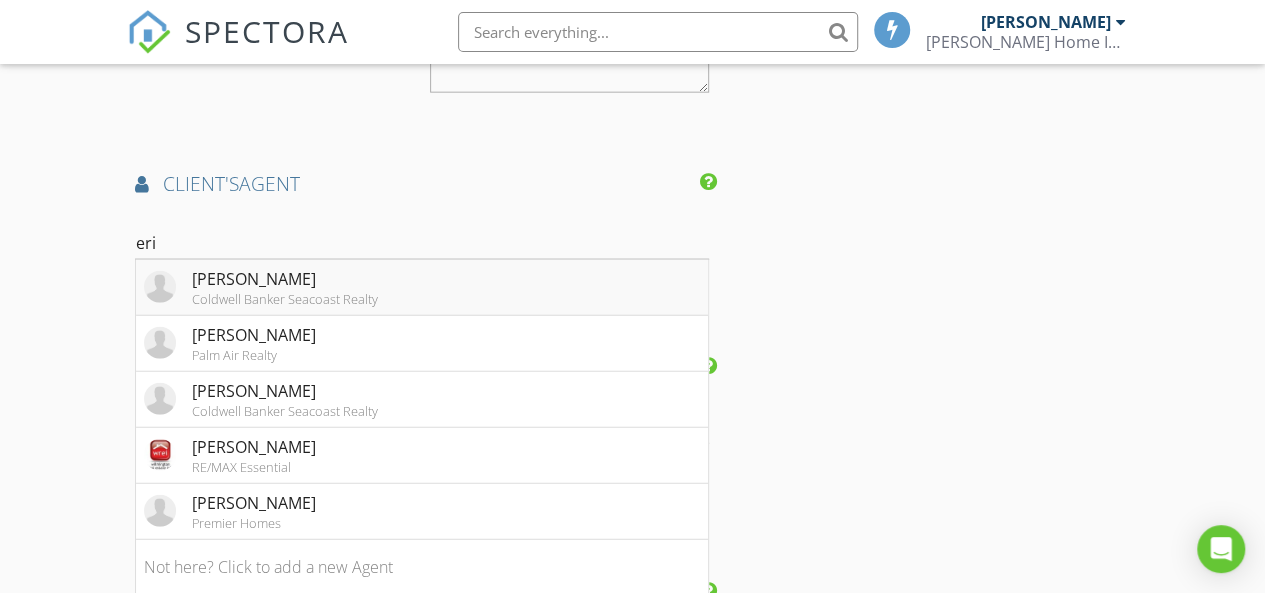 click on "Coldwell Banker Seacoast Realty" at bounding box center (285, 299) 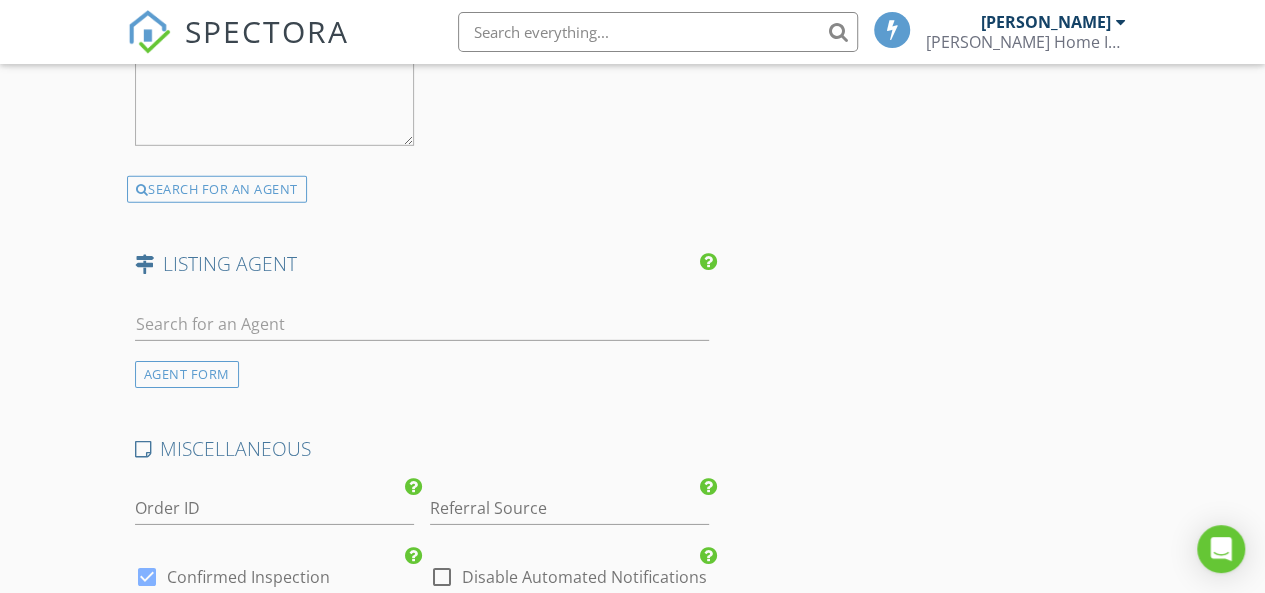 scroll, scrollTop: 3000, scrollLeft: 0, axis: vertical 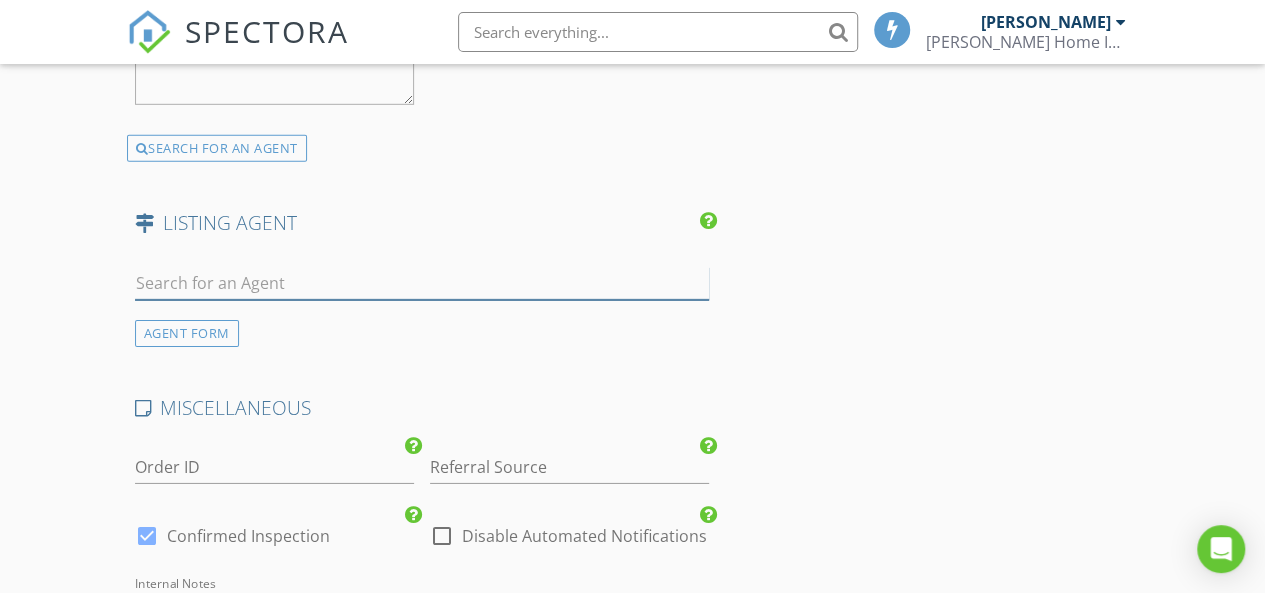 click at bounding box center (422, 283) 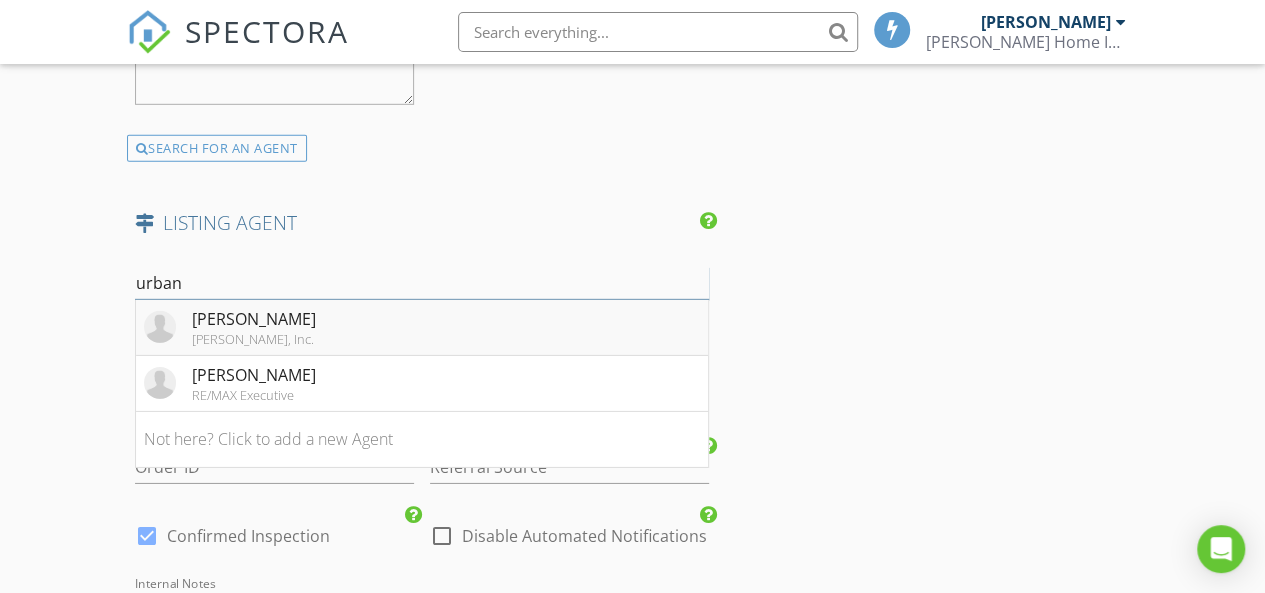type on "urban" 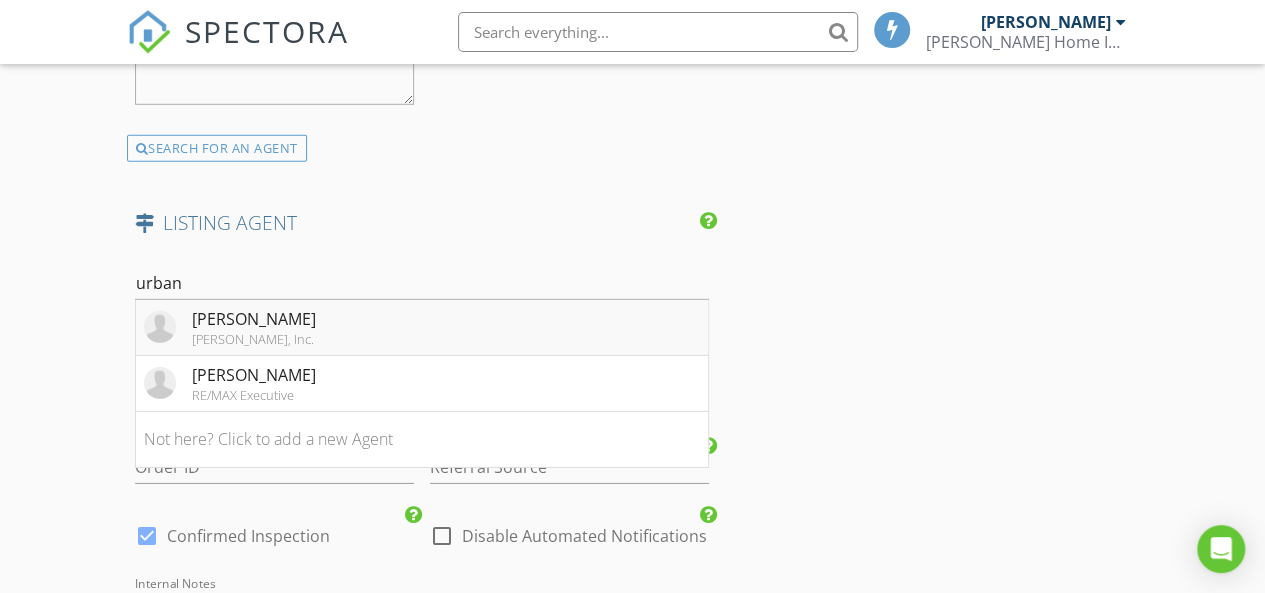 click on "Andrew Urban" at bounding box center [254, 319] 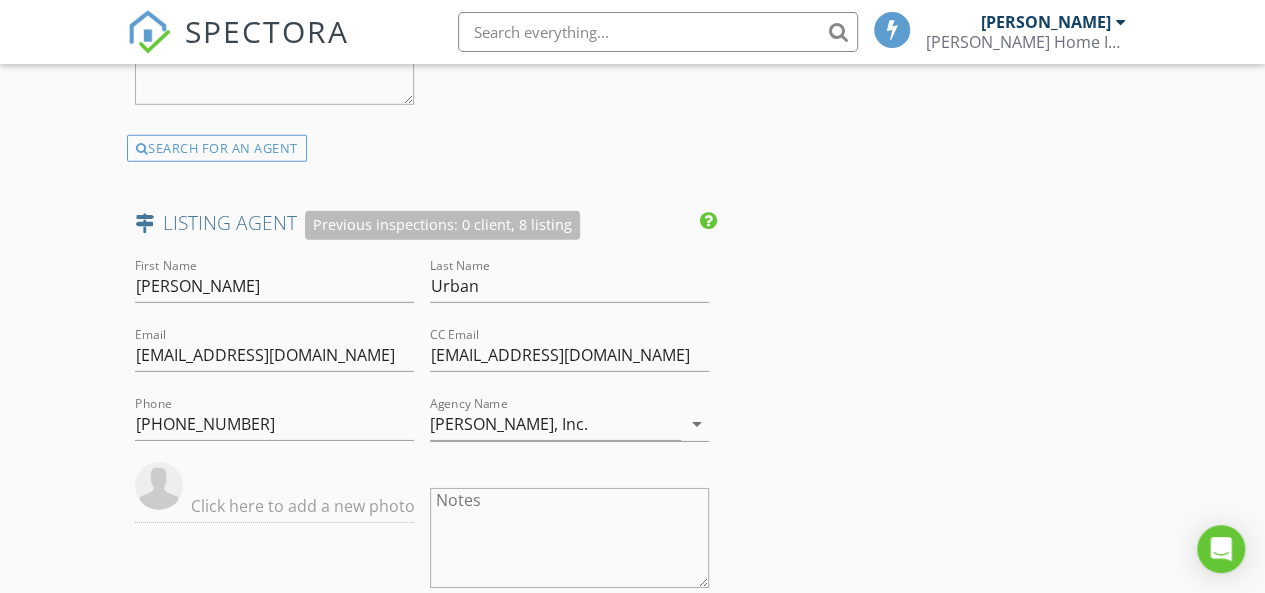 click on "INSPECTOR(S)
check_box   Randy Ivey   PRIMARY   Randy Ivey arrow_drop_down   check_box_outline_blank Randy Ivey specifically requested
Date/Time
07/14/2025 1:00 PM
Location
Address Search       Address 83 Bonaparte Street   Unit   City Wilmington   State NC   Zip 28411   County New Hanover     Square Feet 1200   Year Built 2025   Foundation Slab arrow_drop_down
client
check_box Enable Client CC email for this inspection   Client Search     check_box_outline_blank Client is a Company/Organization     First Name John & Elaine   Last Name Andrews   Email southbeachgrill@hotmail.com   CC Email elaineandrews@outlook.com   Phone (910) 232-4643           Notes   Private Notes
ADD ADDITIONAL client
SERVICES
check_box_outline_blank   Mold Inspection   check_box_outline_blank" at bounding box center (633, -625) 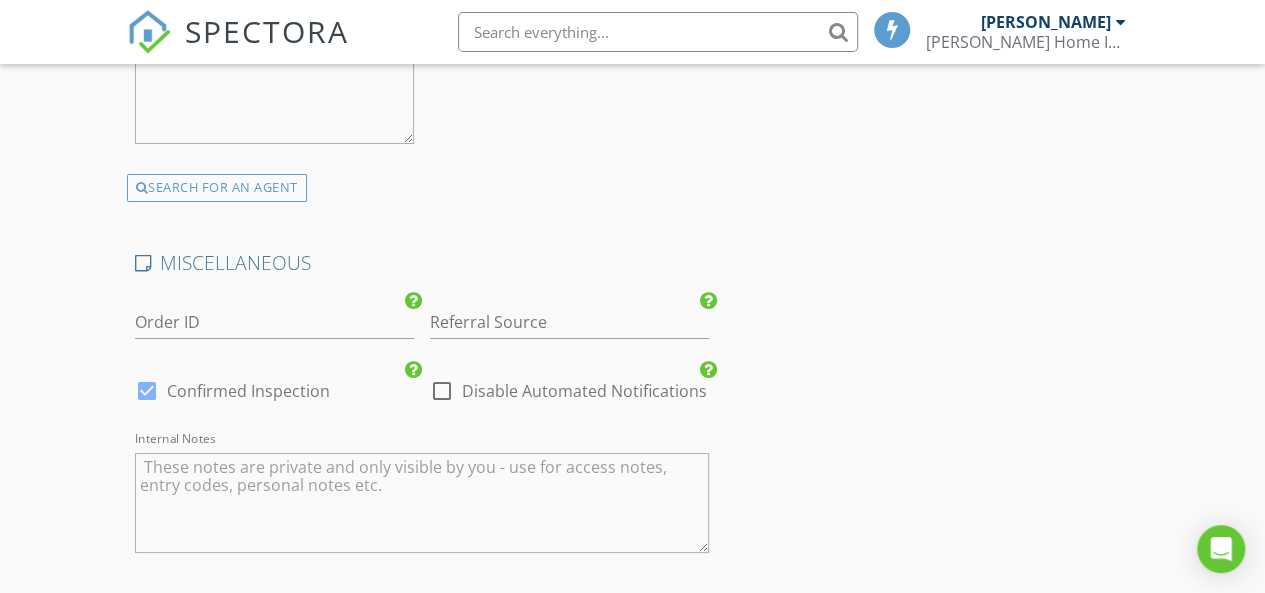 scroll, scrollTop: 3942, scrollLeft: 0, axis: vertical 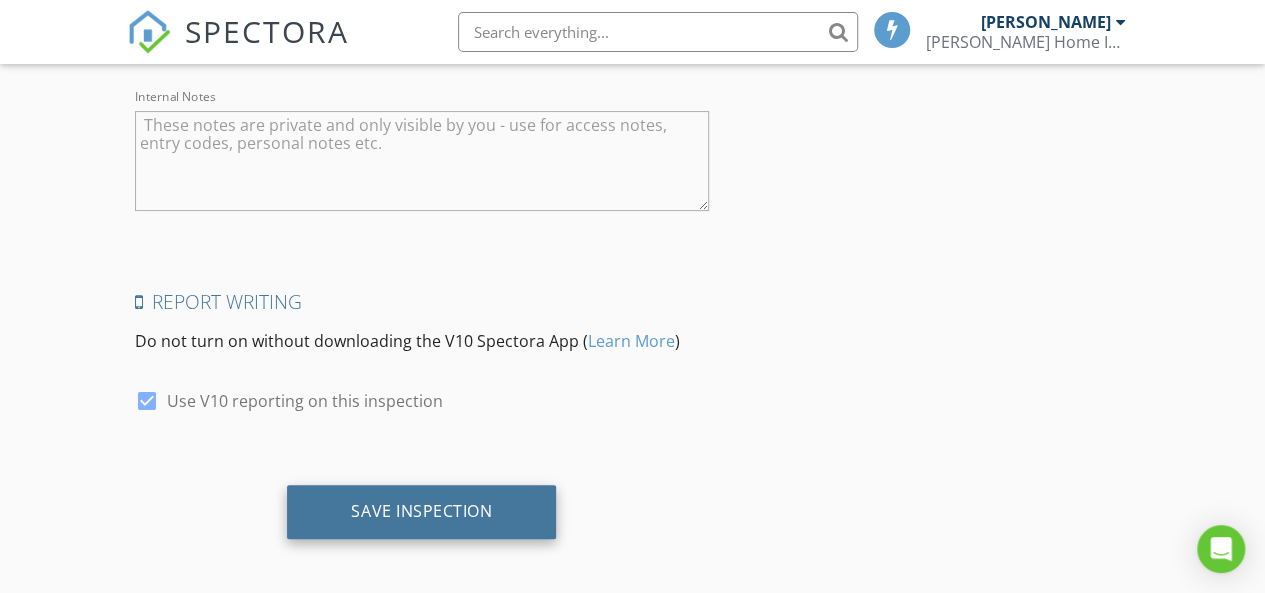 click on "Save Inspection" at bounding box center (421, 512) 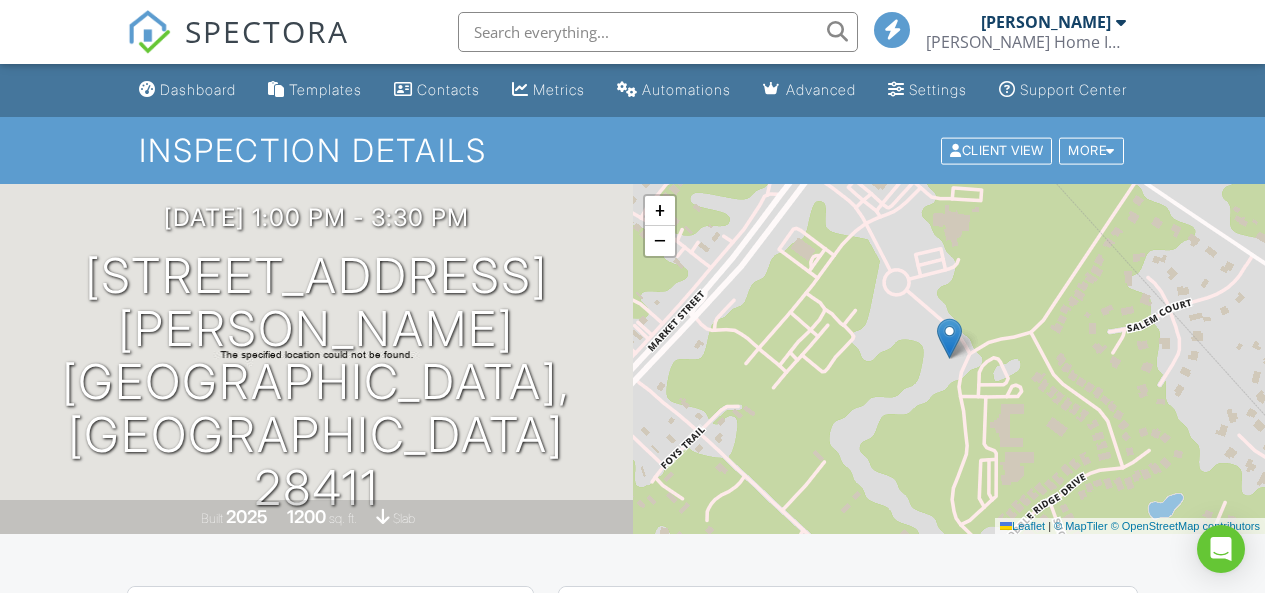scroll, scrollTop: 0, scrollLeft: 0, axis: both 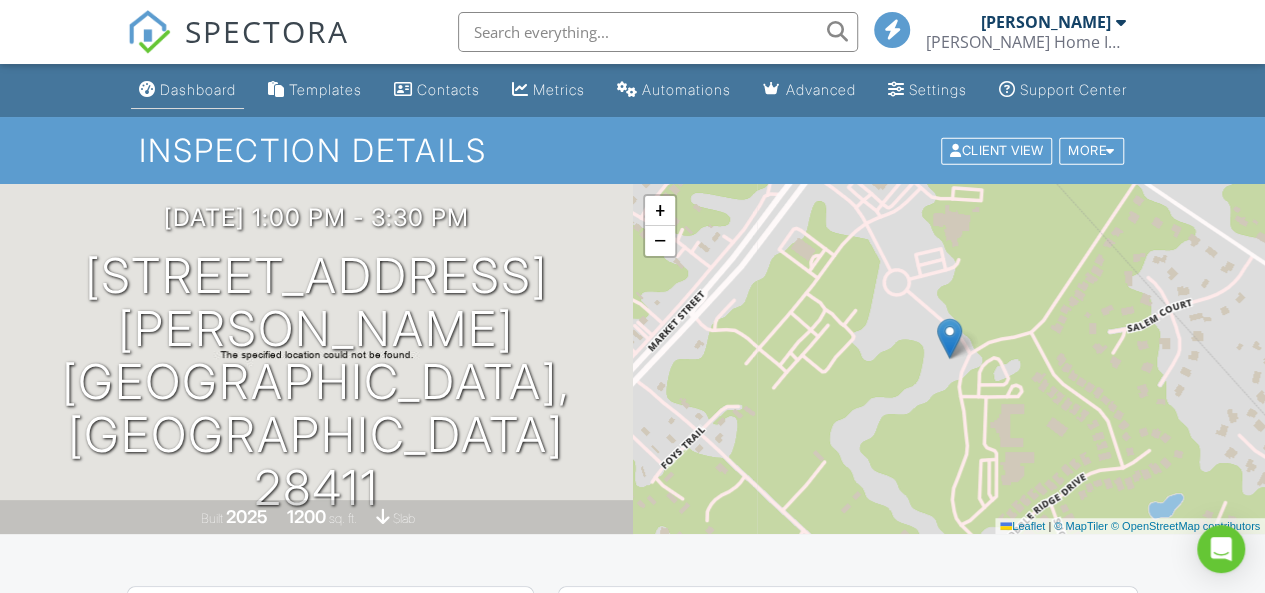 click on "Dashboard" at bounding box center [198, 89] 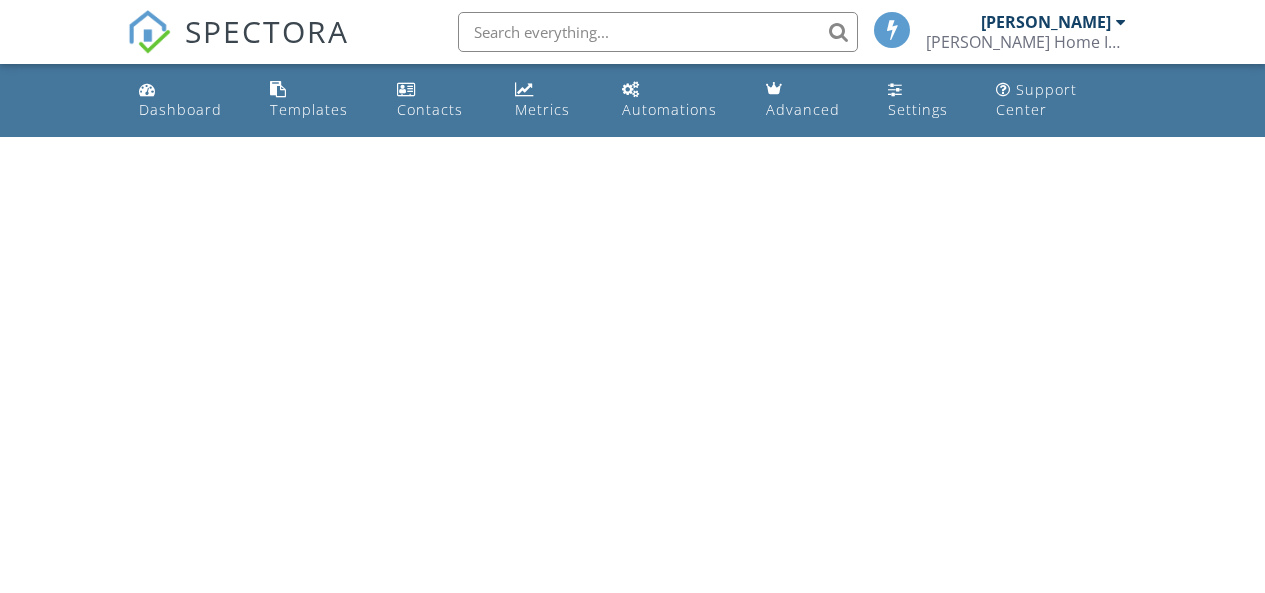scroll, scrollTop: 0, scrollLeft: 0, axis: both 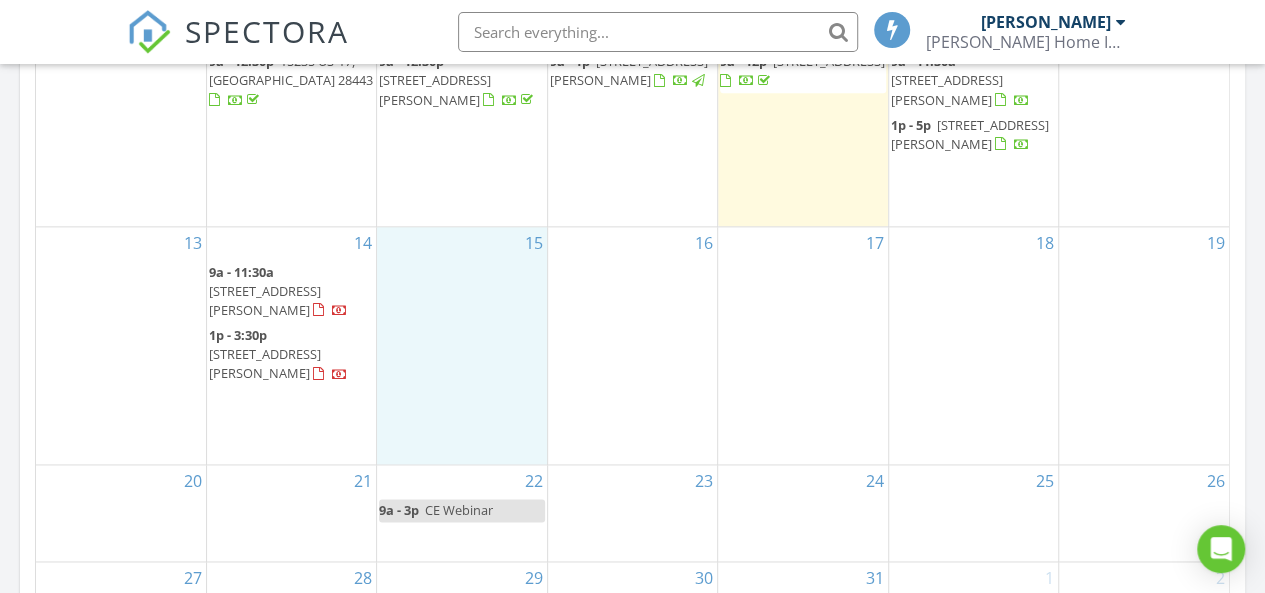click on "15" at bounding box center (461, 345) 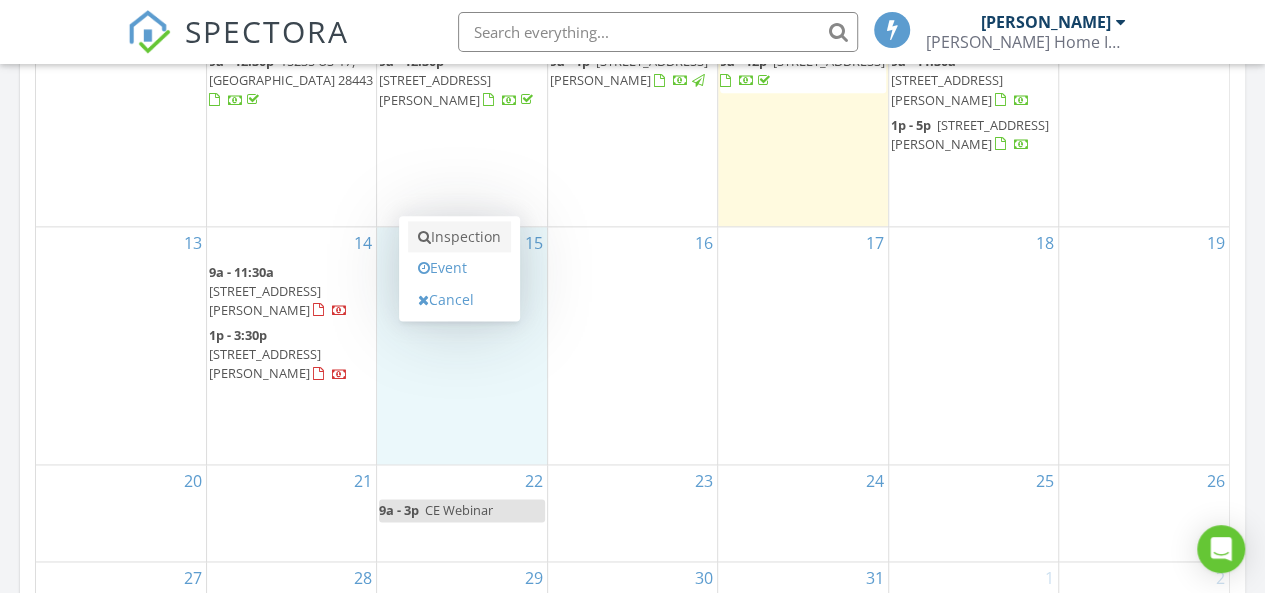 click on "Inspection" at bounding box center [459, 237] 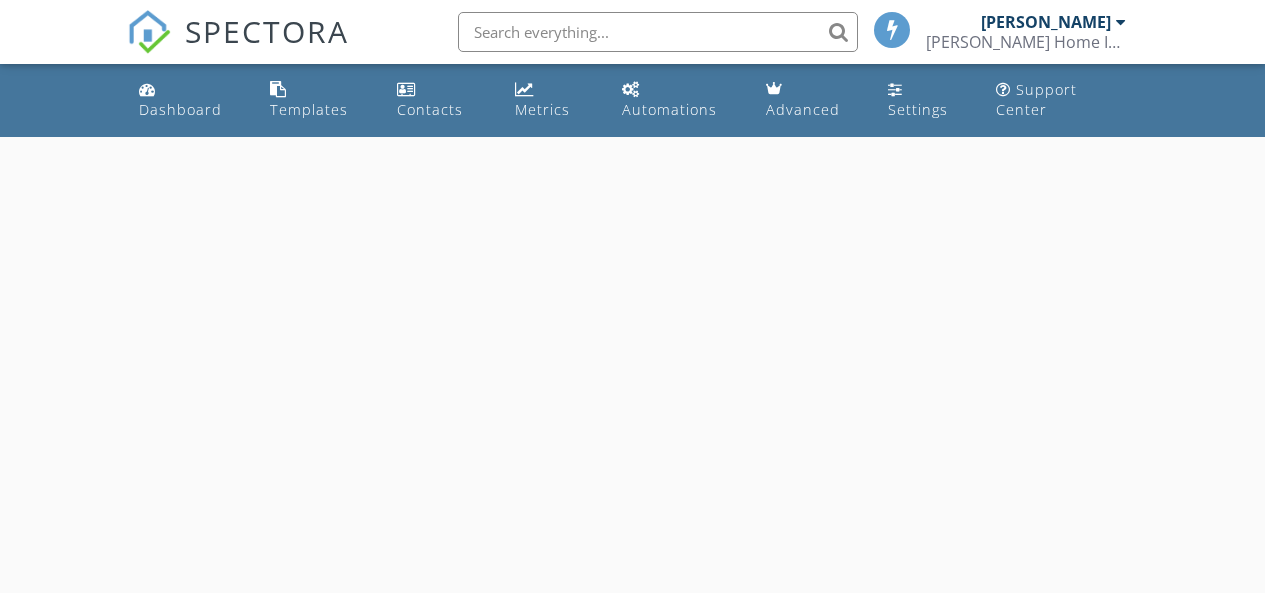 scroll, scrollTop: 0, scrollLeft: 0, axis: both 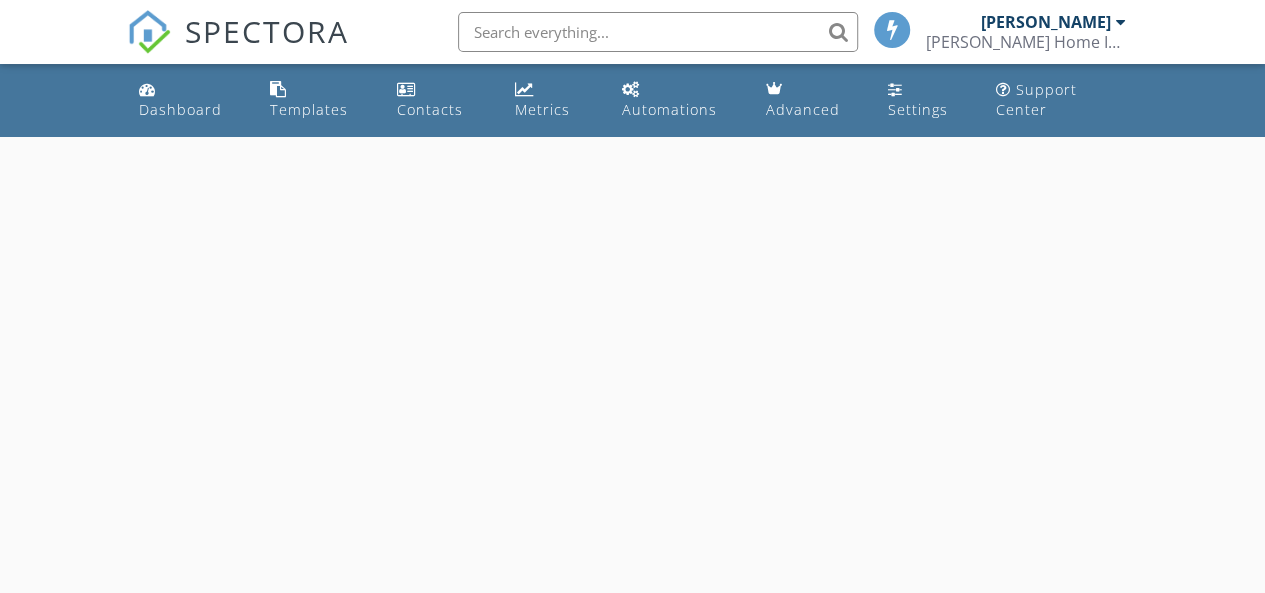 select on "6" 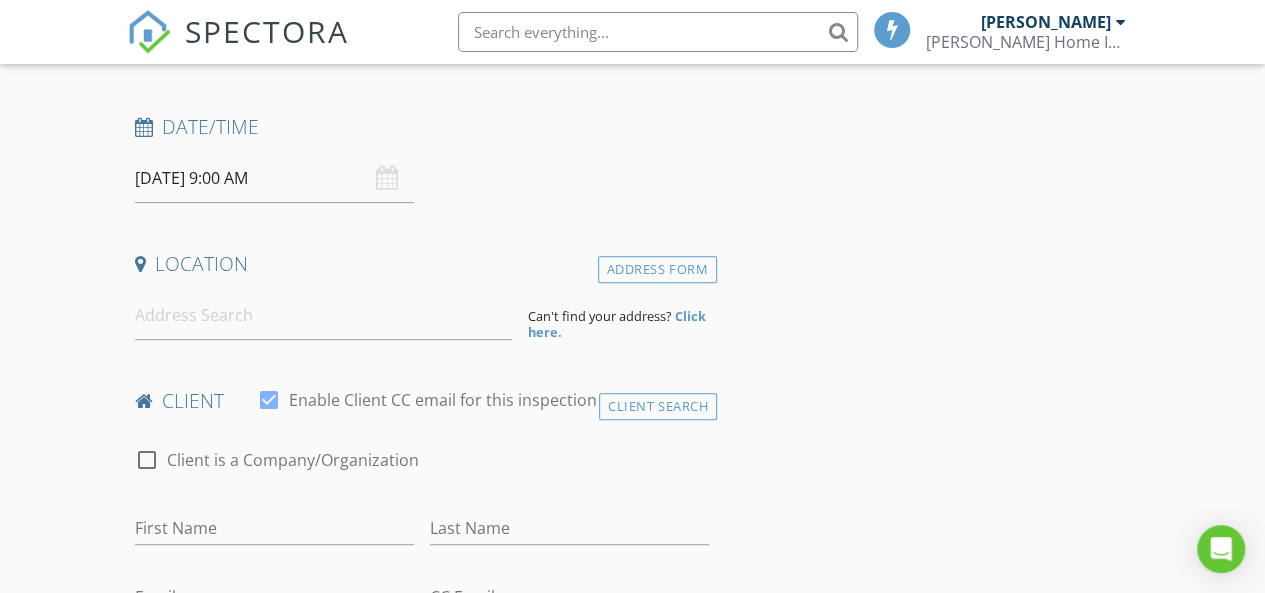 scroll, scrollTop: 300, scrollLeft: 0, axis: vertical 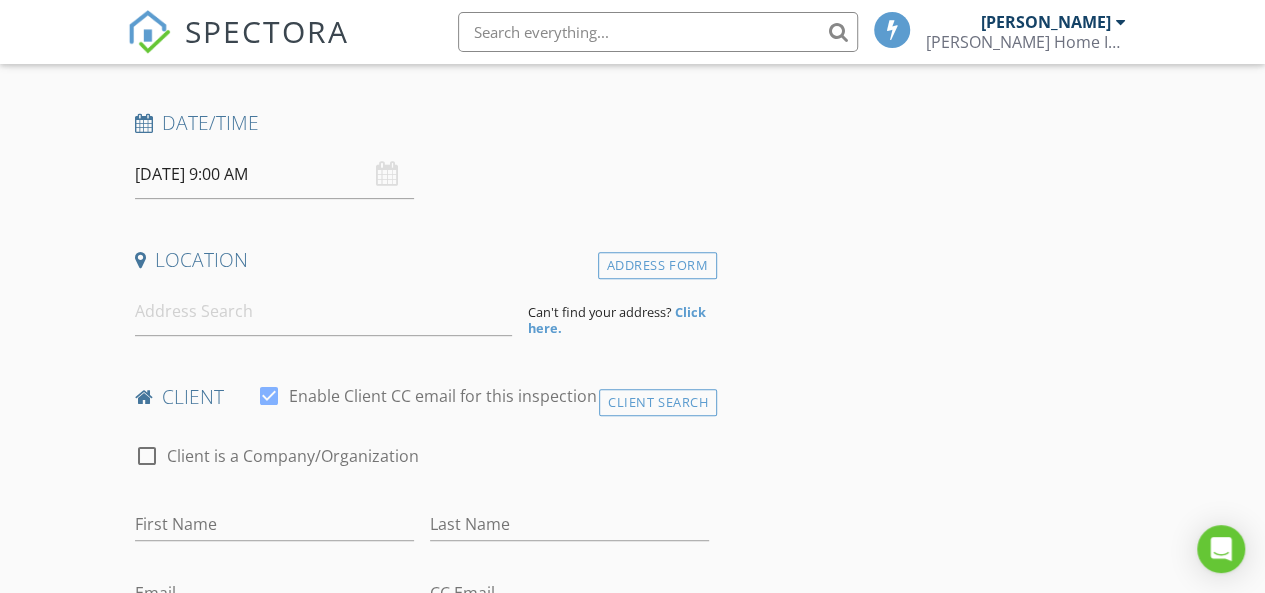 click on "[DATE] 9:00 AM" at bounding box center [274, 174] 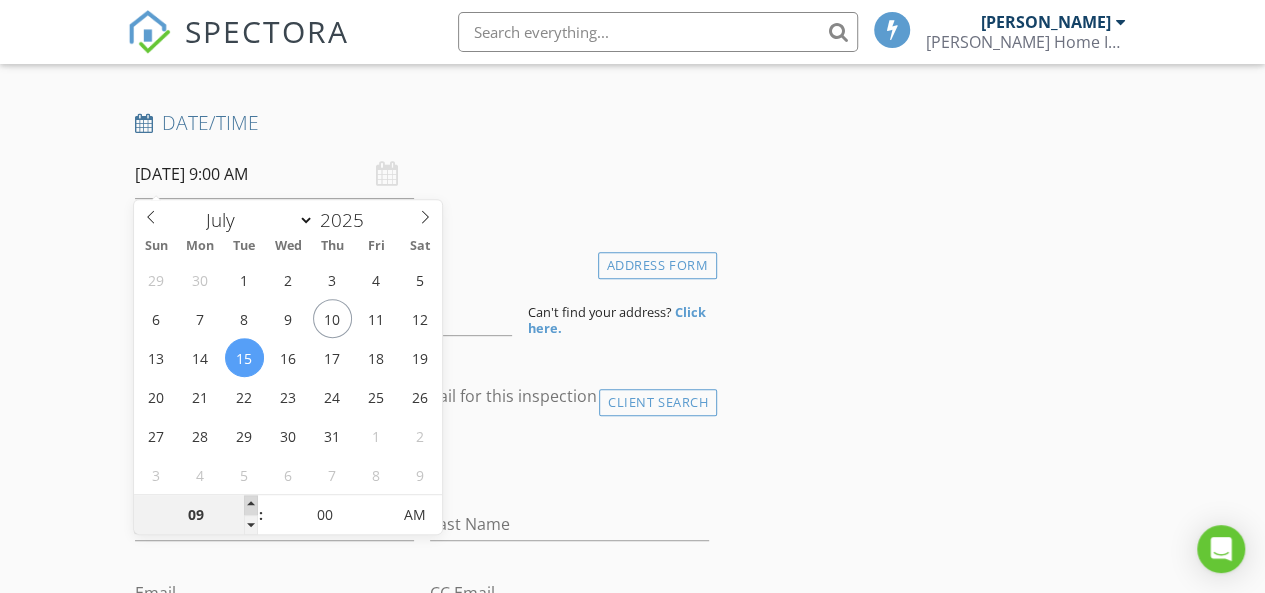 type on "10" 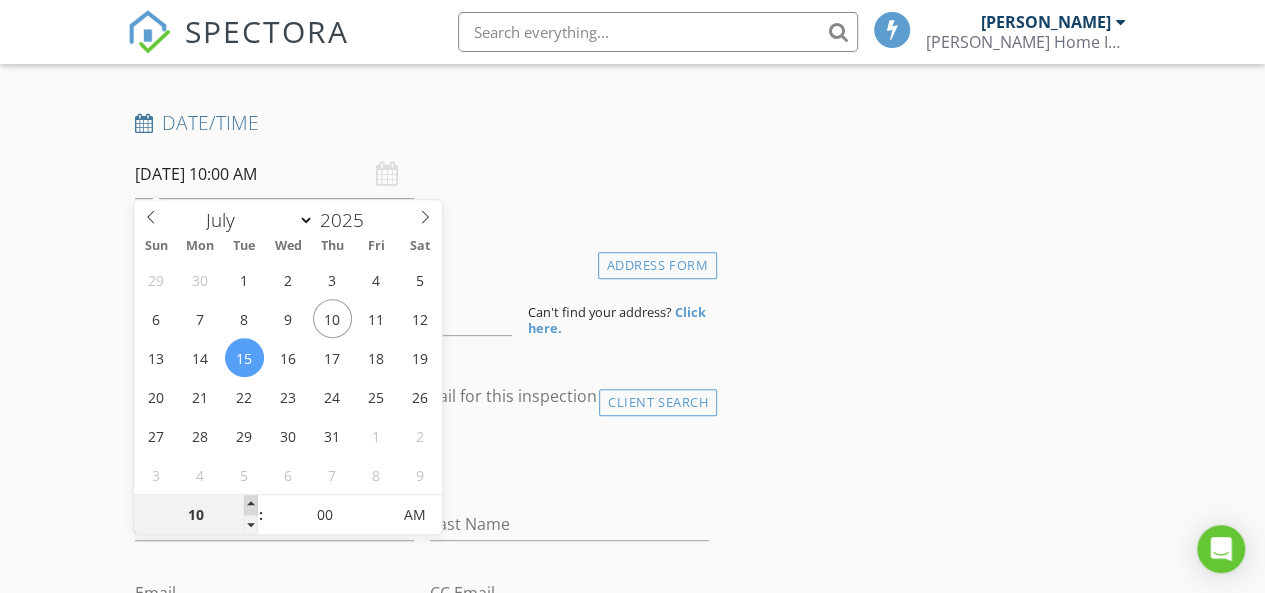 click at bounding box center (251, 505) 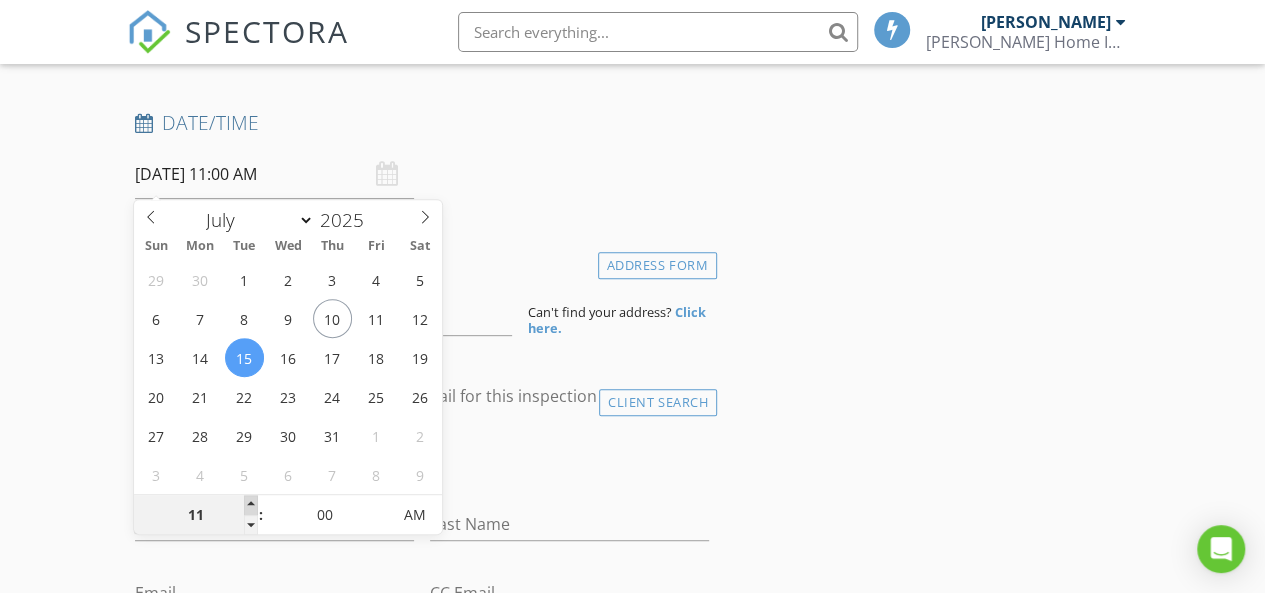 click at bounding box center (251, 505) 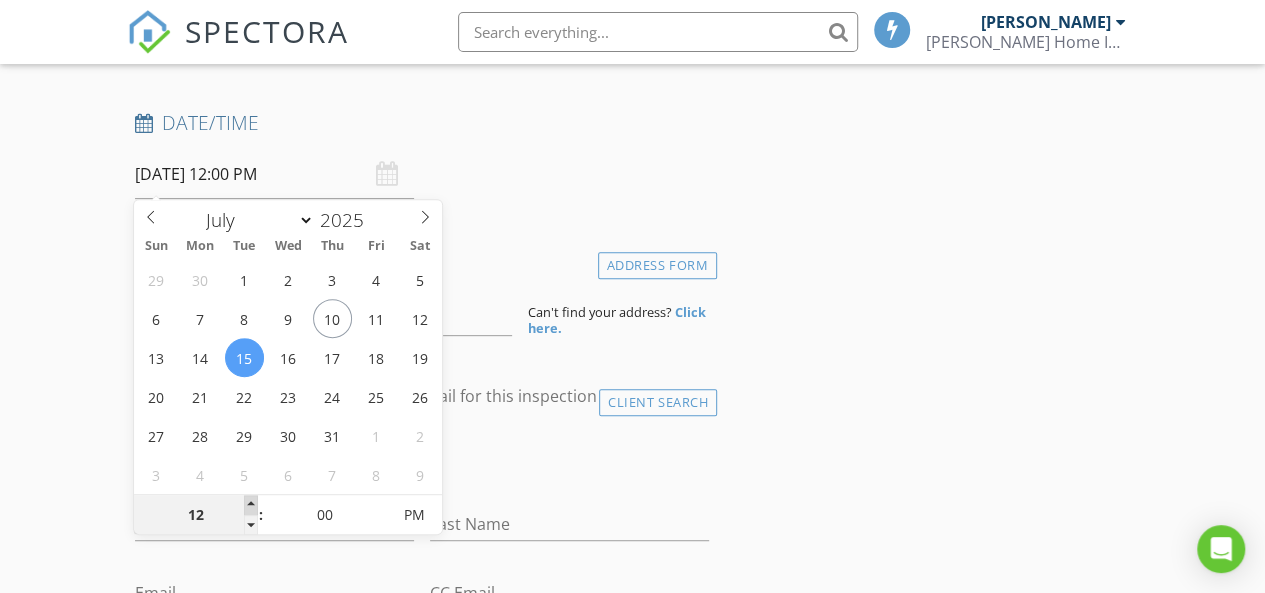 click at bounding box center (251, 505) 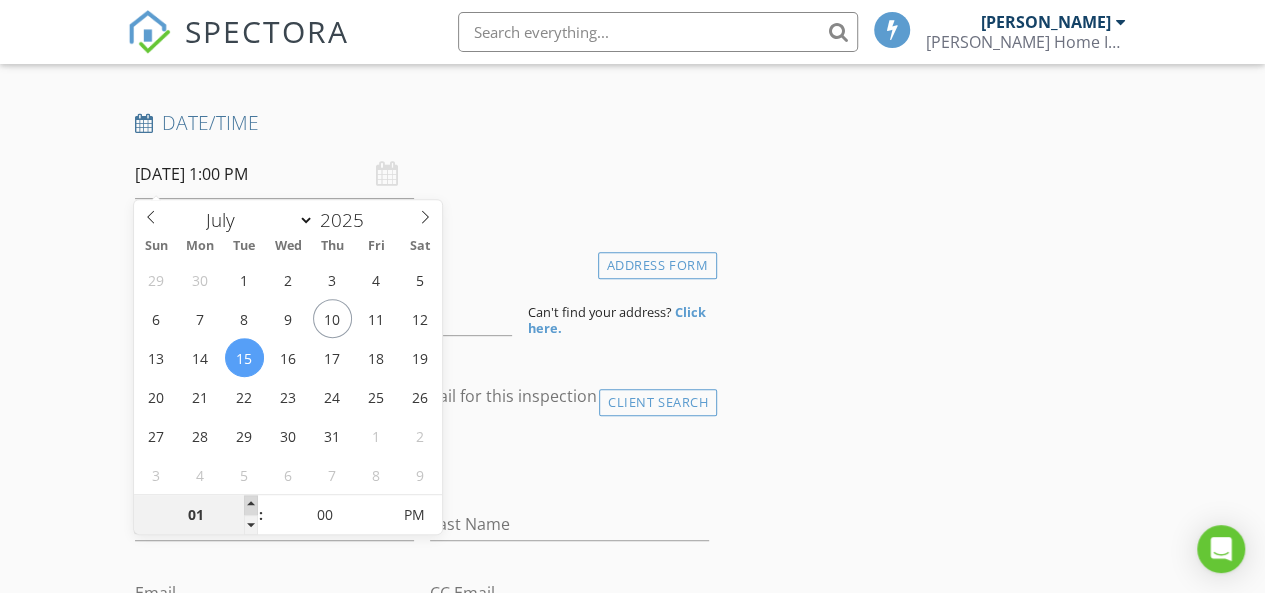 click at bounding box center [251, 505] 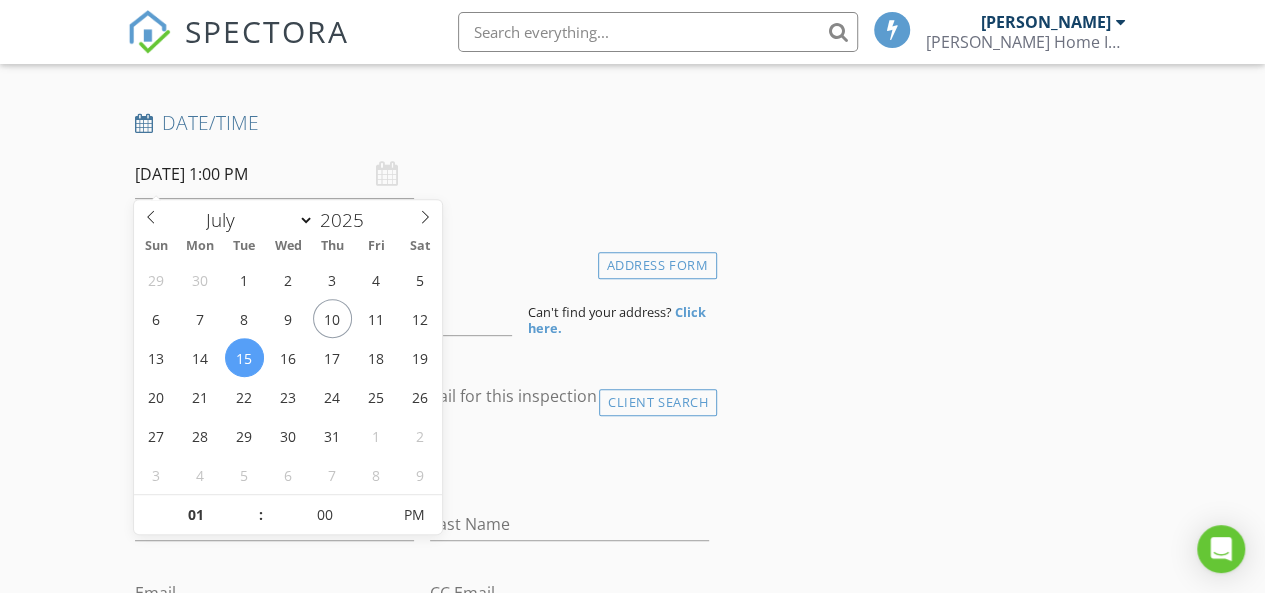 drag, startPoint x: 1004, startPoint y: 302, endPoint x: 944, endPoint y: 289, distance: 61.39218 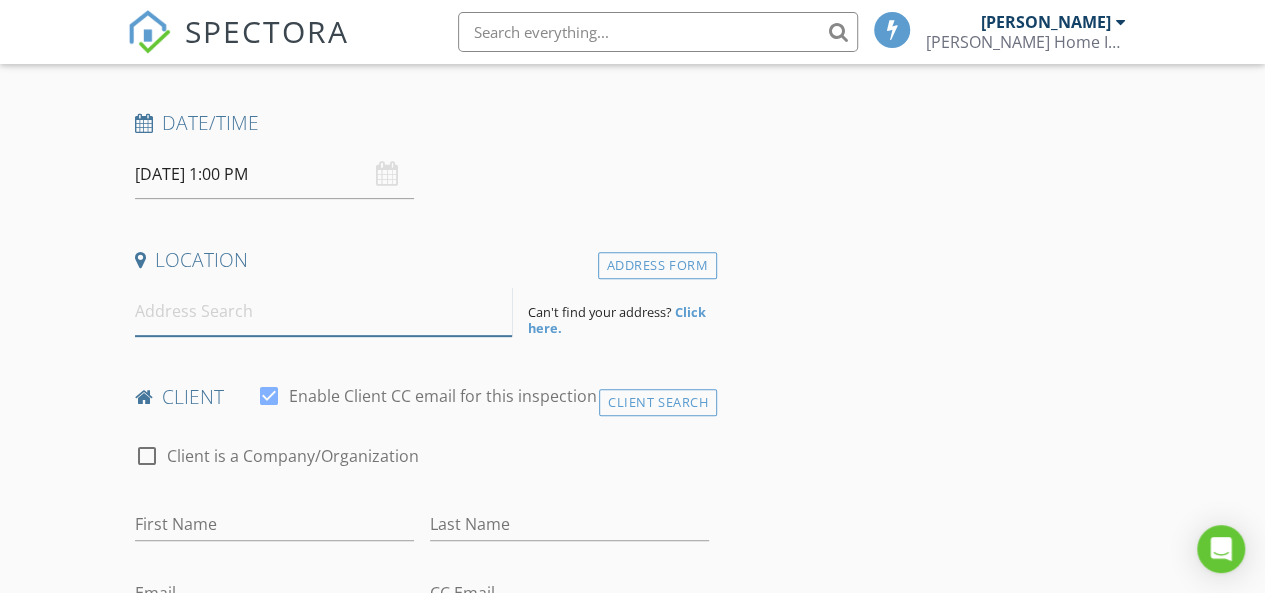 click at bounding box center [324, 311] 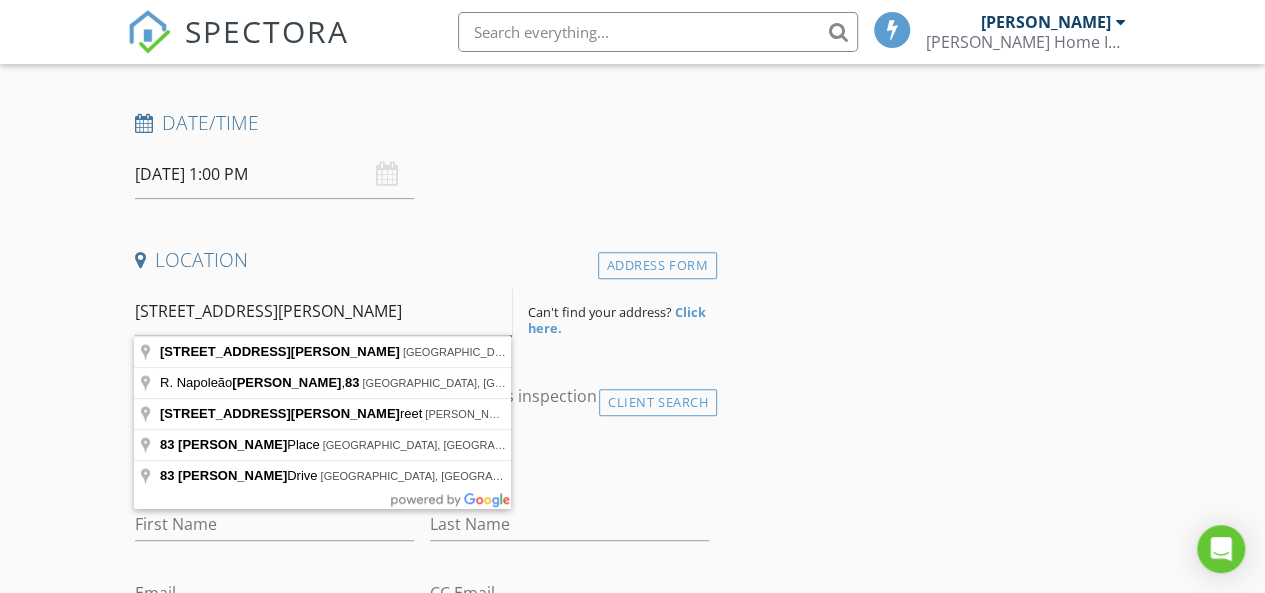 drag, startPoint x: 152, startPoint y: 291, endPoint x: 103, endPoint y: 281, distance: 50.01 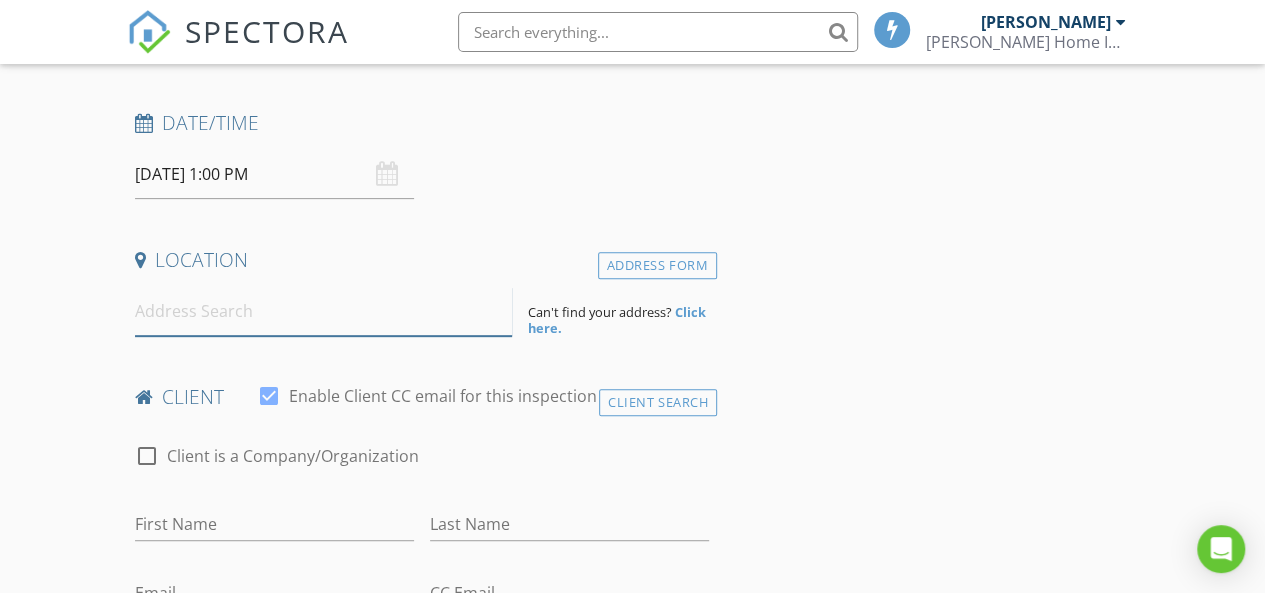 click at bounding box center [324, 311] 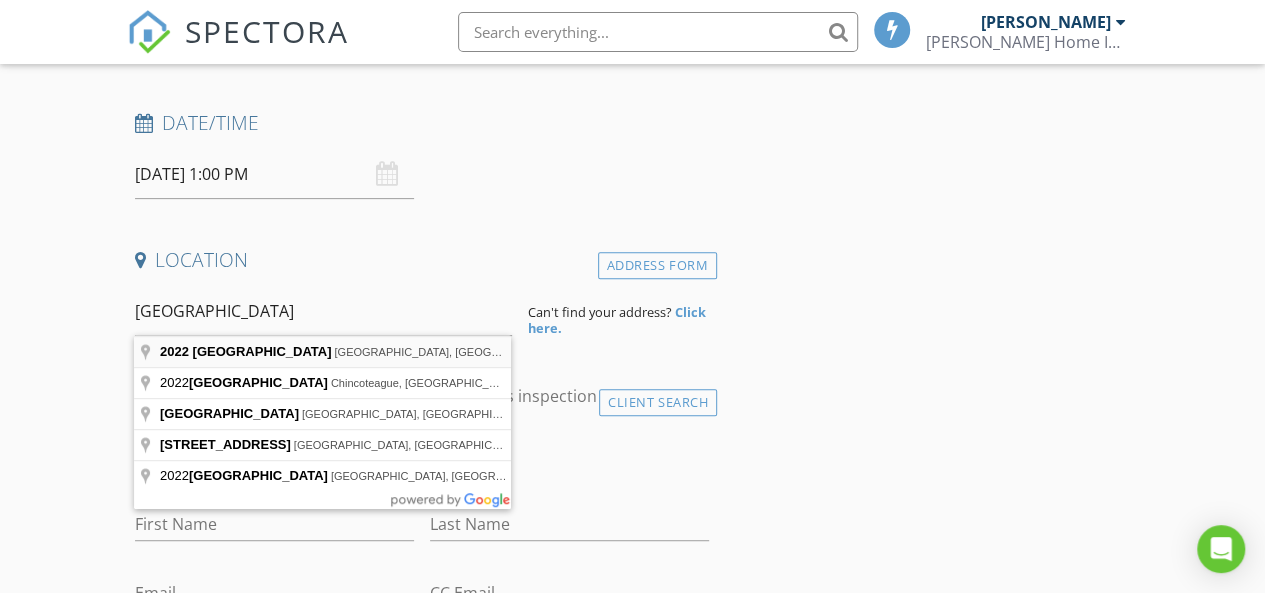 type on "2022 Bay Colony Lane, Wilmington, NC, USA" 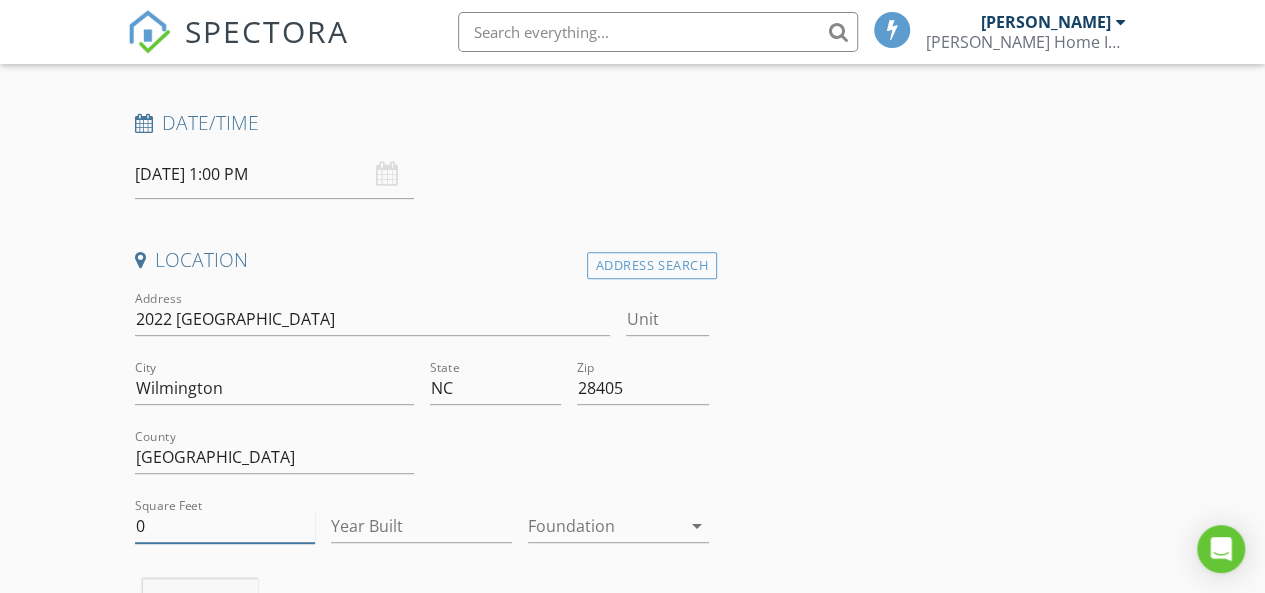 click on "0" at bounding box center [225, 526] 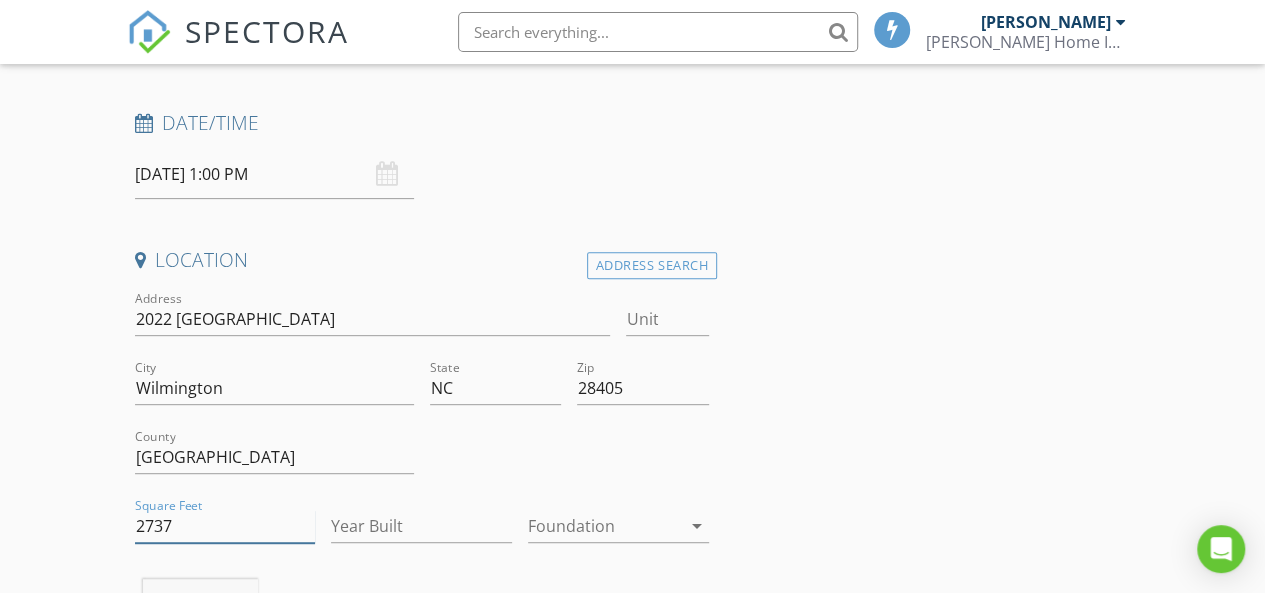 type on "2737" 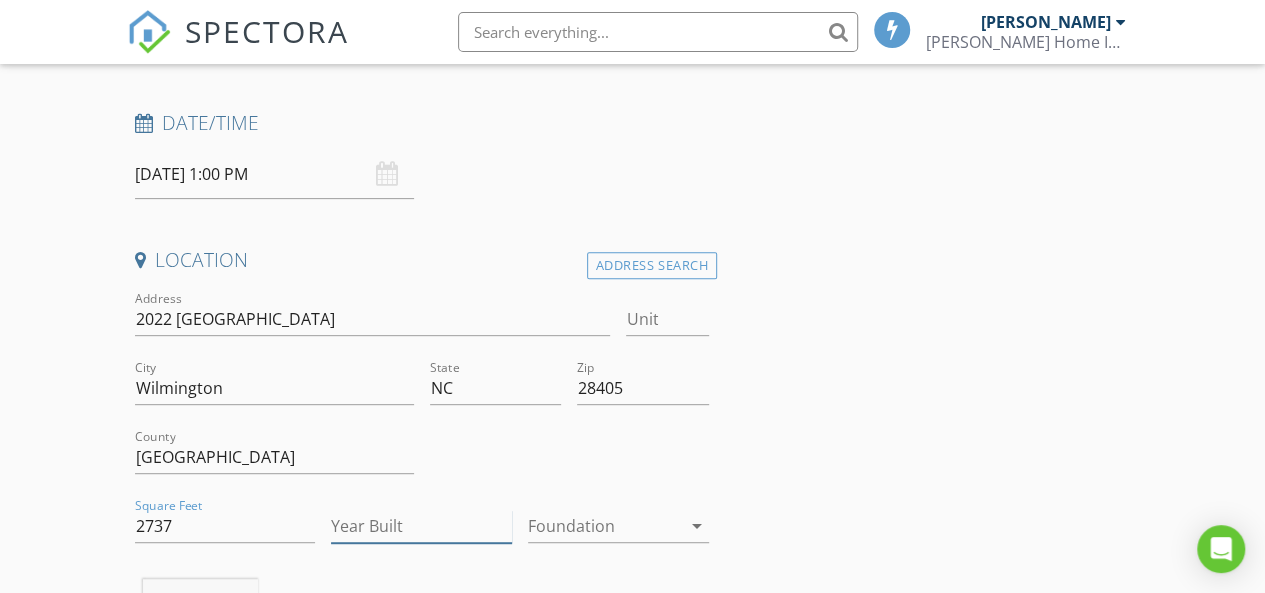 click on "Year Built" at bounding box center (421, 526) 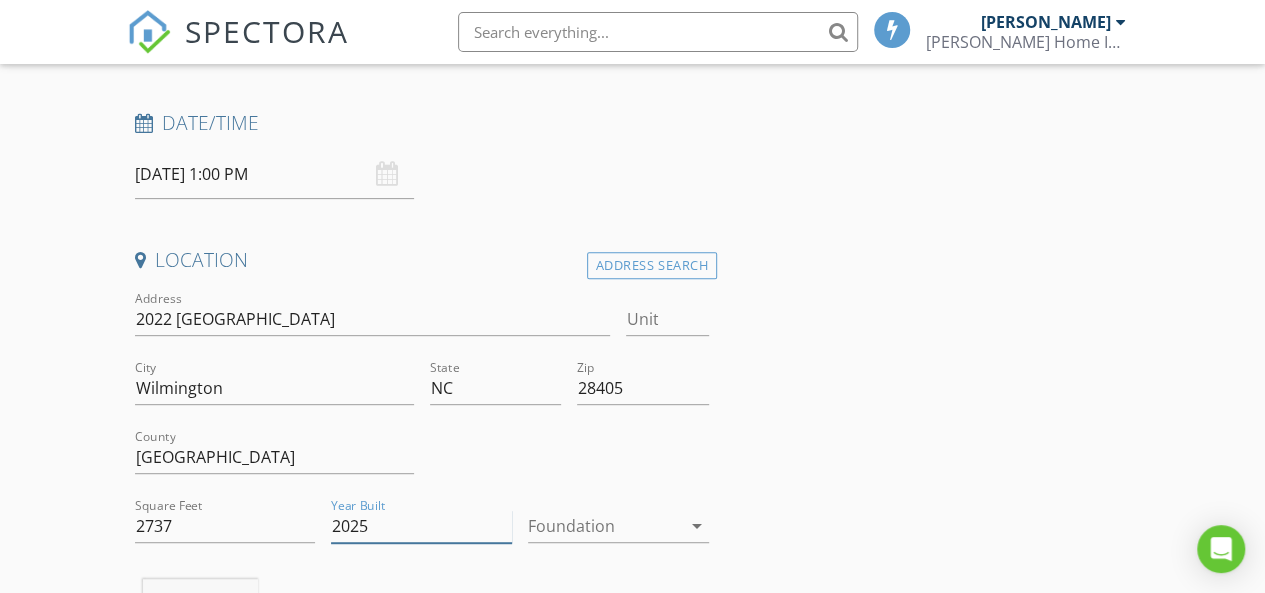 type on "2025" 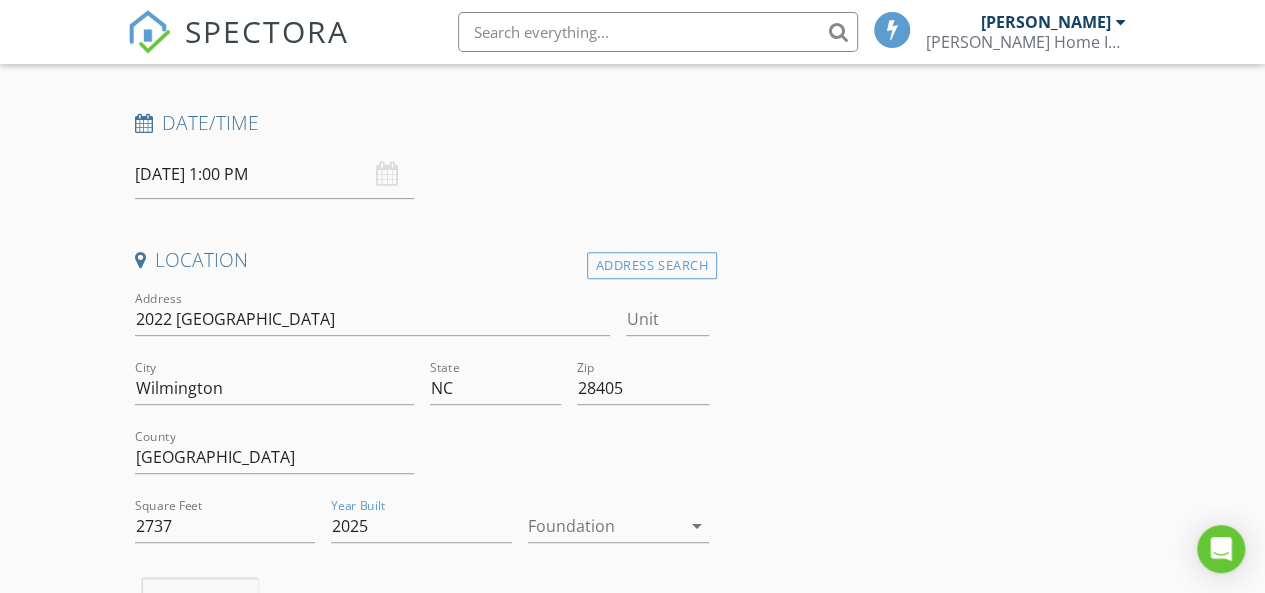 click at bounding box center (604, 526) 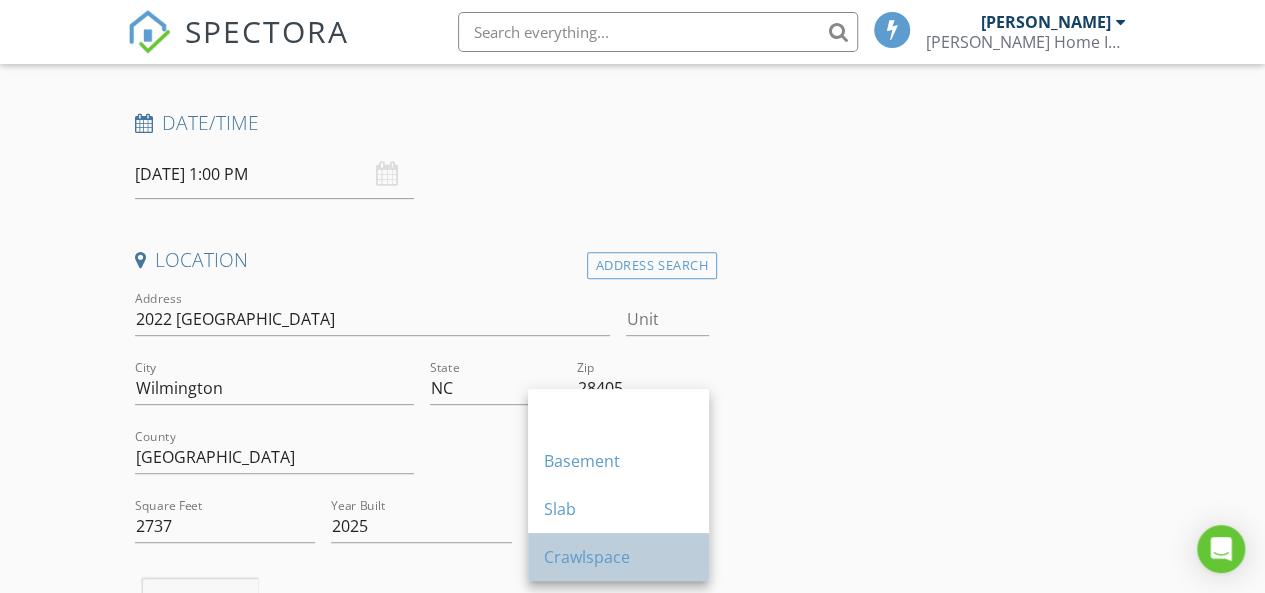 click on "Crawlspace" at bounding box center [618, 557] 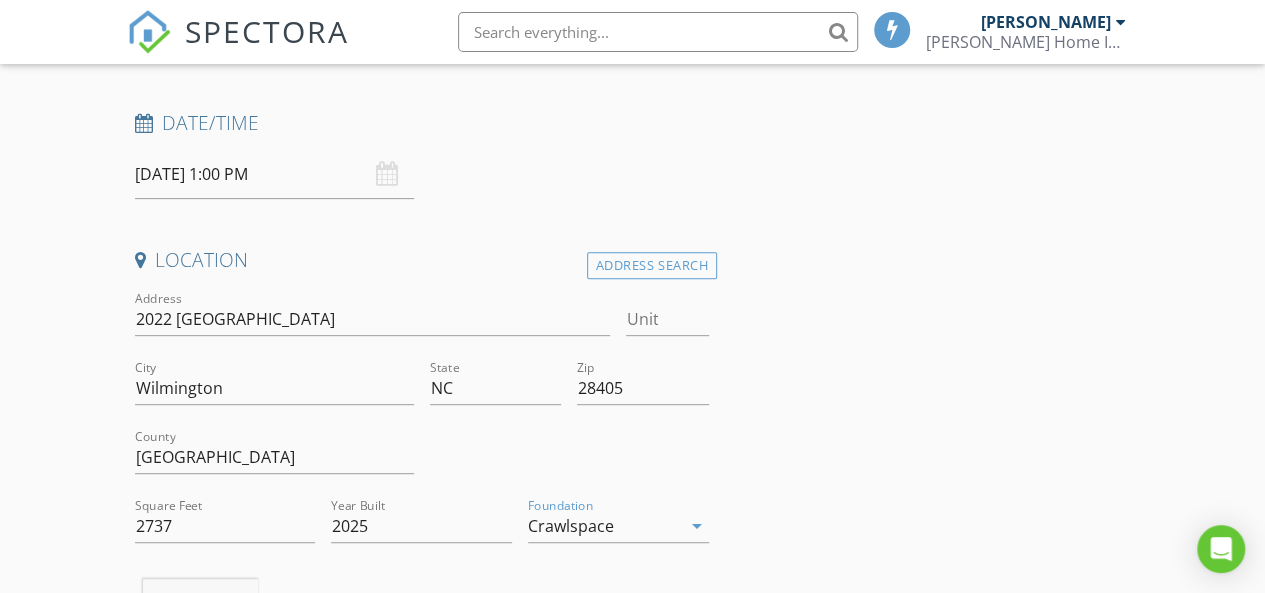 click on "INSPECTOR(S)
check_box   Randy Ivey   PRIMARY   Randy Ivey arrow_drop_down   check_box_outline_blank Randy Ivey specifically requested
Date/Time
07/15/2025 1:00 PM
Location
Address Search       Address 2022 Bay Colony Ln   Unit   City Wilmington   State NC   Zip 28405   County New Hanover     Square Feet 2737   Year Built 2025   Foundation Crawlspace arrow_drop_down     Randy Ivey     6.1 miles     (16 minutes)
client
check_box Enable Client CC email for this inspection   Client Search     check_box_outline_blank Client is a Company/Organization     First Name   Last Name   Email   CC Email   Phone           Notes   Private Notes
ADD ADDITIONAL client
SERVICES
check_box_outline_blank   Mold Inspection   check_box_outline_blank   Reinspection   check_box_outline_blank" at bounding box center (633, 1592) 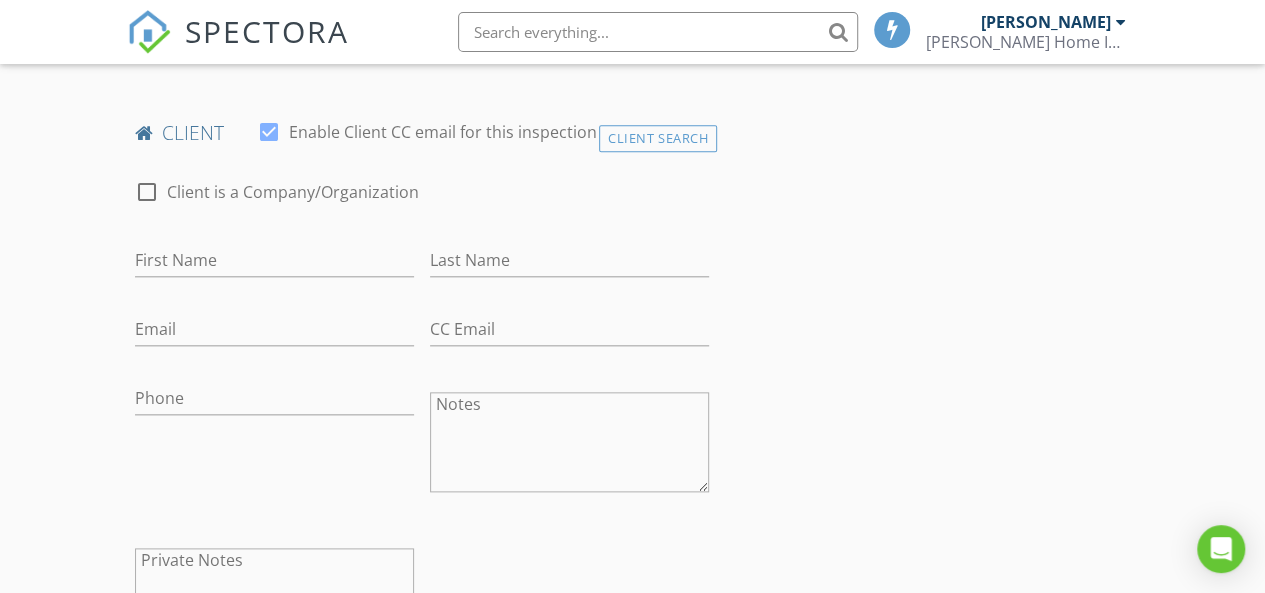 scroll, scrollTop: 1000, scrollLeft: 0, axis: vertical 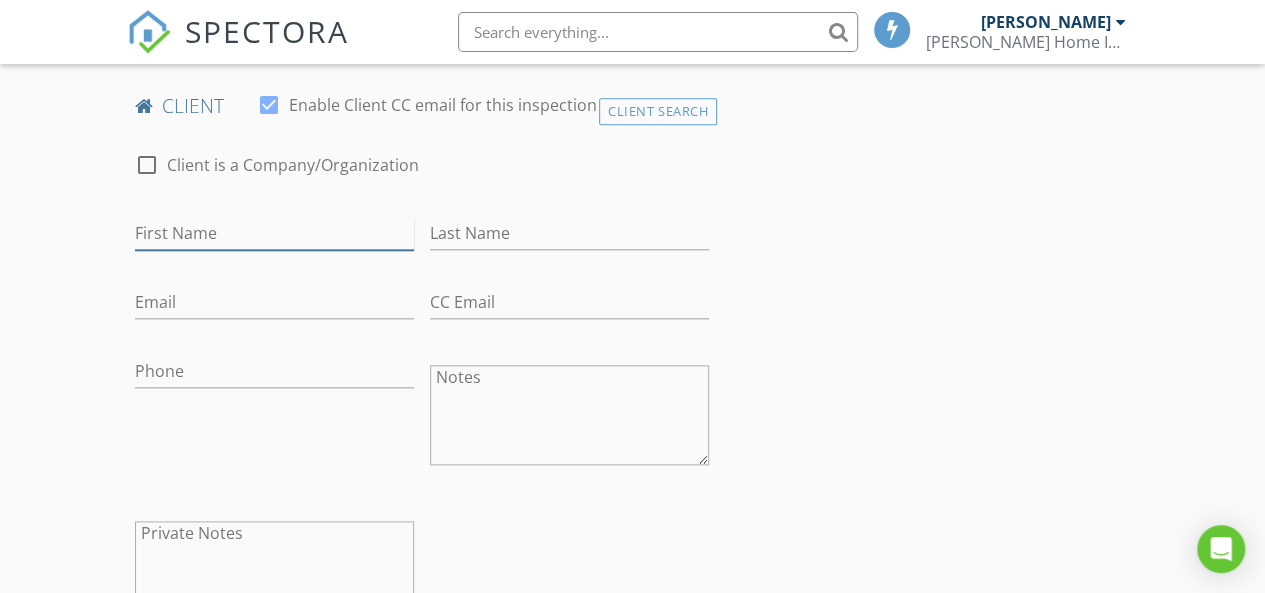 click on "First Name" at bounding box center [274, 233] 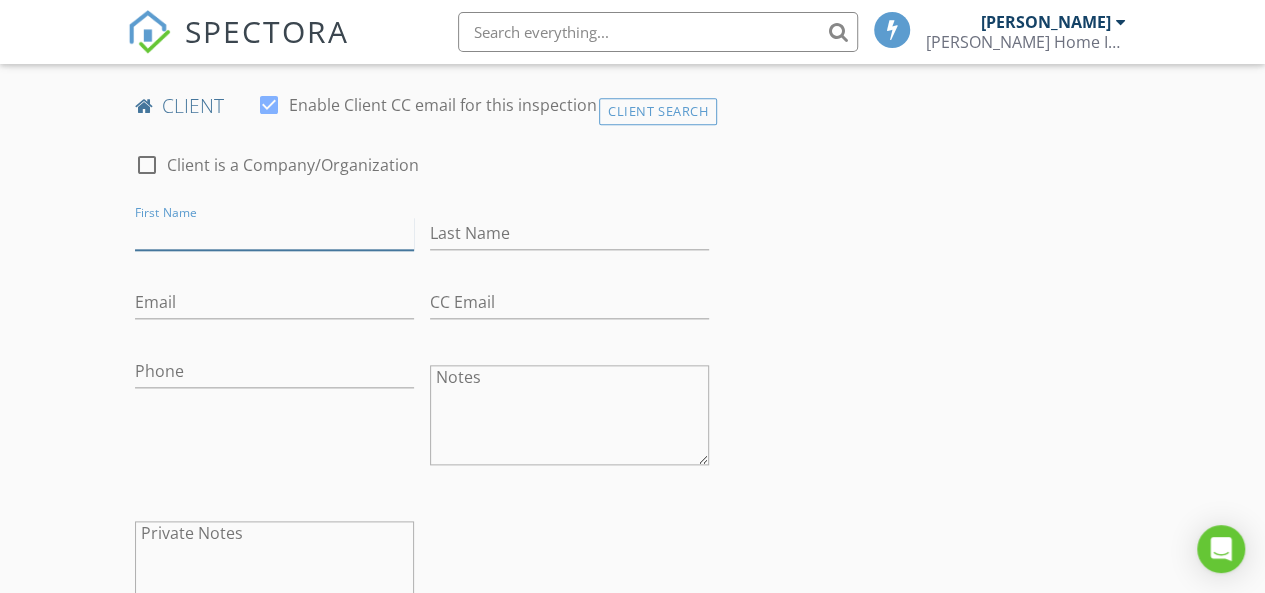 paste on "Mark & Carol Annett" 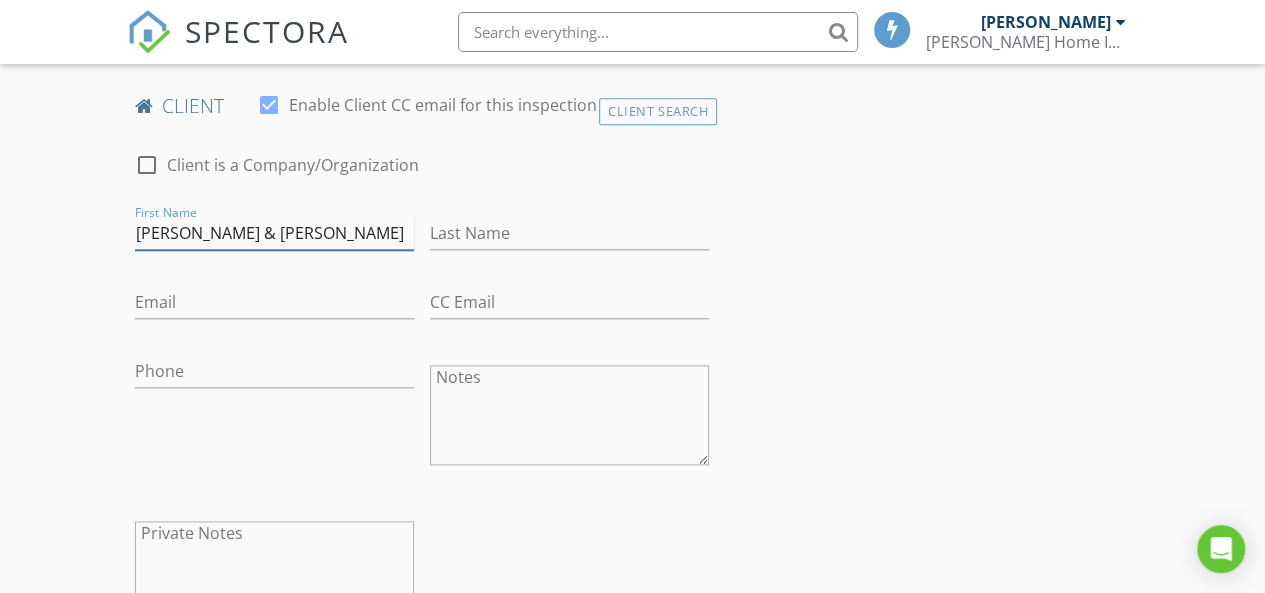 drag, startPoint x: 238, startPoint y: 232, endPoint x: 285, endPoint y: 236, distance: 47.169907 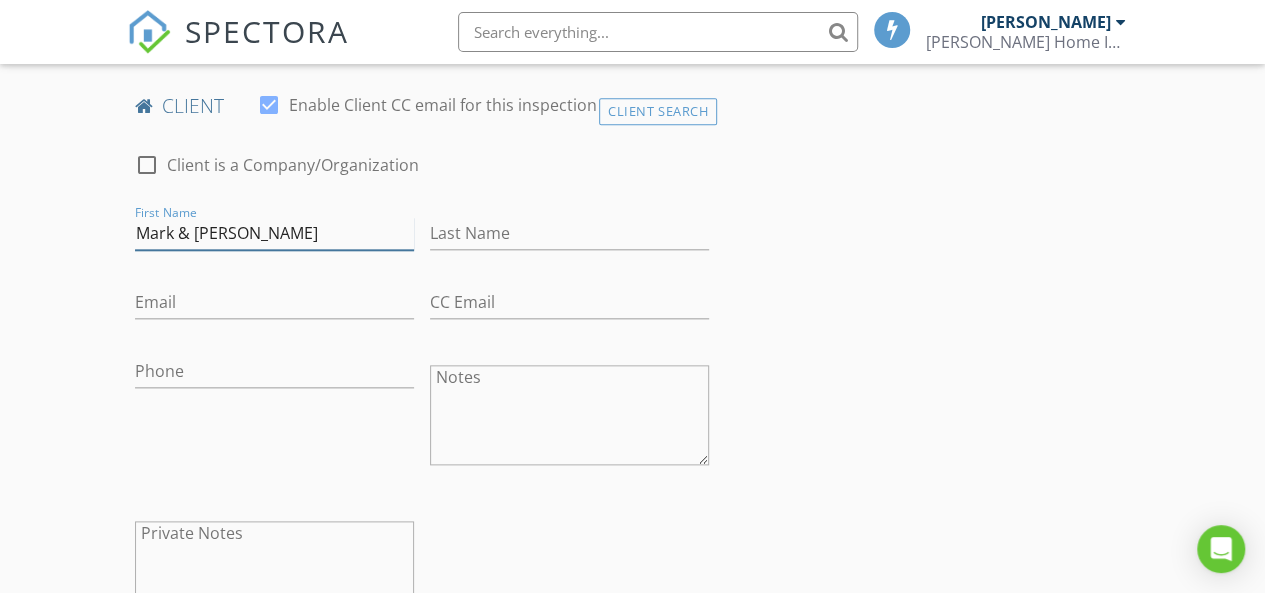 type on "Mark & Carol" 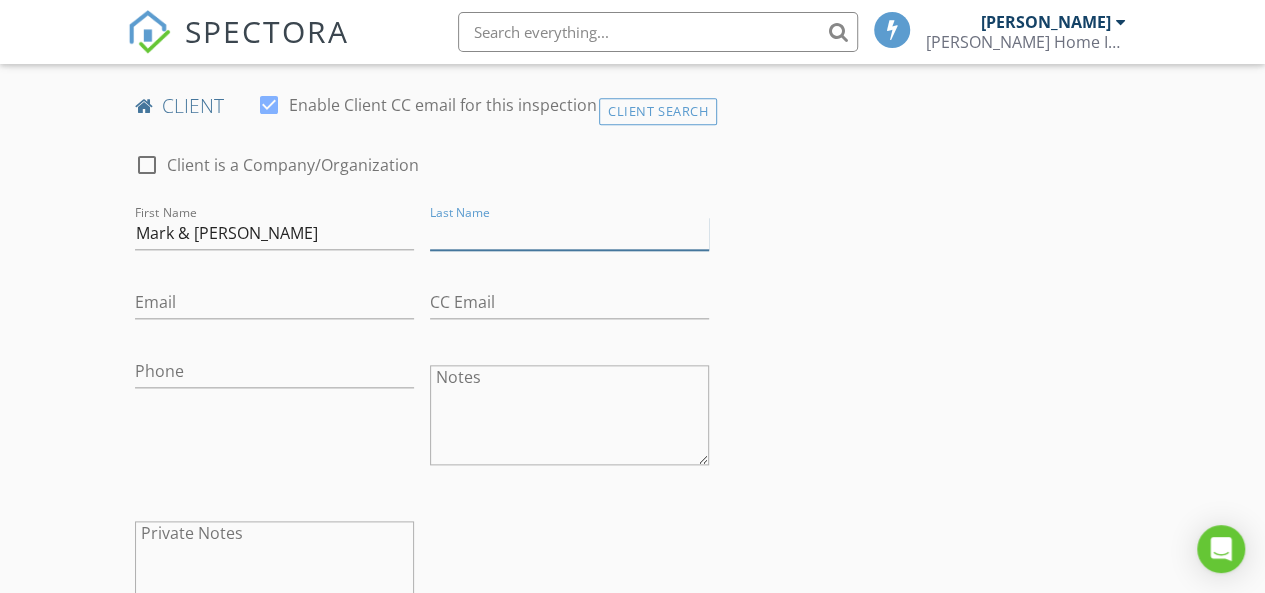 paste on "Annett" 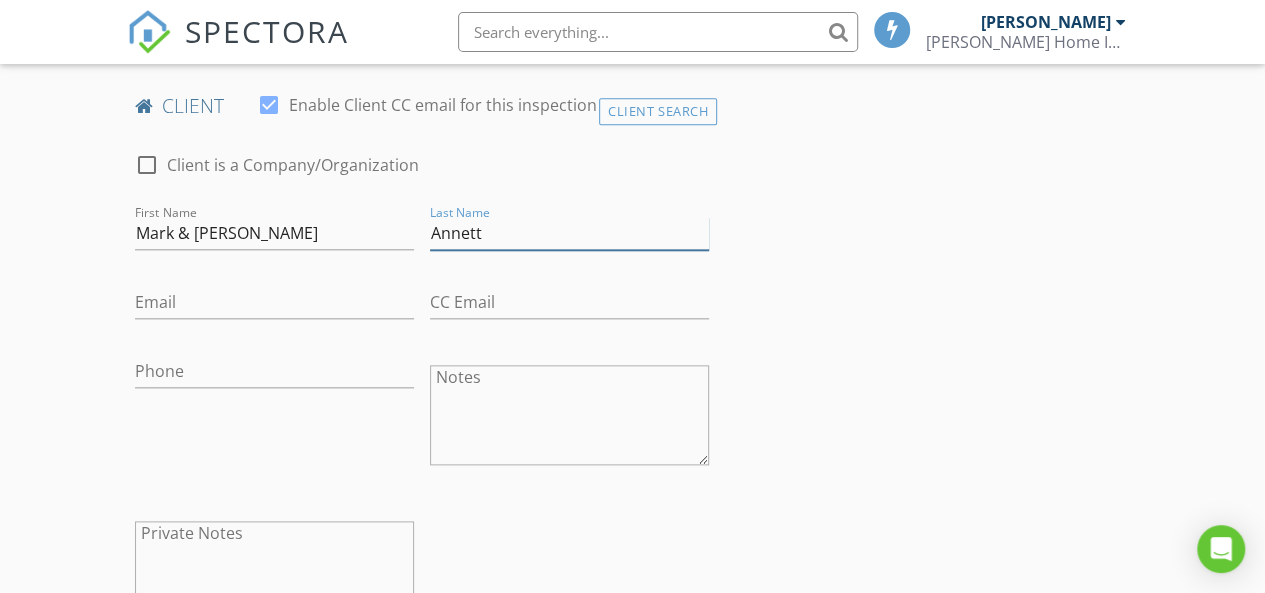 type on "Annett" 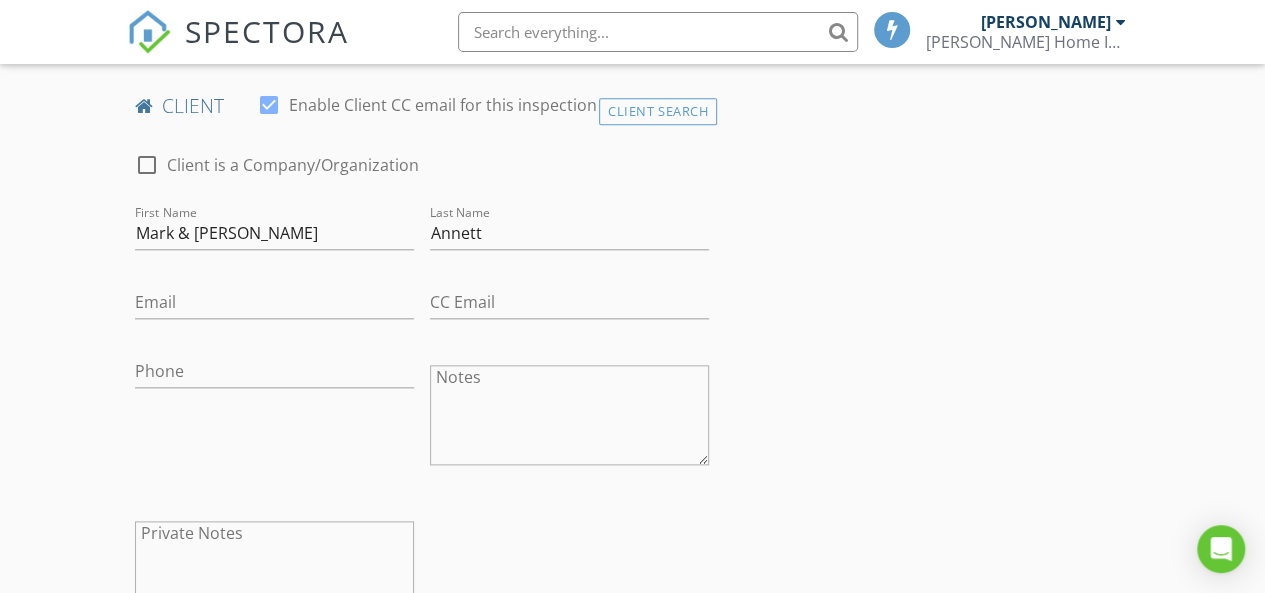 click on "INSPECTOR(S)
check_box   Randy Ivey   PRIMARY   Randy Ivey arrow_drop_down   check_box_outline_blank Randy Ivey specifically requested
Date/Time
07/15/2025 1:00 PM
Location
Address Search       Address 2022 Bay Colony Ln   Unit   City Wilmington   State NC   Zip 28405   County New Hanover     Square Feet 2737   Year Built 2025   Foundation Crawlspace arrow_drop_down     Randy Ivey     6.1 miles     (16 minutes)
client
check_box Enable Client CC email for this inspection   Client Search     check_box_outline_blank Client is a Company/Organization     First Name Mark & Carol   Last Name Annett   Email   CC Email   Phone           Notes   Private Notes
ADD ADDITIONAL client
SERVICES
check_box_outline_blank   Mold Inspection   check_box_outline_blank   Reinspection" at bounding box center [633, 892] 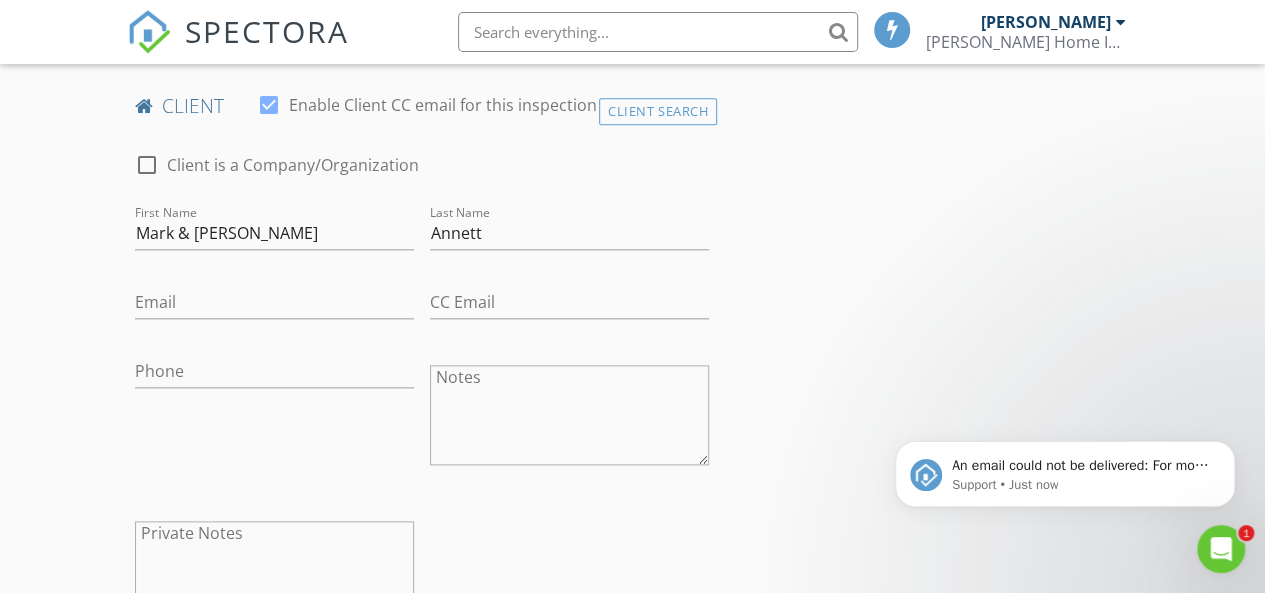 scroll, scrollTop: 0, scrollLeft: 0, axis: both 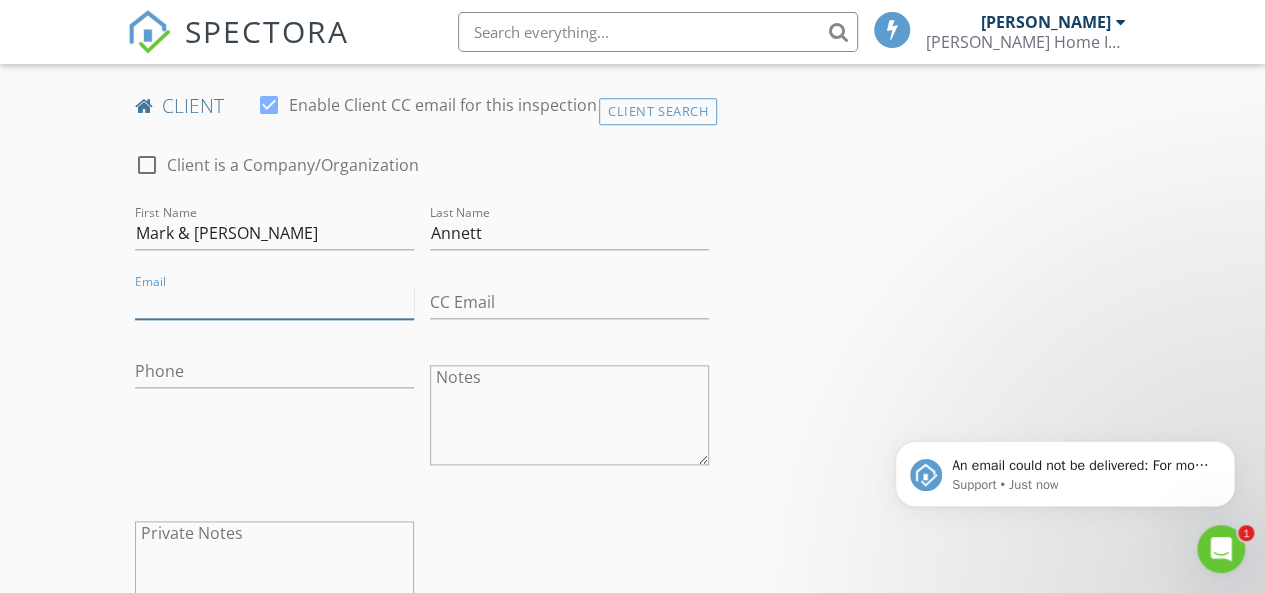 click on "Email" at bounding box center [274, 302] 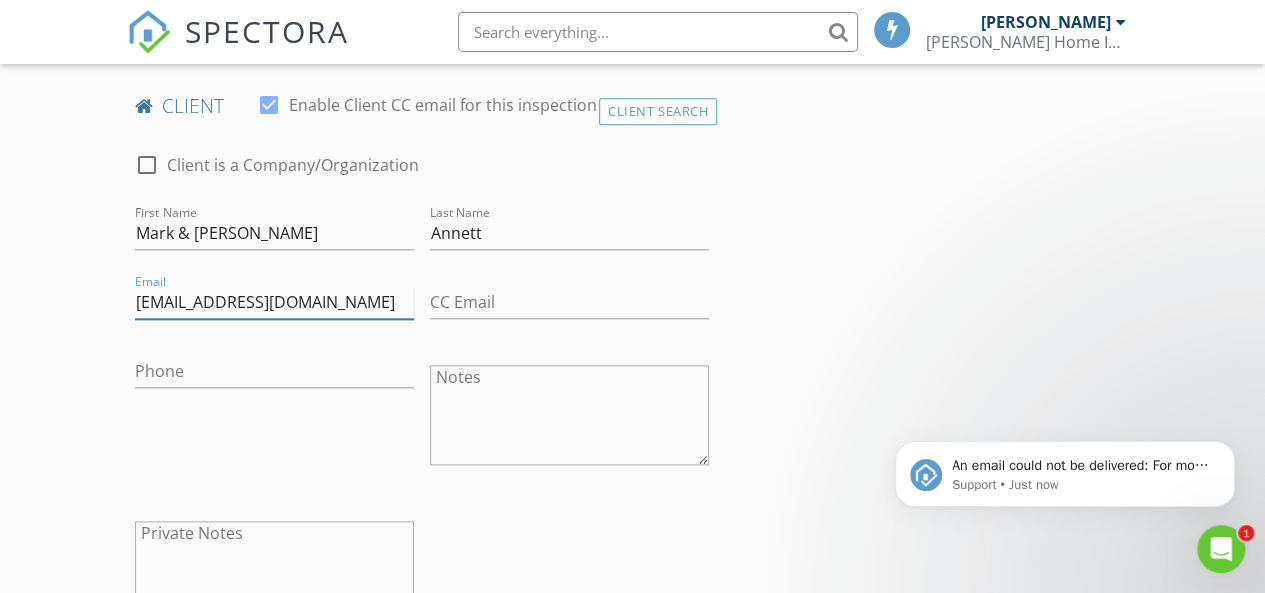 type on "markannett2013@gmail.com" 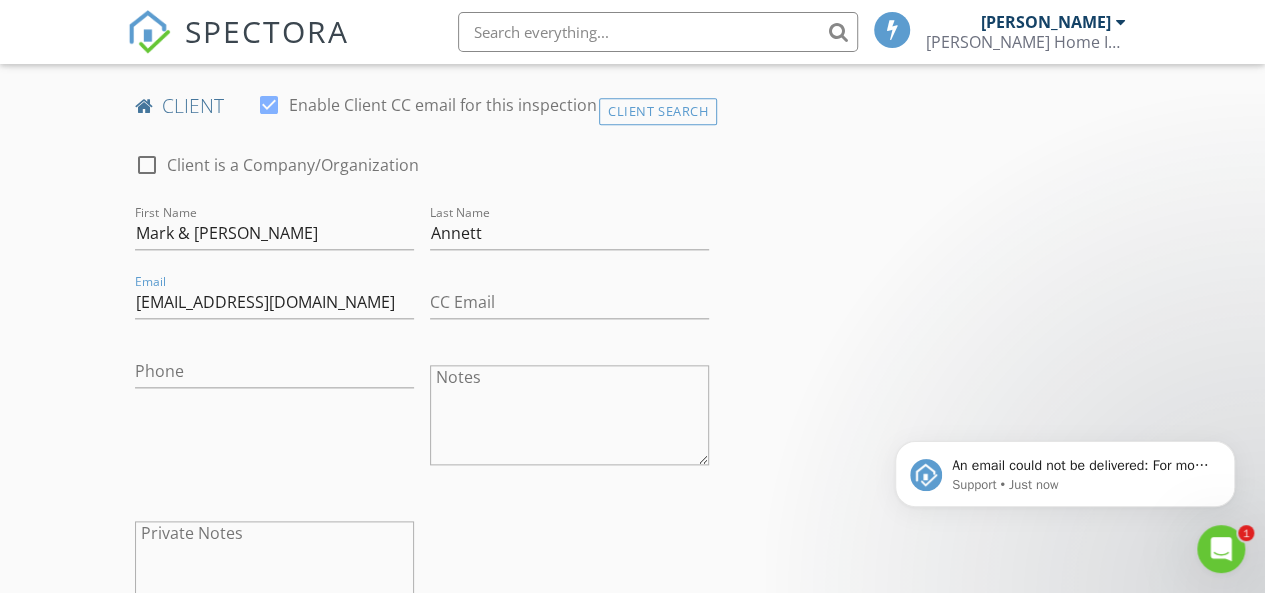 click on "INSPECTOR(S)
check_box   Randy Ivey   PRIMARY   Randy Ivey arrow_drop_down   check_box_outline_blank Randy Ivey specifically requested
Date/Time
07/15/2025 1:00 PM
Location
Address Search       Address 2022 Bay Colony Ln   Unit   City Wilmington   State NC   Zip 28405   County New Hanover     Square Feet 2737   Year Built 2025   Foundation Crawlspace arrow_drop_down     Randy Ivey     6.1 miles     (16 minutes)
client
check_box Enable Client CC email for this inspection   Client Search     check_box_outline_blank Client is a Company/Organization     First Name Mark & Carol   Last Name Annett   Email markannett2013@gmail.com   CC Email   Phone           Notes   Private Notes
ADD ADDITIONAL client
SERVICES
check_box_outline_blank   Mold Inspection   check_box_outline_blank" at bounding box center [633, 892] 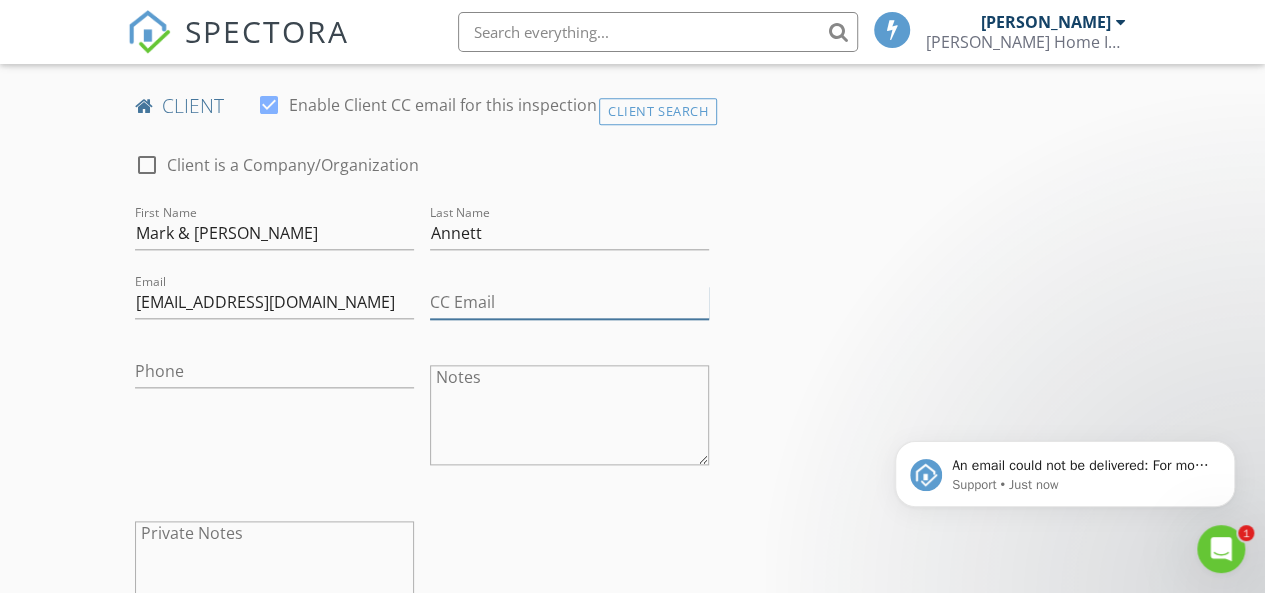 click on "CC Email" at bounding box center [569, 302] 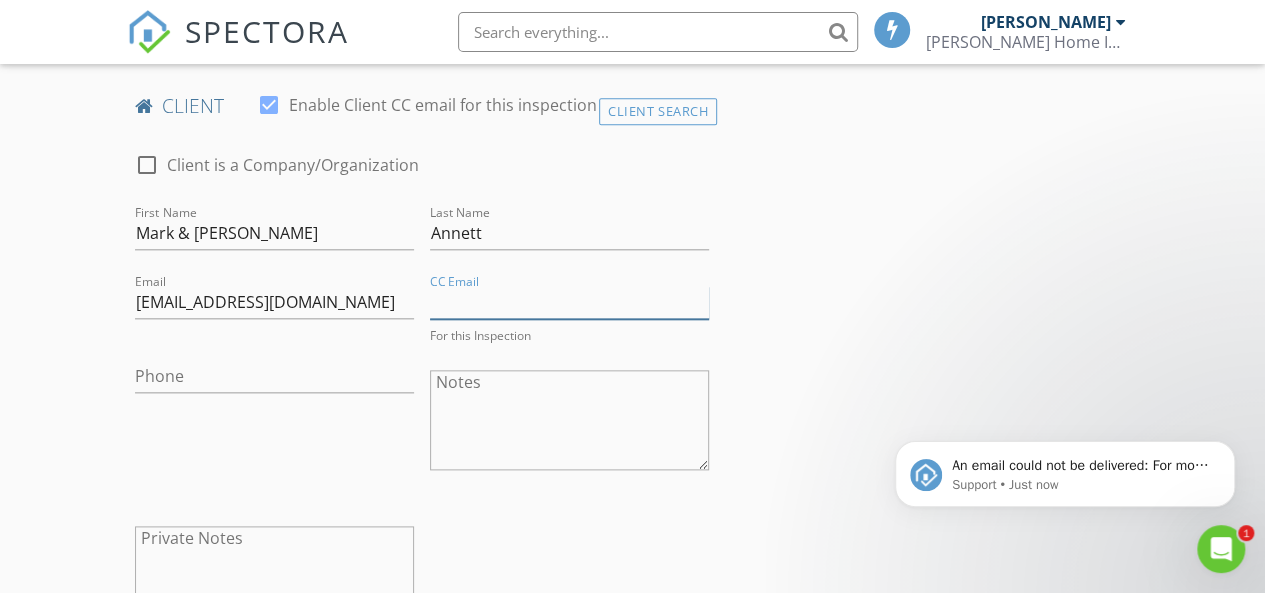 paste on "carolannett2000@gmail.com" 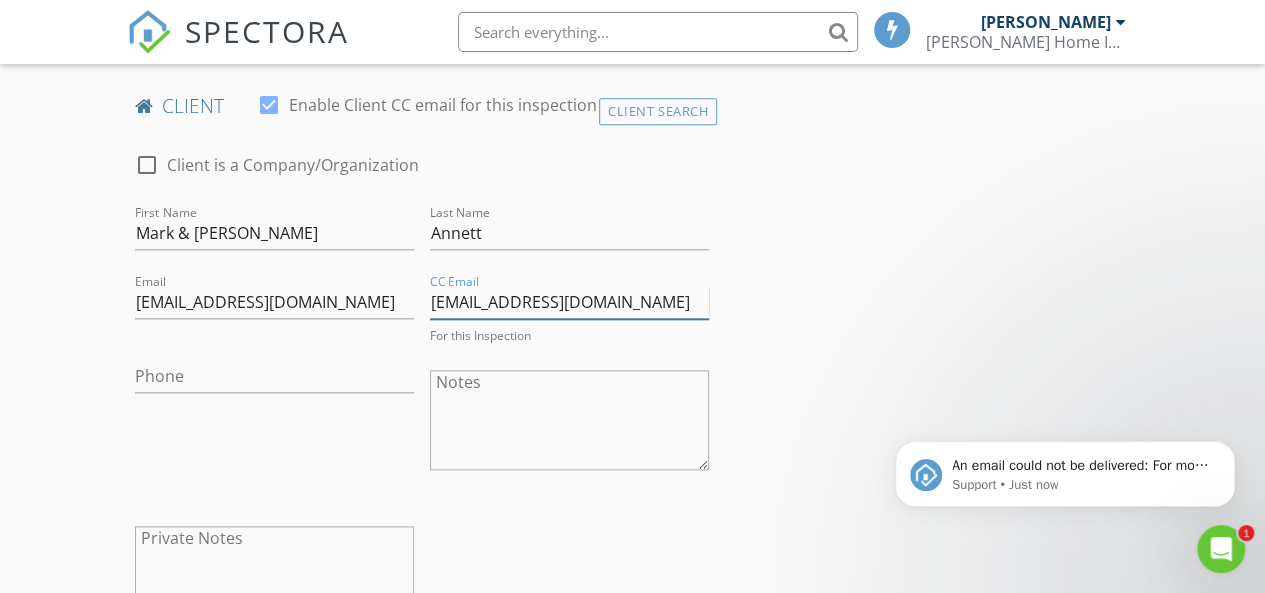 type on "carolannett2000@gmail.com" 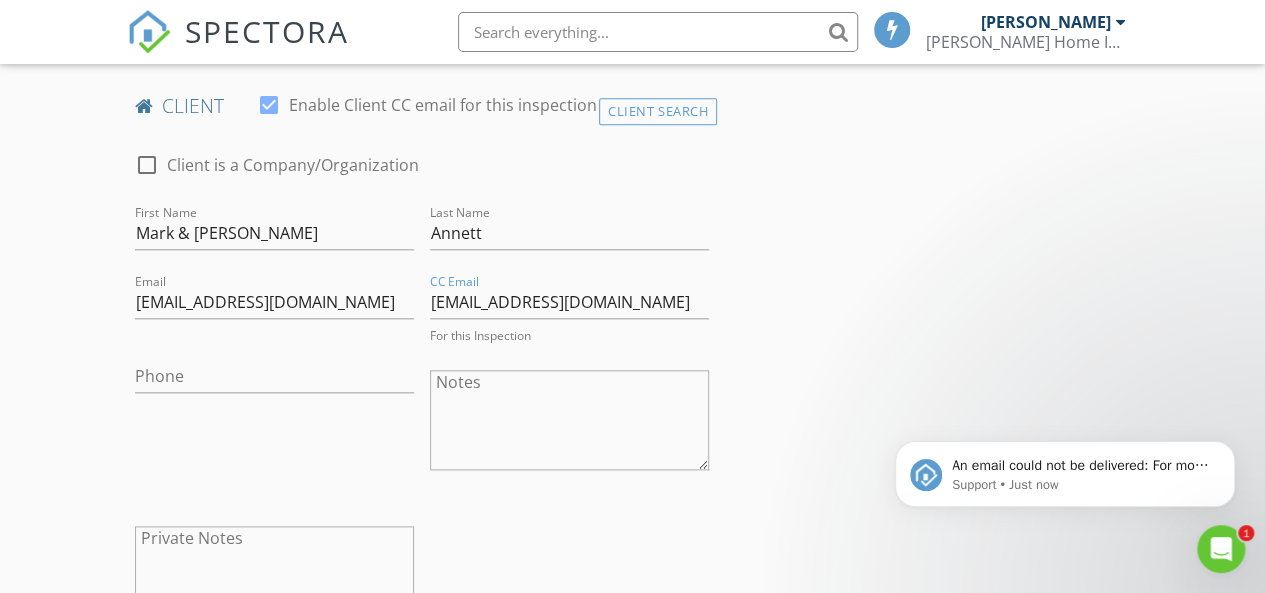 click on "INSPECTOR(S)
check_box   Randy Ivey   PRIMARY   Randy Ivey arrow_drop_down   check_box_outline_blank Randy Ivey specifically requested
Date/Time
07/15/2025 1:00 PM
Location
Address Search       Address 2022 Bay Colony Ln   Unit   City Wilmington   State NC   Zip 28405   County New Hanover     Square Feet 2737   Year Built 2025   Foundation Crawlspace arrow_drop_down     Randy Ivey     6.1 miles     (16 minutes)
client
check_box Enable Client CC email for this inspection   Client Search     check_box_outline_blank Client is a Company/Organization     First Name Mark & Carol   Last Name Annett   Email markannett2013@gmail.com   CC Email carolannett2000@gmail.com For this Inspection   Phone           Notes   Private Notes
ADD ADDITIONAL client
SERVICES
check_box_outline_blank" at bounding box center [633, 894] 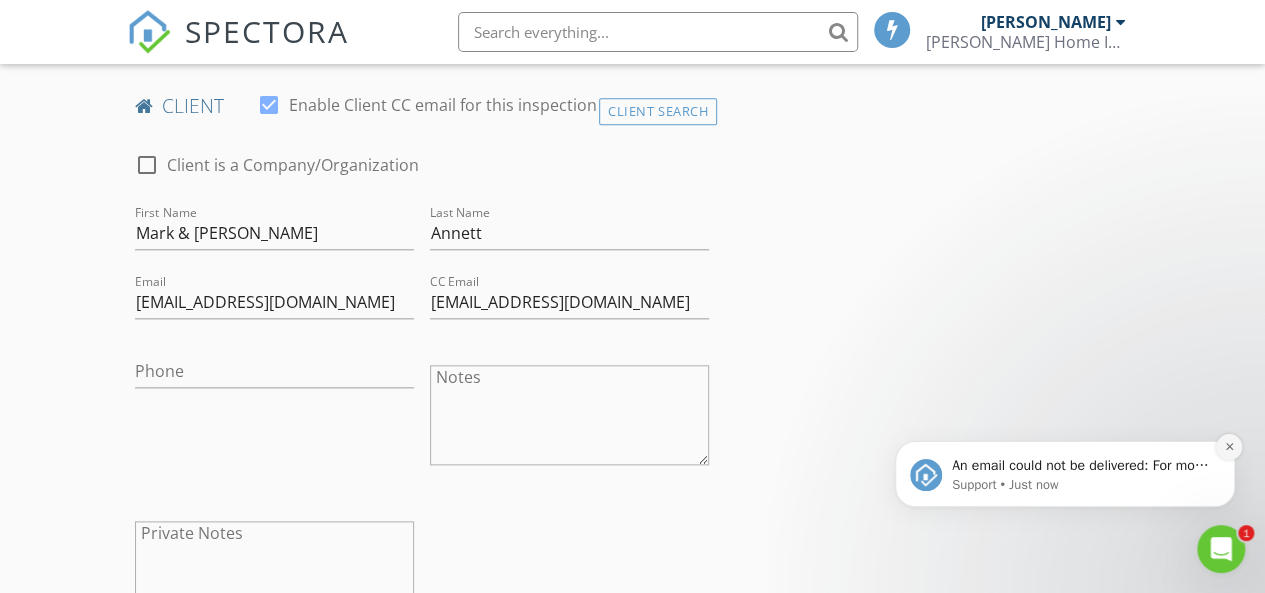 click 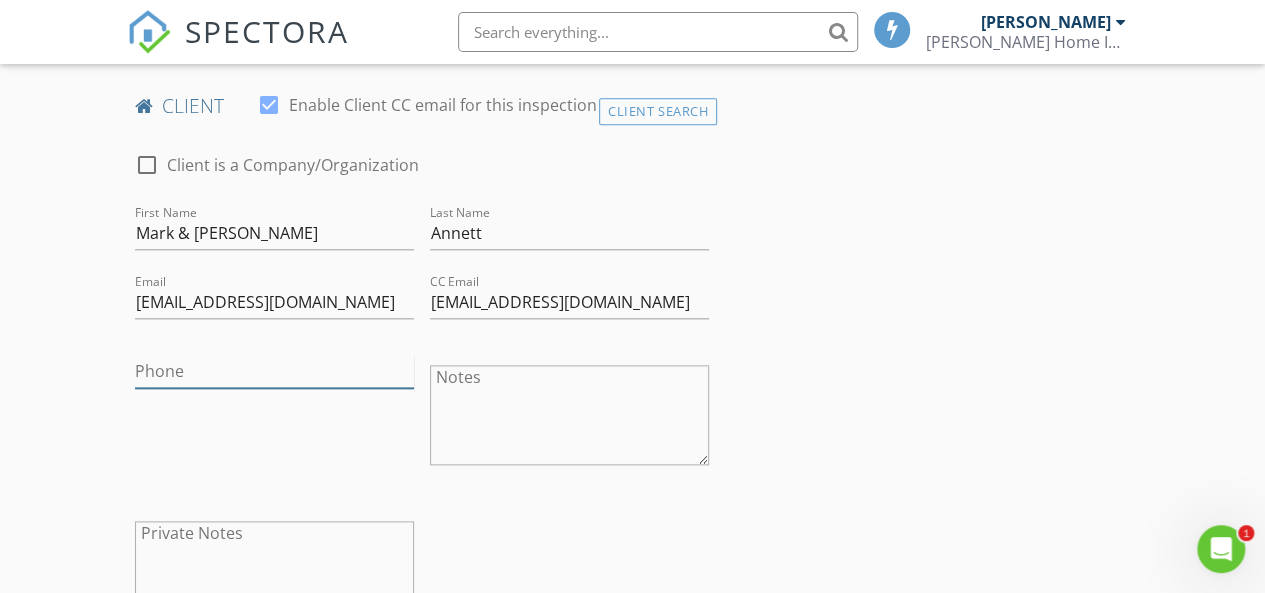 click on "Phone" at bounding box center [274, 371] 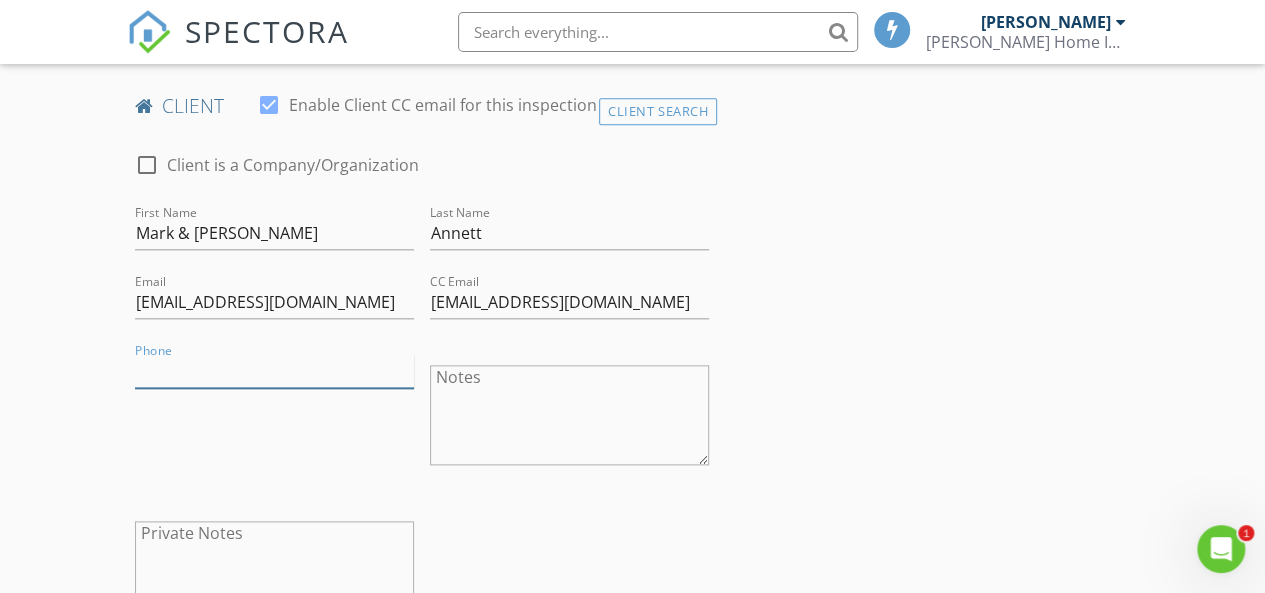 paste on "914-275-2171" 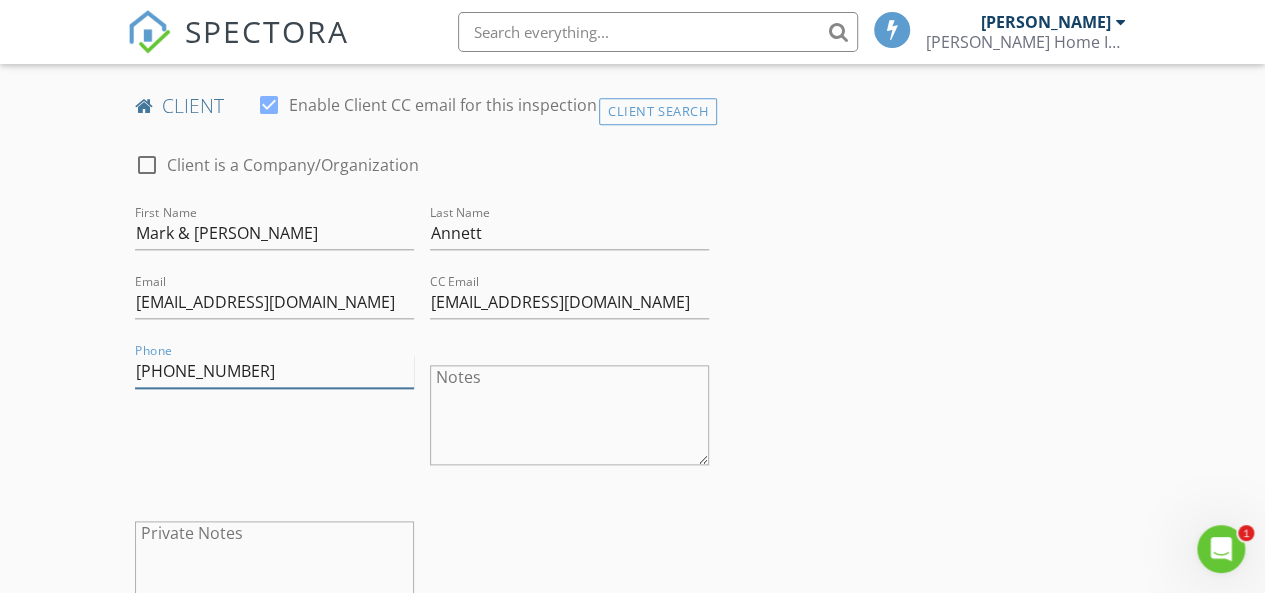 type on "914-275-2171" 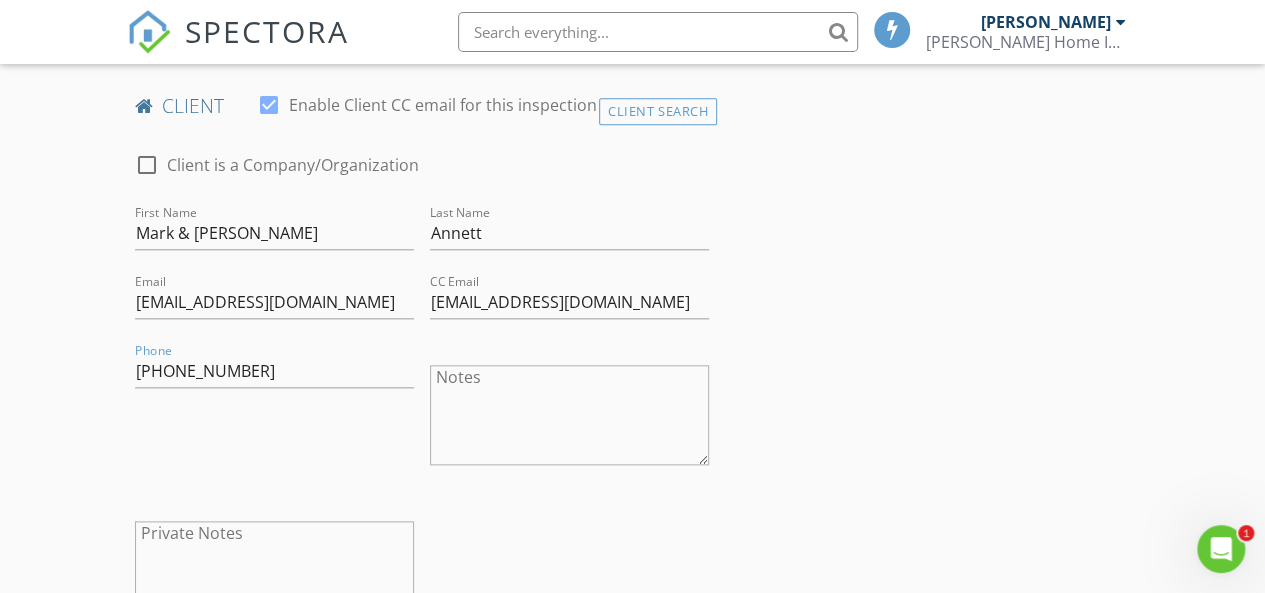 click on "INSPECTOR(S)
check_box   Randy Ivey   PRIMARY   Randy Ivey arrow_drop_down   check_box_outline_blank Randy Ivey specifically requested
Date/Time
07/15/2025 1:00 PM
Location
Address Search       Address 2022 Bay Colony Ln   Unit   City Wilmington   State NC   Zip 28405   County New Hanover     Square Feet 2737   Year Built 2025   Foundation Crawlspace arrow_drop_down     Randy Ivey     6.1 miles     (16 minutes)
client
check_box Enable Client CC email for this inspection   Client Search     check_box_outline_blank Client is a Company/Organization     First Name Mark & Carol   Last Name Annett   Email markannett2013@gmail.com   CC Email carolannett2000@gmail.com   Phone 914-275-2171           Notes   Private Notes
ADD ADDITIONAL client
SERVICES
check_box_outline_blank" at bounding box center [633, 892] 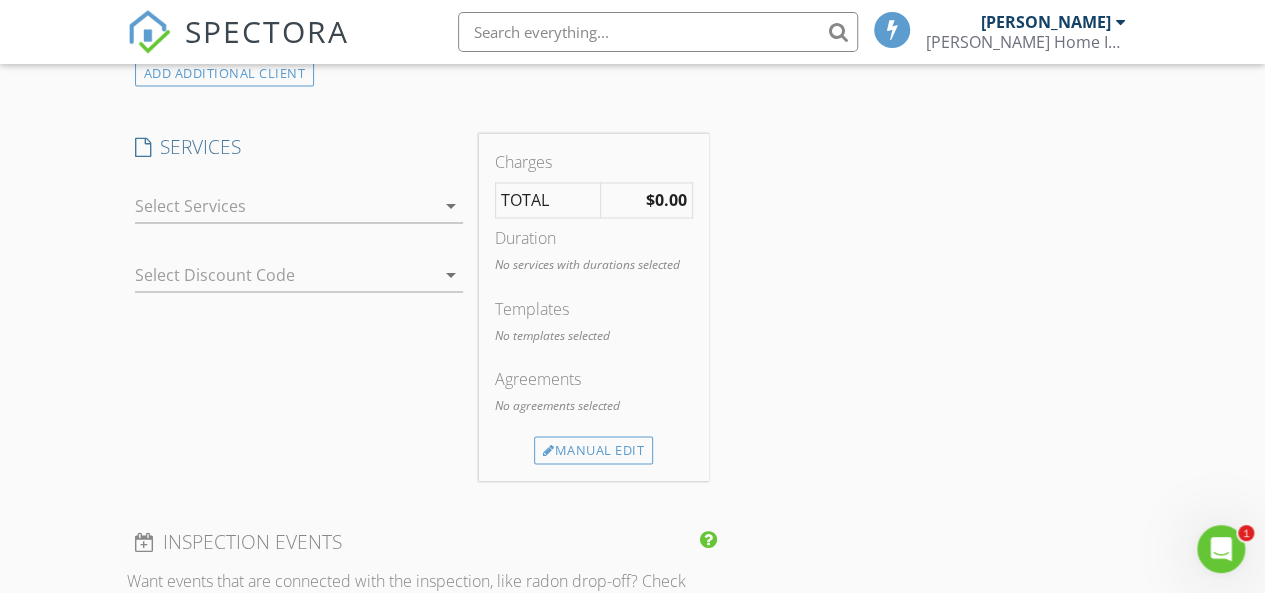 scroll, scrollTop: 1600, scrollLeft: 0, axis: vertical 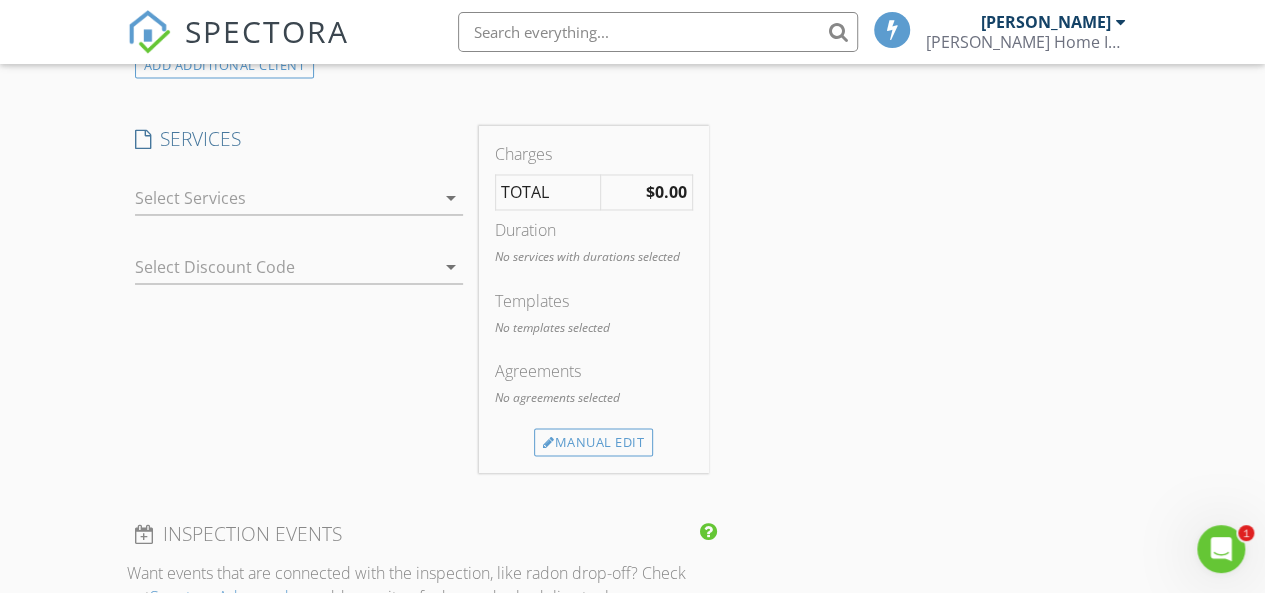 click on "arrow_drop_down" at bounding box center (451, 198) 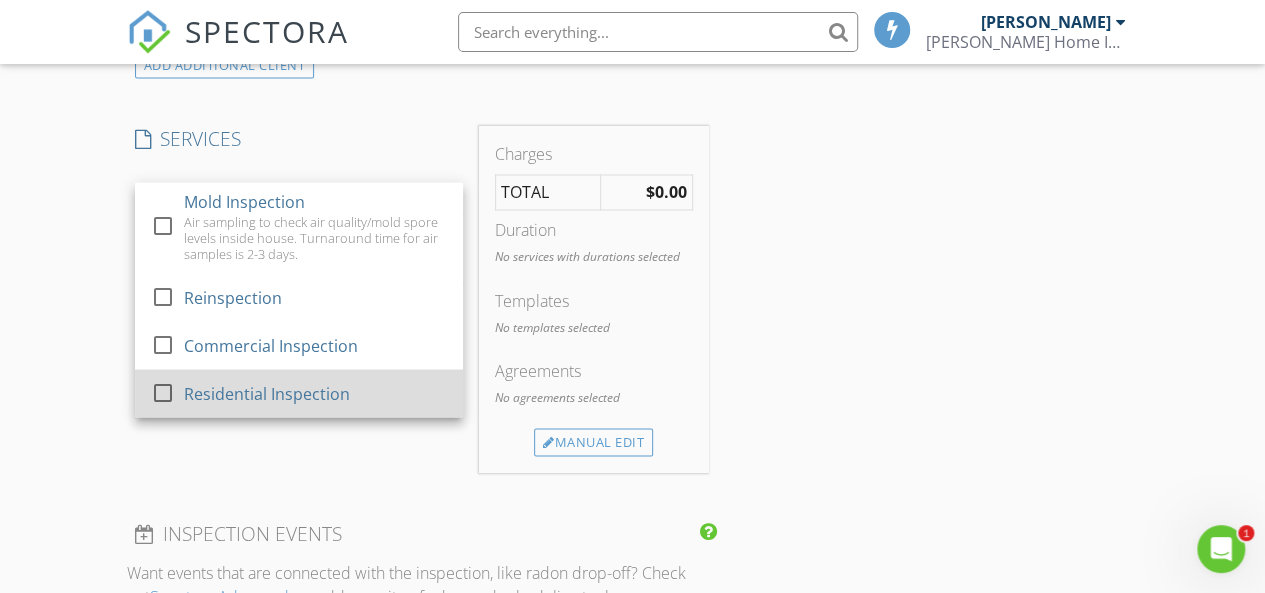 drag, startPoint x: 156, startPoint y: 391, endPoint x: 200, endPoint y: 385, distance: 44.407207 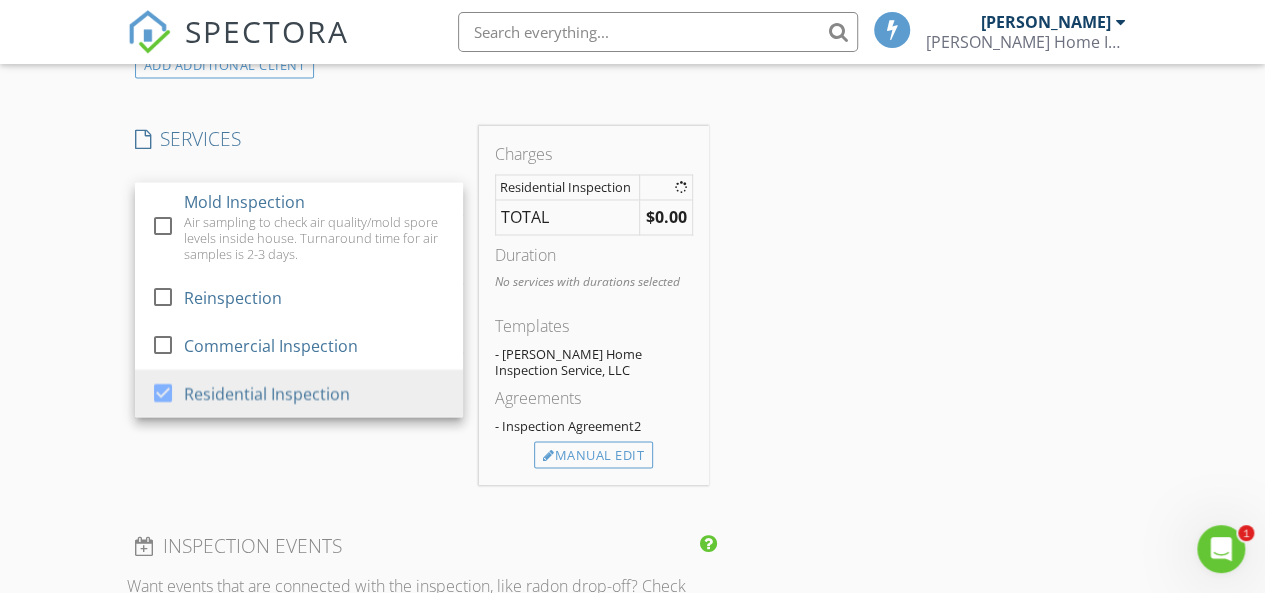 click on "INSPECTOR(S)
check_box   Randy Ivey   PRIMARY   Randy Ivey arrow_drop_down   check_box_outline_blank Randy Ivey specifically requested
Date/Time
07/15/2025 1:00 PM
Location
Address Search       Address 2022 Bay Colony Ln   Unit   City Wilmington   State NC   Zip 28405   County New Hanover     Square Feet 2737   Year Built 2025   Foundation Crawlspace arrow_drop_down     Randy Ivey     6.1 miles     (16 minutes)
client
check_box Enable Client CC email for this inspection   Client Search     check_box_outline_blank Client is a Company/Organization     First Name Mark & Carol   Last Name Annett   Email markannett2013@gmail.com   CC Email carolannett2000@gmail.com   Phone 914-275-2171           Notes   Private Notes
ADD ADDITIONAL client
SERVICES
check_box_outline_blank" at bounding box center [633, 298] 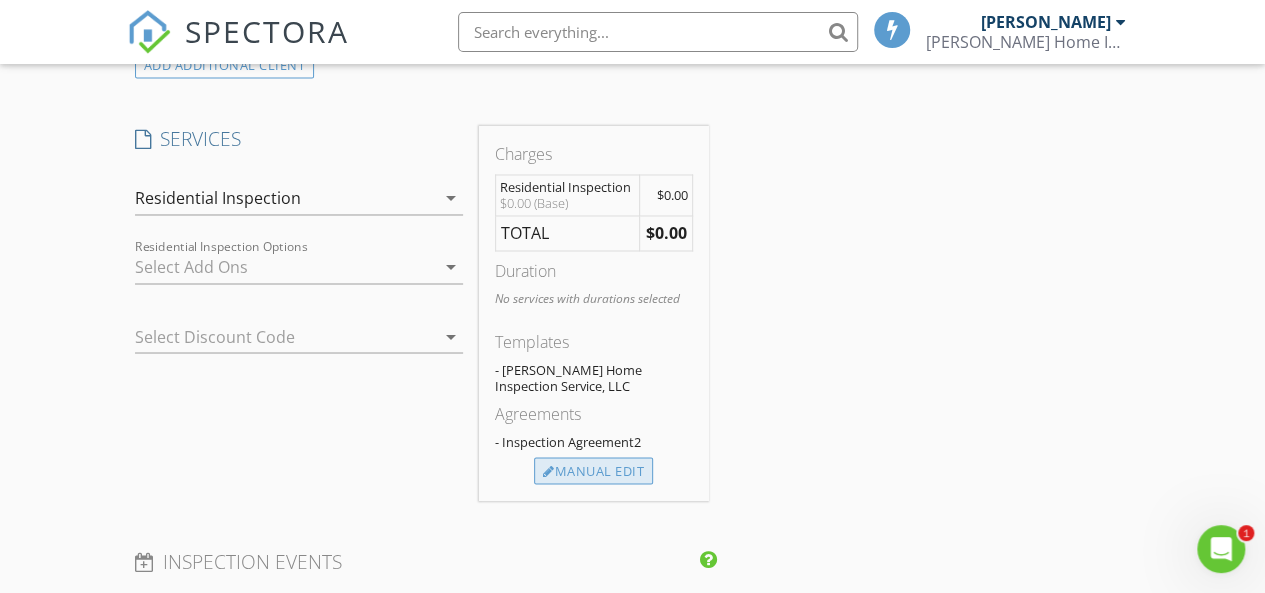 click on "Manual Edit" at bounding box center [593, 471] 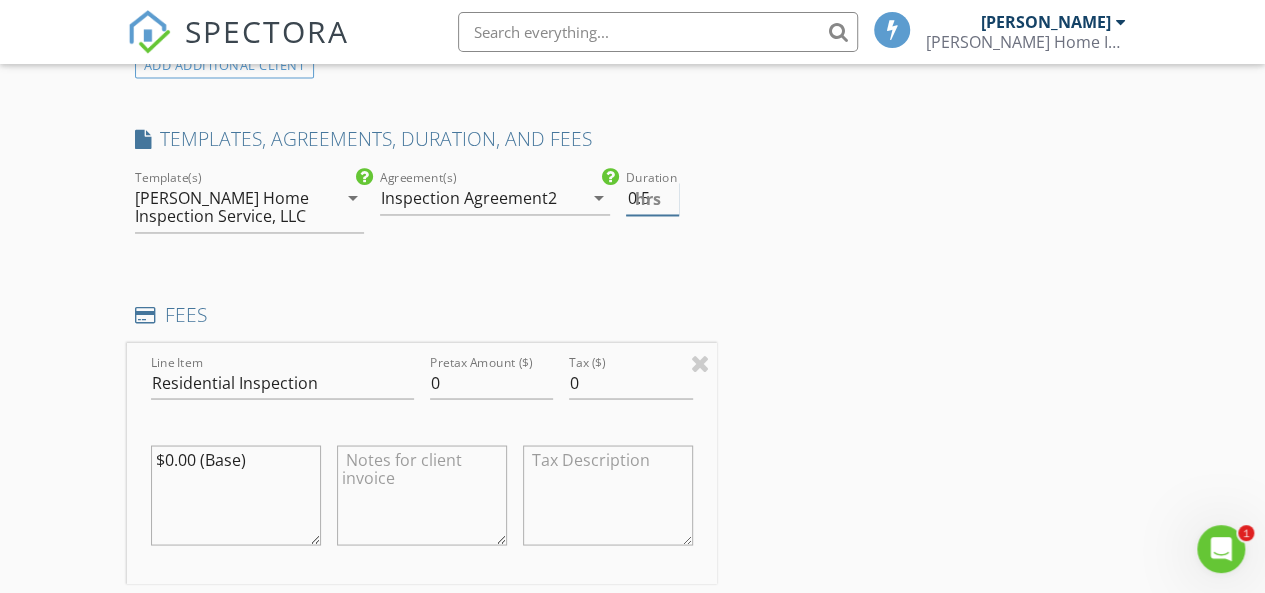 click on "0.5" at bounding box center [652, 198] 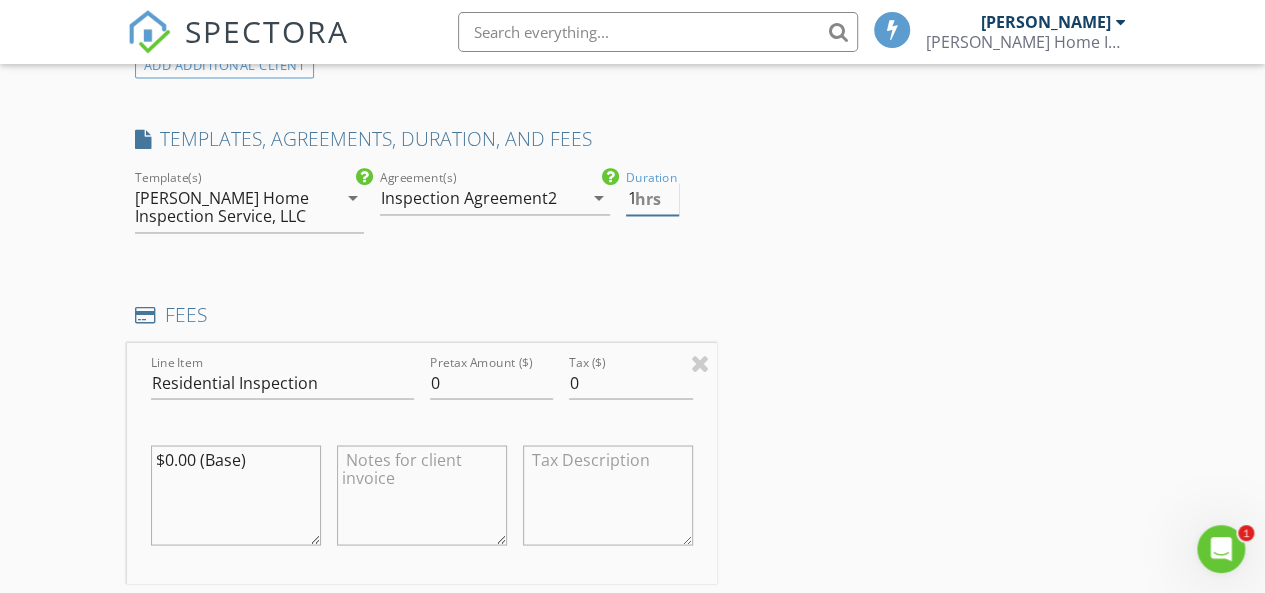 click on "1" at bounding box center (652, 198) 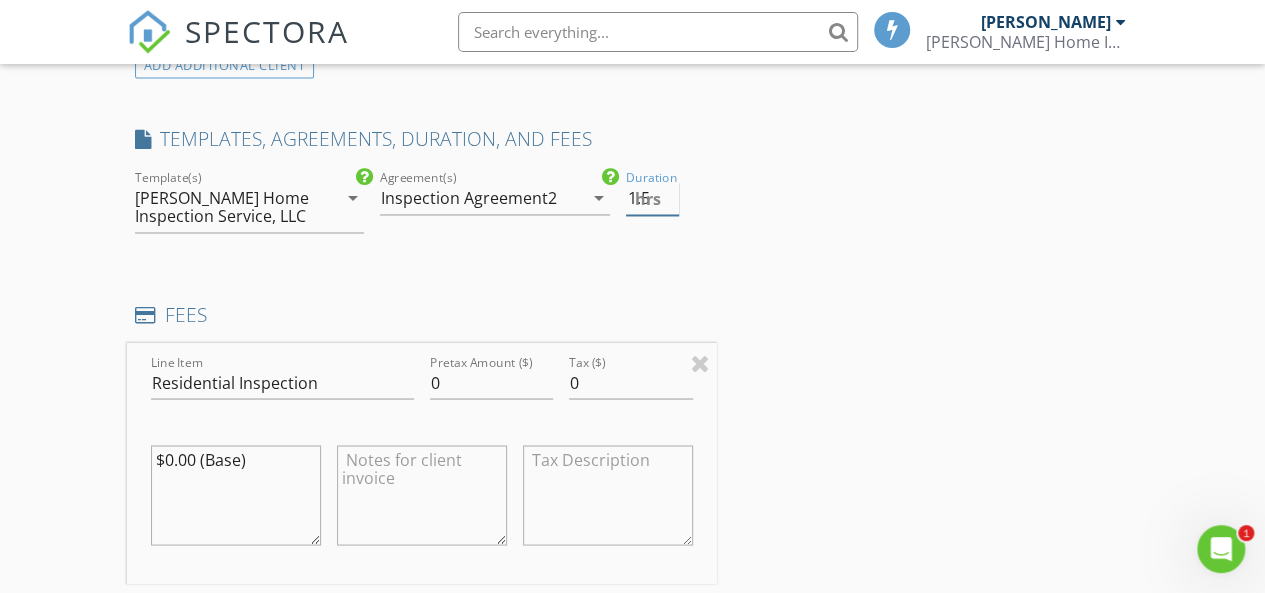 click on "1.5" at bounding box center (652, 198) 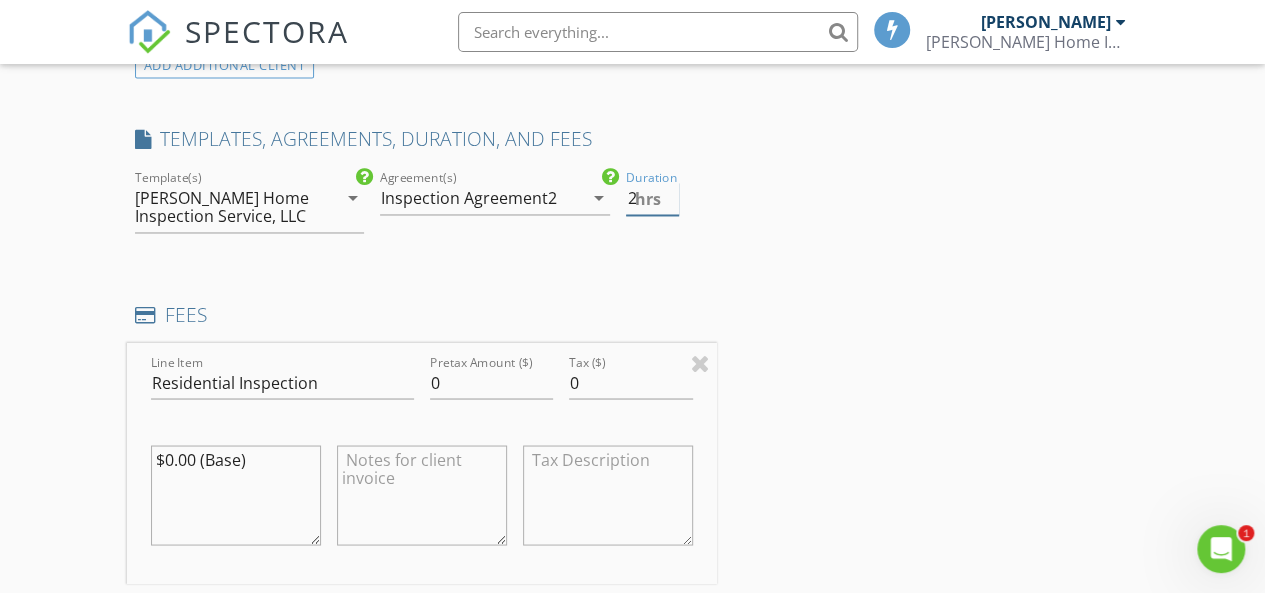 click on "2" at bounding box center (652, 198) 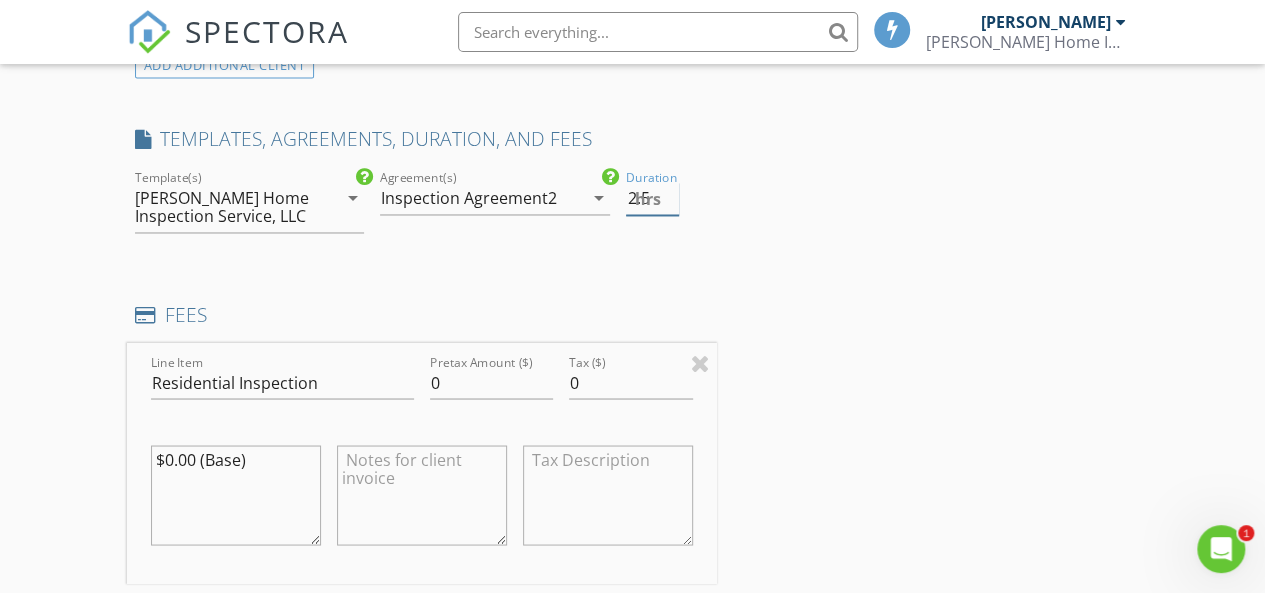 click on "2.5" at bounding box center (652, 198) 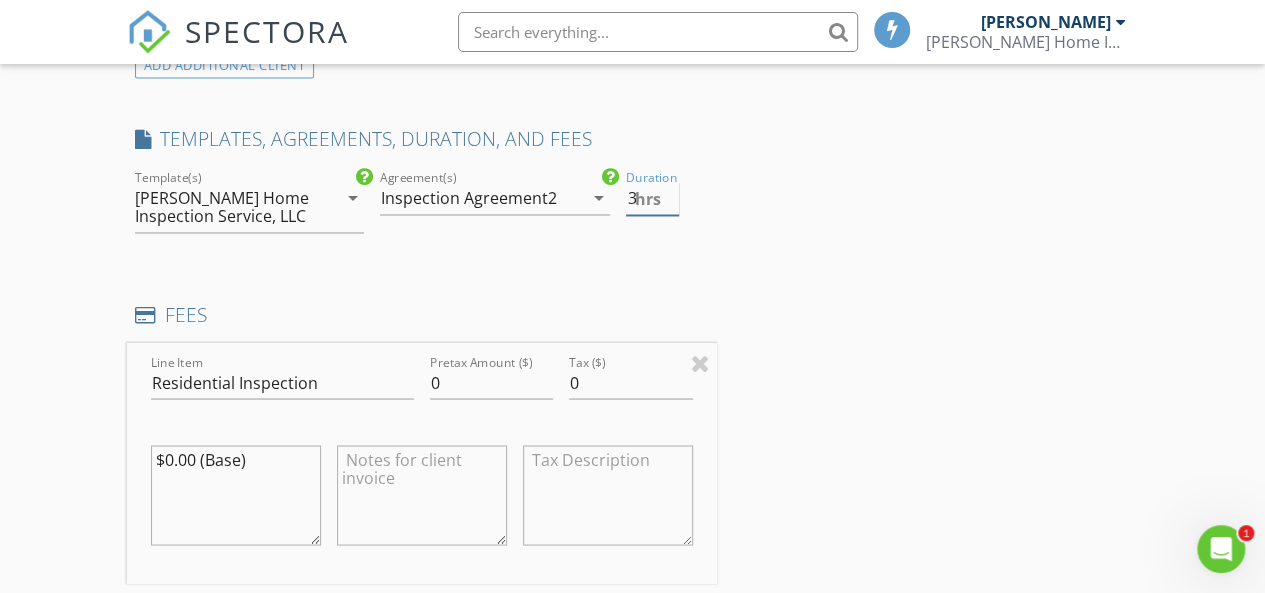 click on "3" at bounding box center [652, 198] 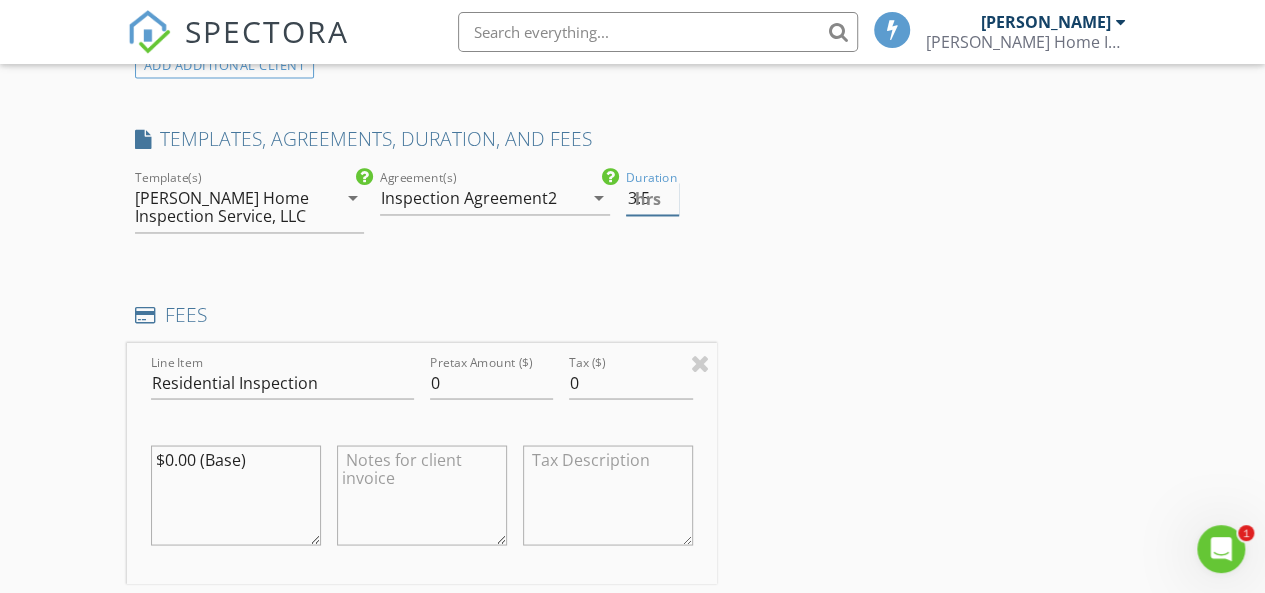 type on "3.5" 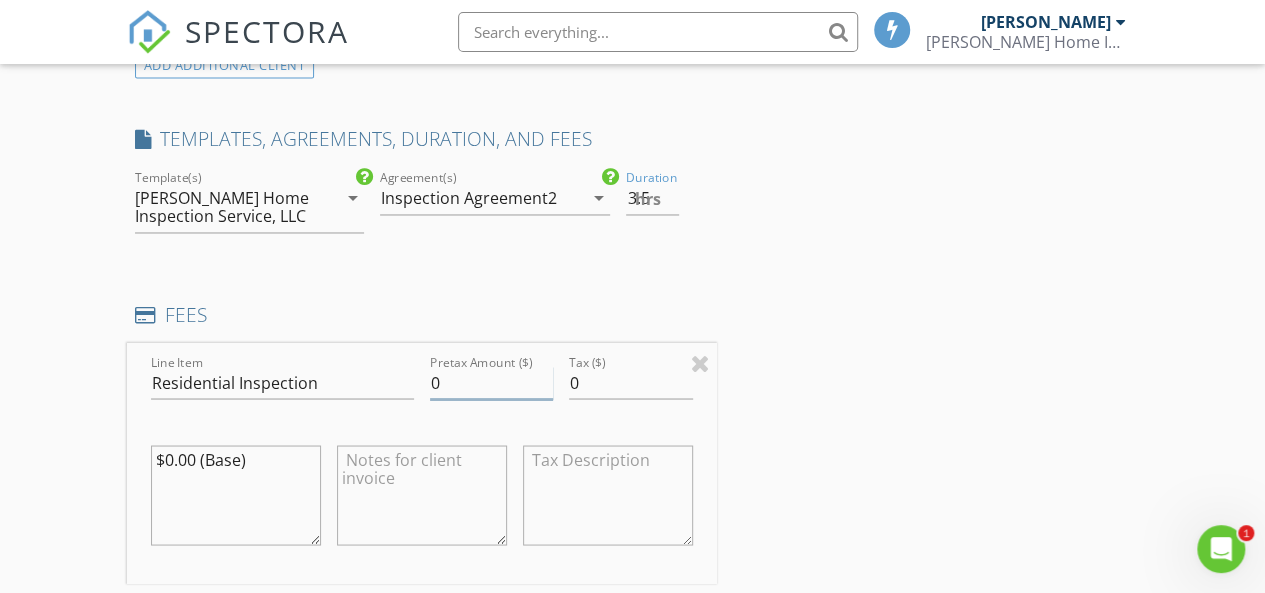 click on "0" at bounding box center [492, 382] 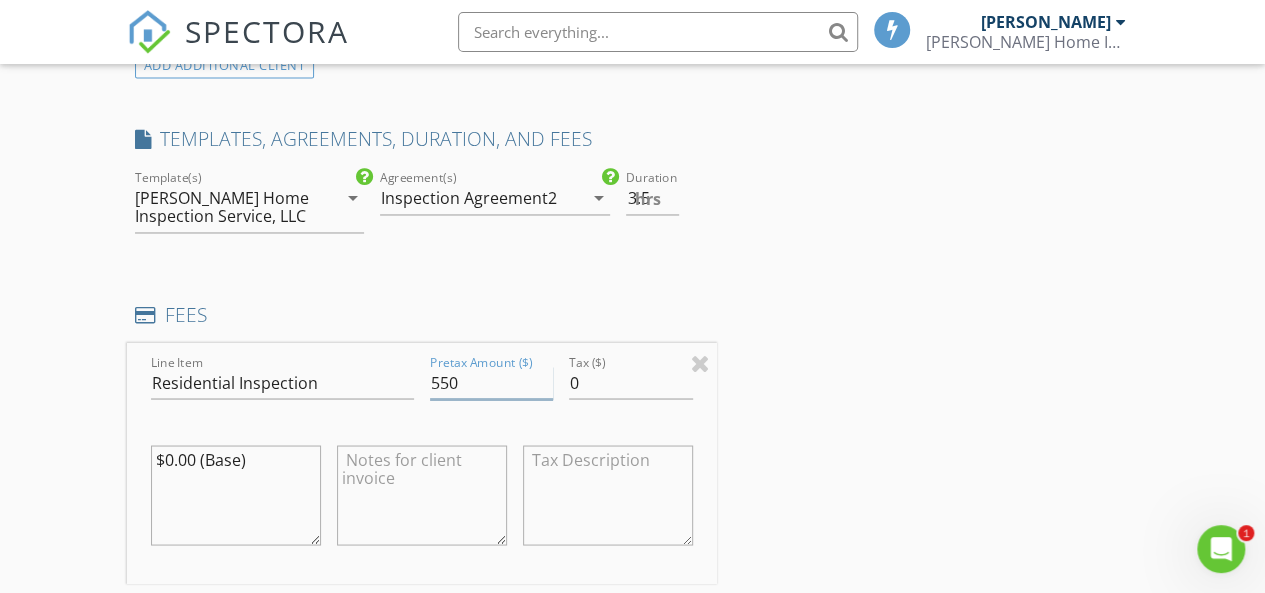 type on "550" 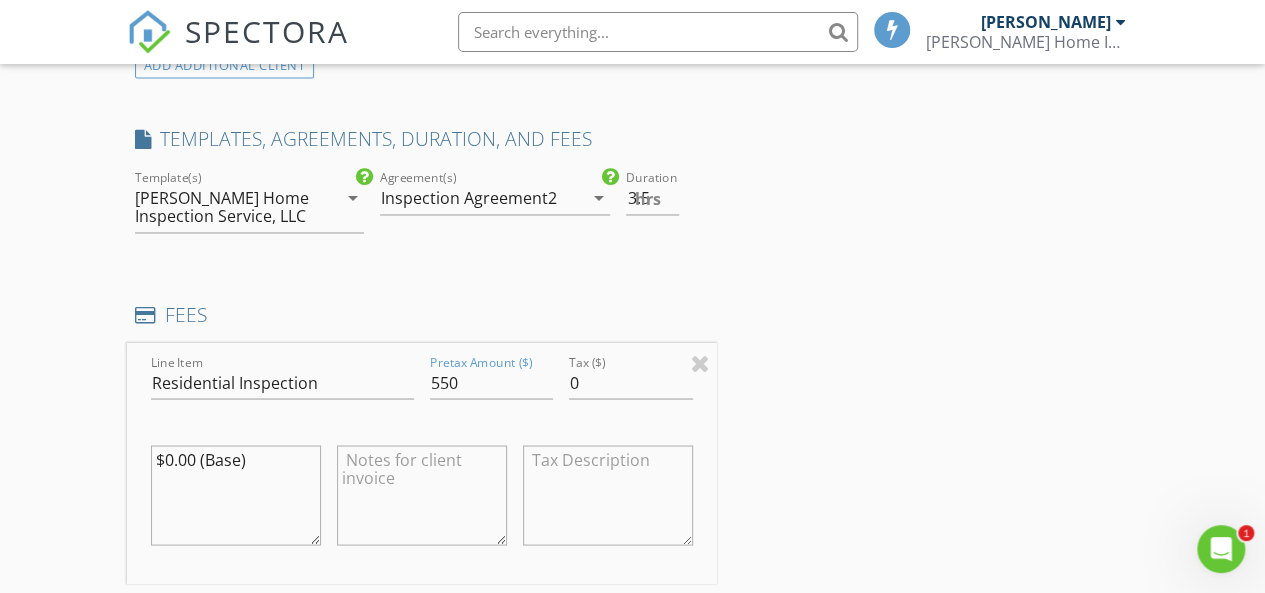 click on "INSPECTOR(S)
check_box   Randy Ivey   PRIMARY   Randy Ivey arrow_drop_down   check_box_outline_blank Randy Ivey specifically requested
Date/Time
07/15/2025 1:00 PM
Location
Address Search       Address 2022 Bay Colony Ln   Unit   City Wilmington   State NC   Zip 28405   County New Hanover     Square Feet 2737   Year Built 2025   Foundation Crawlspace arrow_drop_down     Randy Ivey     6.1 miles     (16 minutes)
client
check_box Enable Client CC email for this inspection   Client Search     check_box_outline_blank Client is a Company/Organization     First Name Mark & Carol   Last Name Annett   Email markannett2013@gmail.com   CC Email carolannett2000@gmail.com   Phone 914-275-2171           Notes   Private Notes
ADD ADDITIONAL client
SERVICES
check_box_outline_blank" at bounding box center (633, 410) 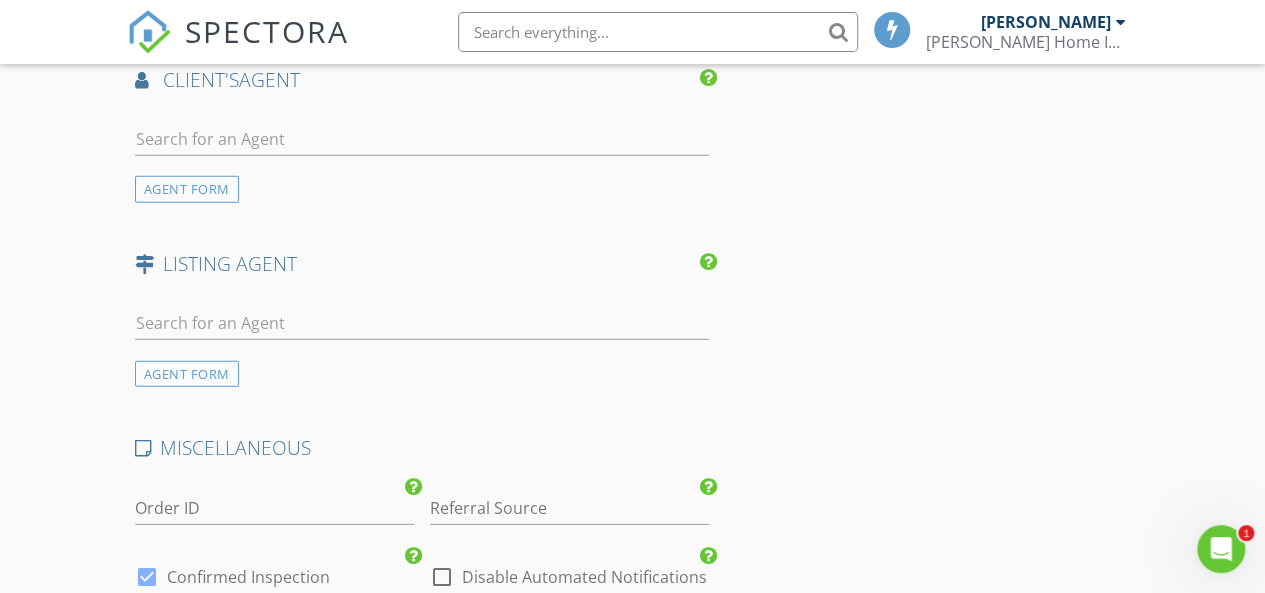 scroll, scrollTop: 2700, scrollLeft: 0, axis: vertical 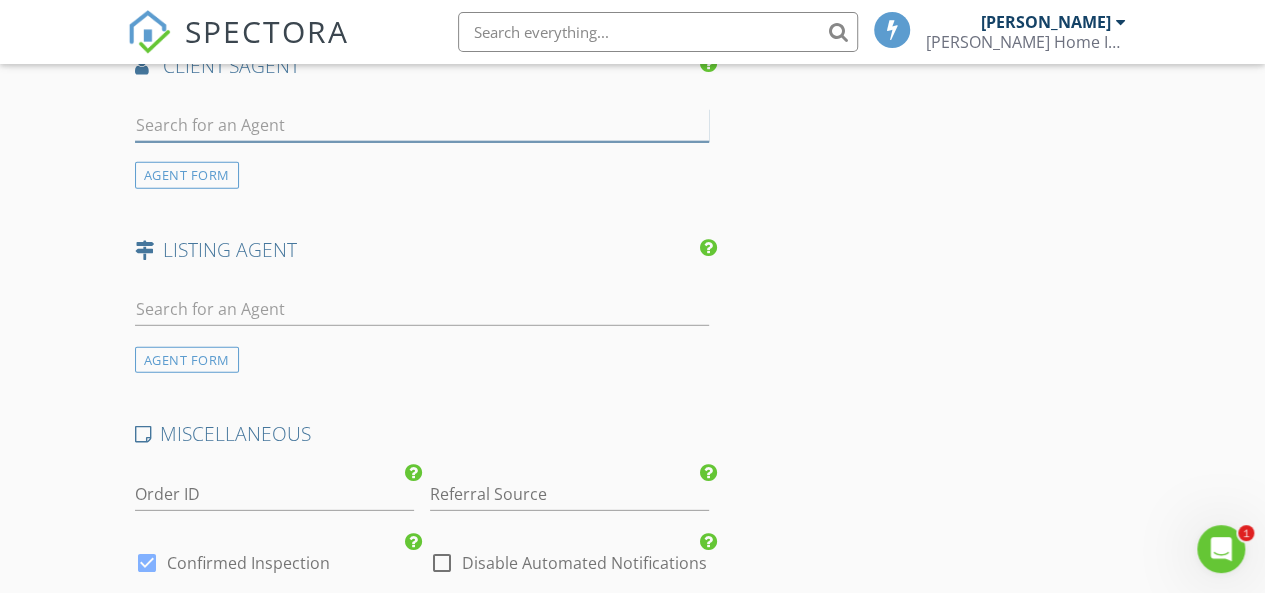 click at bounding box center [422, 125] 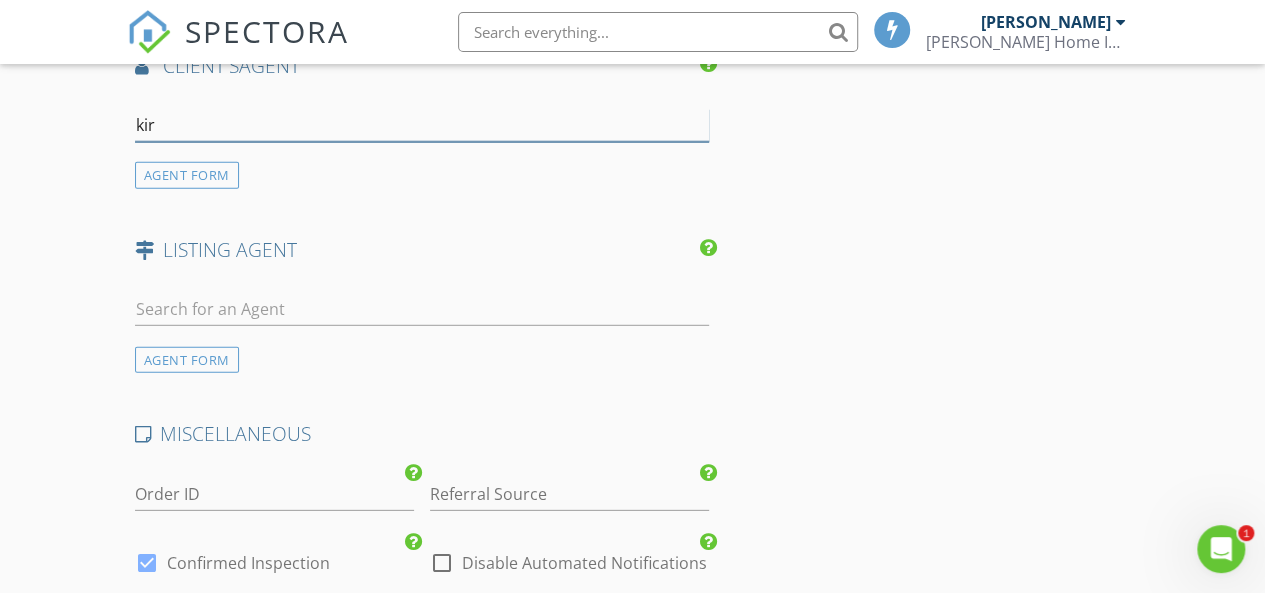 type on "kirk" 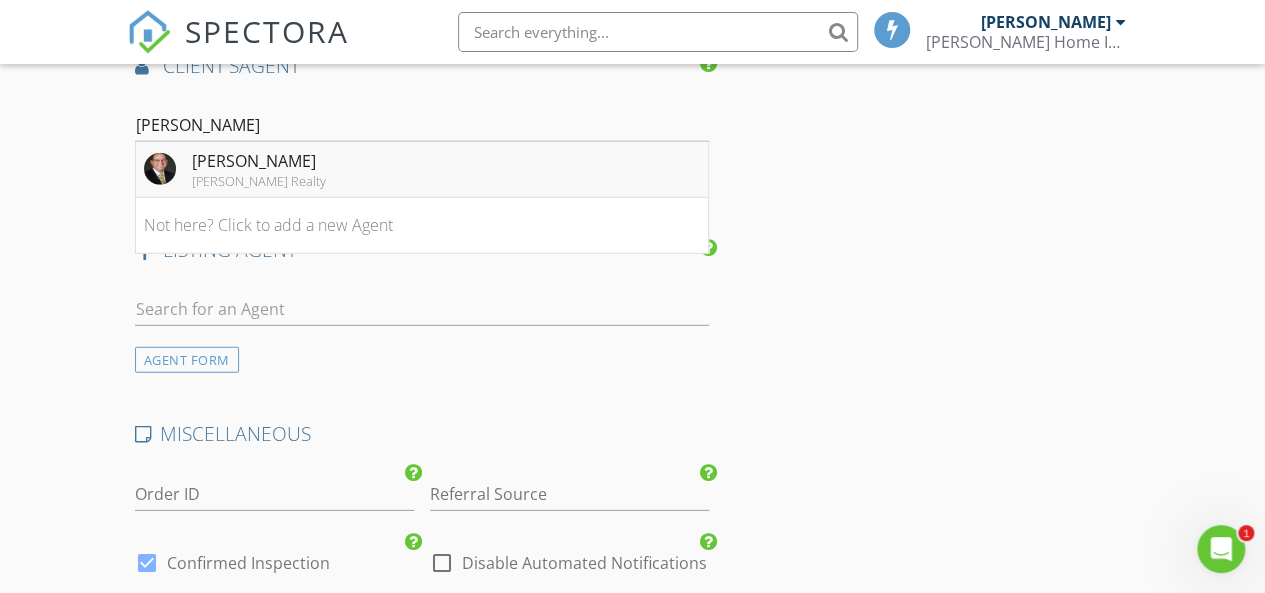 click on "Kirk Pugh" at bounding box center [259, 161] 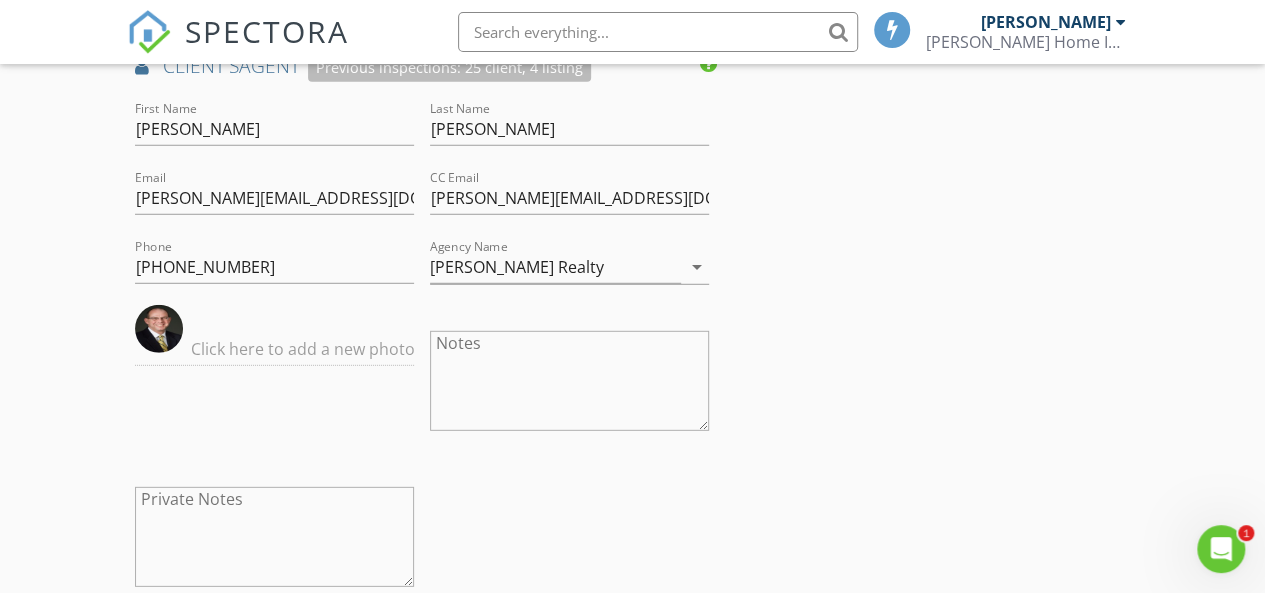 click on "INSPECTOR(S)
check_box   Randy Ivey   PRIMARY   Randy Ivey arrow_drop_down   check_box_outline_blank Randy Ivey specifically requested
Date/Time
07/15/2025 1:00 PM
Location
Address Search       Address 2022 Bay Colony Ln   Unit   City Wilmington   State NC   Zip 28405   County New Hanover     Square Feet 2737   Year Built 2025   Foundation Crawlspace arrow_drop_down     Randy Ivey     6.1 miles     (16 minutes)
client
check_box Enable Client CC email for this inspection   Client Search     check_box_outline_blank Client is a Company/Organization     First Name Mark & Carol   Last Name Annett   Email markannett2013@gmail.com   CC Email carolannett2000@gmail.com   Phone 914-275-2171           Notes   Private Notes
ADD ADDITIONAL client
SERVICES
check_box_outline_blank" at bounding box center (633, -462) 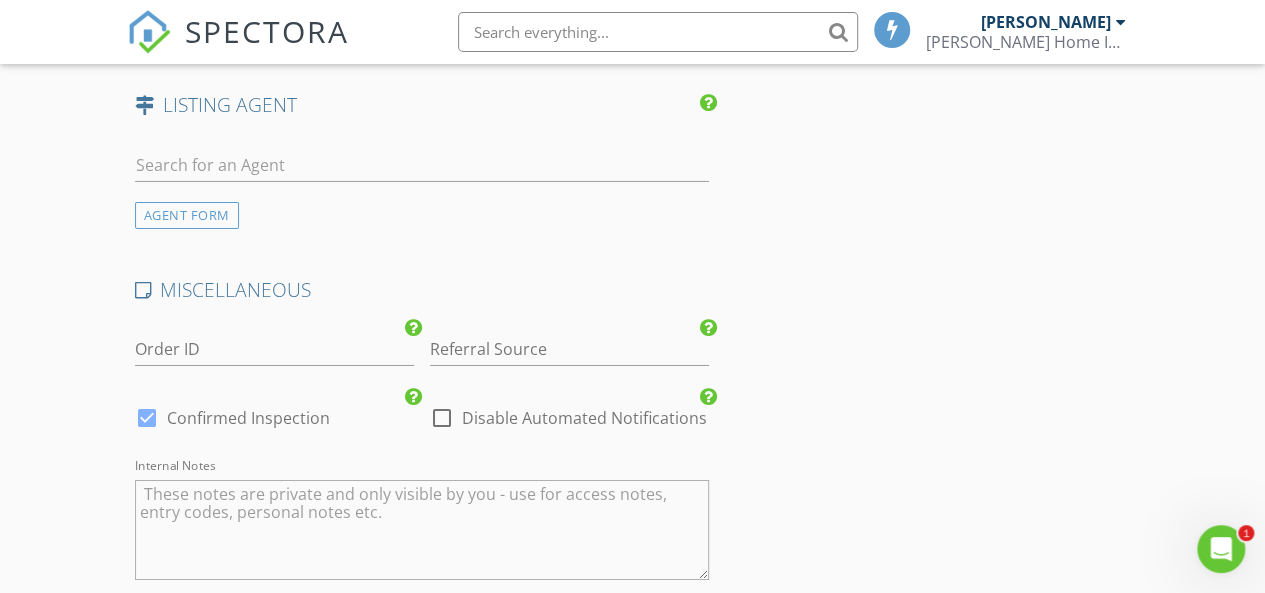 scroll, scrollTop: 3670, scrollLeft: 0, axis: vertical 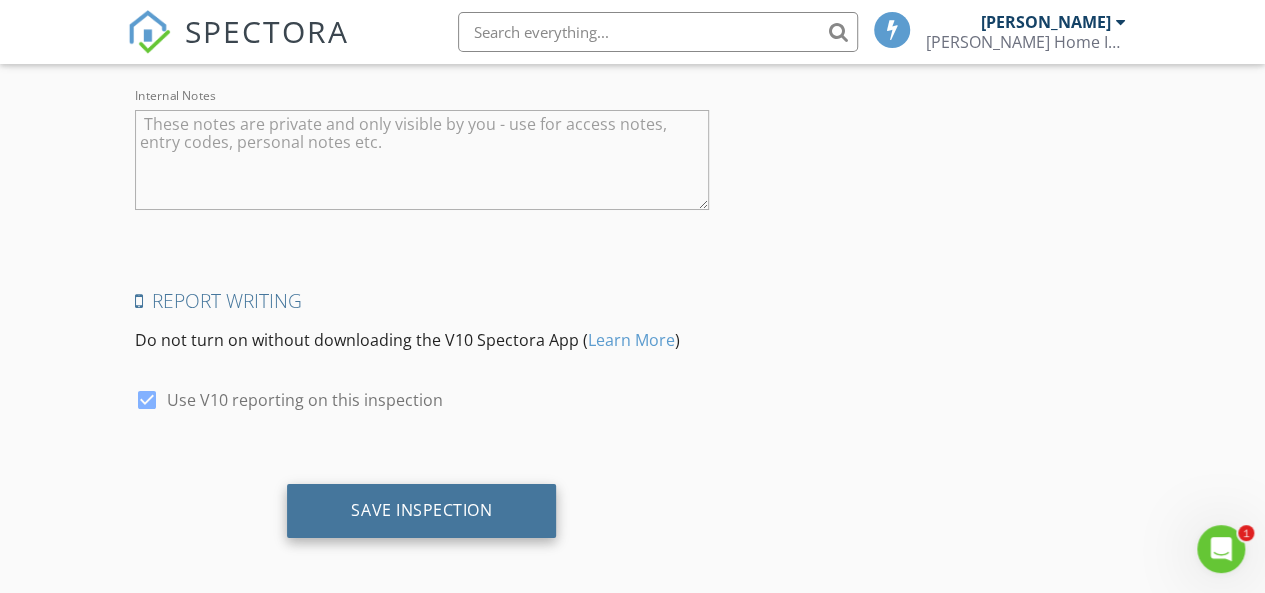 click on "Save Inspection" at bounding box center (421, 510) 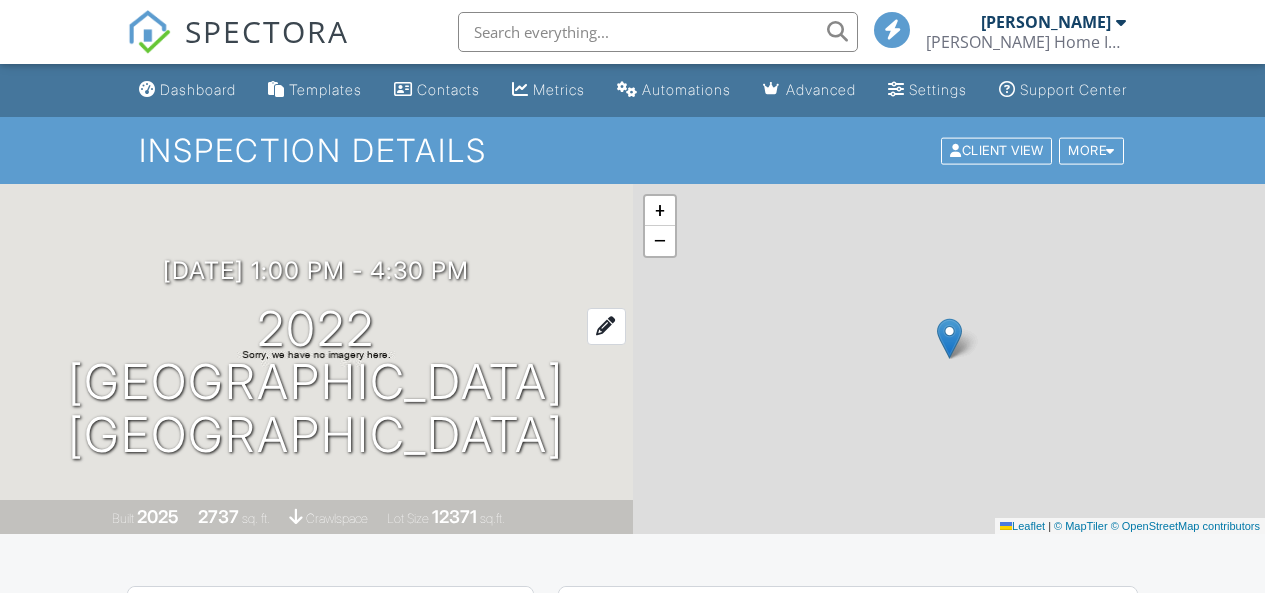 scroll, scrollTop: 0, scrollLeft: 0, axis: both 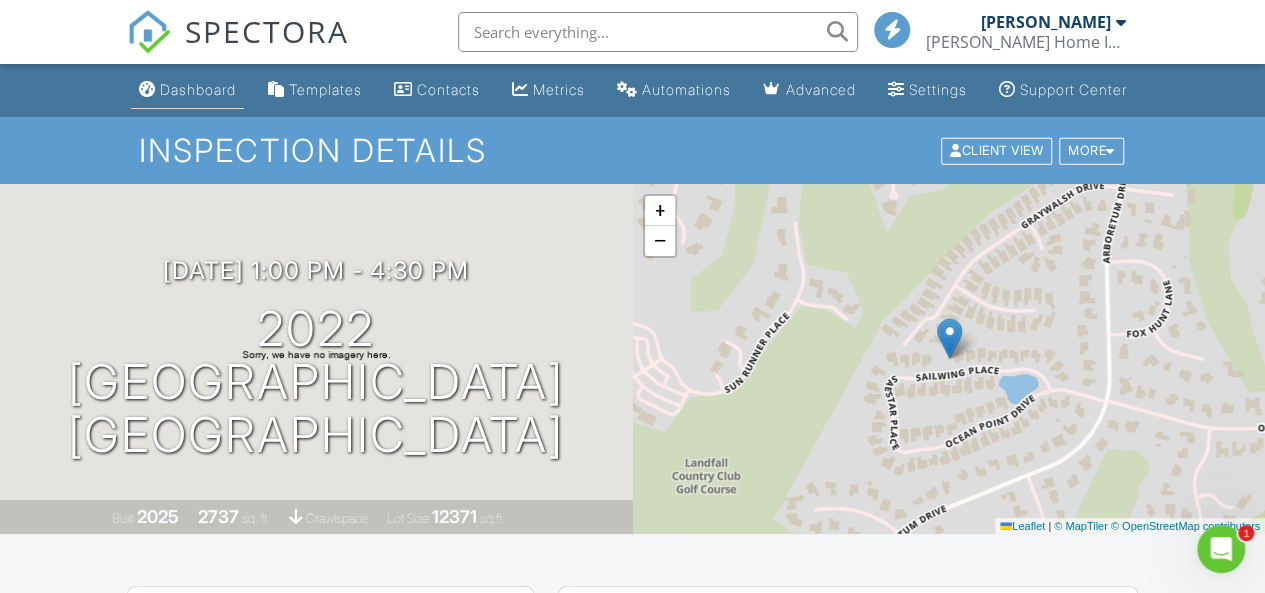 click on "Dashboard" at bounding box center [198, 89] 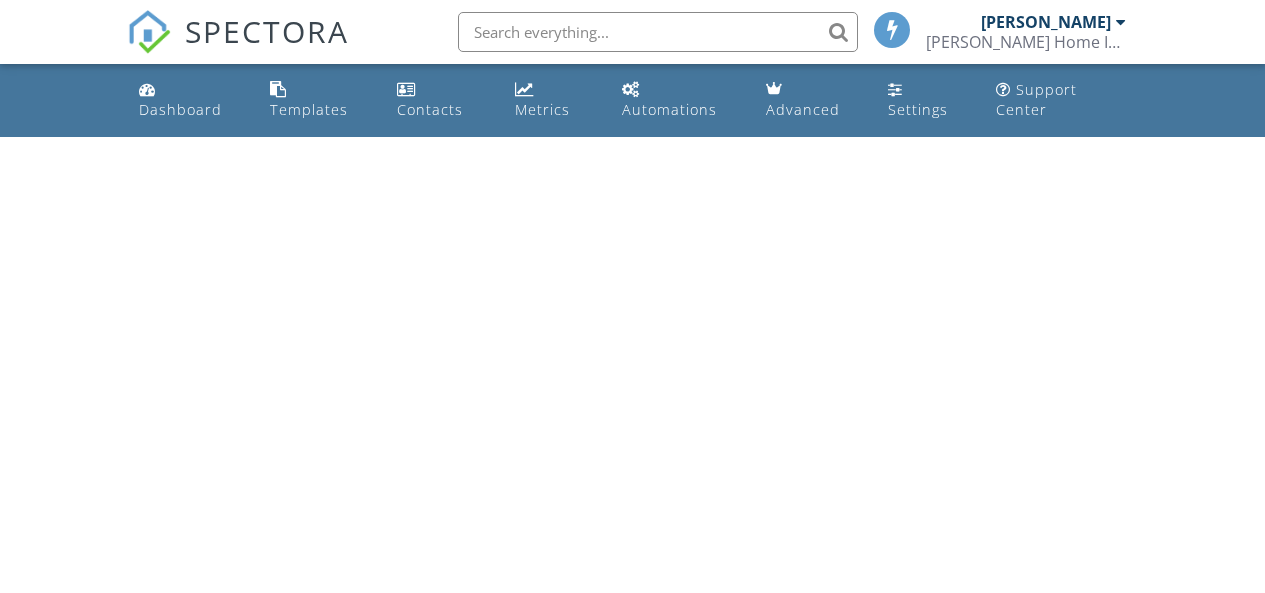 scroll, scrollTop: 0, scrollLeft: 0, axis: both 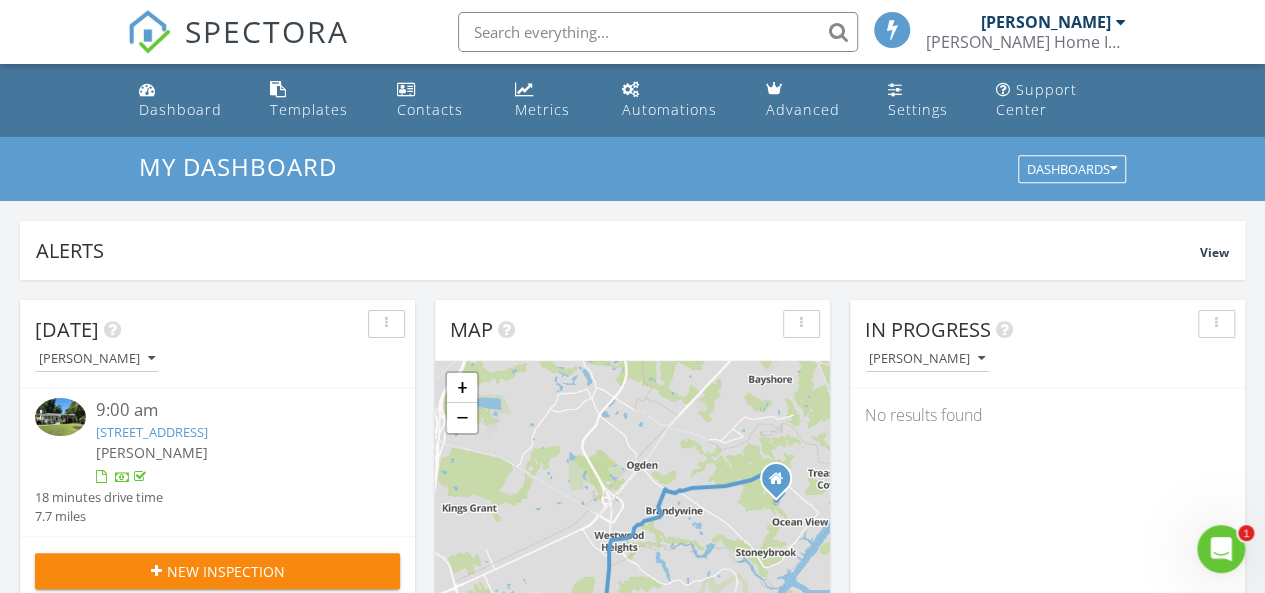 click 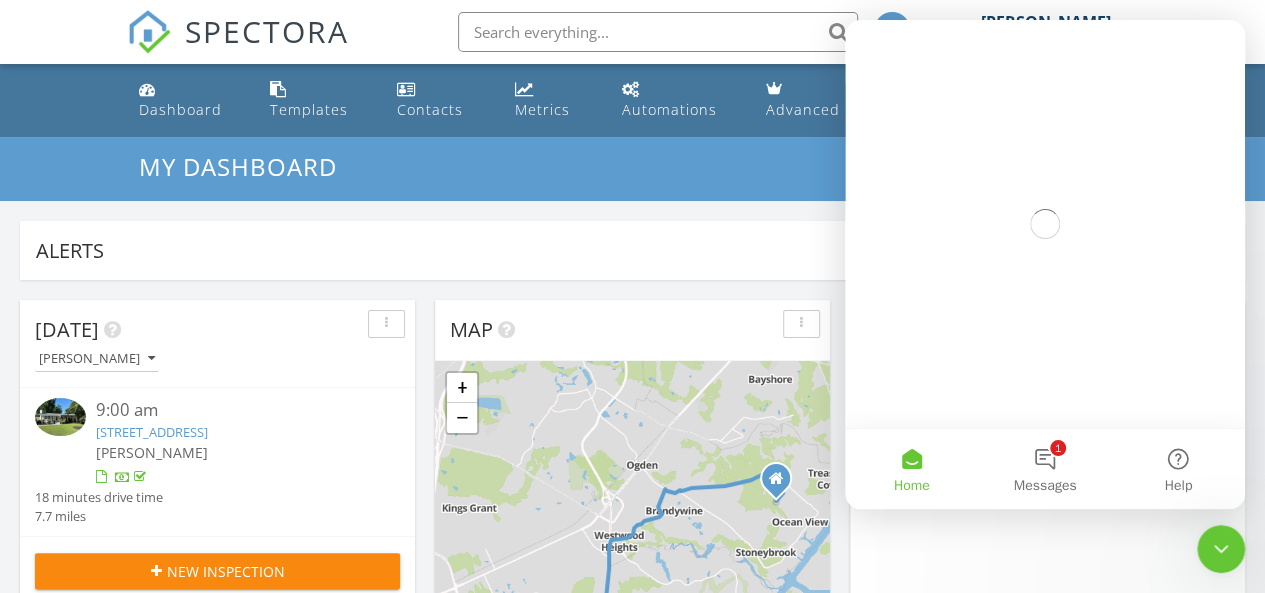 scroll, scrollTop: 0, scrollLeft: 0, axis: both 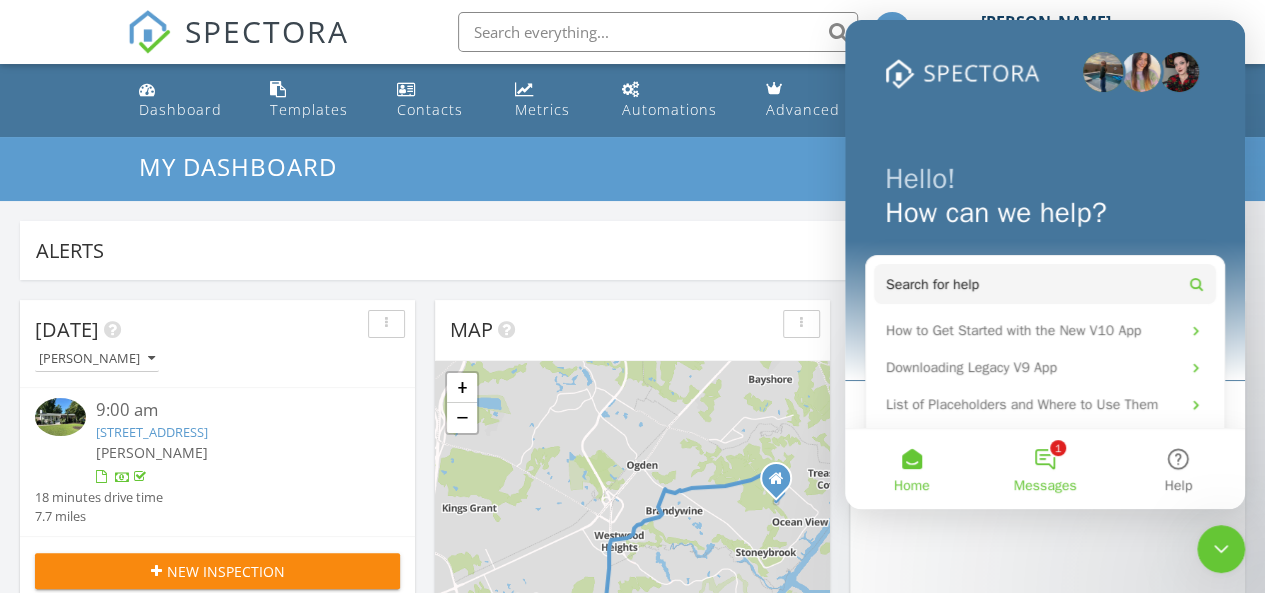 click on "1 Messages" at bounding box center [1044, 469] 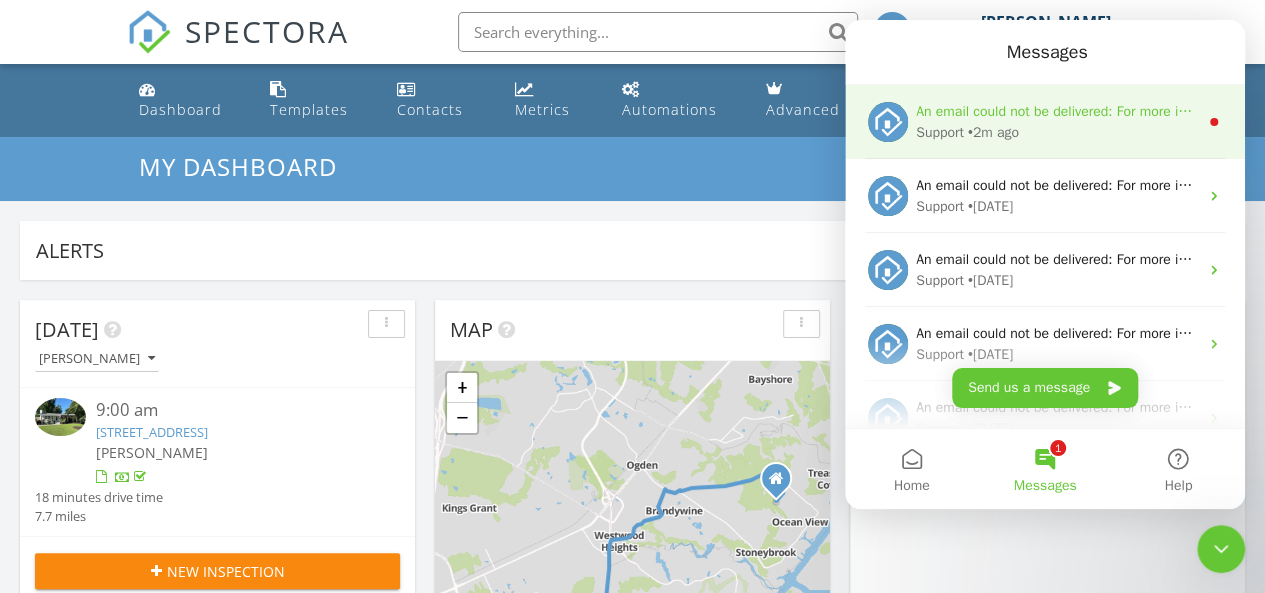 click on "An email could not be delivered:  For more information, view Why emails don't get delivered (Support Article)" at bounding box center [1244, 111] 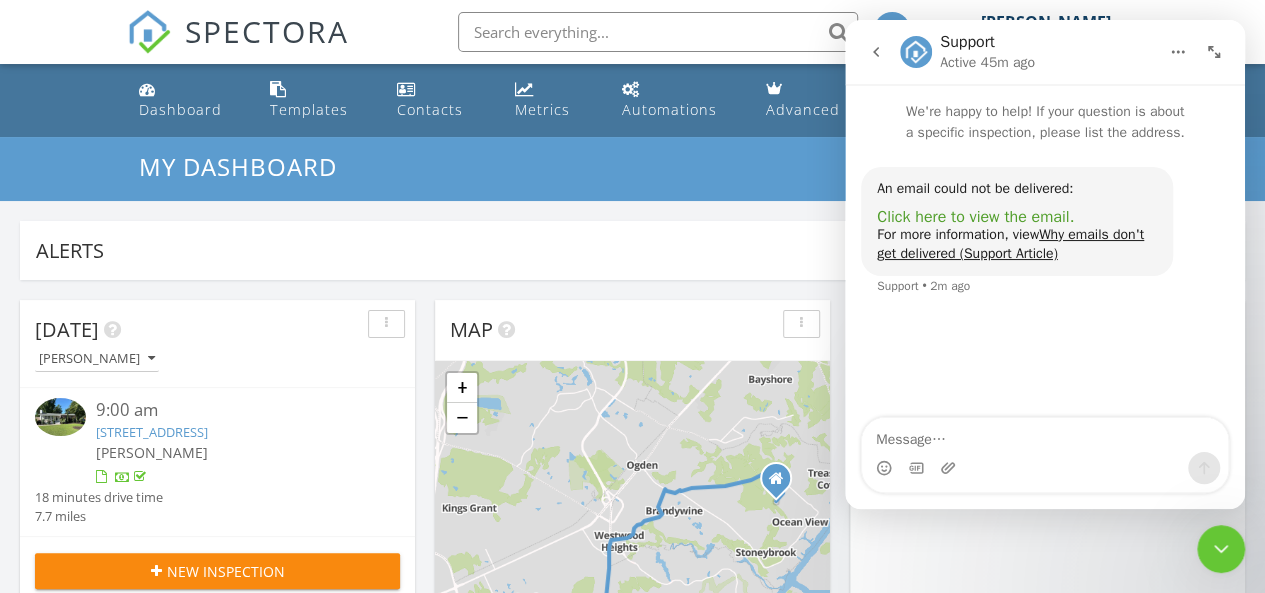 click on "Click here to view the email." at bounding box center [975, 217] 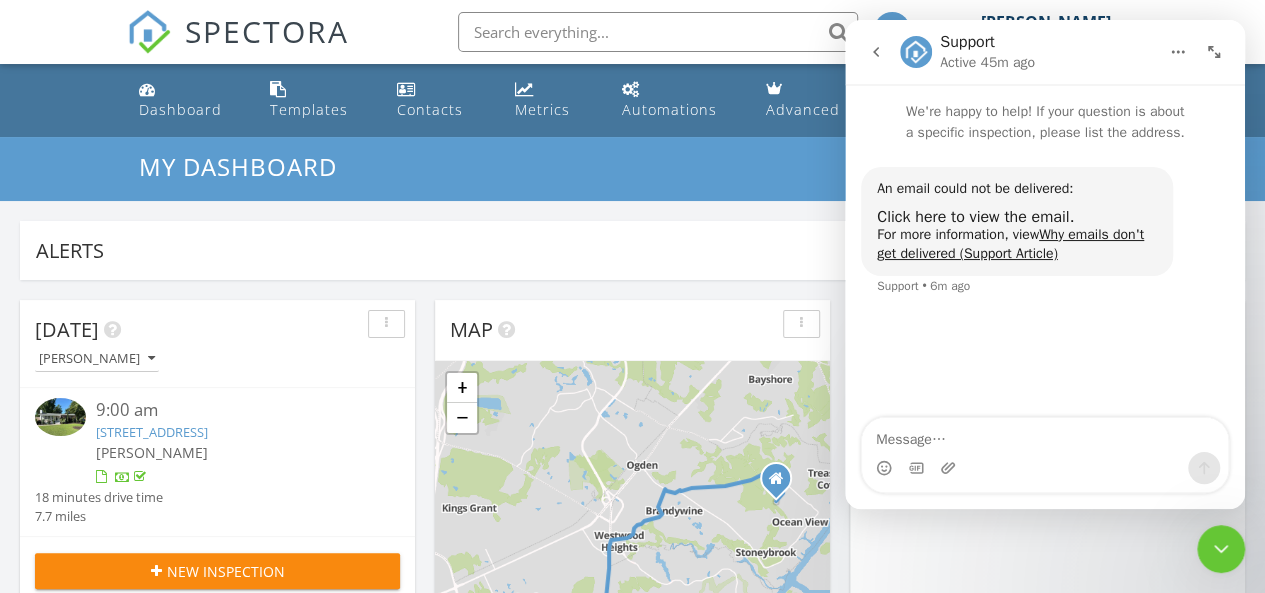 click at bounding box center (1221, 549) 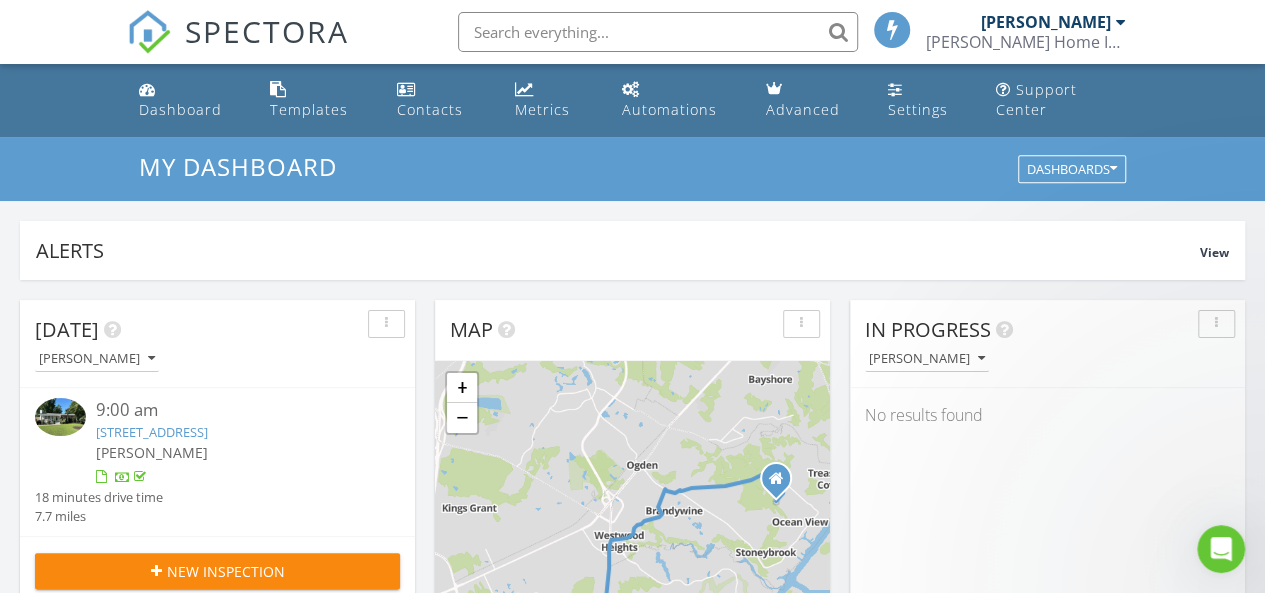scroll, scrollTop: 0, scrollLeft: 0, axis: both 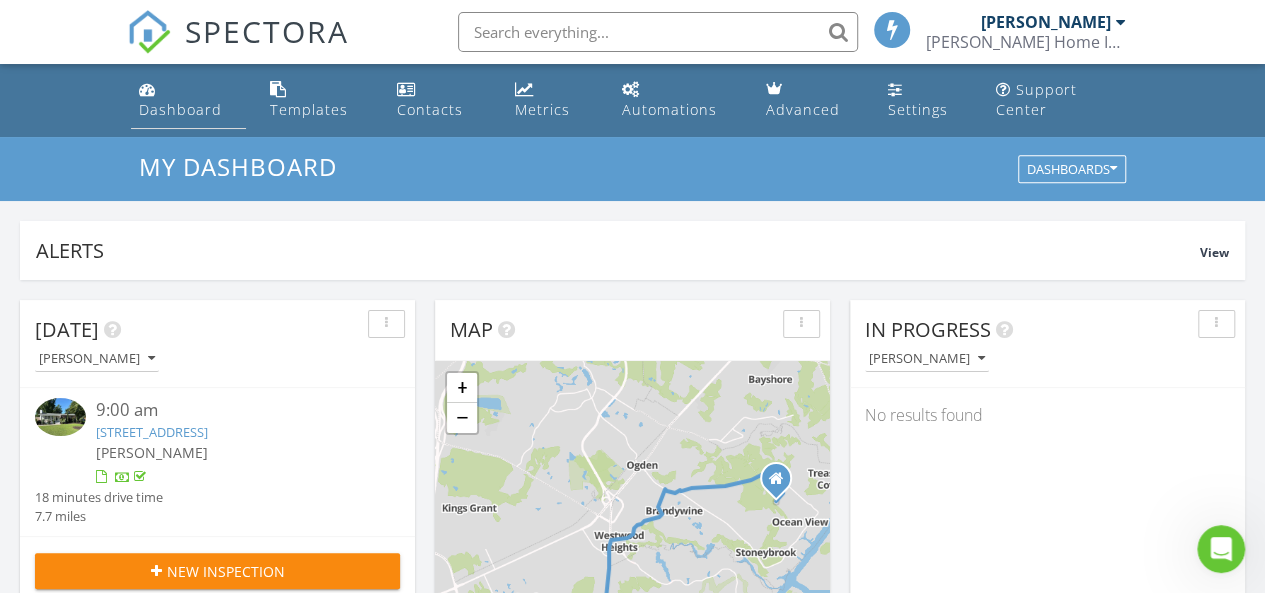 click on "Dashboard" at bounding box center [180, 109] 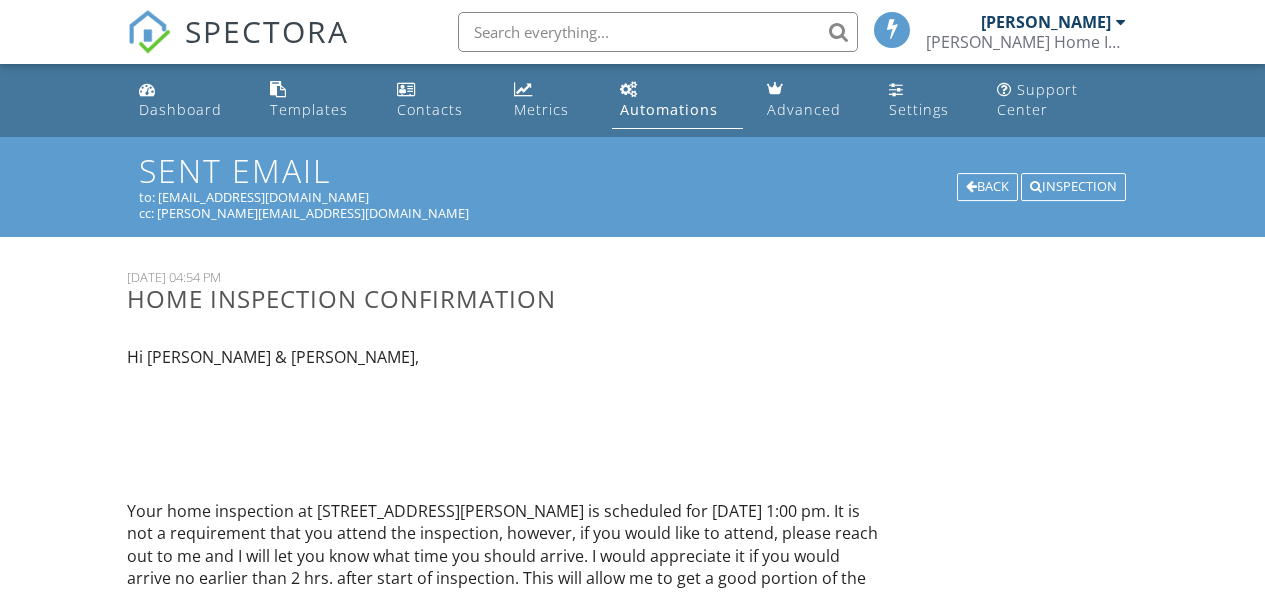 scroll, scrollTop: 0, scrollLeft: 0, axis: both 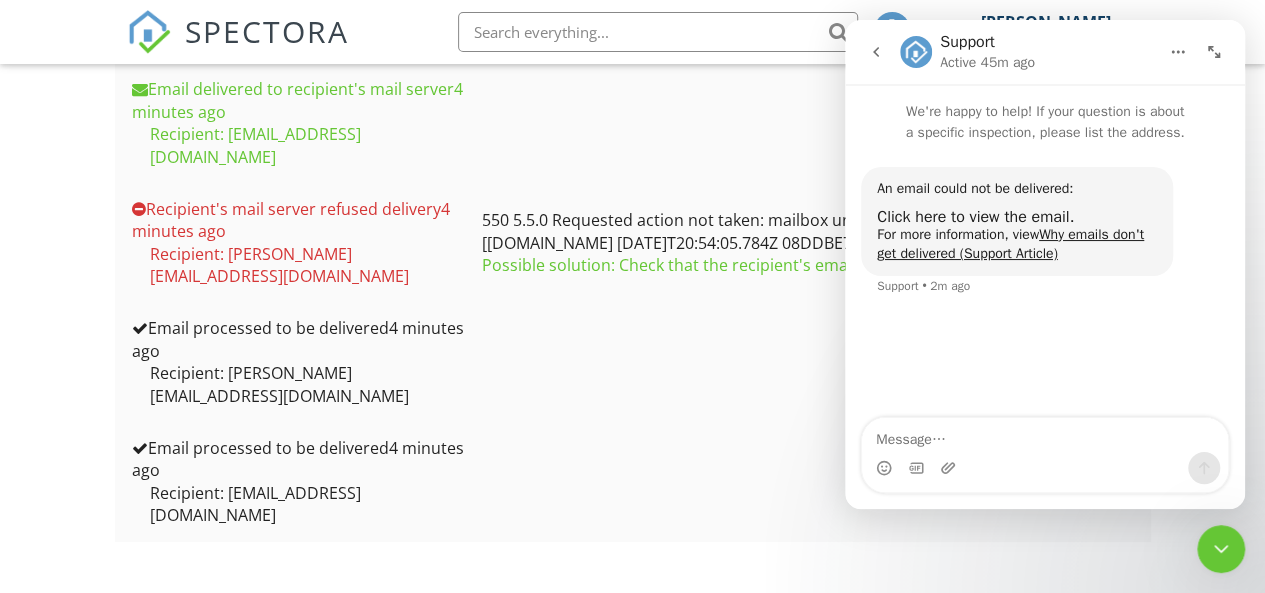 click 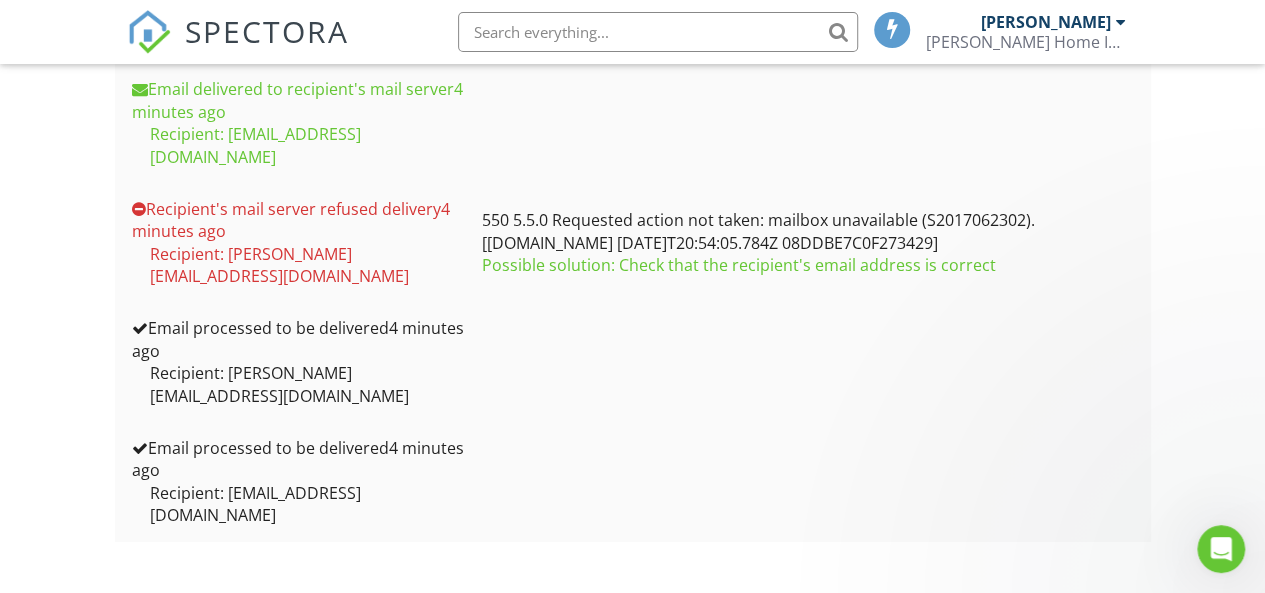 scroll, scrollTop: 0, scrollLeft: 0, axis: both 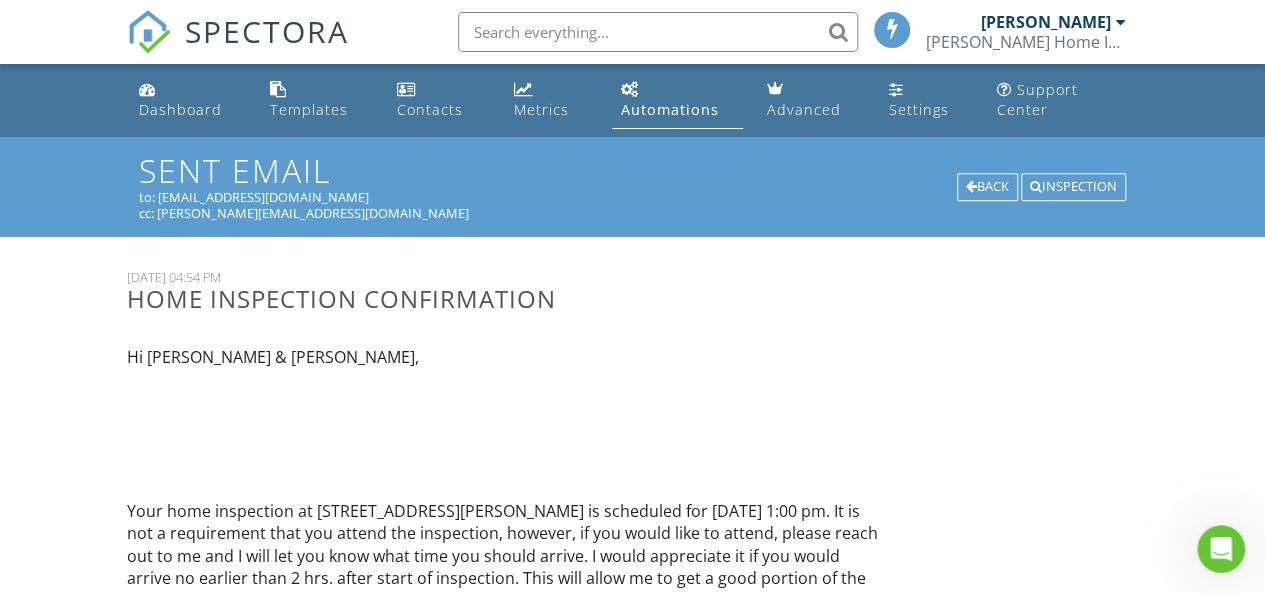 click on "Dashboard" at bounding box center (180, 109) 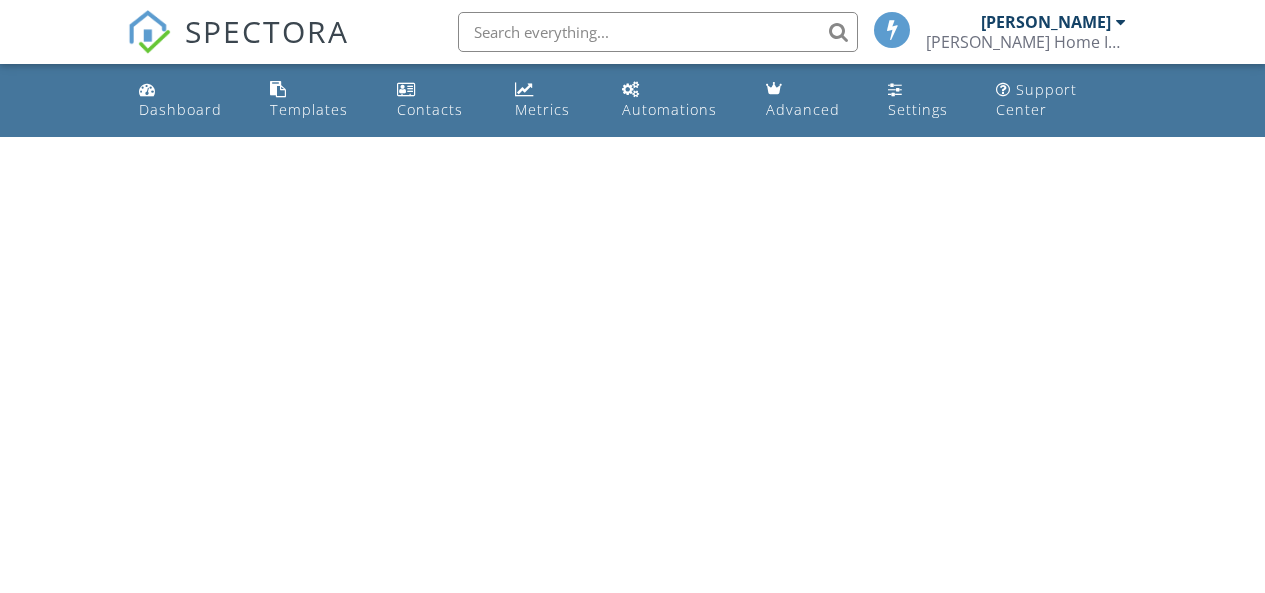 scroll, scrollTop: 0, scrollLeft: 0, axis: both 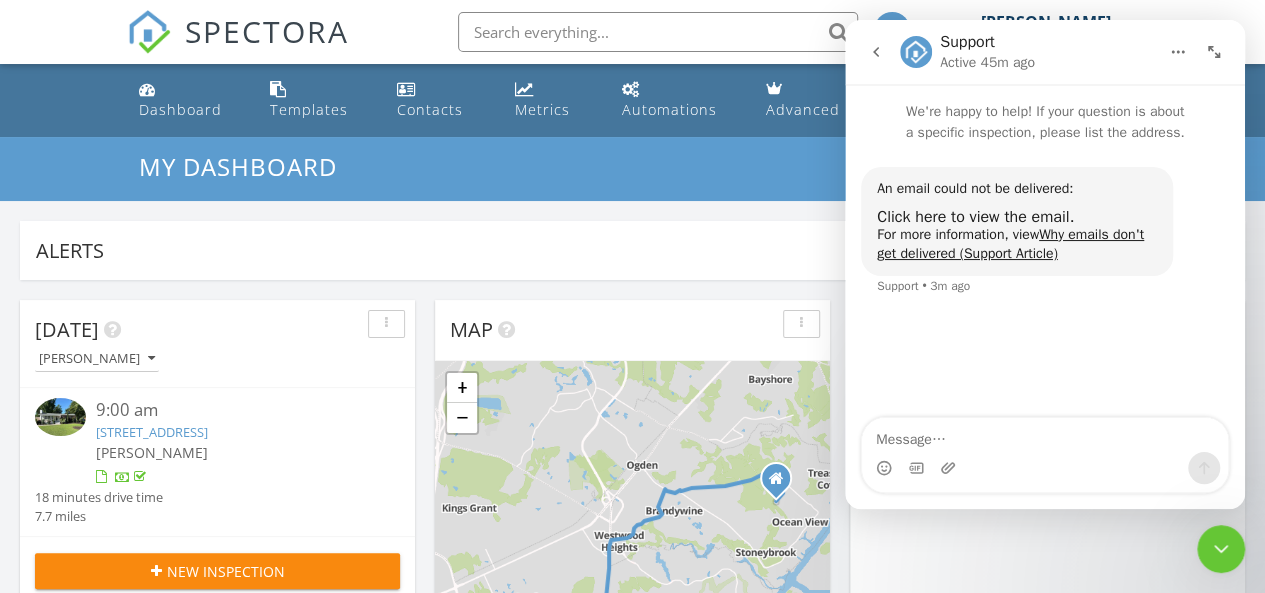 click at bounding box center [1221, 549] 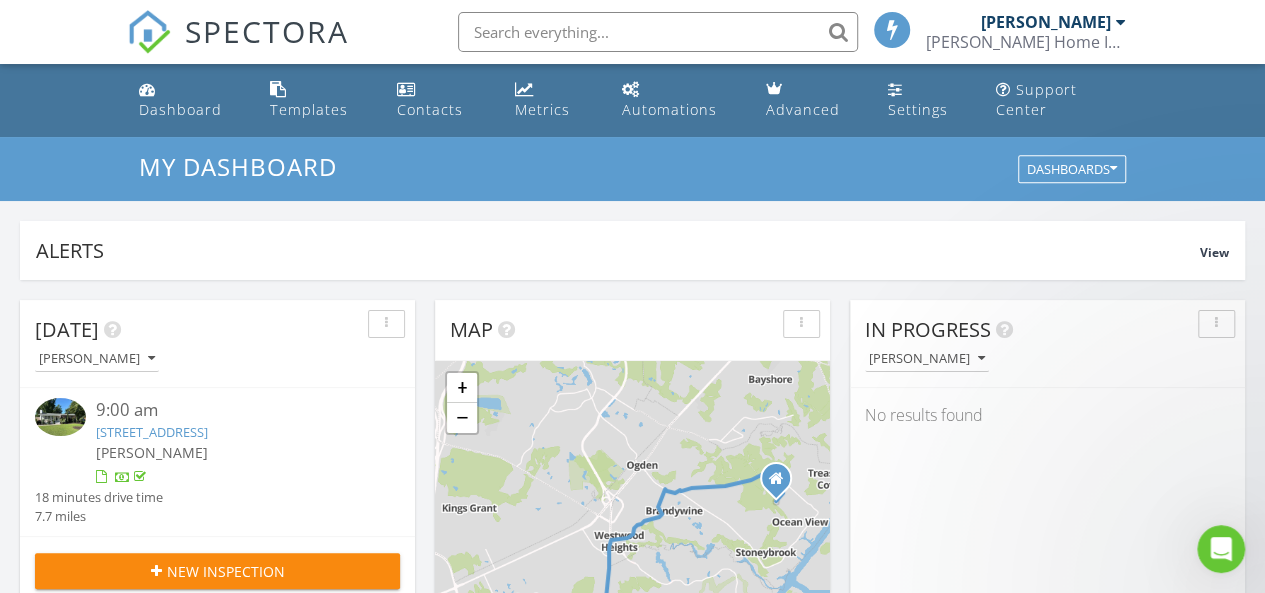 scroll, scrollTop: 0, scrollLeft: 0, axis: both 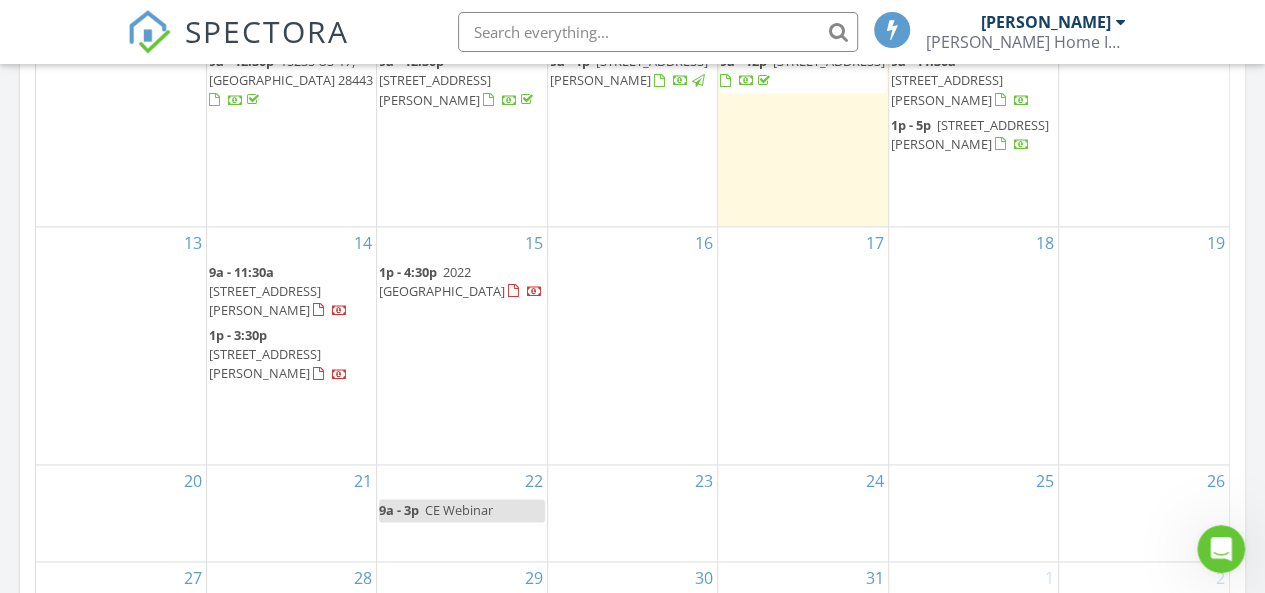 click on "83 Bonaparte Street, Wilmington 28411" at bounding box center (265, 363) 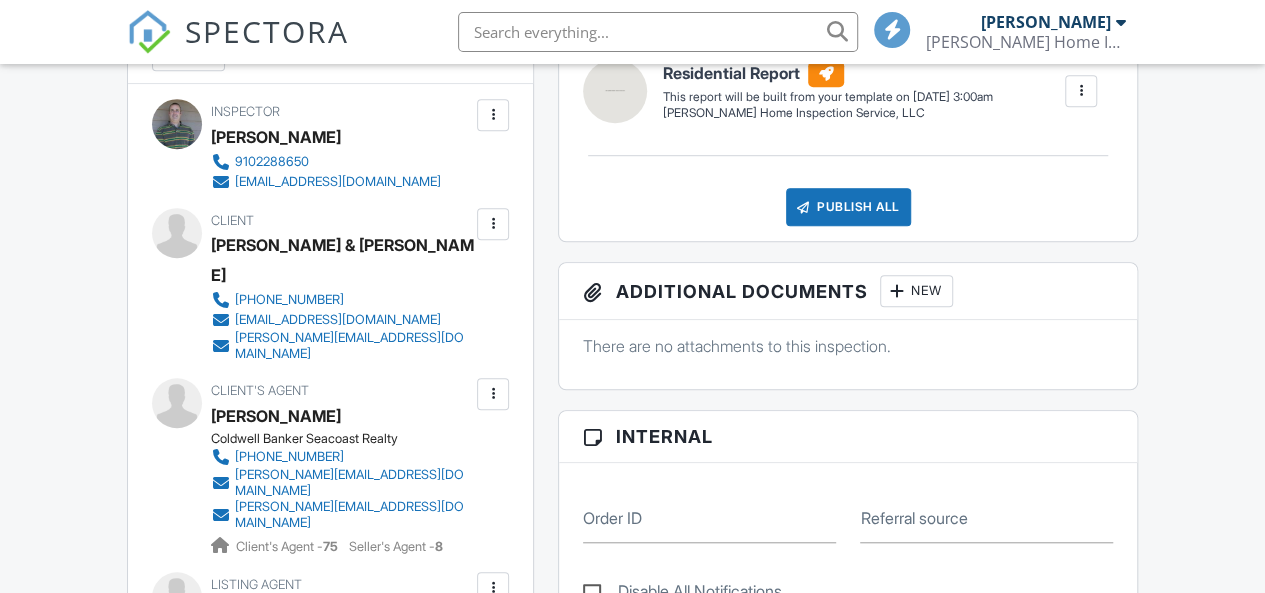 scroll, scrollTop: 614, scrollLeft: 0, axis: vertical 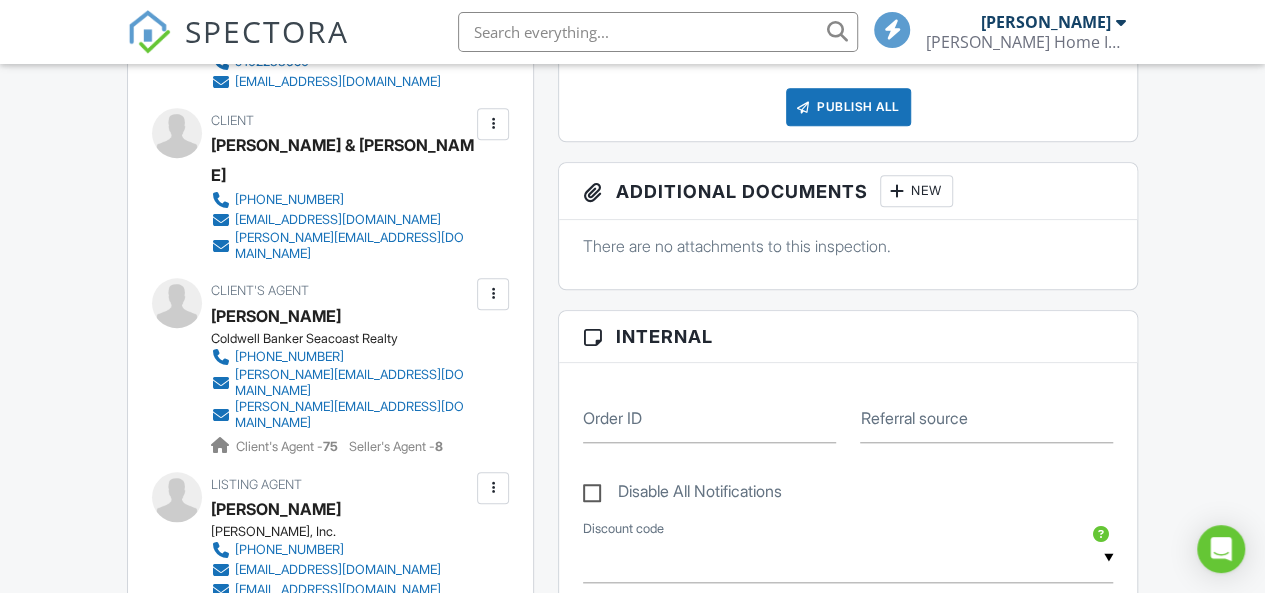 click at bounding box center [493, 124] 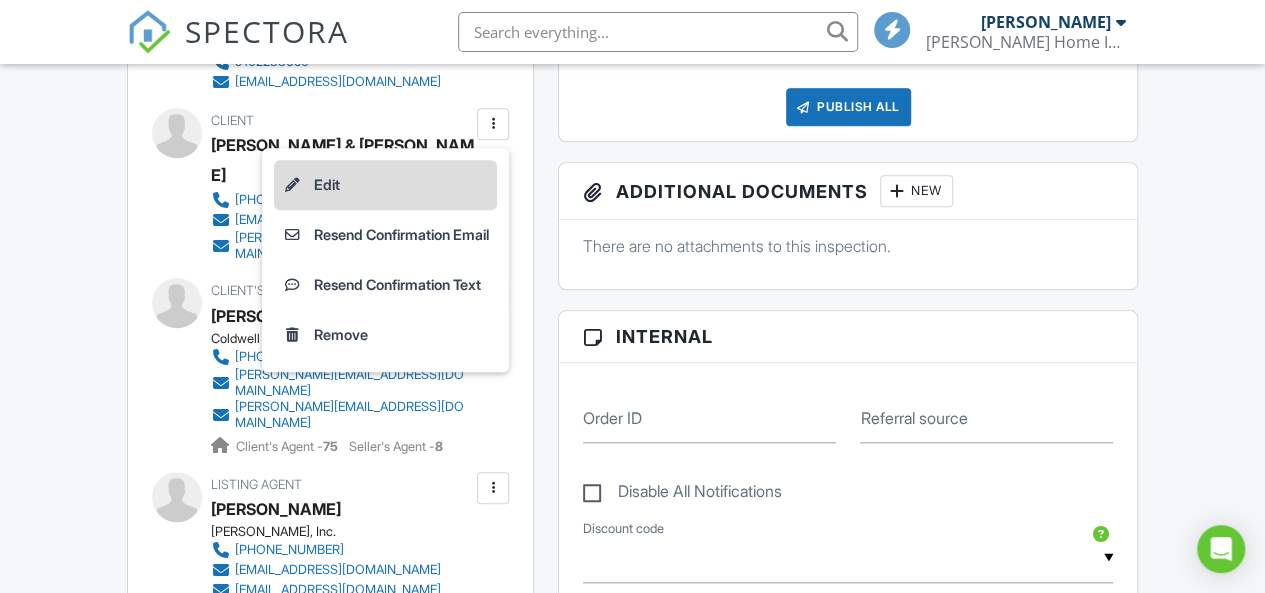 click on "Edit" at bounding box center [385, 185] 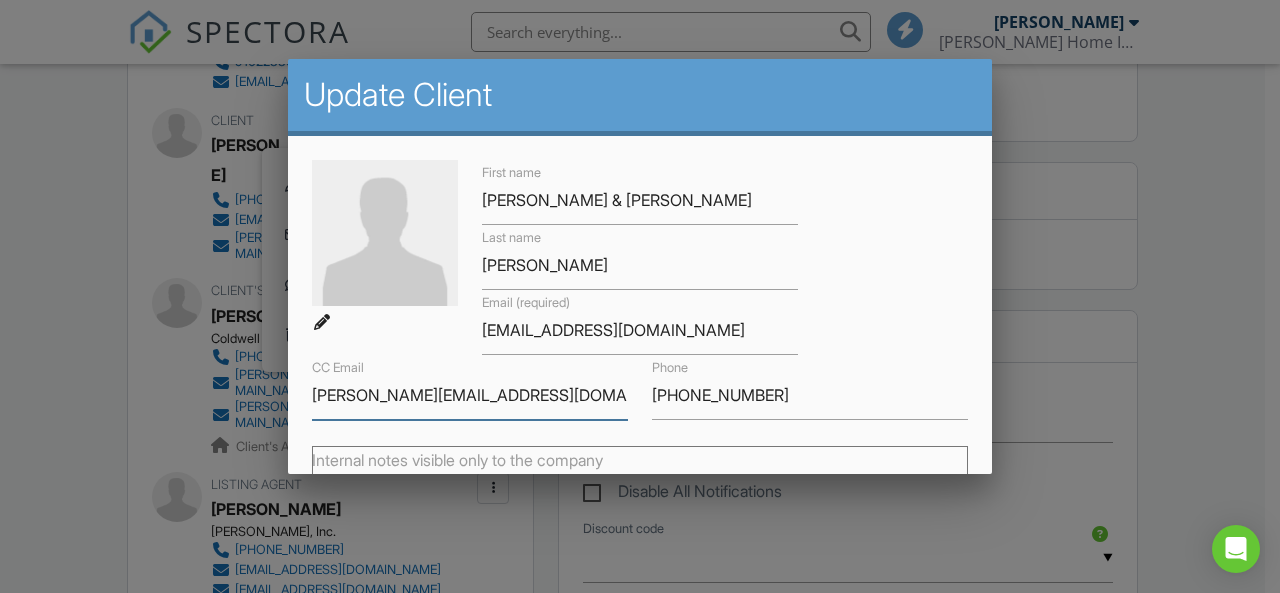 click on "[PERSON_NAME][EMAIL_ADDRESS][DOMAIN_NAME]" at bounding box center (470, 395) 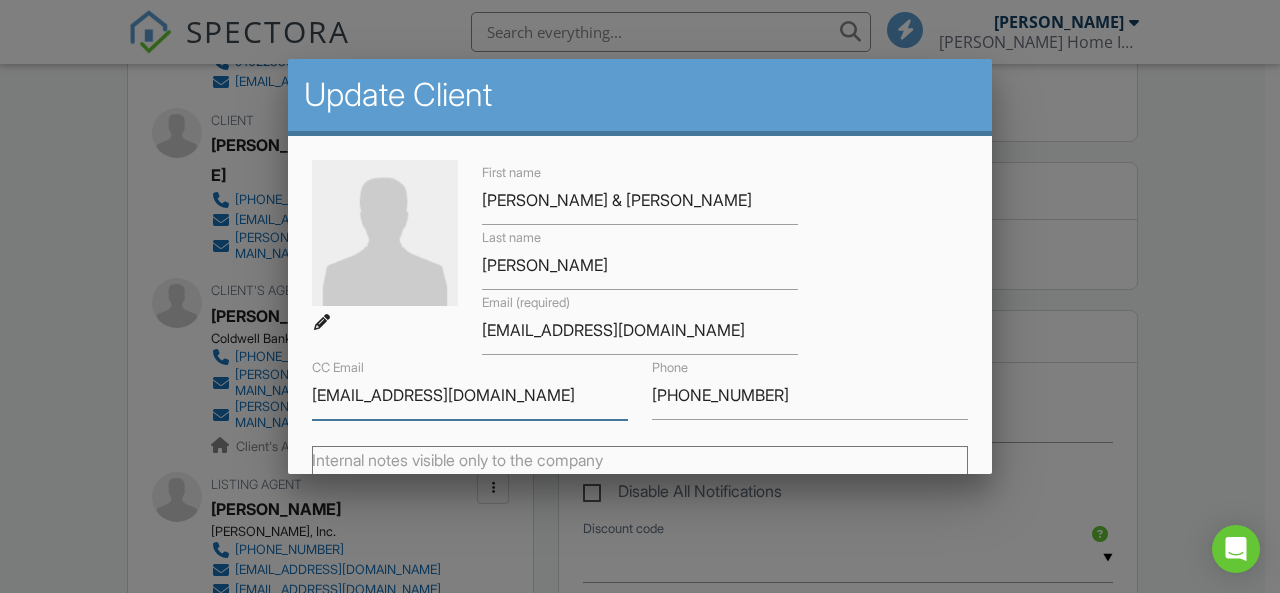 type on "[EMAIL_ADDRESS][DOMAIN_NAME]" 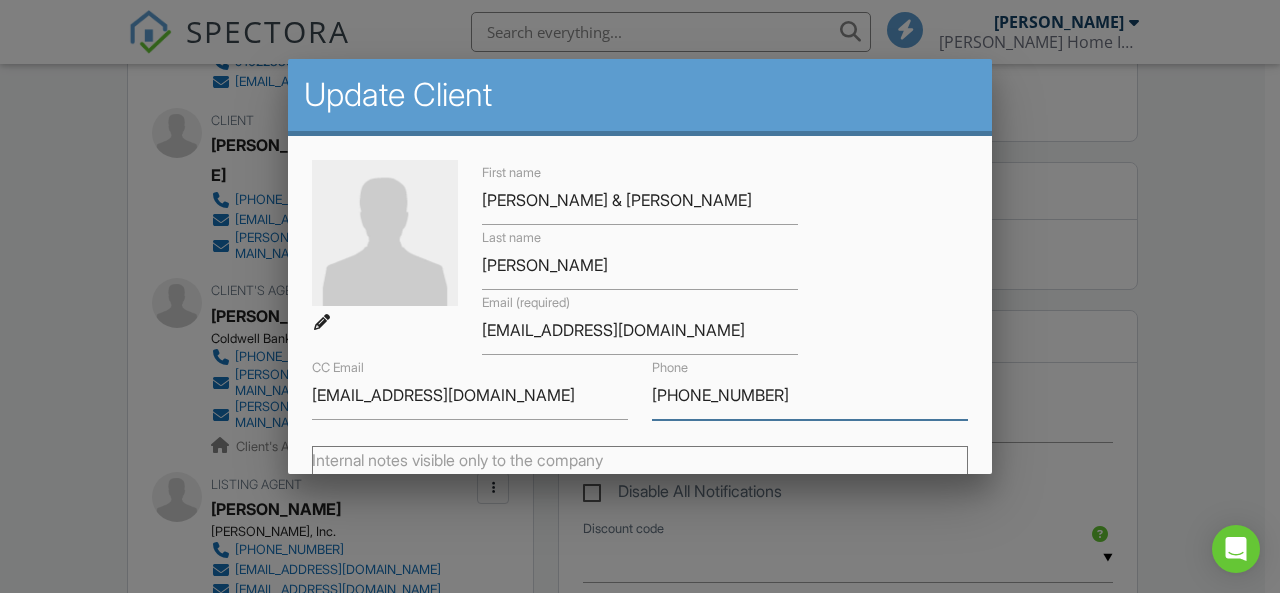 click on "[PHONE_NUMBER]" at bounding box center (810, 395) 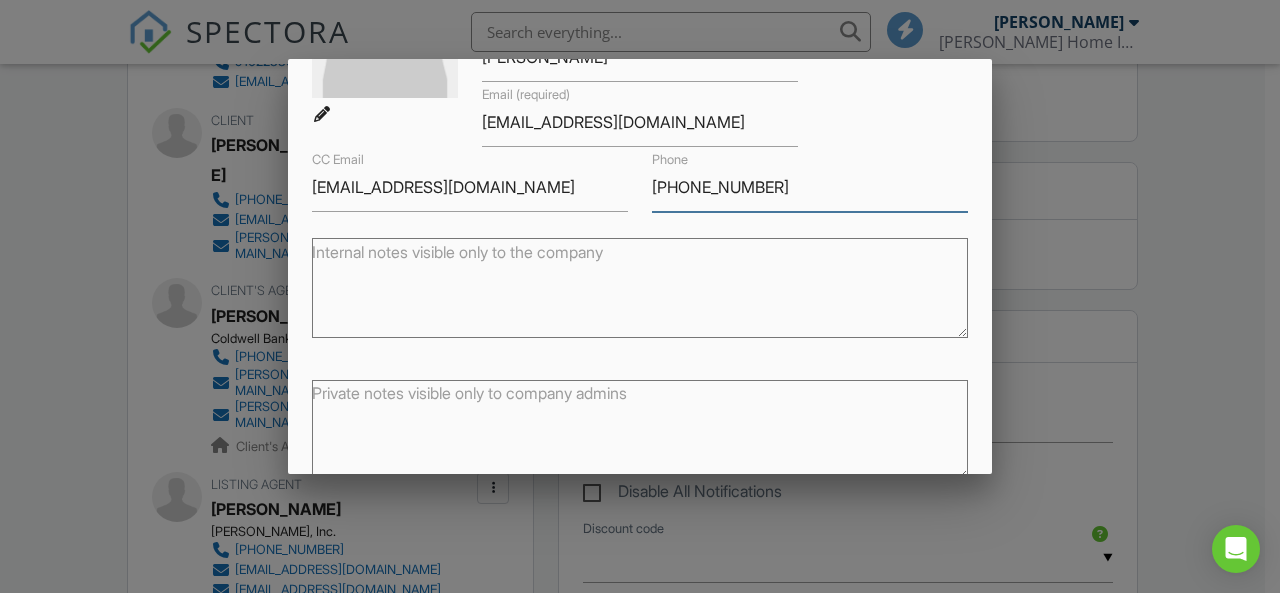scroll, scrollTop: 302, scrollLeft: 0, axis: vertical 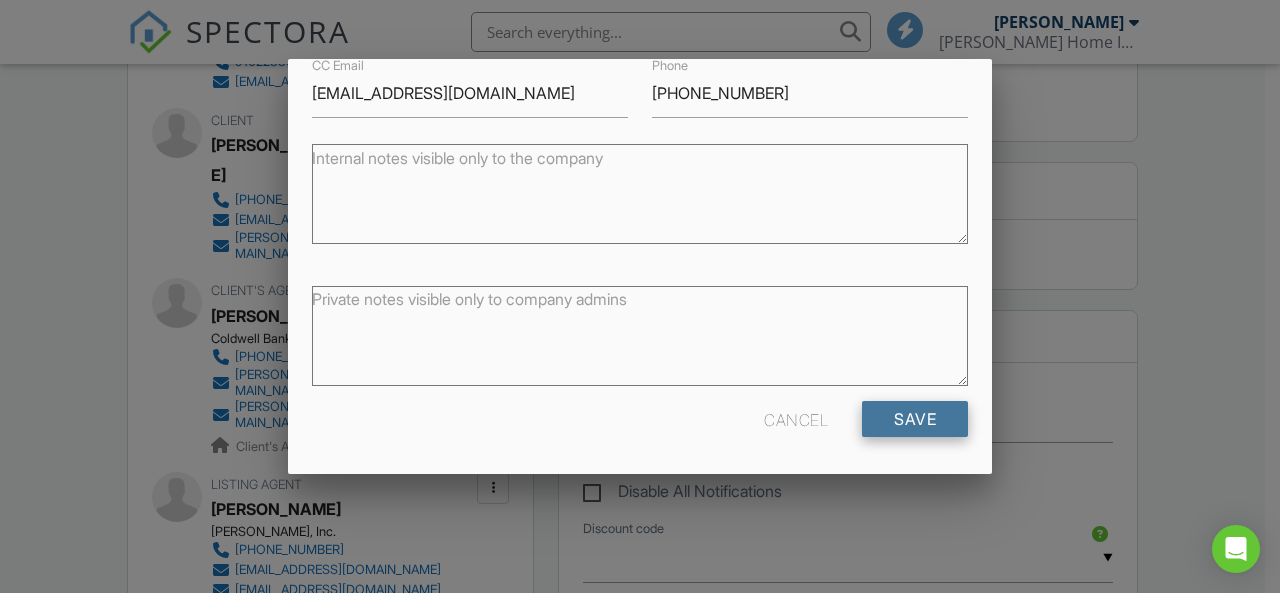 click on "Save" at bounding box center (915, 419) 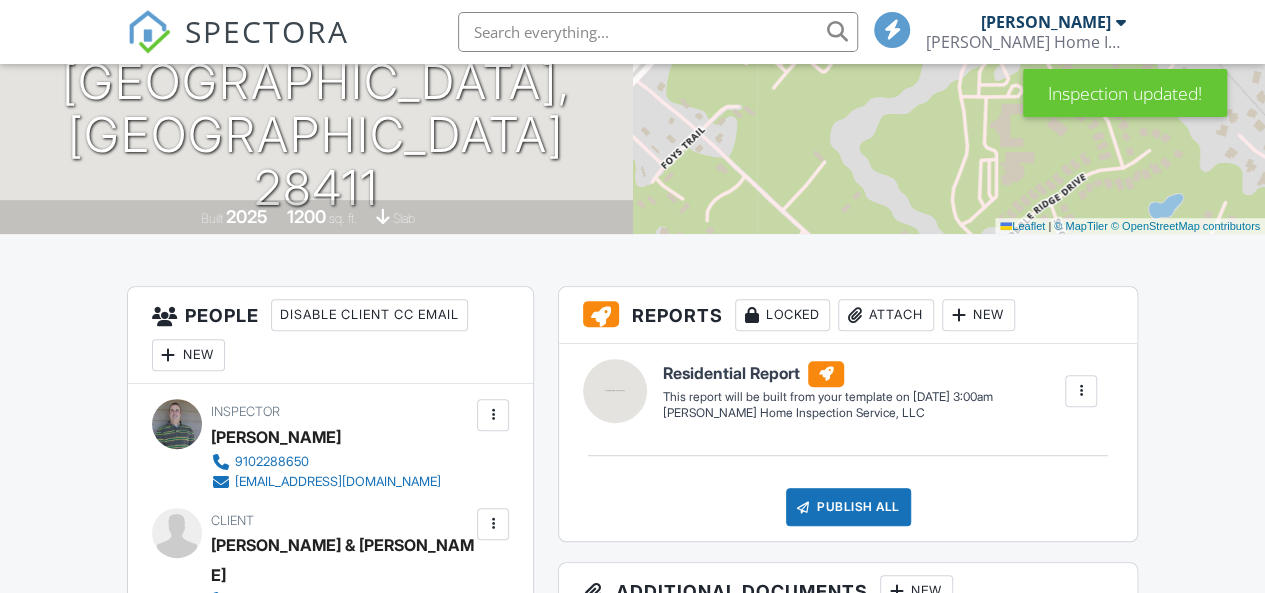 scroll, scrollTop: 600, scrollLeft: 0, axis: vertical 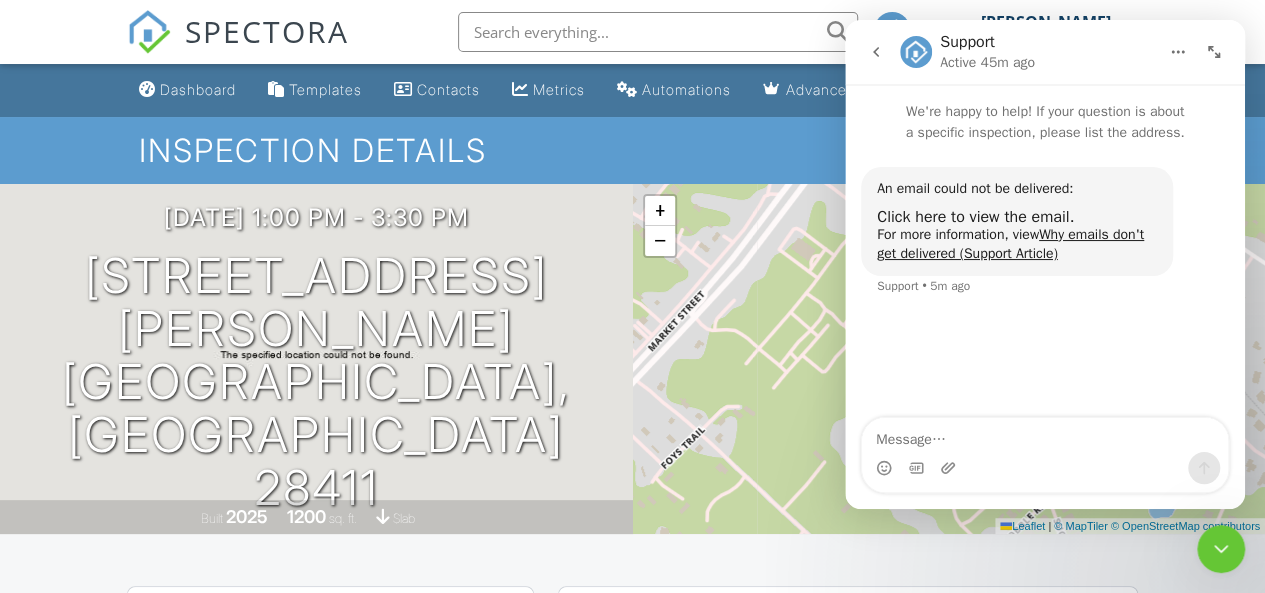 click 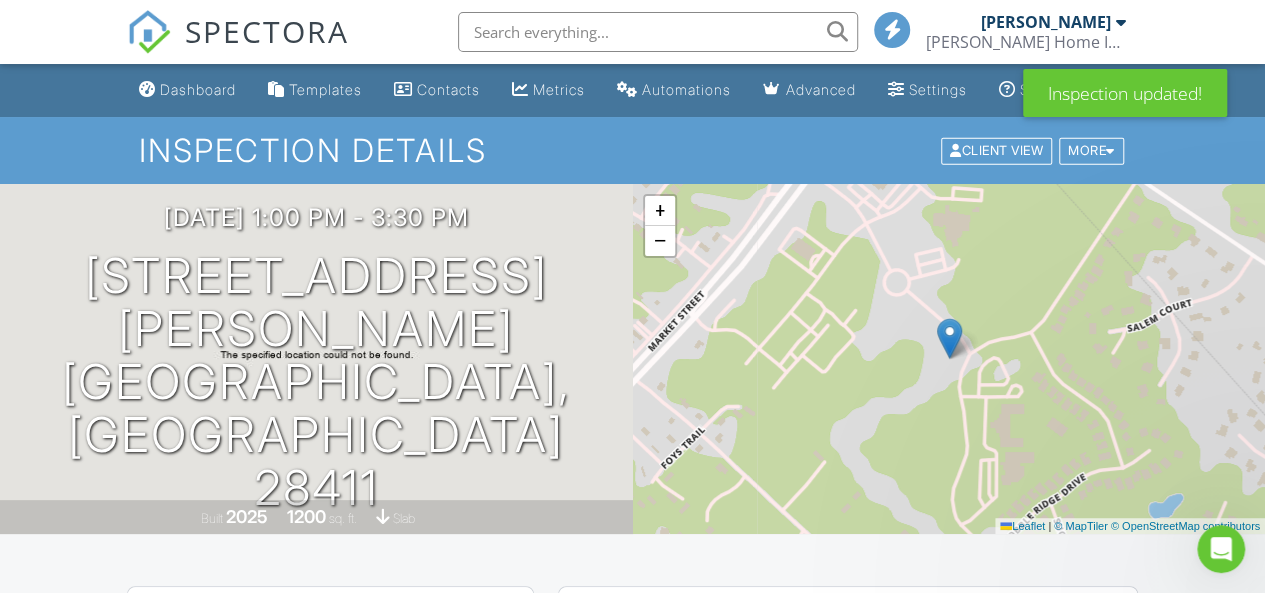 scroll, scrollTop: 0, scrollLeft: 0, axis: both 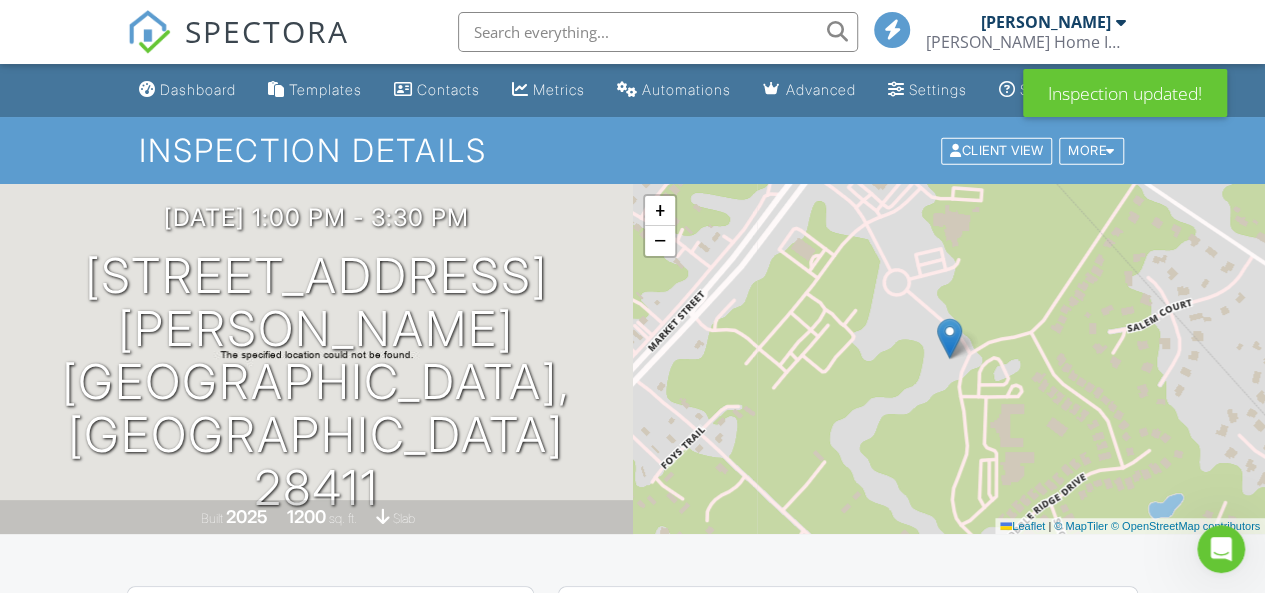 click on "Dashboard" at bounding box center [198, 89] 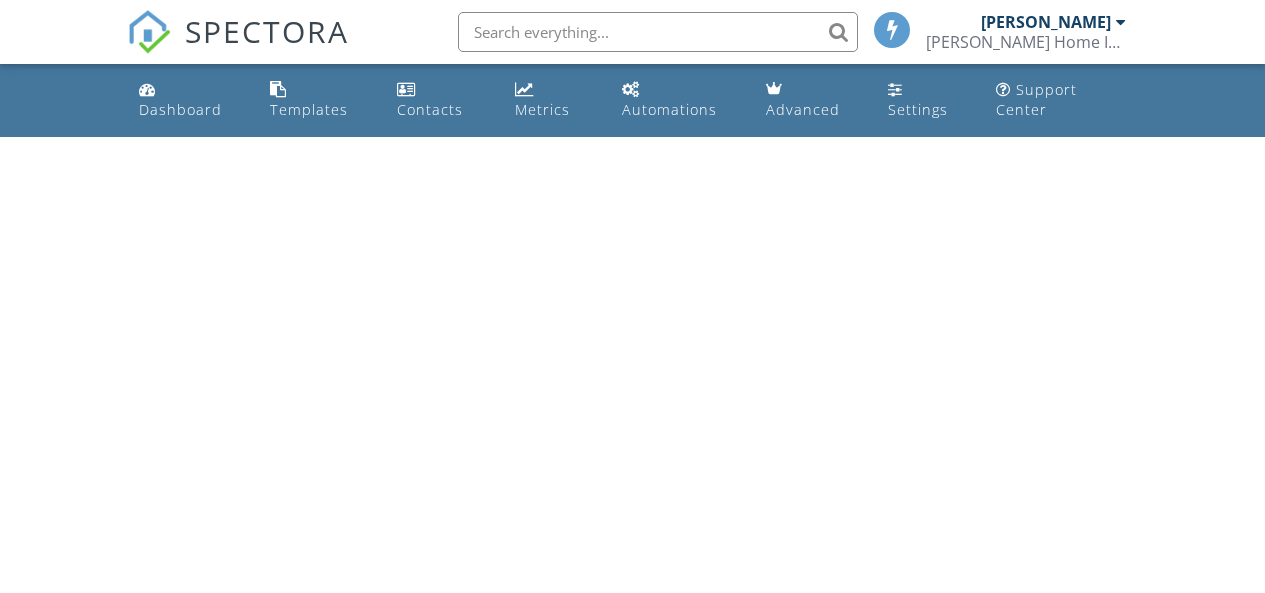 scroll, scrollTop: 0, scrollLeft: 0, axis: both 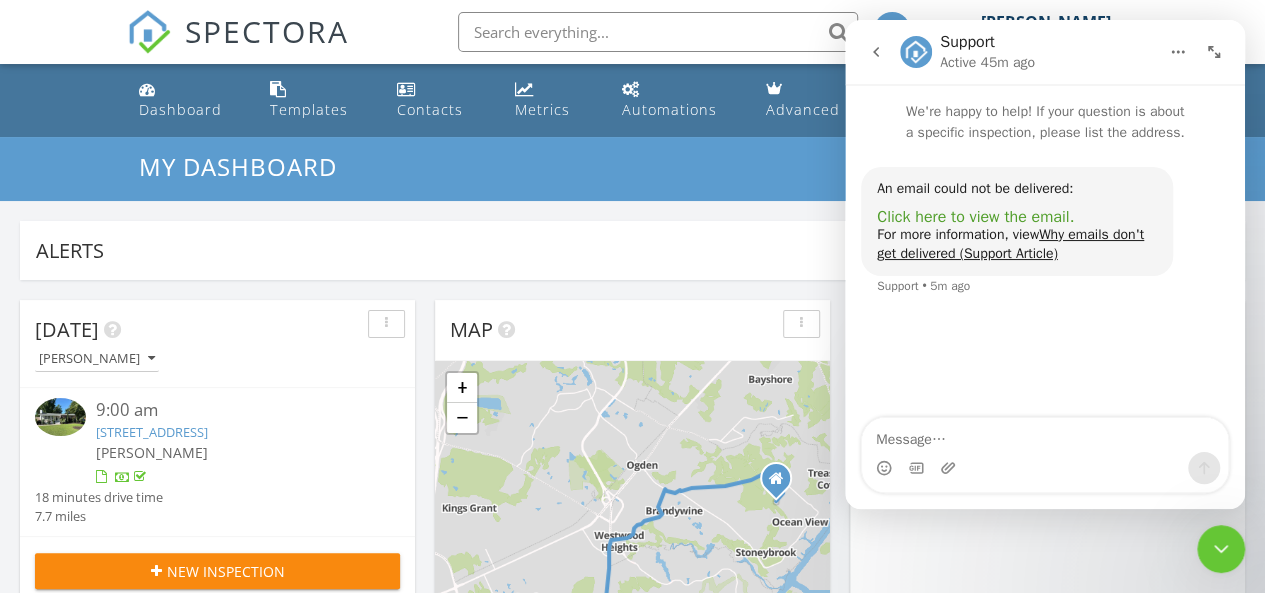 click on "Click here to view the email." at bounding box center (975, 217) 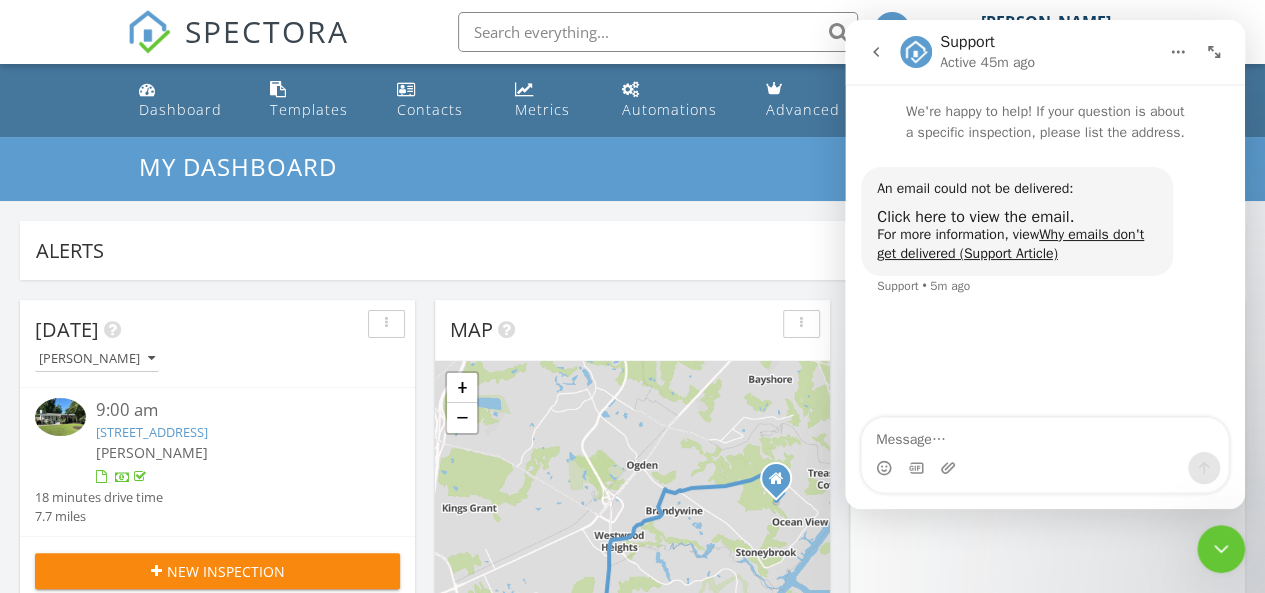 click 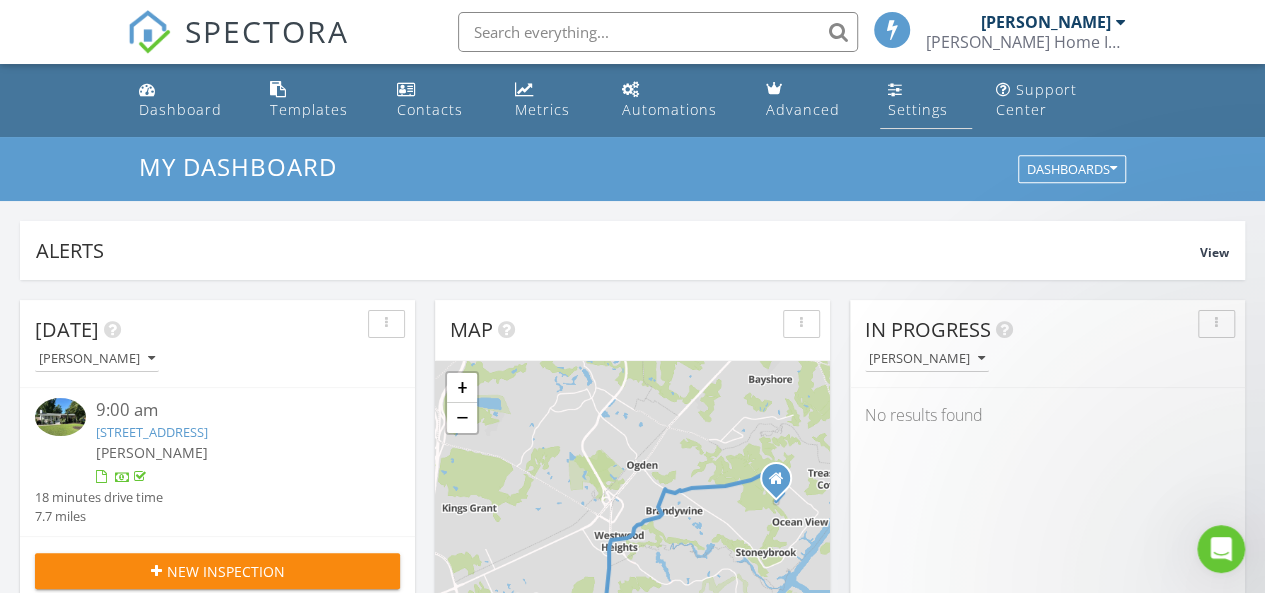 scroll, scrollTop: 0, scrollLeft: 0, axis: both 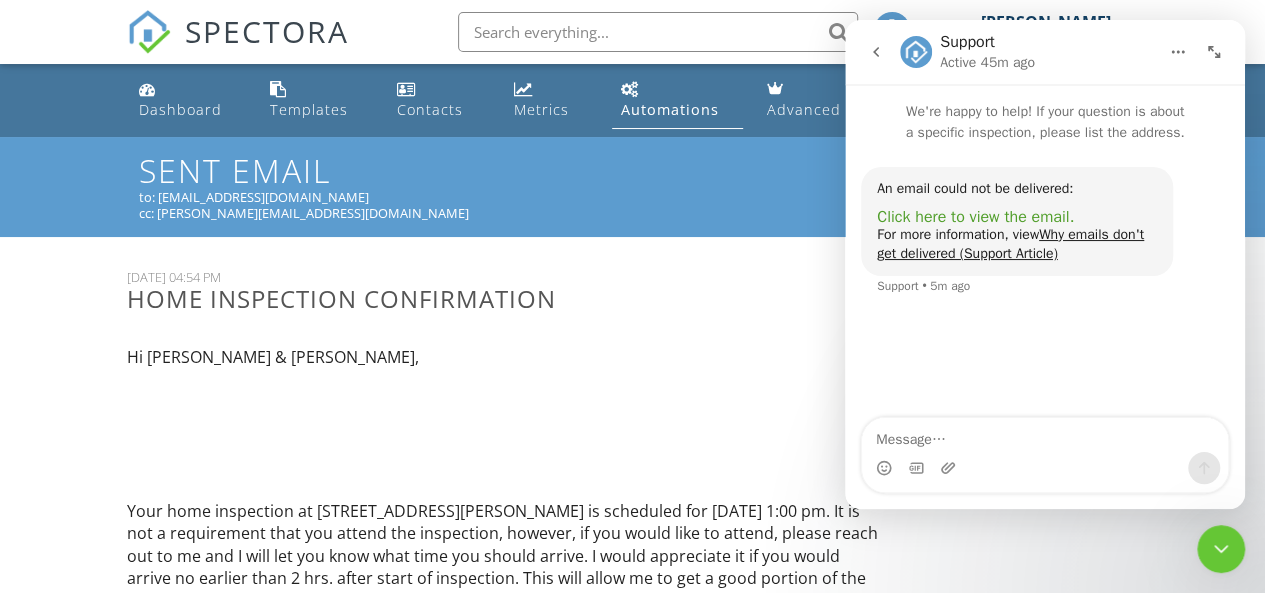 click on "Click here to view the email." at bounding box center [975, 217] 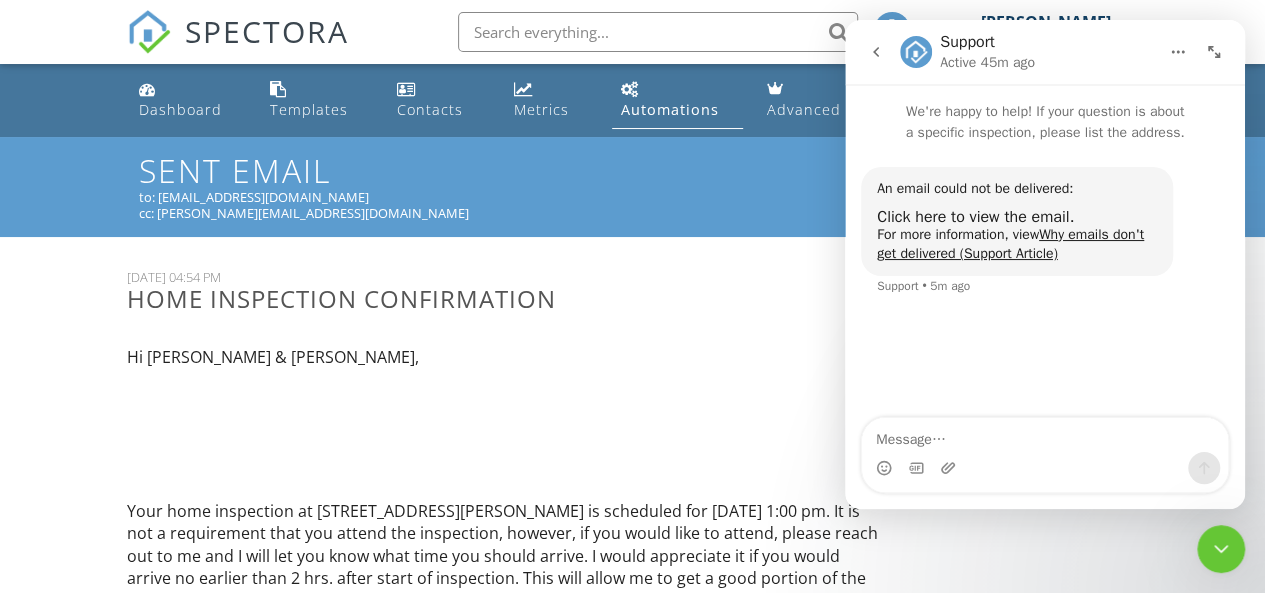 click 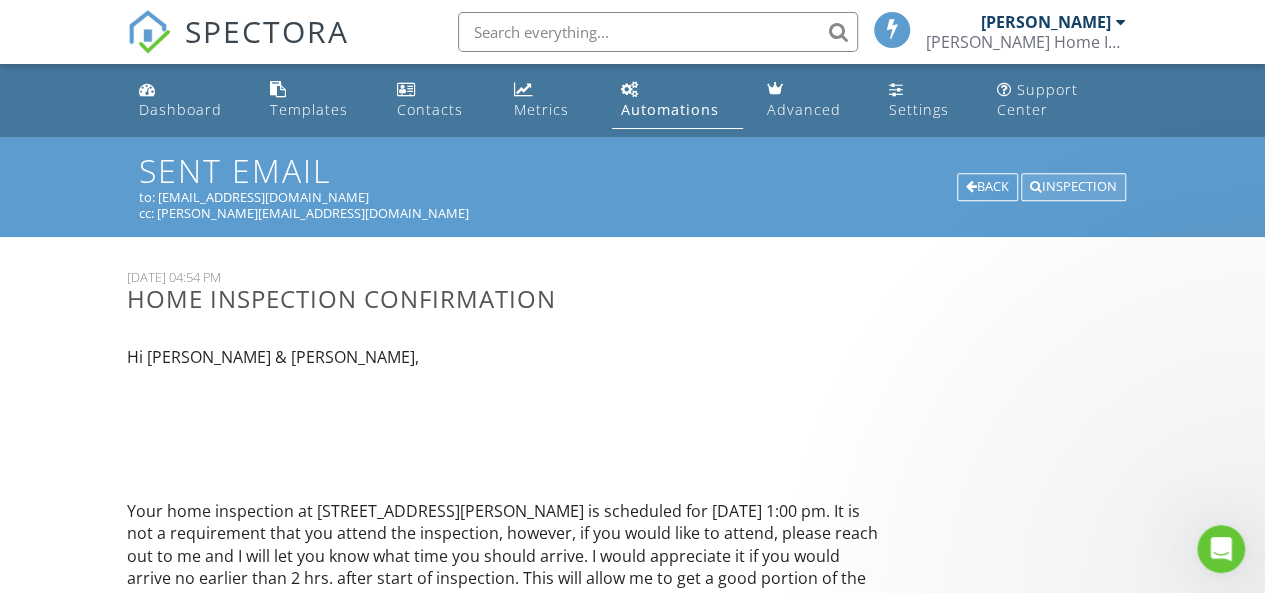 scroll, scrollTop: 0, scrollLeft: 0, axis: both 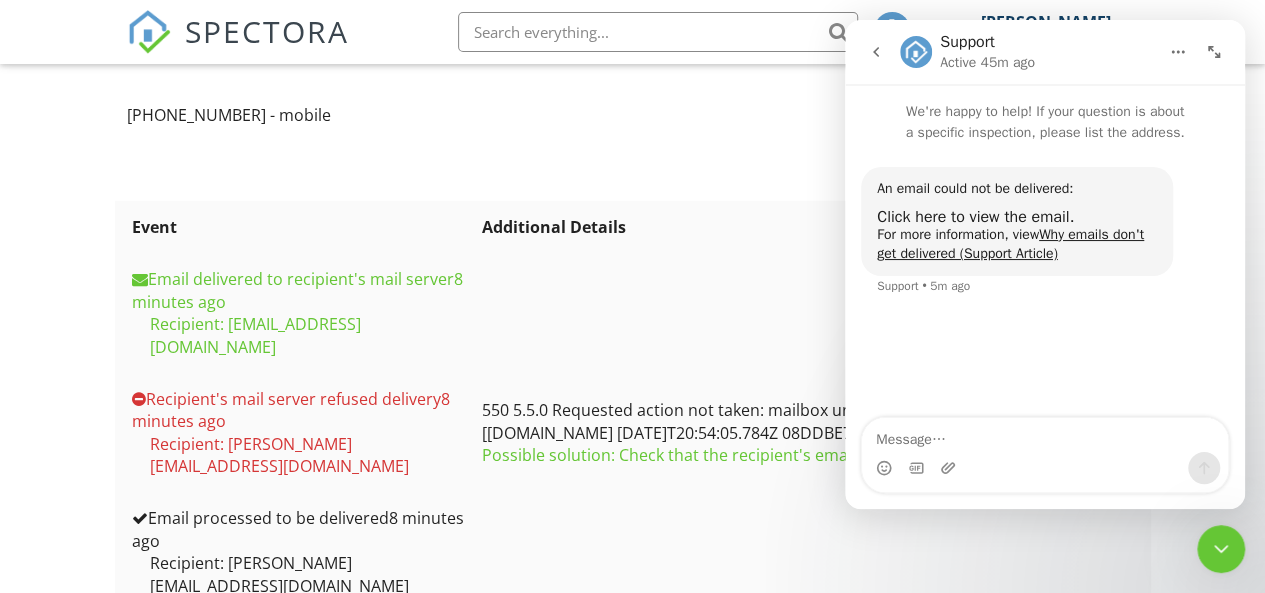 click 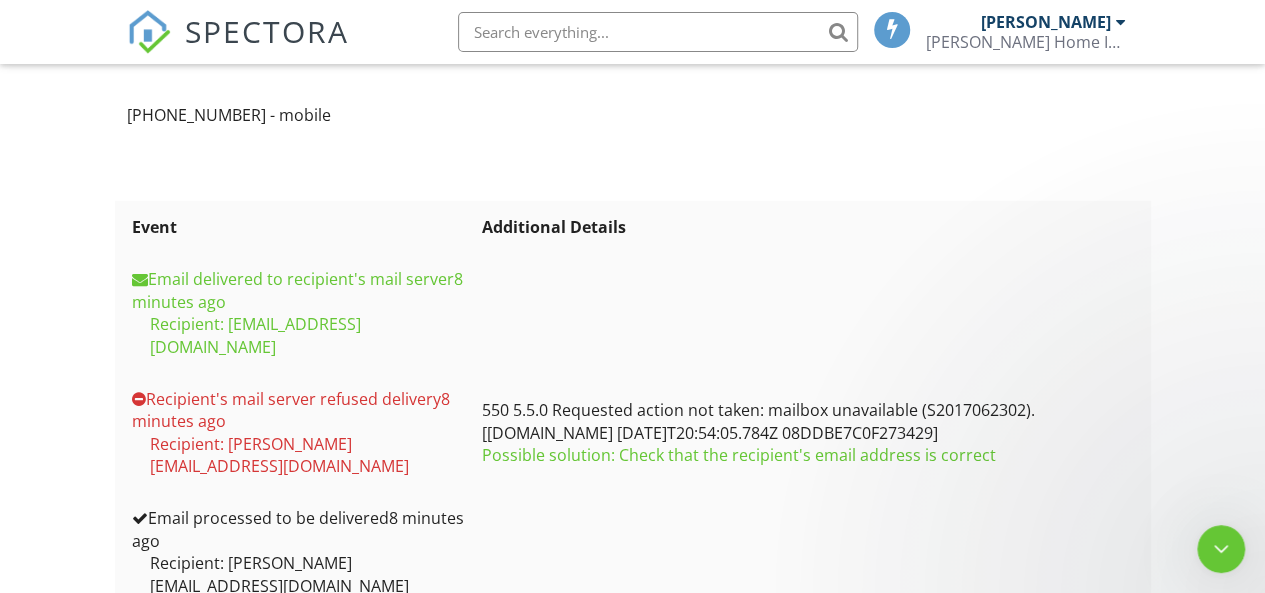 scroll, scrollTop: 0, scrollLeft: 0, axis: both 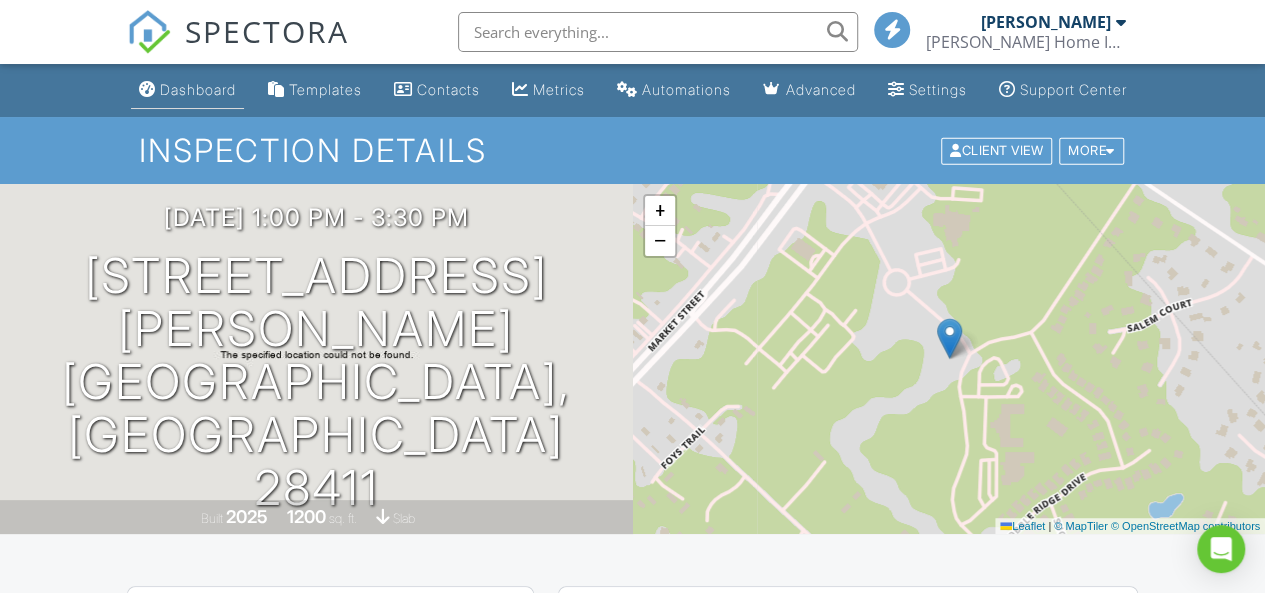 click on "Dashboard" at bounding box center (198, 89) 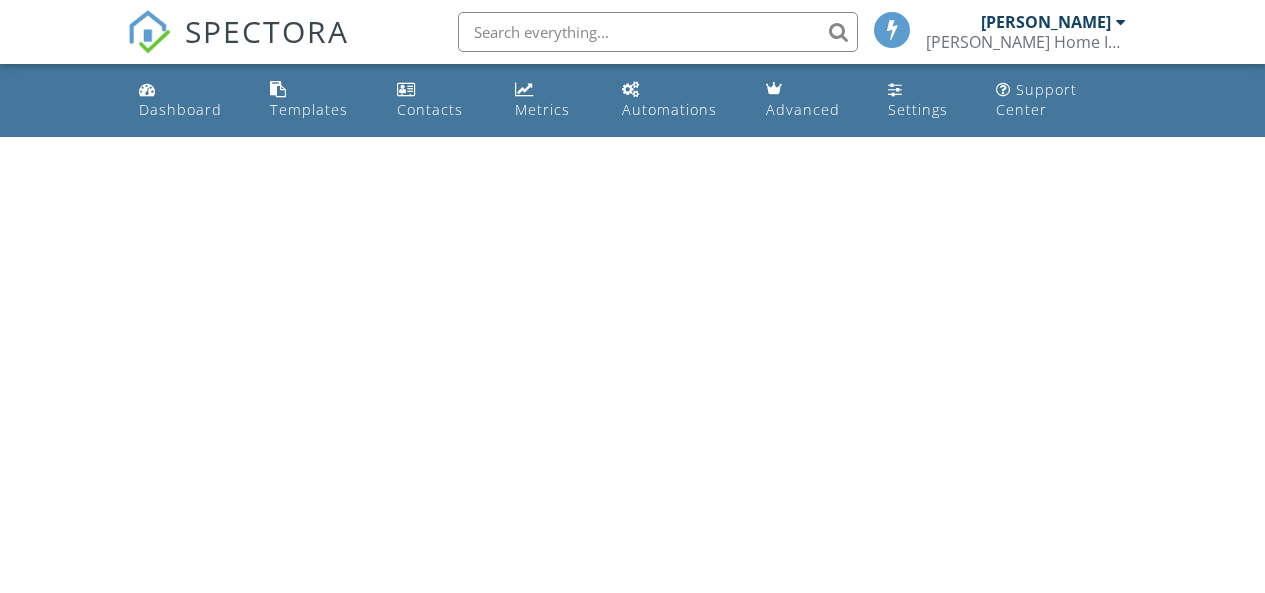 scroll, scrollTop: 0, scrollLeft: 0, axis: both 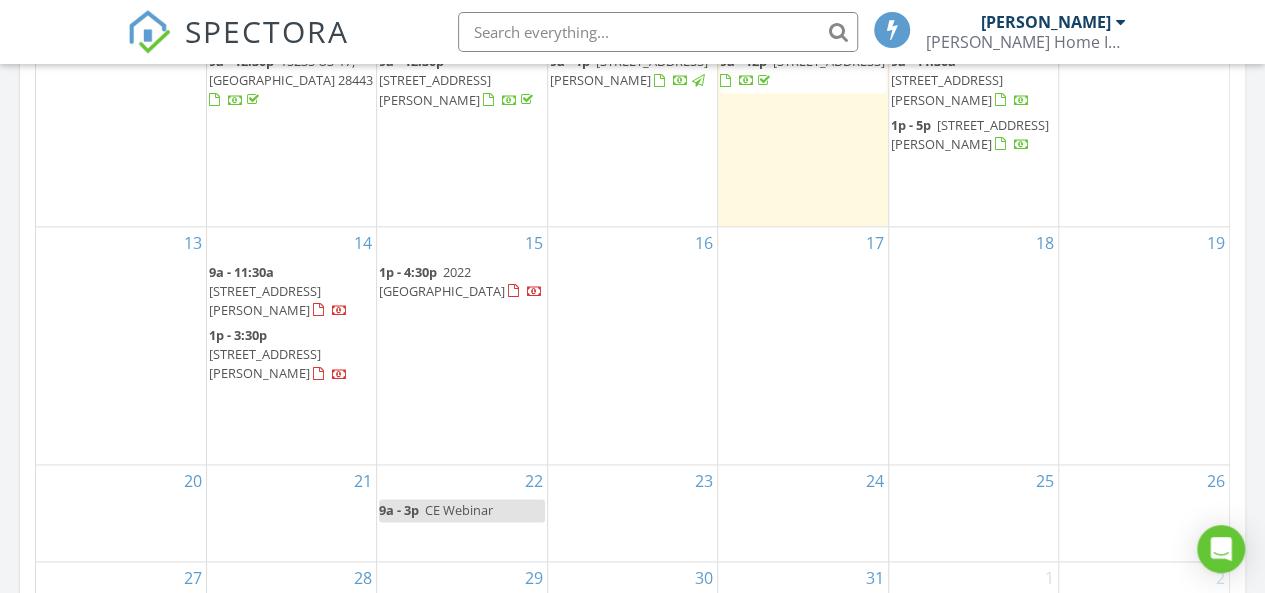 click on "16" at bounding box center (632, 345) 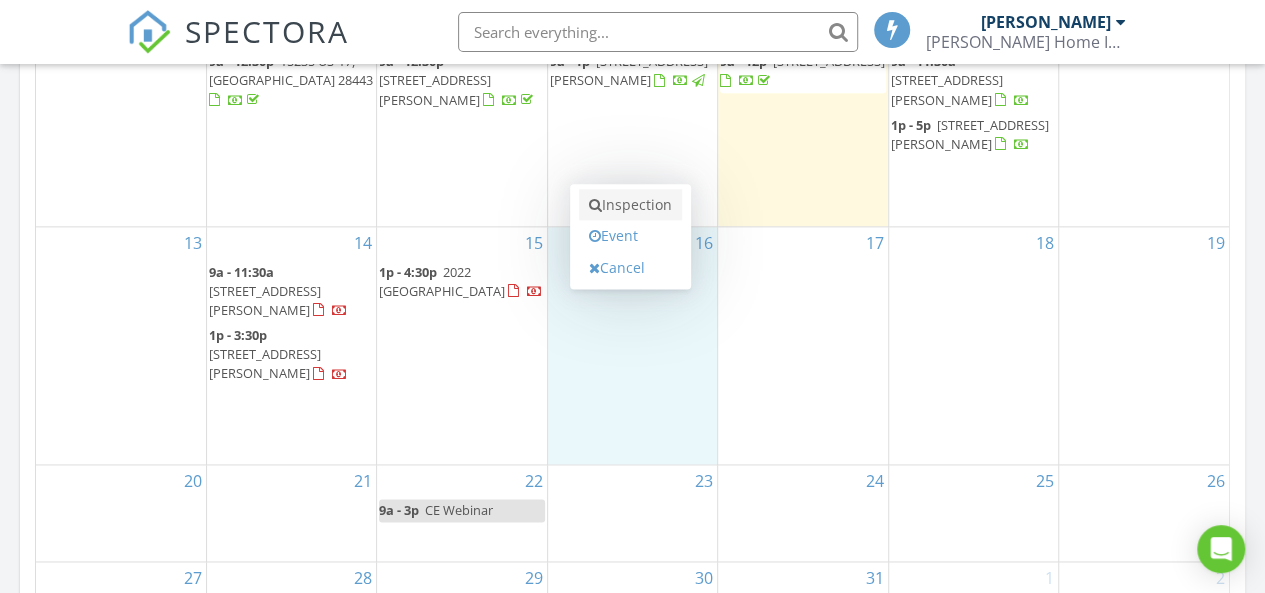 click on "Inspection" at bounding box center [630, 205] 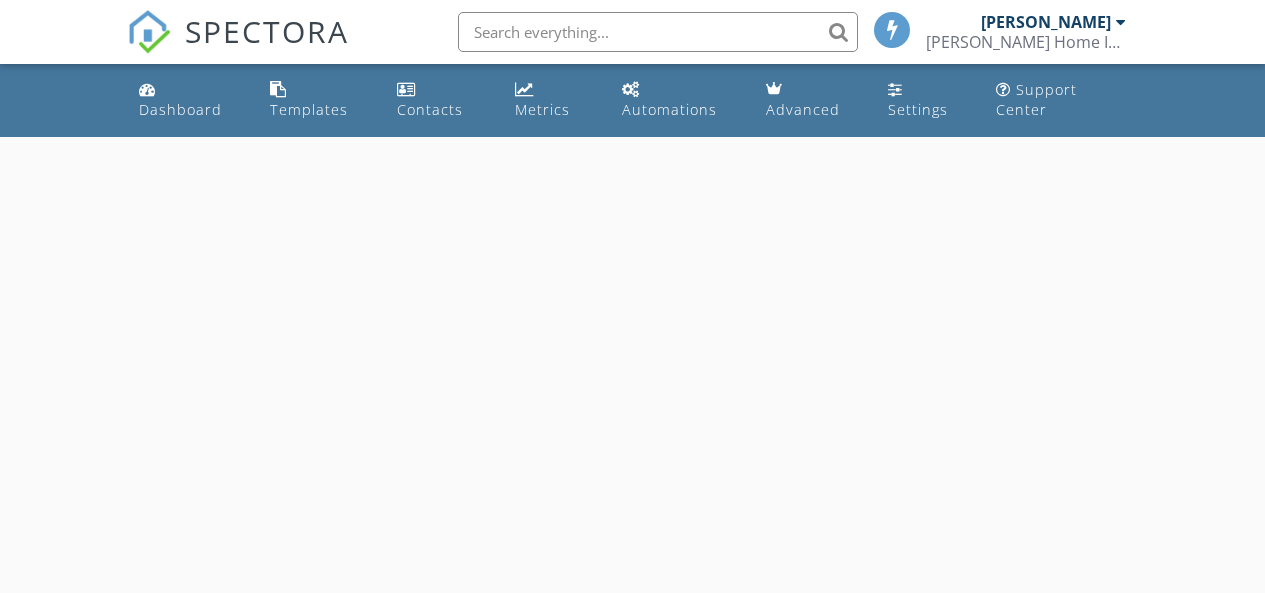 scroll, scrollTop: 0, scrollLeft: 0, axis: both 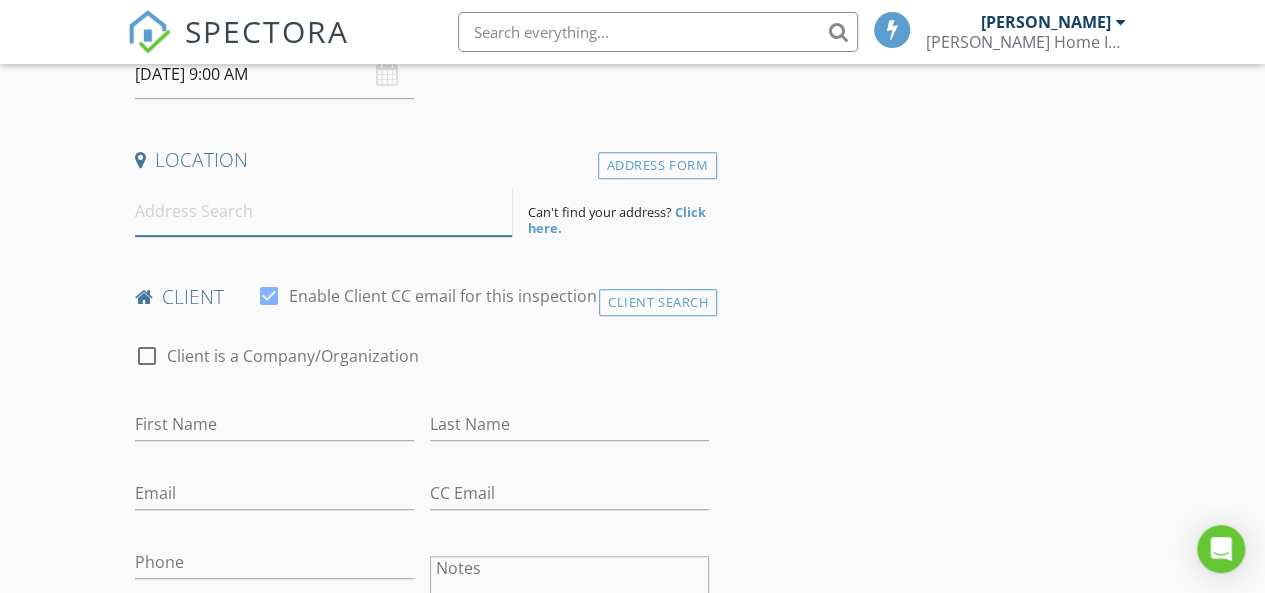 click at bounding box center [324, 211] 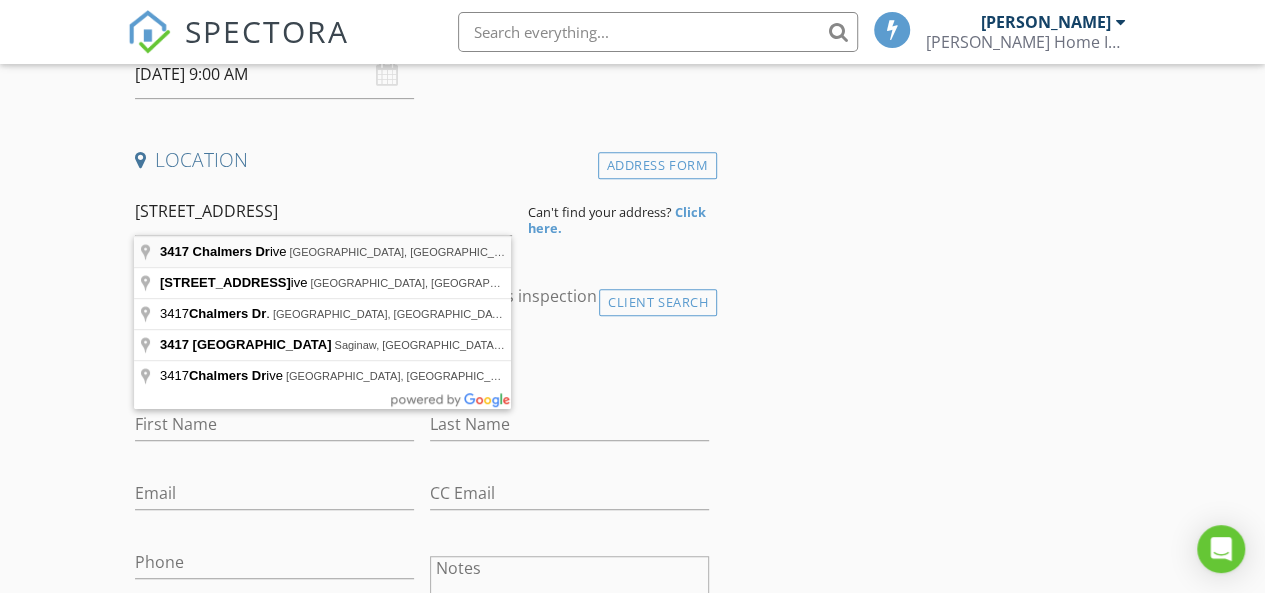 type on "3417 Chalmers Drive, Wilmington, NC, USA" 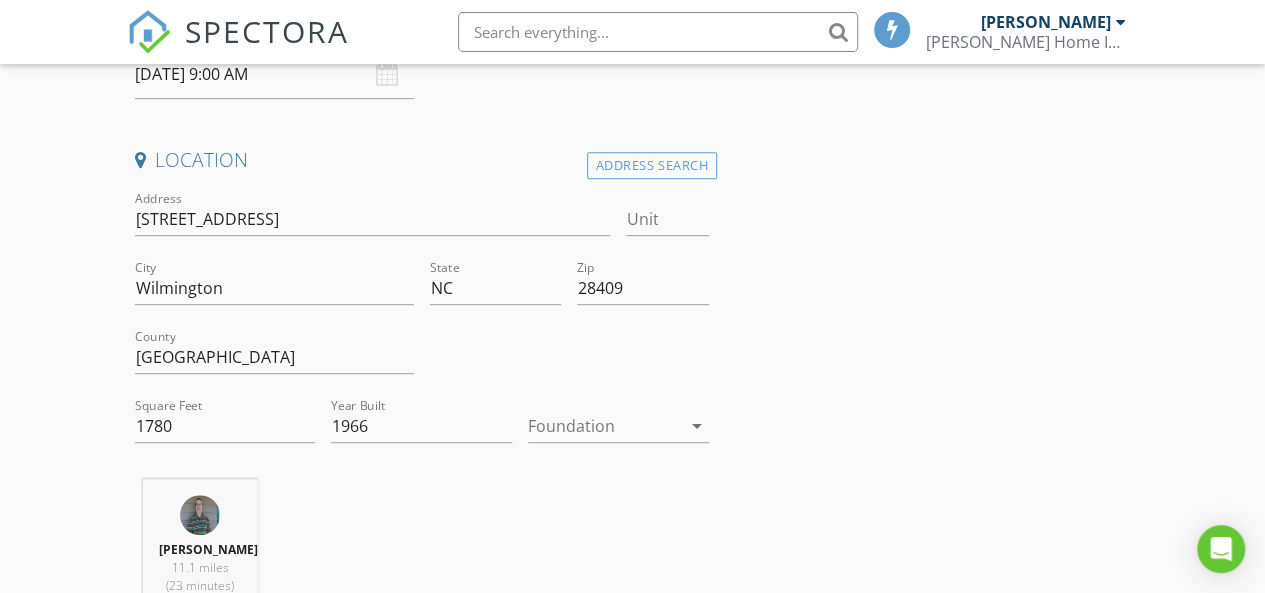 click at bounding box center (604, 426) 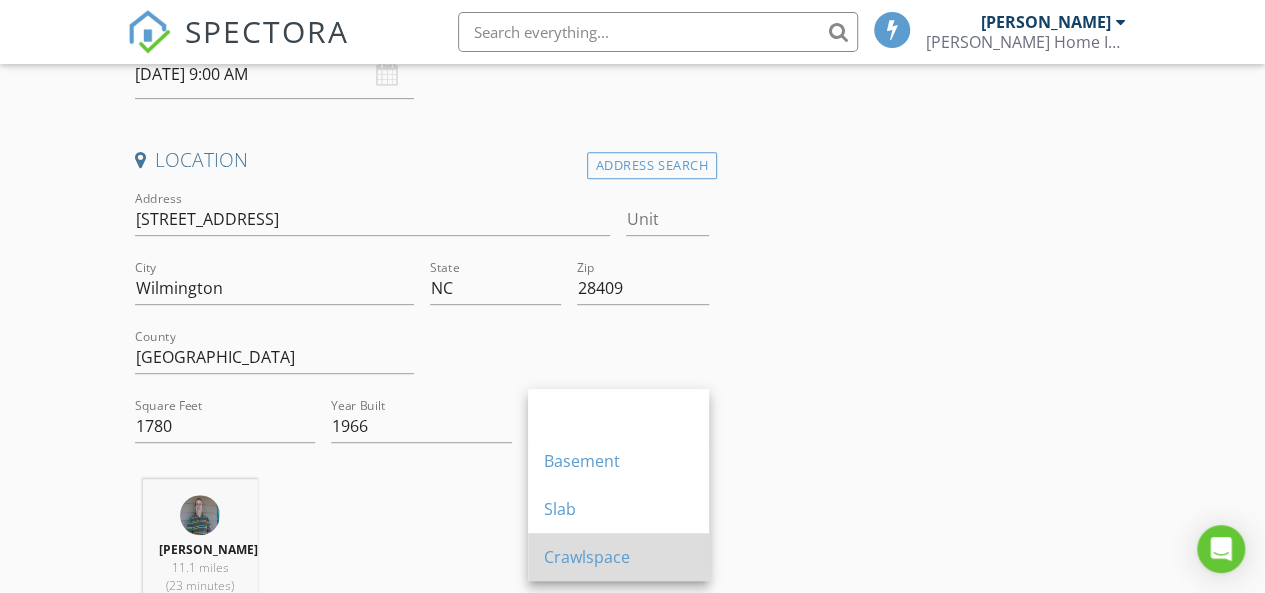 click on "Crawlspace" at bounding box center [618, 557] 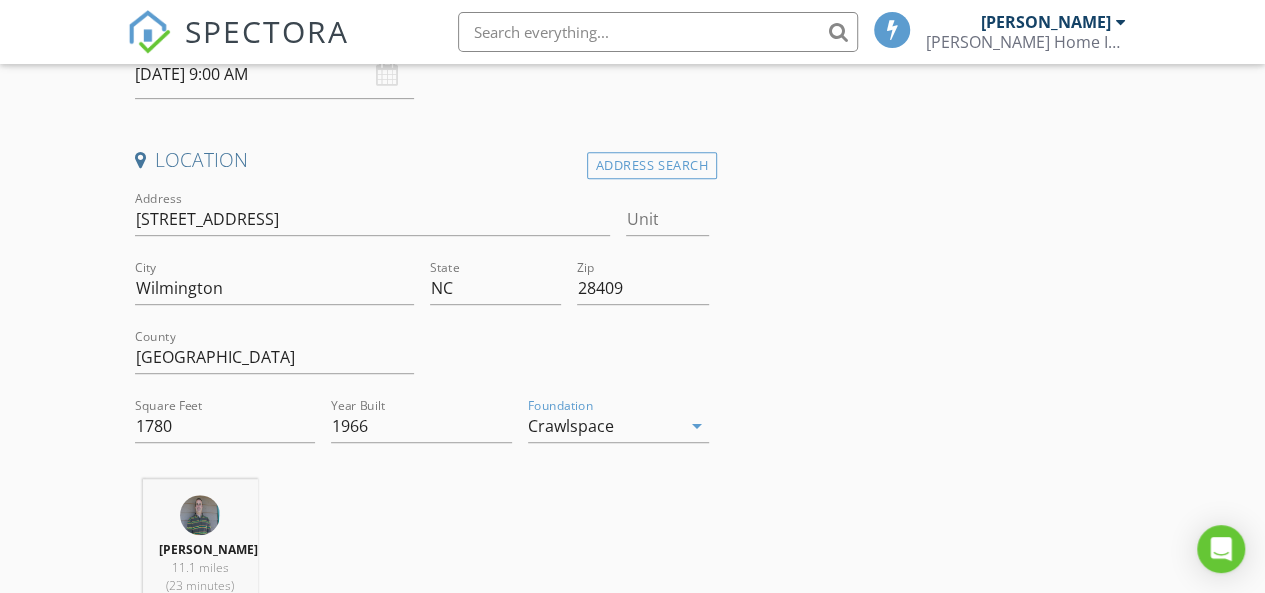 click on "INSPECTOR(S)
check_box   Randy Ivey   PRIMARY   Randy Ivey arrow_drop_down   check_box_outline_blank Randy Ivey specifically requested
Date/Time
07/16/2025 9:00 AM
Location
Address Search       Address 3417 Chalmers Dr   Unit   City Wilmington   State NC   Zip 28409   County New Hanover     Square Feet 1780   Year Built 1966   Foundation Crawlspace arrow_drop_down     Randy Ivey     11.1 miles     (23 minutes)
client
check_box Enable Client CC email for this inspection   Client Search     check_box_outline_blank Client is a Company/Organization     First Name   Last Name   Email   CC Email   Phone           Notes   Private Notes
ADD ADDITIONAL client
SERVICES
check_box_outline_blank   Mold Inspection   check_box_outline_blank   Reinspection   check_box_outline_blank" at bounding box center (633, 1492) 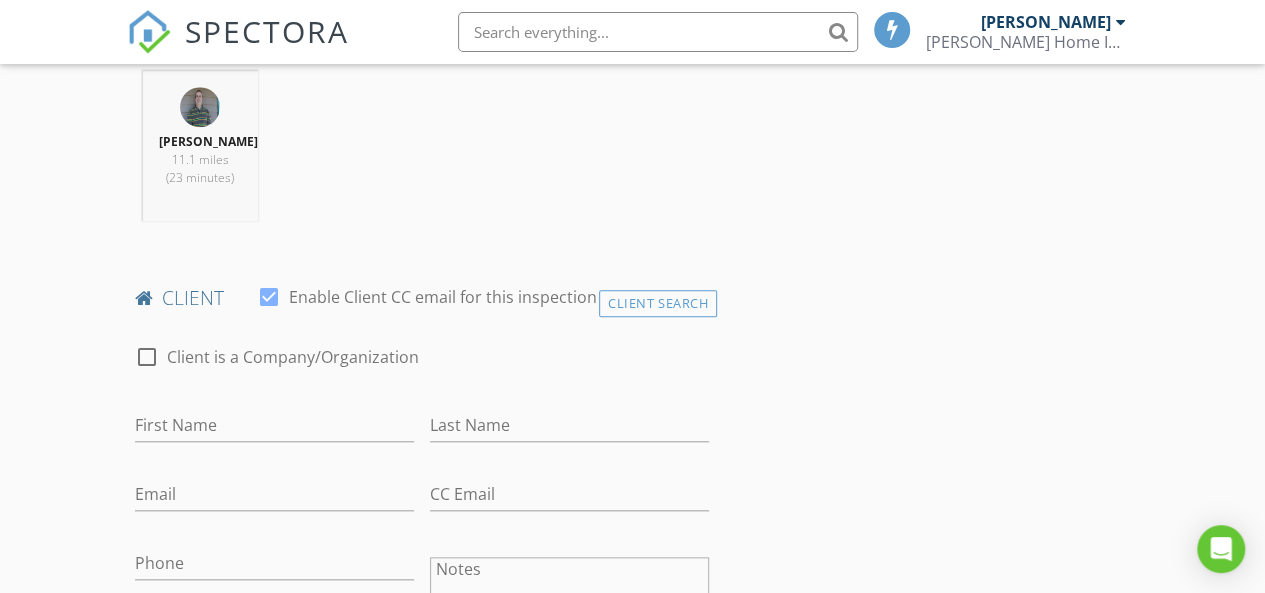 scroll, scrollTop: 1000, scrollLeft: 0, axis: vertical 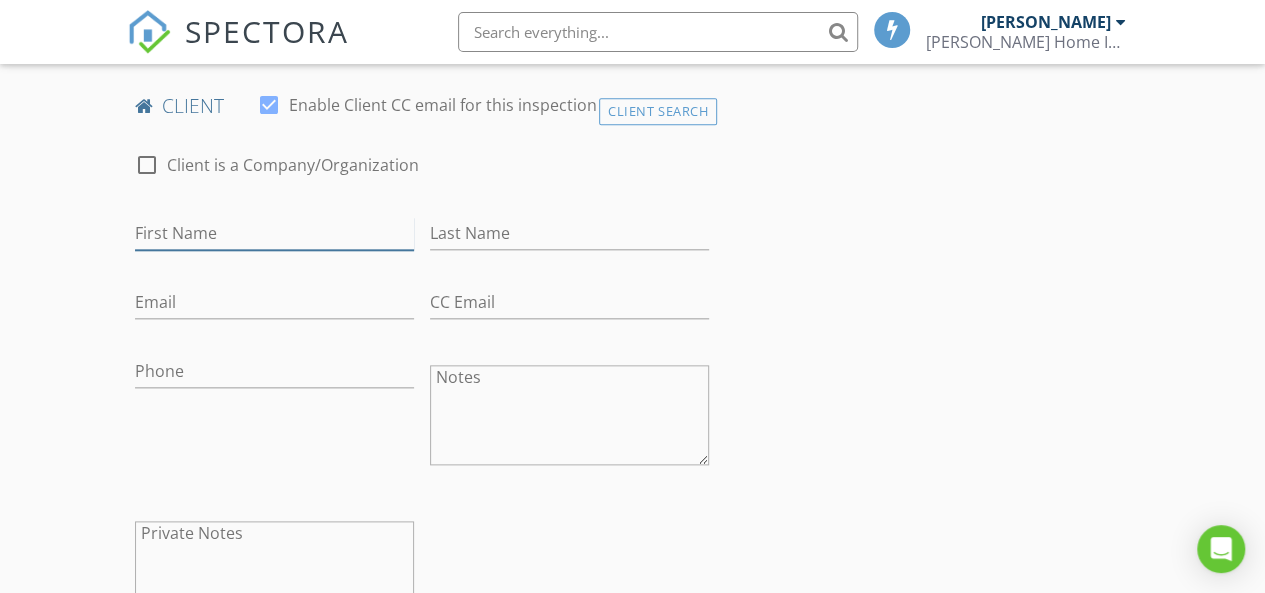 click on "First Name" at bounding box center (274, 233) 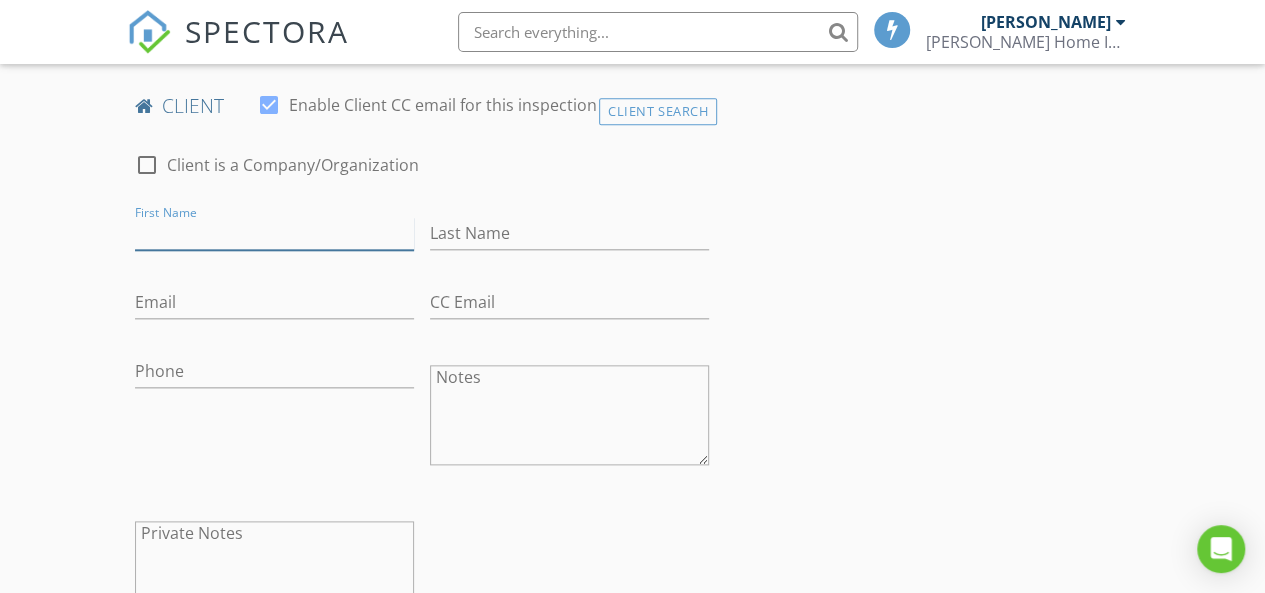 paste on "Zeferino & Shawnna Castanon" 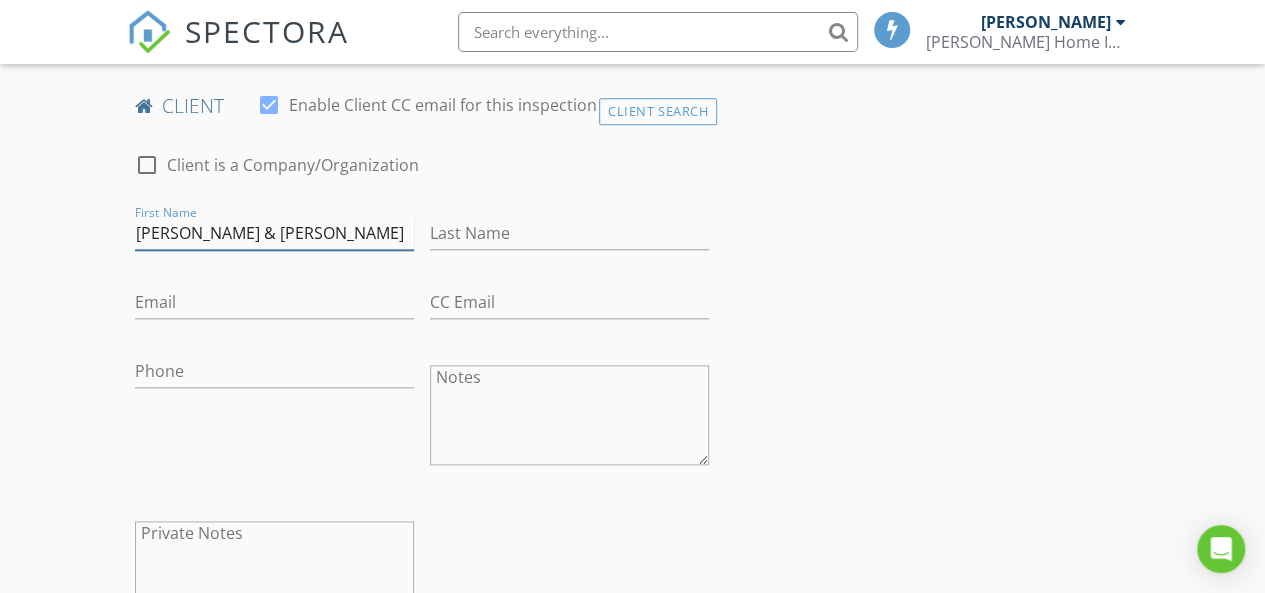 drag, startPoint x: 292, startPoint y: 233, endPoint x: 356, endPoint y: 234, distance: 64.00781 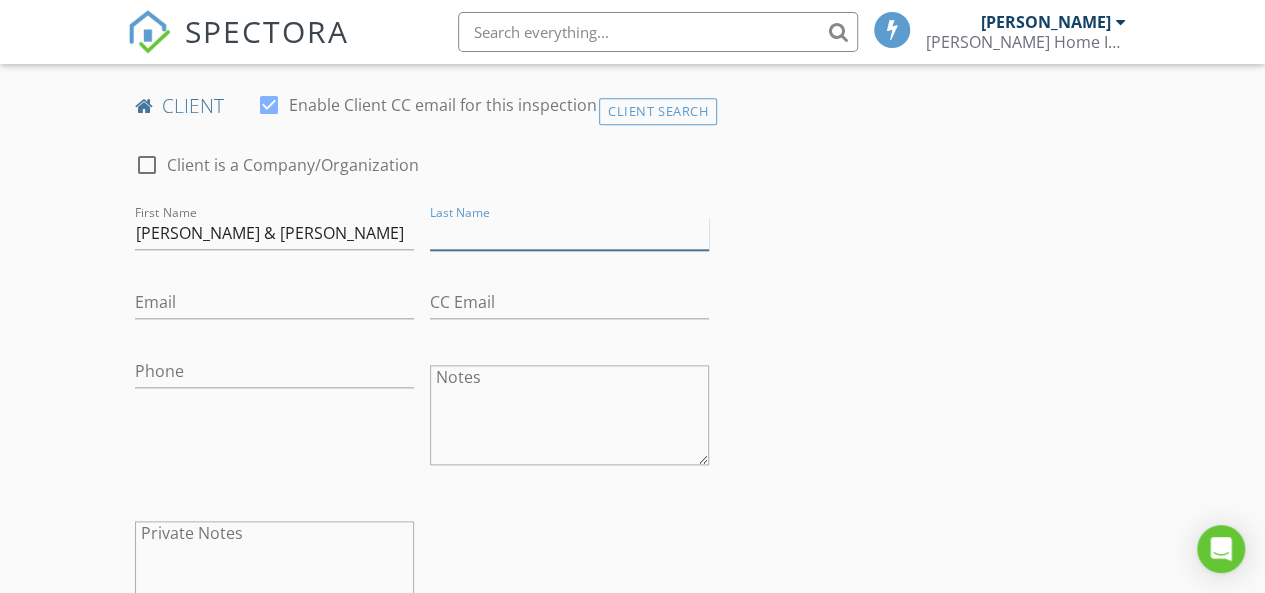 paste on "Castanon" 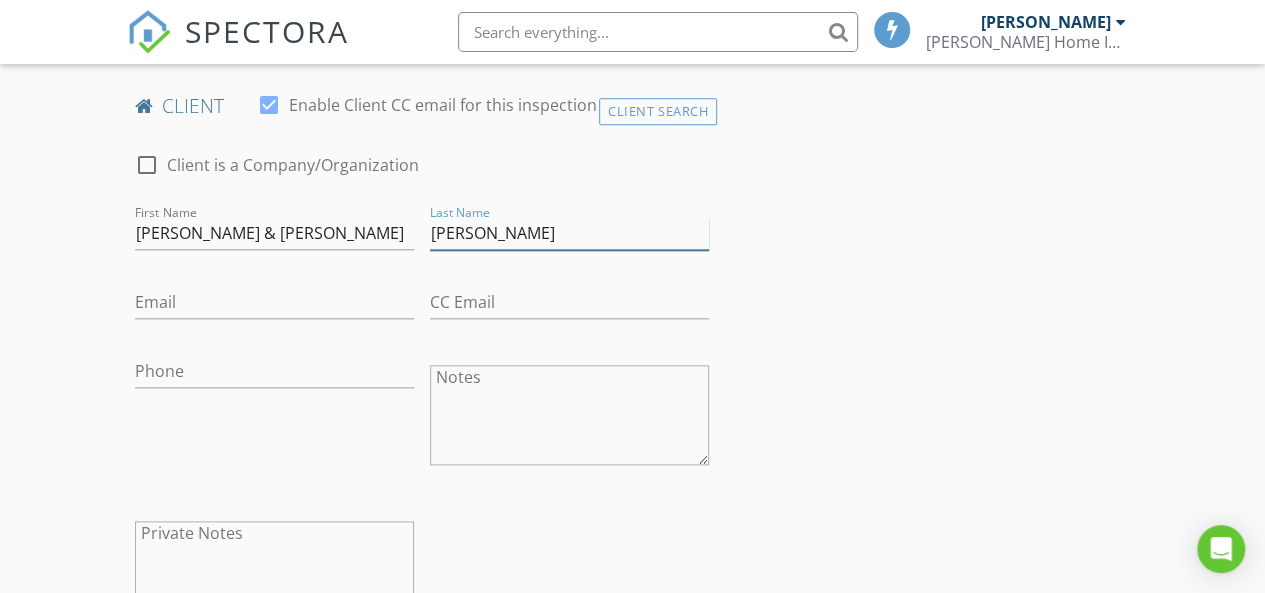 type on "Castanon" 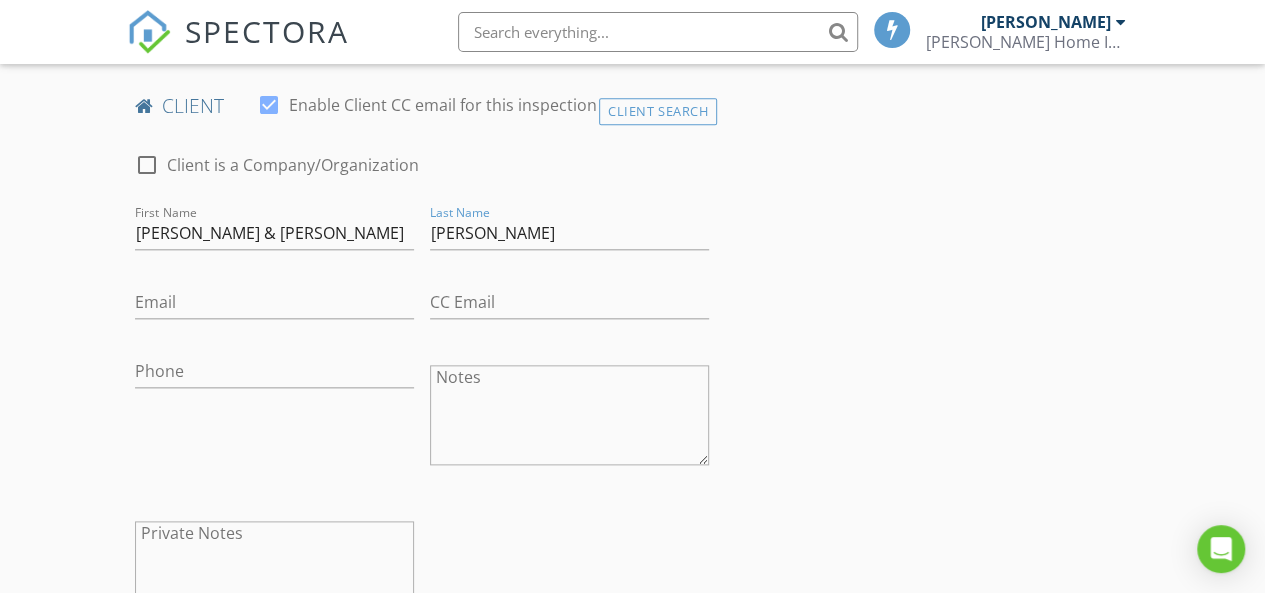 click on "INSPECTOR(S)
check_box   Randy Ivey   PRIMARY   Randy Ivey arrow_drop_down   check_box_outline_blank Randy Ivey specifically requested
Date/Time
07/16/2025 9:00 AM
Location
Address Search       Address 3417 Chalmers Dr   Unit   City Wilmington   State NC   Zip 28409   County New Hanover     Square Feet 1780   Year Built 1966   Foundation Crawlspace arrow_drop_down     Randy Ivey     11.1 miles     (23 minutes)
client
check_box Enable Client CC email for this inspection   Client Search     check_box_outline_blank Client is a Company/Organization     First Name Zeferino & Shawnna   Last Name Castanon   Email   CC Email   Phone           Notes   Private Notes
ADD ADDITIONAL client
SERVICES
check_box_outline_blank   Mold Inspection   check_box_outline_blank   Reinspection" at bounding box center [633, 892] 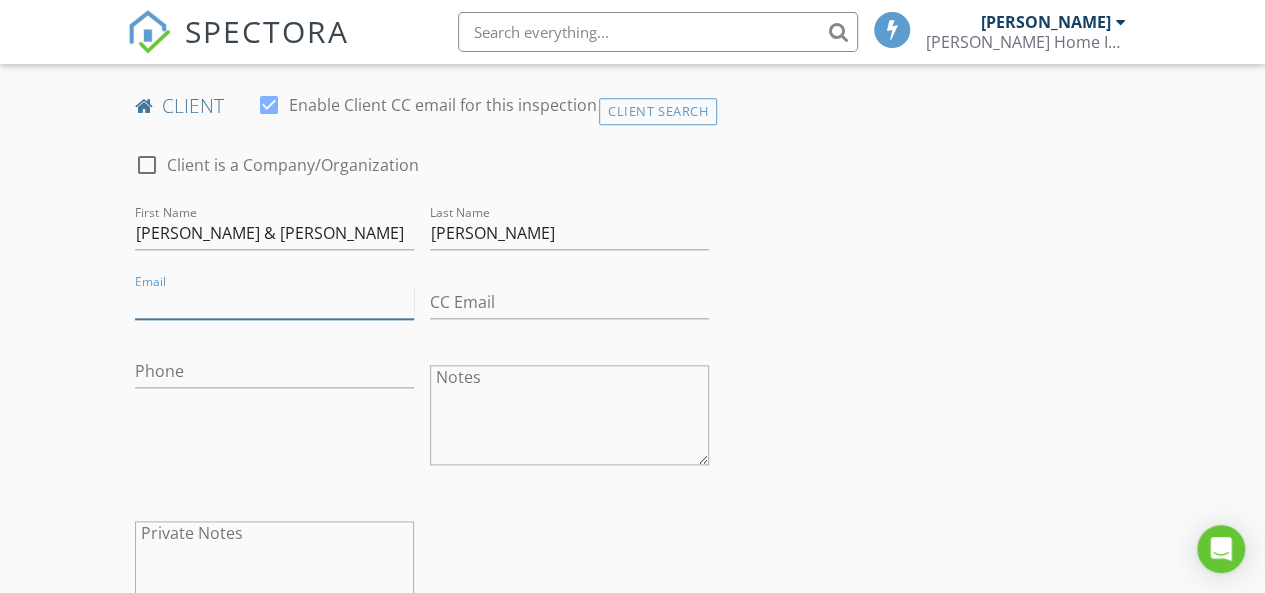 click on "Email" at bounding box center (274, 302) 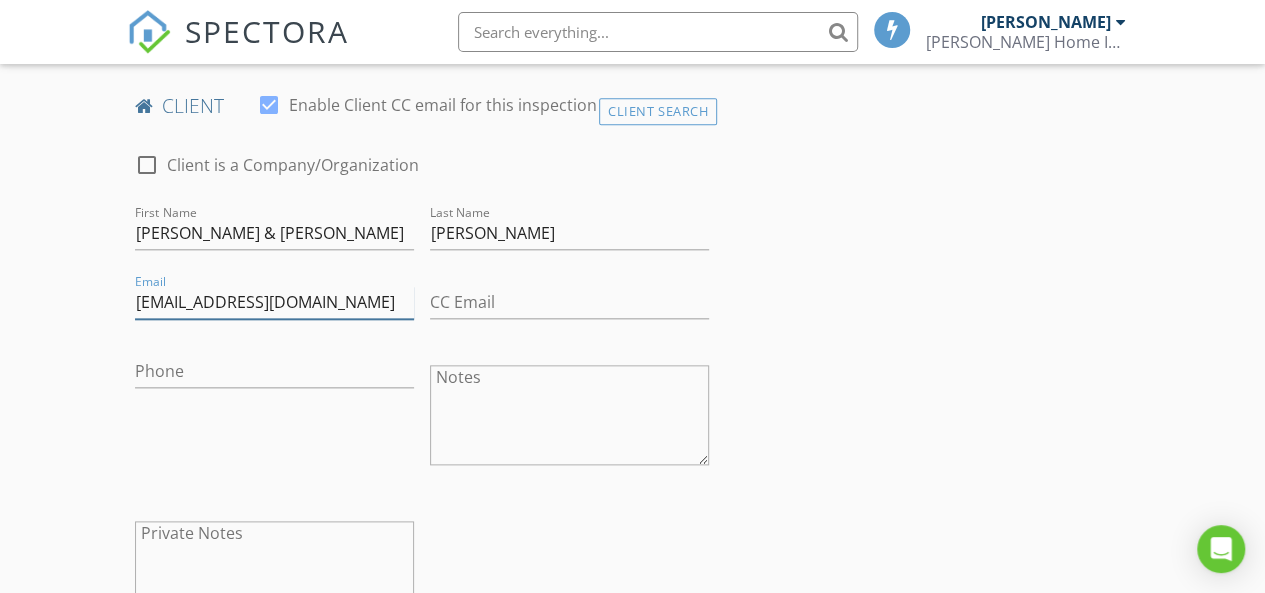 type on "zscastanon@verizon.net" 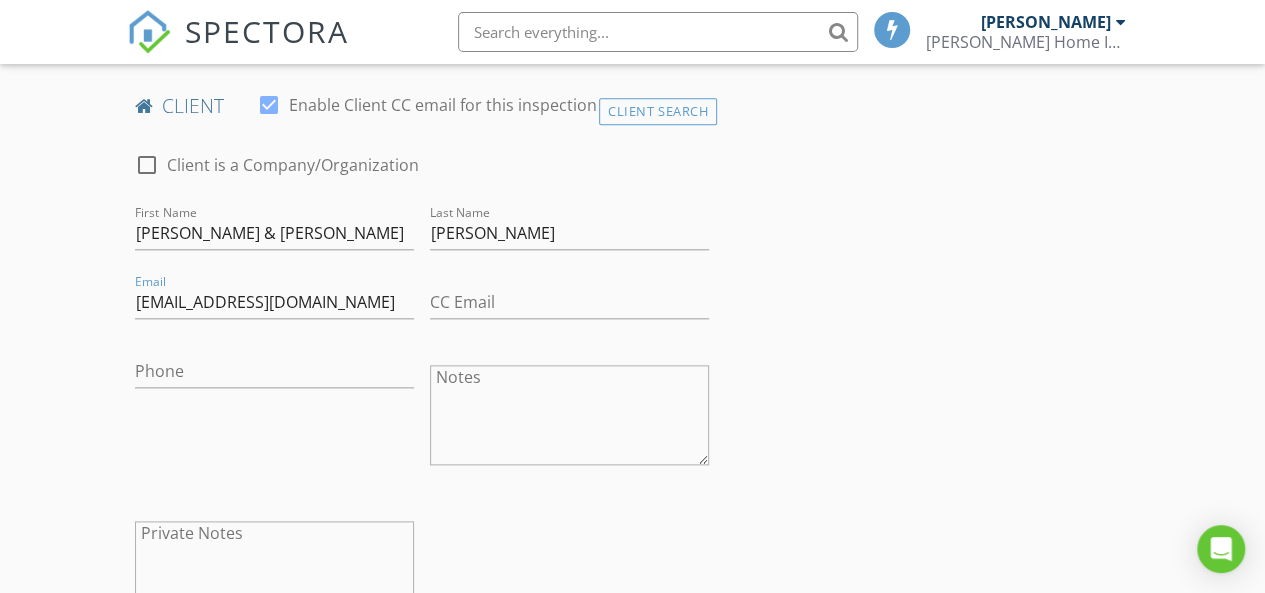 click on "INSPECTOR(S)
check_box   Randy Ivey   PRIMARY   Randy Ivey arrow_drop_down   check_box_outline_blank Randy Ivey specifically requested
Date/Time
07/16/2025 9:00 AM
Location
Address Search       Address 3417 Chalmers Dr   Unit   City Wilmington   State NC   Zip 28409   County New Hanover     Square Feet 1780   Year Built 1966   Foundation Crawlspace arrow_drop_down     Randy Ivey     11.1 miles     (23 minutes)
client
check_box Enable Client CC email for this inspection   Client Search     check_box_outline_blank Client is a Company/Organization     First Name Zeferino & Shawnna   Last Name Castanon   Email zscastanon@verizon.net   CC Email   Phone           Notes   Private Notes
ADD ADDITIONAL client
SERVICES
check_box_outline_blank   Mold Inspection     Reinspection" at bounding box center (633, 892) 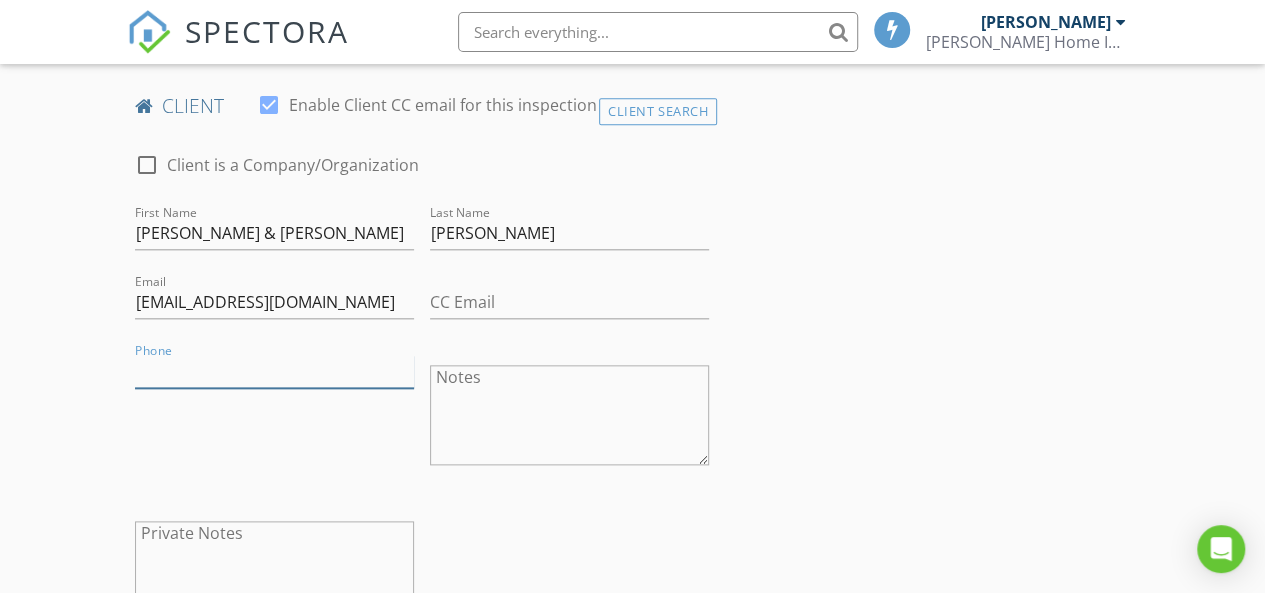click on "Phone" at bounding box center (274, 371) 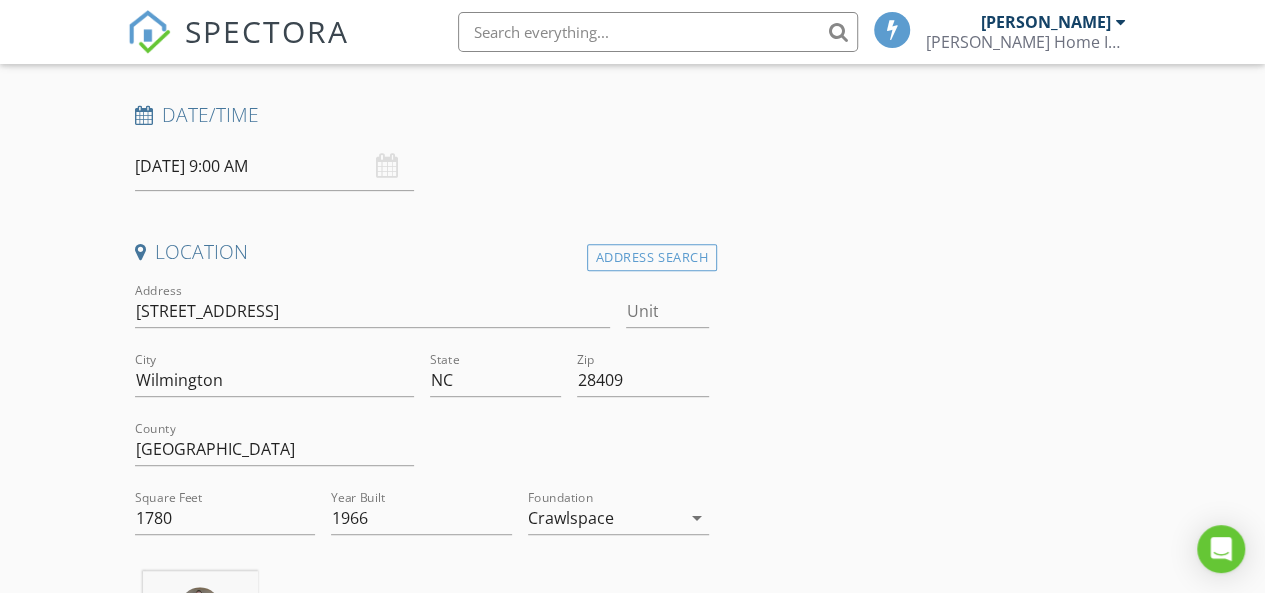 scroll, scrollTop: 200, scrollLeft: 0, axis: vertical 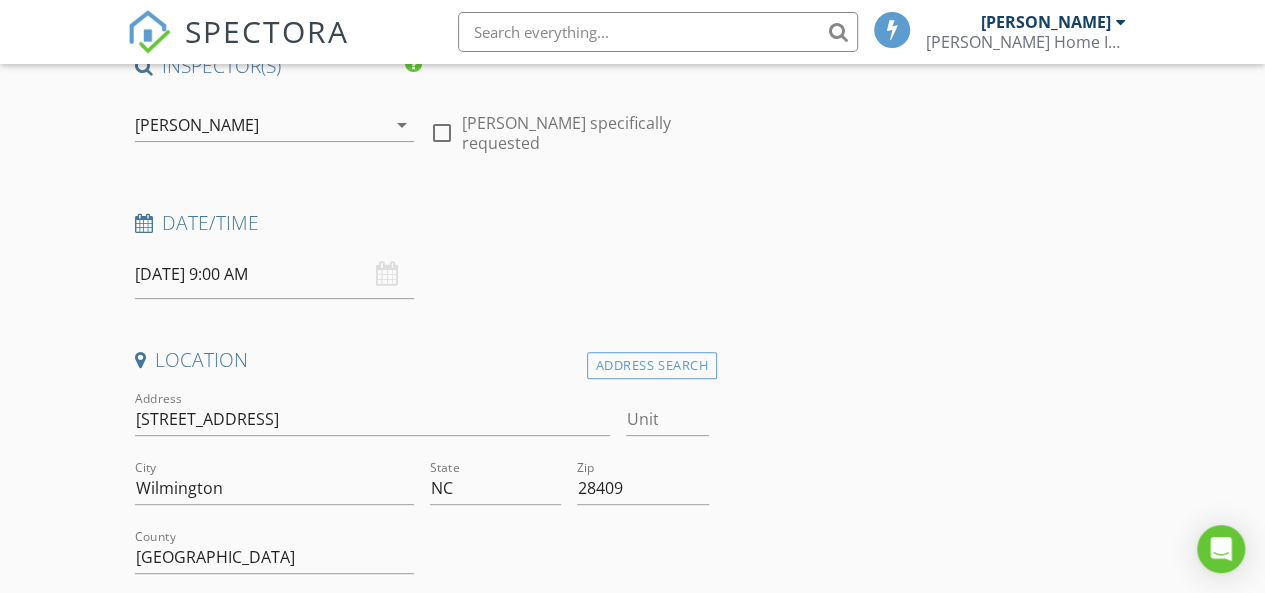 type on "[PHONE_NUMBER]" 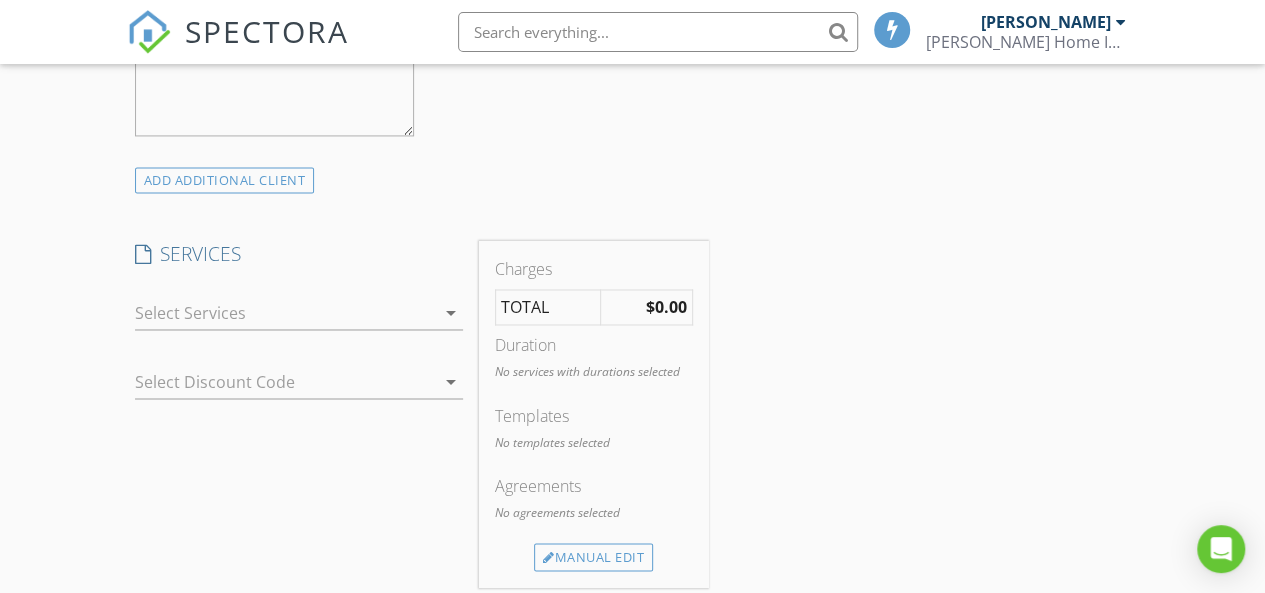 scroll, scrollTop: 1500, scrollLeft: 0, axis: vertical 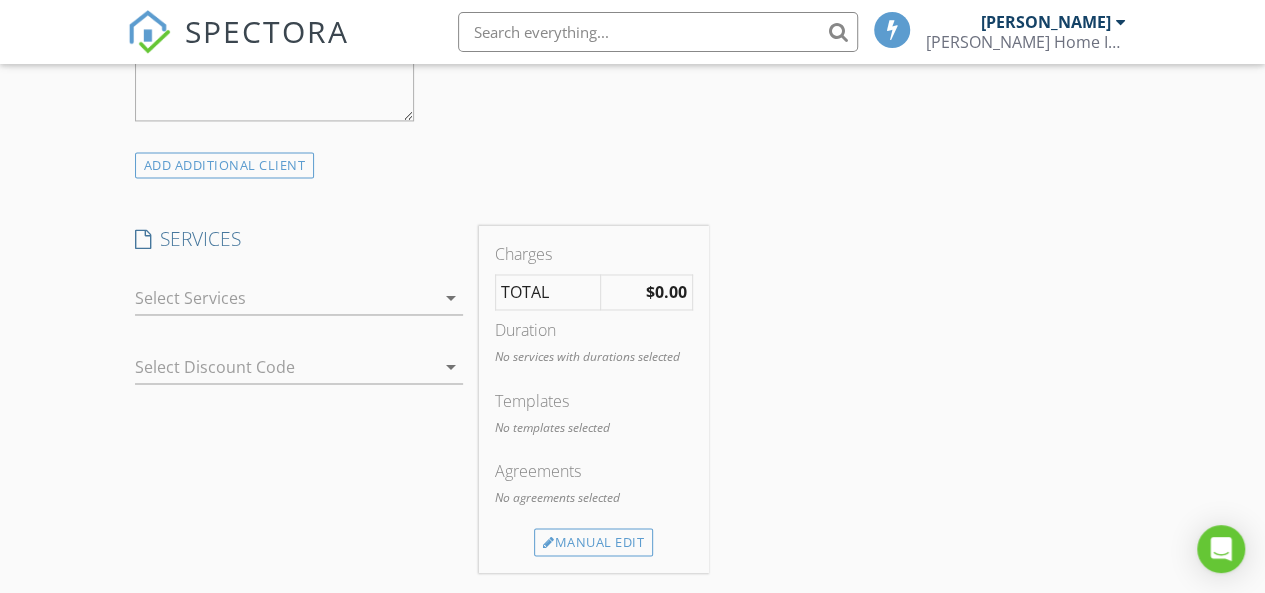 click at bounding box center [285, 298] 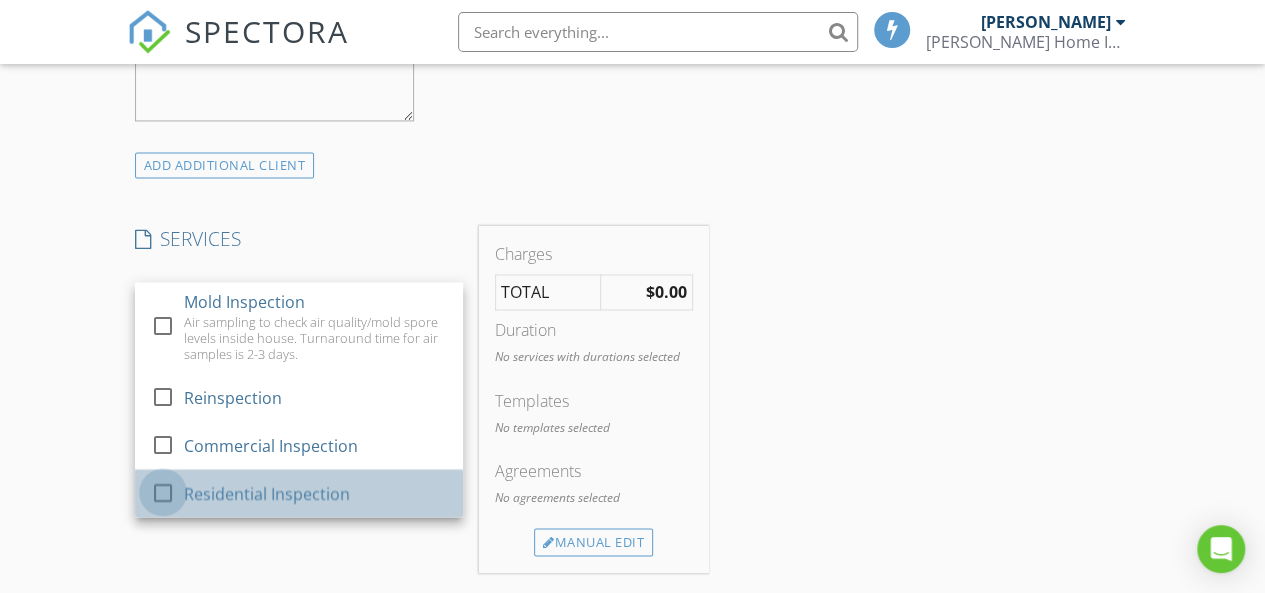 click at bounding box center (163, 492) 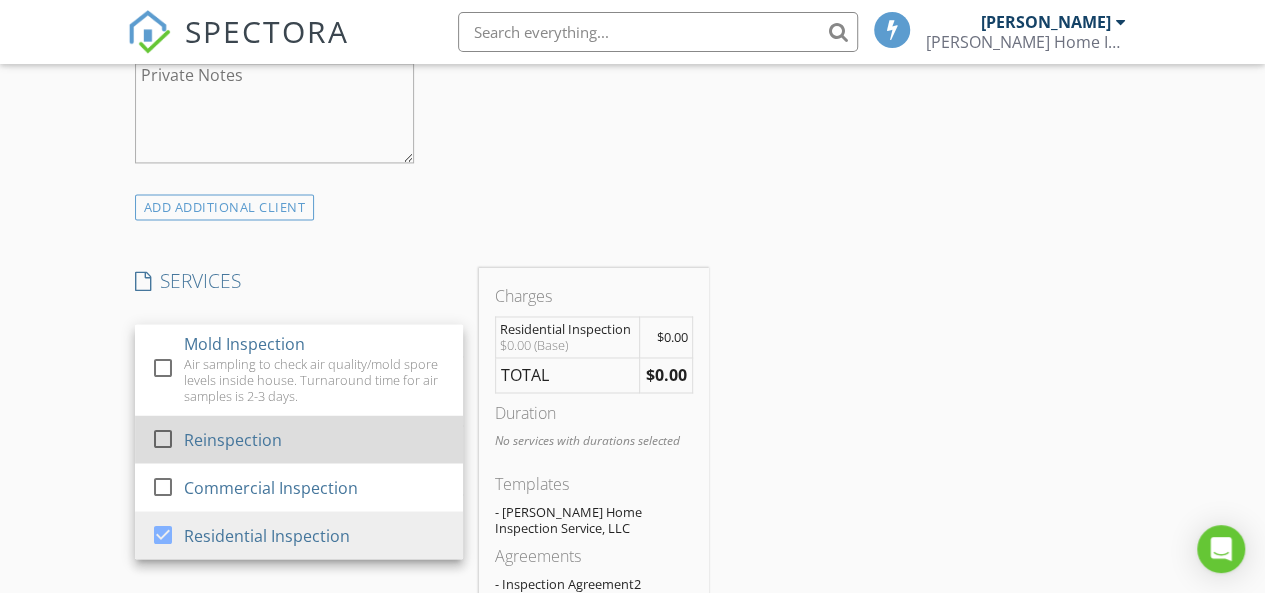 scroll, scrollTop: 1500, scrollLeft: 0, axis: vertical 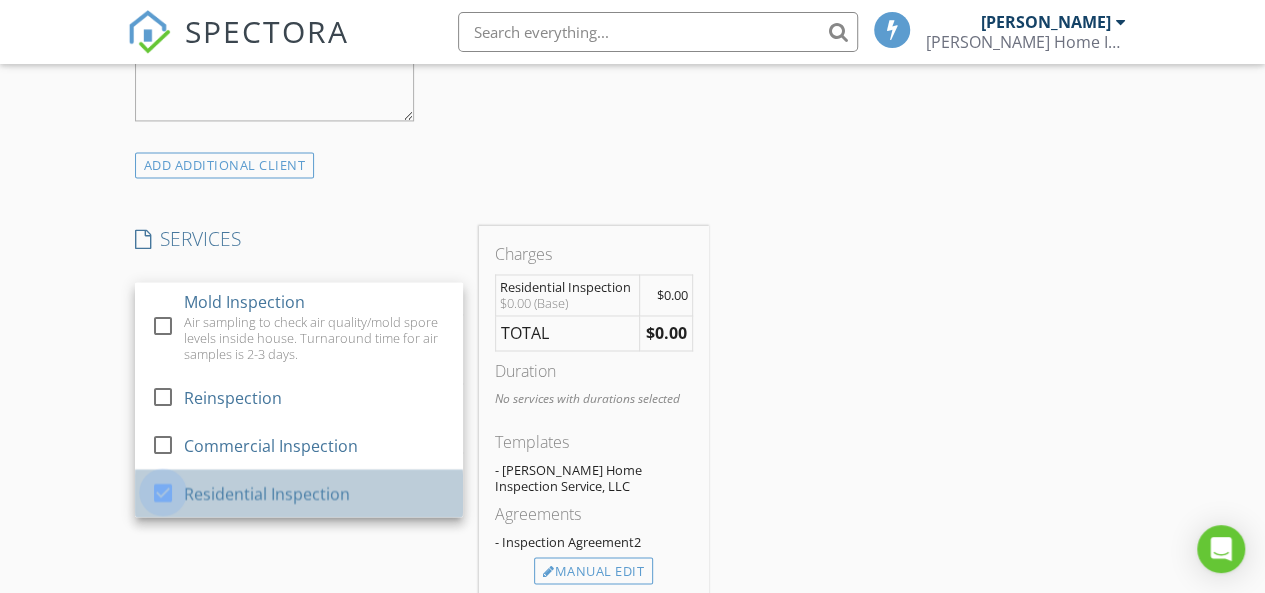 click at bounding box center (163, 492) 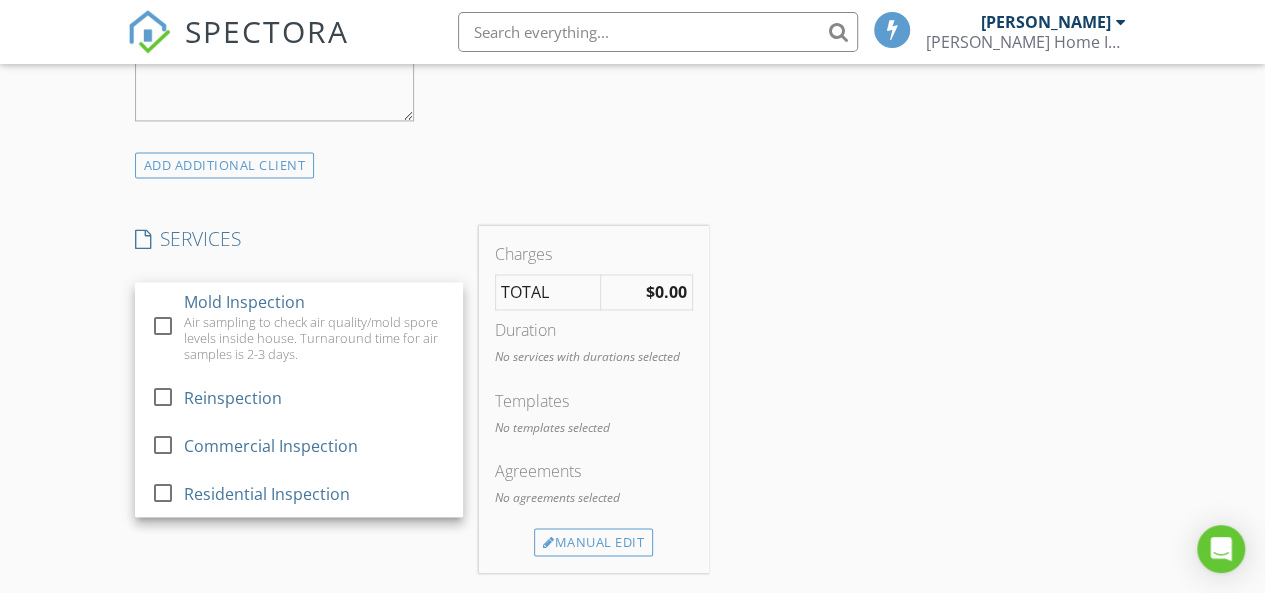 click on "INSPECTOR(S)
check_box   Randy Ivey   PRIMARY   Randy Ivey arrow_drop_down   check_box_outline_blank Randy Ivey specifically requested
Date/Time
07/16/2025 9:00 AM
Location
Address Search       Address 3417 Chalmers Dr   Unit   City Wilmington   State NC   Zip 28409   County New Hanover     Square Feet 1780   Year Built 1966   Foundation Crawlspace arrow_drop_down     Randy Ivey     11.1 miles     (23 minutes)
client
check_box Enable Client CC email for this inspection   Client Search     check_box_outline_blank Client is a Company/Organization     First Name Zeferino & Shawnna   Last Name Castanon   Email zscastanon@verizon.net   CC Email   Phone 951-858-7712           Notes   Private Notes
ADD ADDITIONAL client
SERVICES
check_box_outline_blank   Mold Inspection" at bounding box center [633, 392] 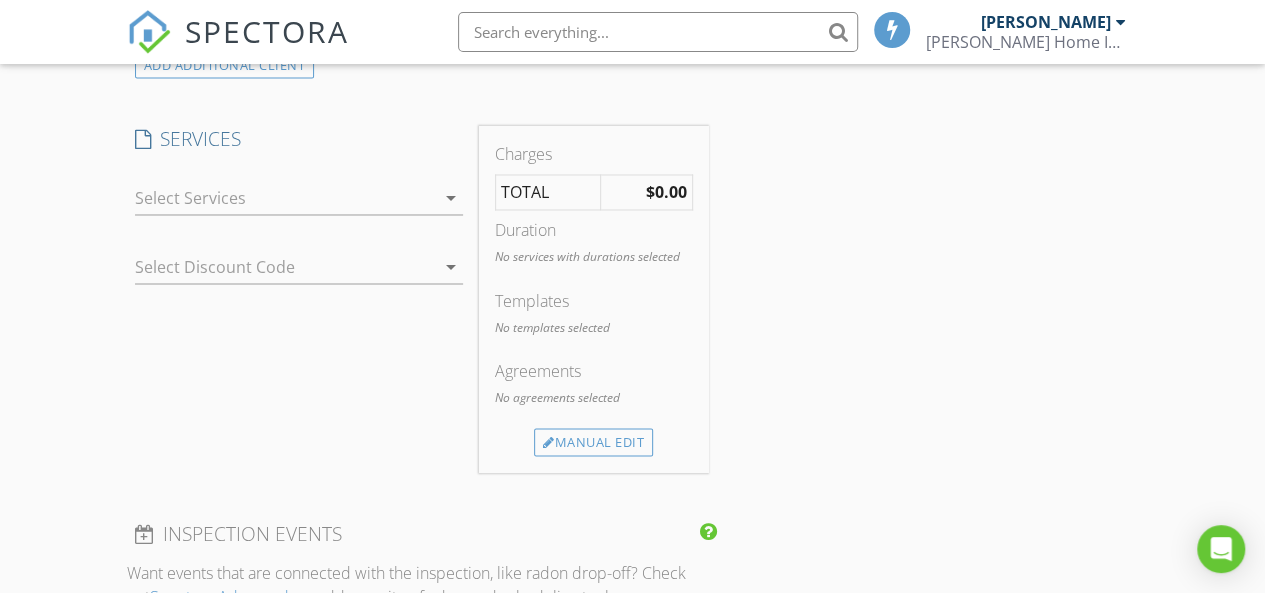 scroll, scrollTop: 1500, scrollLeft: 0, axis: vertical 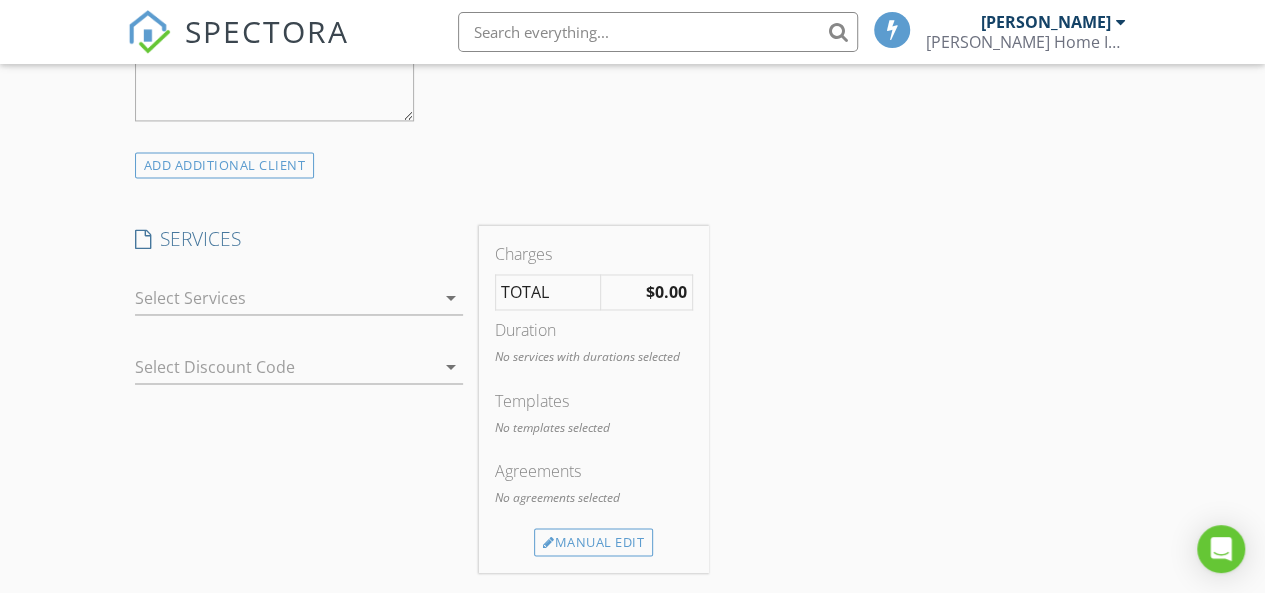click on "arrow_drop_down" at bounding box center (451, 298) 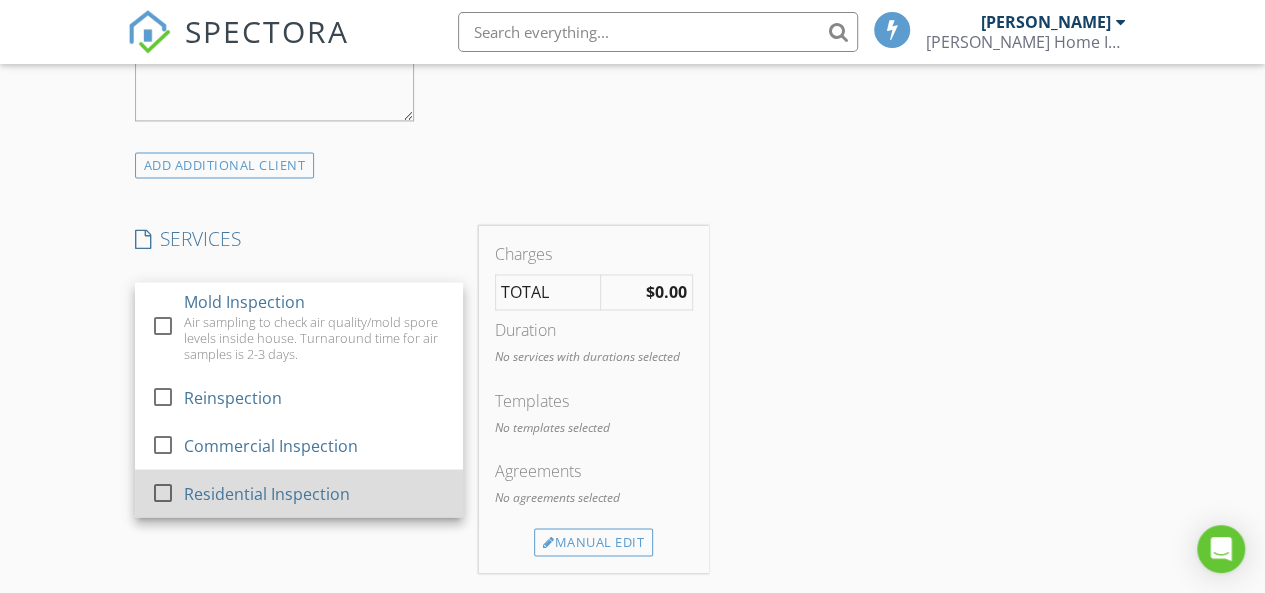 click at bounding box center (163, 492) 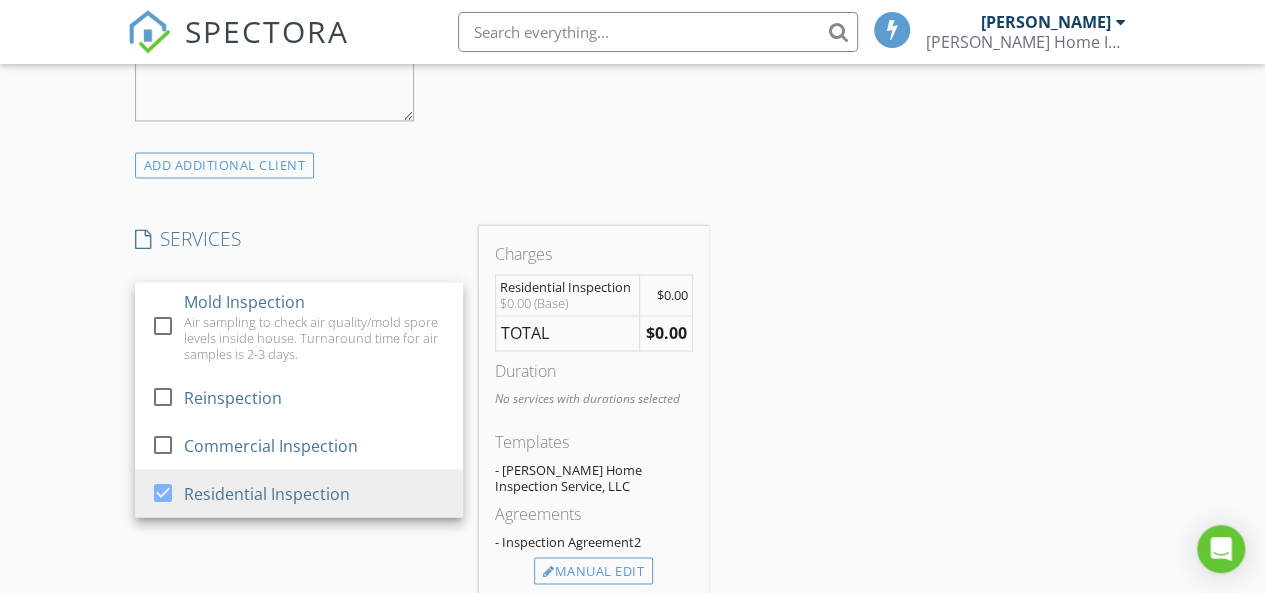 click on "INSPECTOR(S)
check_box   Randy Ivey   PRIMARY   Randy Ivey arrow_drop_down   check_box_outline_blank Randy Ivey specifically requested
Date/Time
07/16/2025 9:00 AM
Location
Address Search       Address 3417 Chalmers Dr   Unit   City Wilmington   State NC   Zip 28409   County New Hanover     Square Feet 1780   Year Built 1966   Foundation Crawlspace arrow_drop_down     Randy Ivey     11.1 miles     (23 minutes)
client
check_box Enable Client CC email for this inspection   Client Search     check_box_outline_blank Client is a Company/Organization     First Name Zeferino & Shawnna   Last Name Castanon   Email zscastanon@verizon.net   CC Email   Phone 951-858-7712           Notes   Private Notes
ADD ADDITIONAL client
SERVICES
check_box_outline_blank   Mold Inspection" at bounding box center (633, 406) 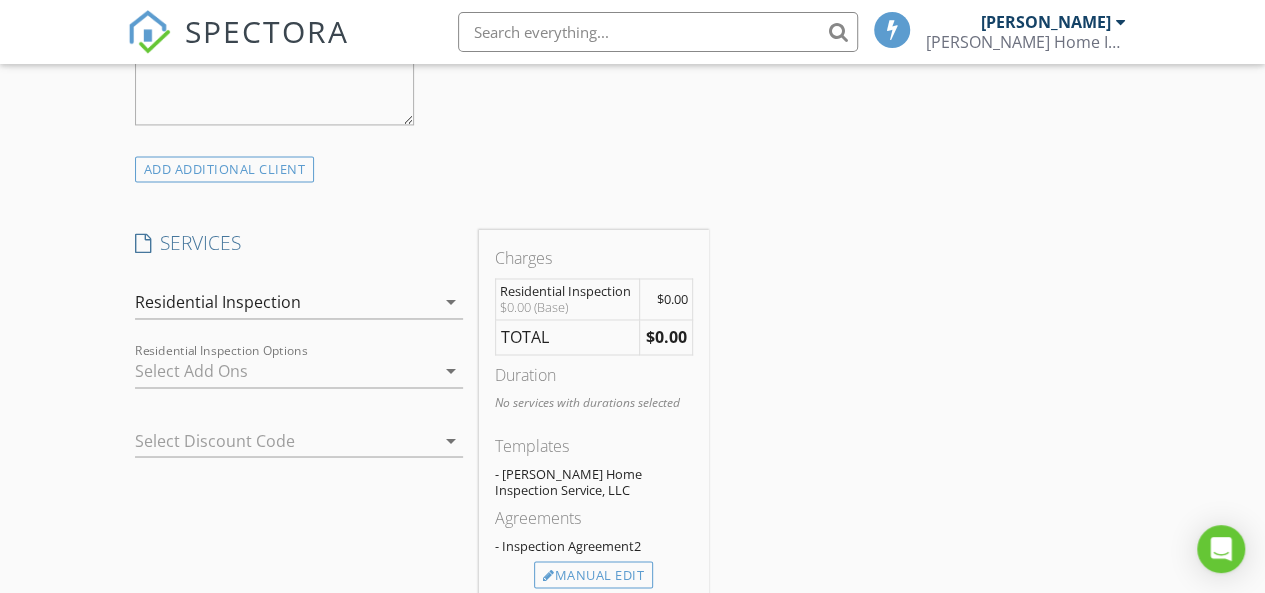scroll, scrollTop: 1600, scrollLeft: 0, axis: vertical 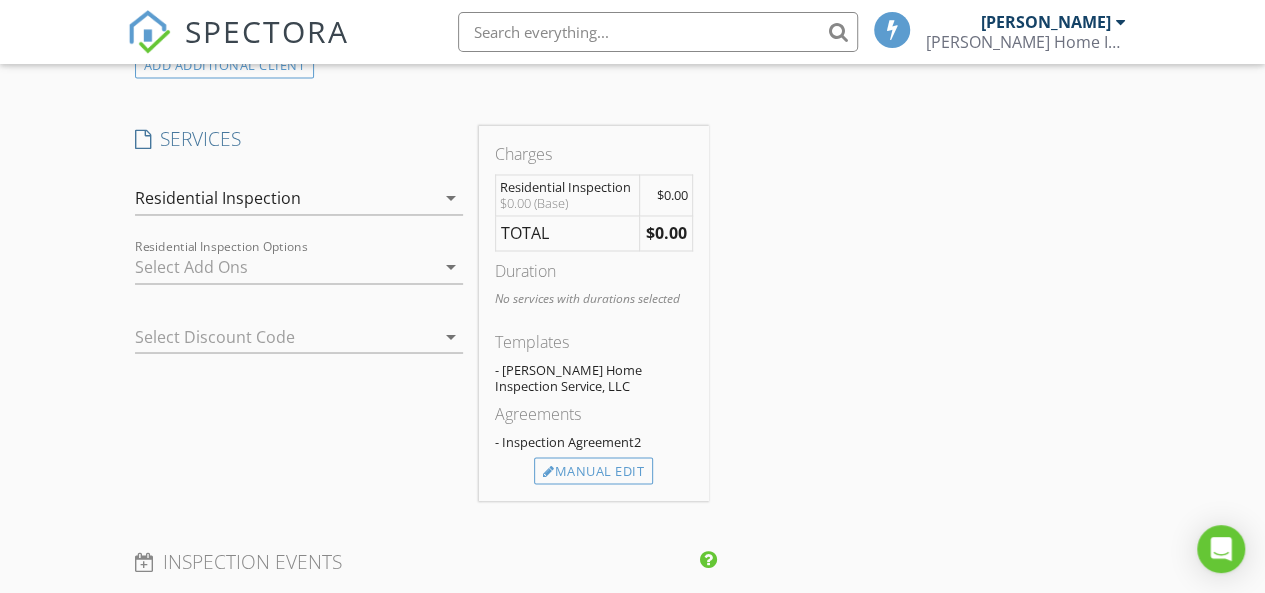 click on "arrow_drop_down" at bounding box center (451, 267) 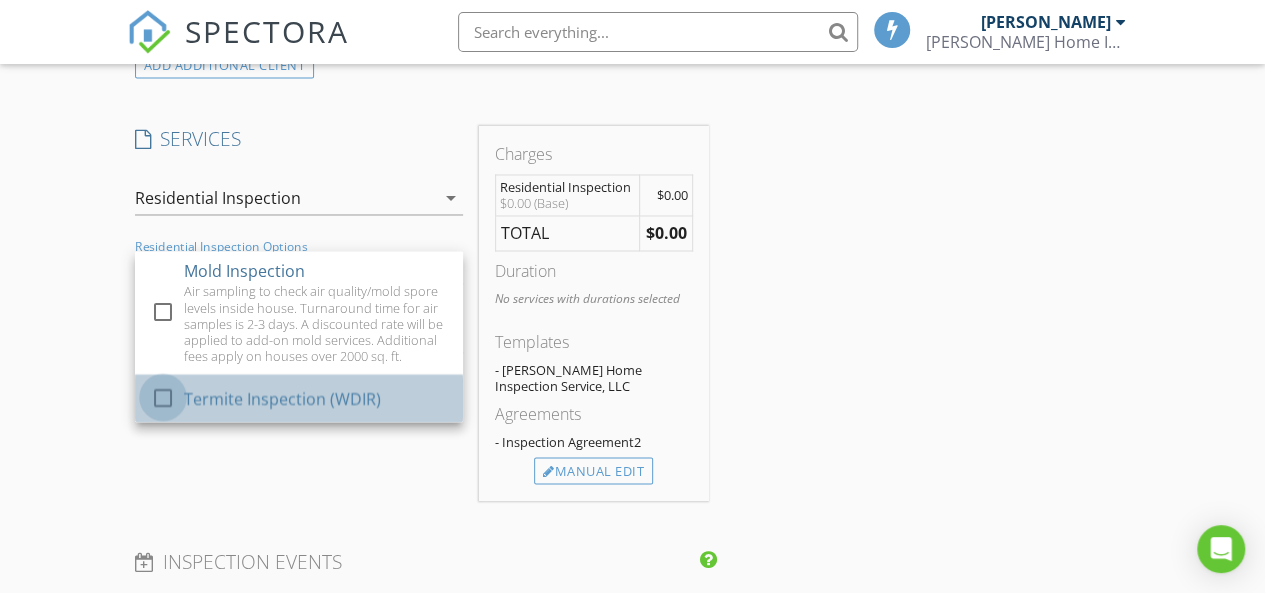 click at bounding box center [163, 397] 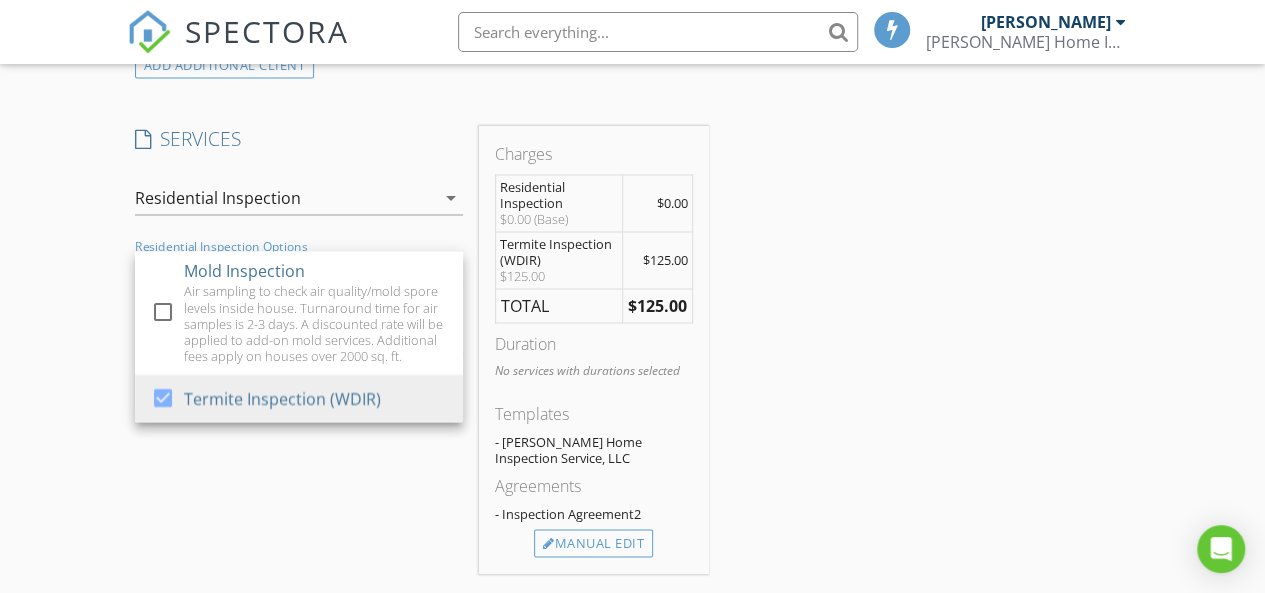 click on "INSPECTOR(S)
check_box   Randy Ivey   PRIMARY   Randy Ivey arrow_drop_down   check_box_outline_blank Randy Ivey specifically requested
Date/Time
07/16/2025 9:00 AM
Location
Address Search       Address 3417 Chalmers Dr   Unit   City Wilmington   State NC   Zip 28409   County New Hanover     Square Feet 1780   Year Built 1966   Foundation Crawlspace arrow_drop_down     Randy Ivey     11.1 miles     (23 minutes)
client
check_box Enable Client CC email for this inspection   Client Search     check_box_outline_blank Client is a Company/Organization     First Name Zeferino & Shawnna   Last Name Castanon   Email zscastanon@verizon.net   CC Email   Phone 951-858-7712           Notes   Private Notes
ADD ADDITIONAL client
SERVICES
check_box_outline_blank   Mold Inspection" at bounding box center (633, 343) 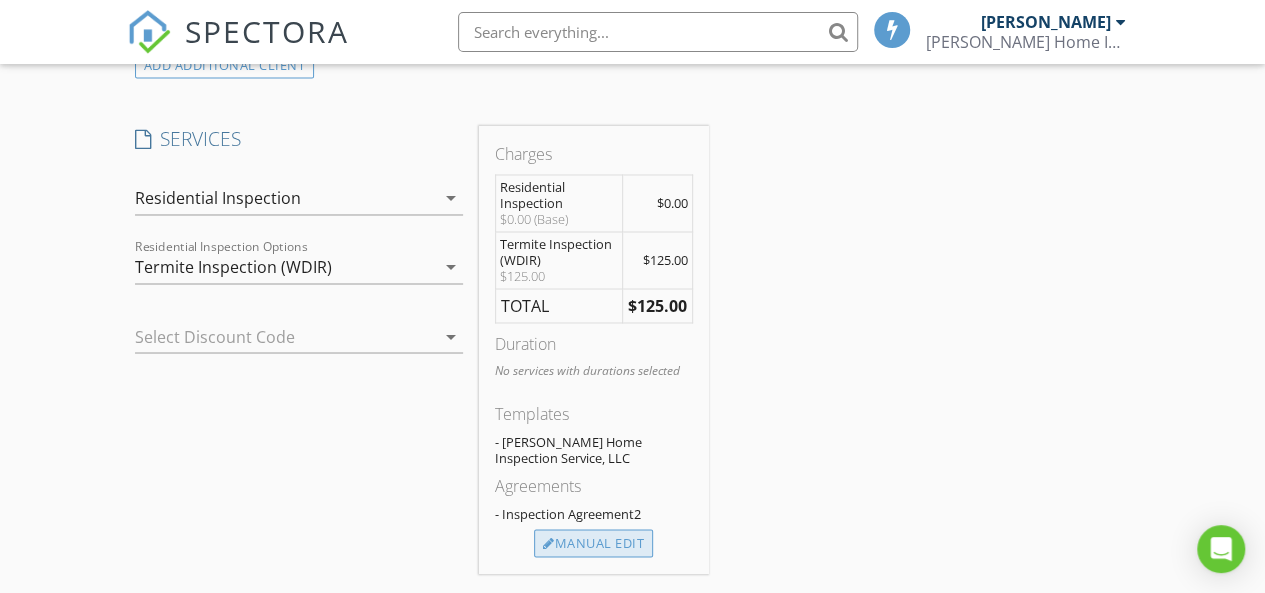 click on "Manual Edit" at bounding box center (593, 543) 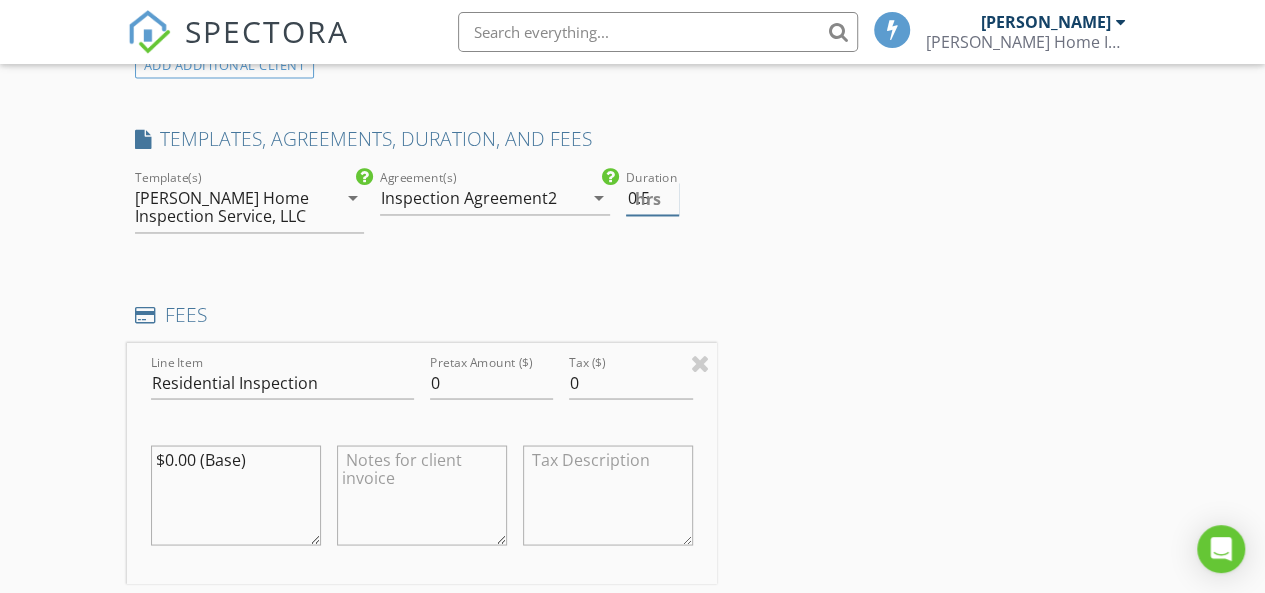 click on "0.5" at bounding box center (652, 198) 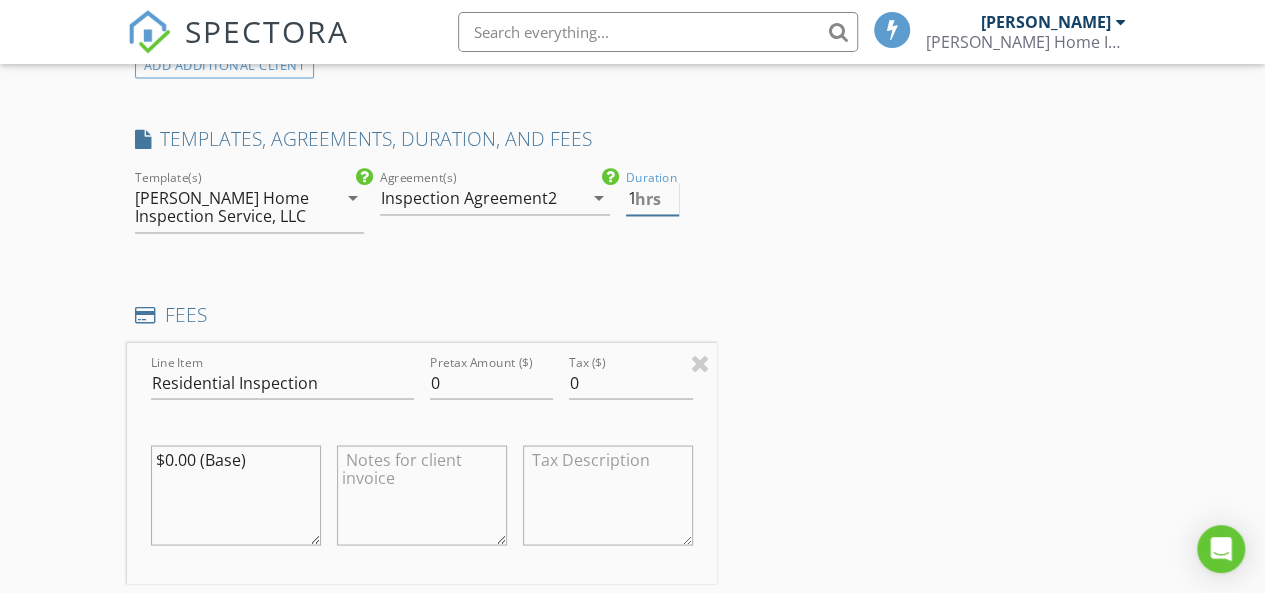 click on "1" at bounding box center (652, 198) 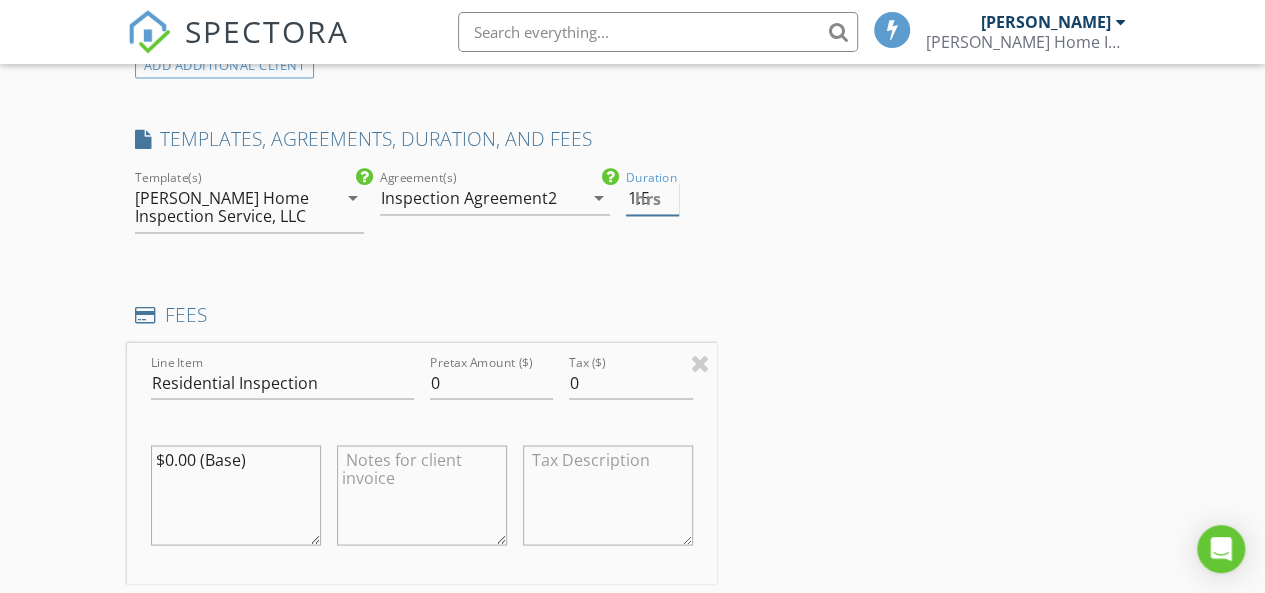 click on "1.5" at bounding box center (652, 198) 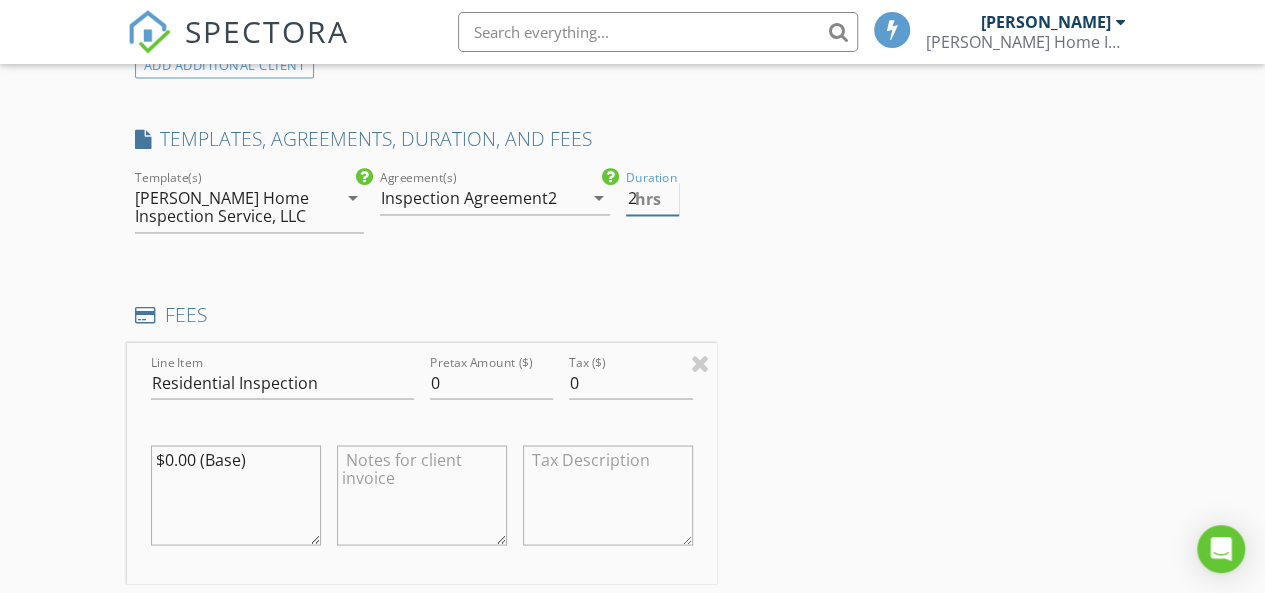 click on "2" at bounding box center (652, 198) 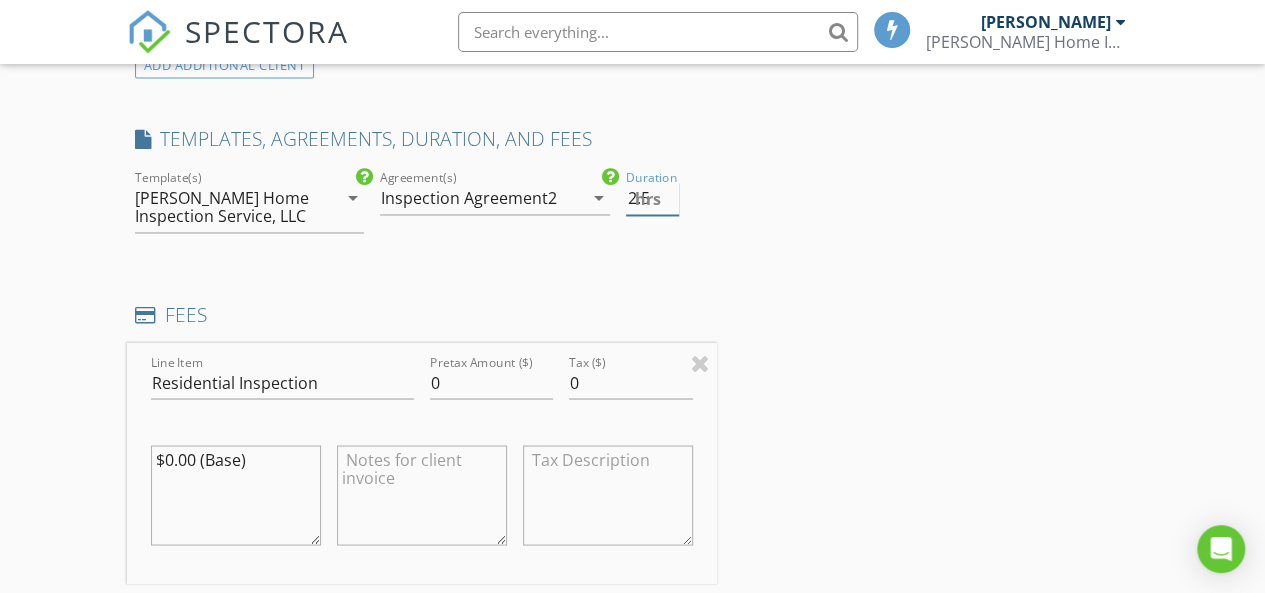 click on "2.5" at bounding box center (652, 198) 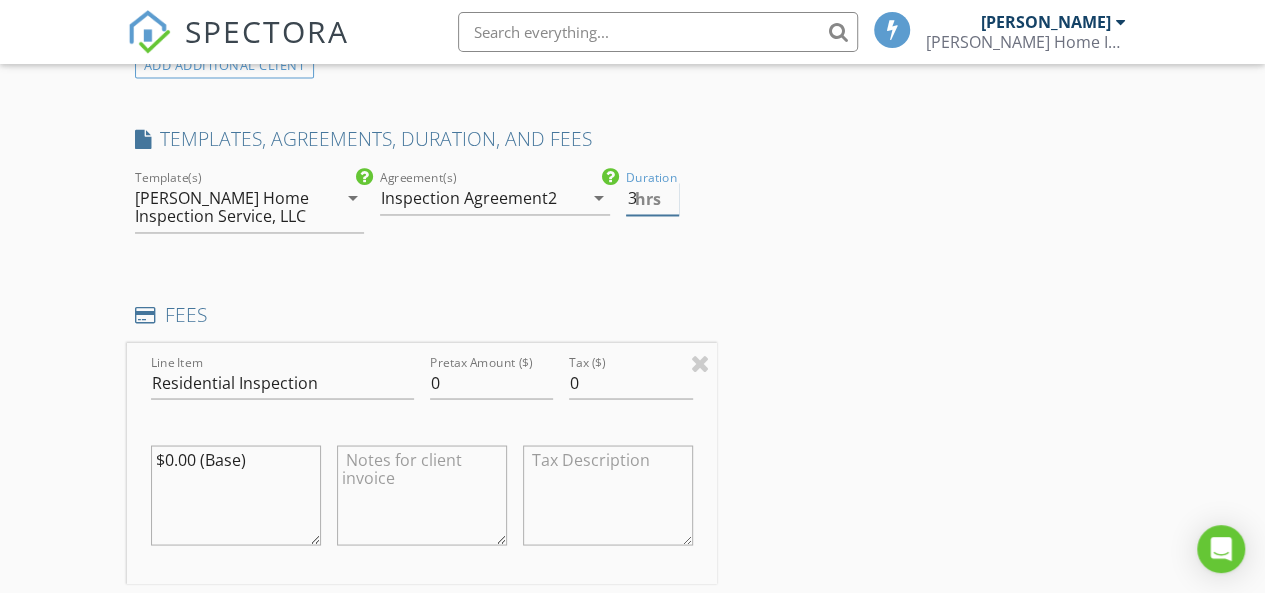 click on "3" at bounding box center (652, 198) 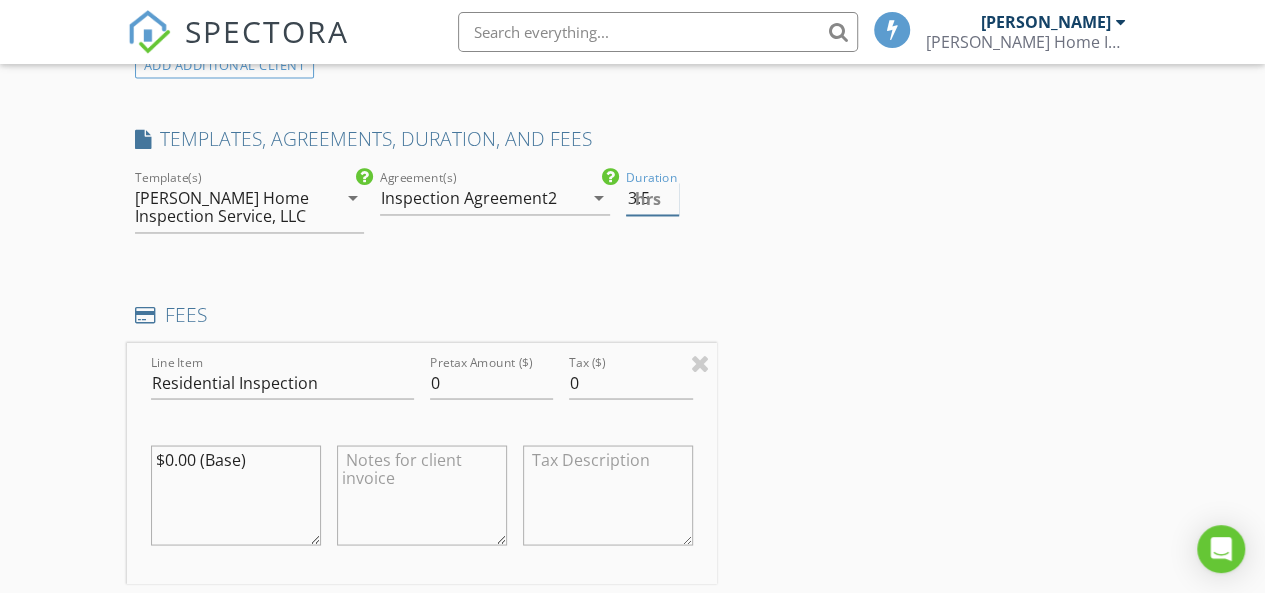 type on "3.5" 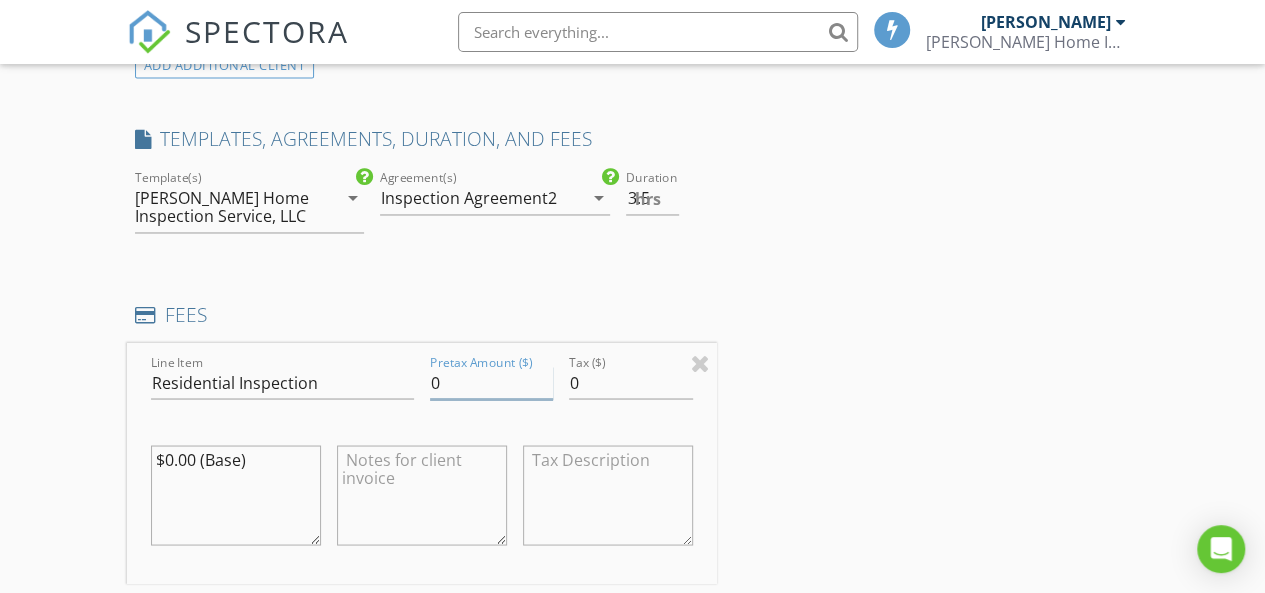 click on "0" at bounding box center (492, 382) 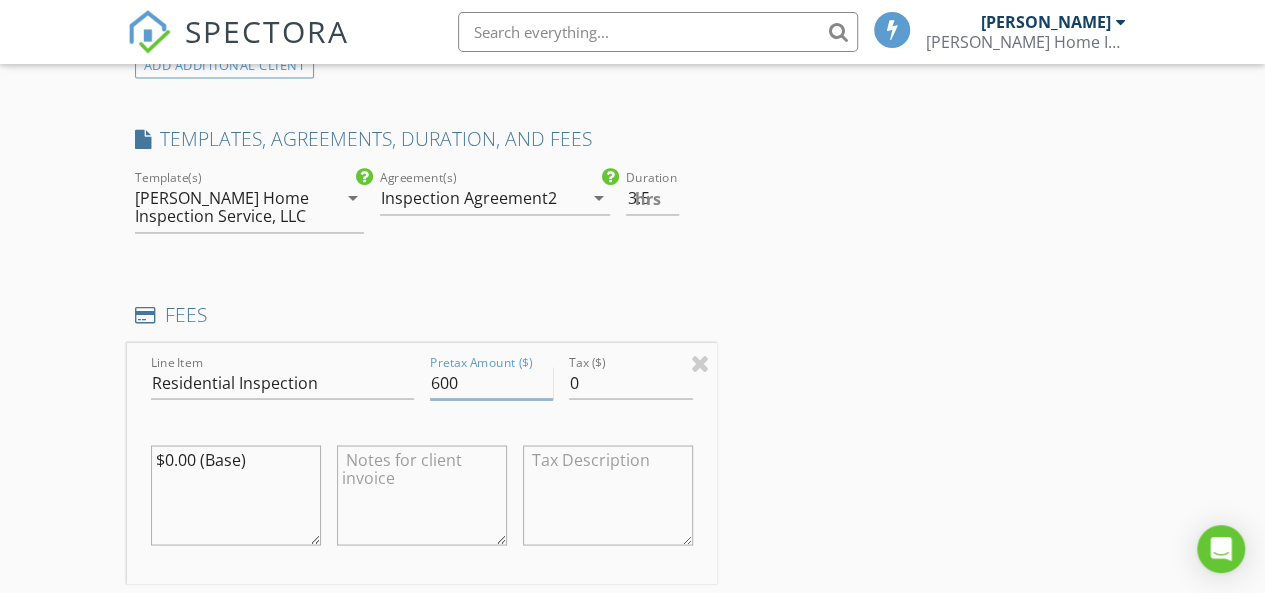 type on "600" 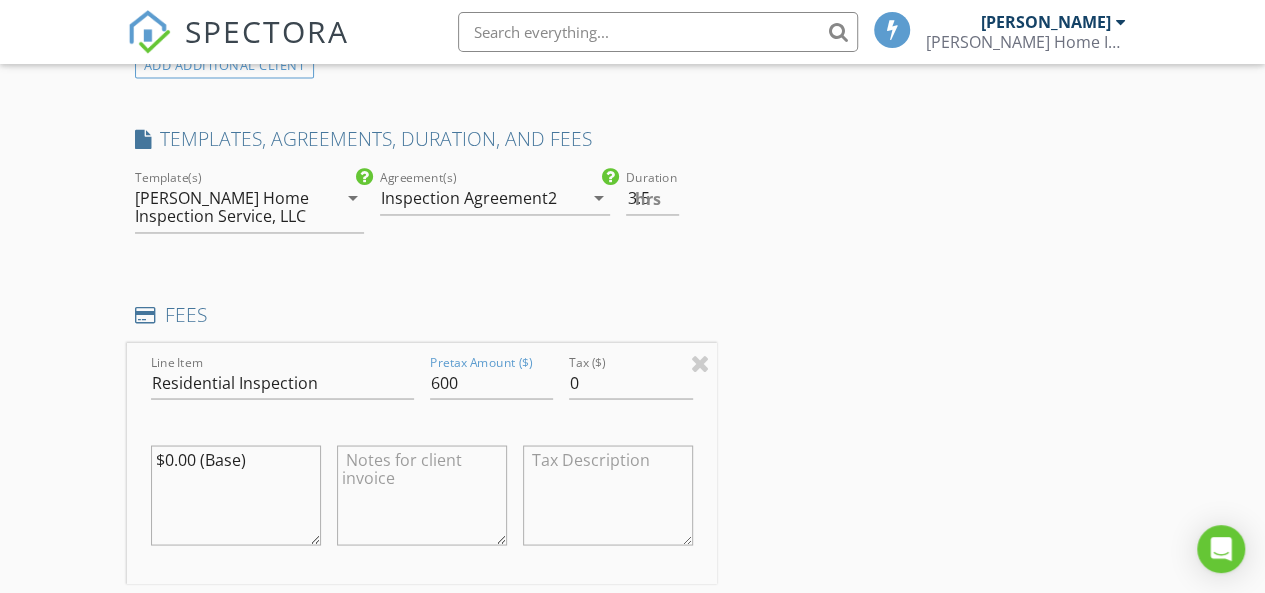 click on "INSPECTOR(S)
check_box   Randy Ivey   PRIMARY   Randy Ivey arrow_drop_down   check_box_outline_blank Randy Ivey specifically requested
Date/Time
07/16/2025 9:00 AM
Location
Address Search       Address 3417 Chalmers Dr   Unit   City Wilmington   State NC   Zip 28409   County New Hanover     Square Feet 1780   Year Built 1966   Foundation Crawlspace arrow_drop_down     Randy Ivey     11.1 miles     (23 minutes)
client
check_box Enable Client CC email for this inspection   Client Search     check_box_outline_blank Client is a Company/Organization     First Name Zeferino & Shawnna   Last Name Castanon   Email zscastanon@verizon.net   CC Email   Phone 951-858-7712           Notes   Private Notes
ADD ADDITIONAL client
SERVICES
check_box_outline_blank   Mold Inspection" at bounding box center [633, 547] 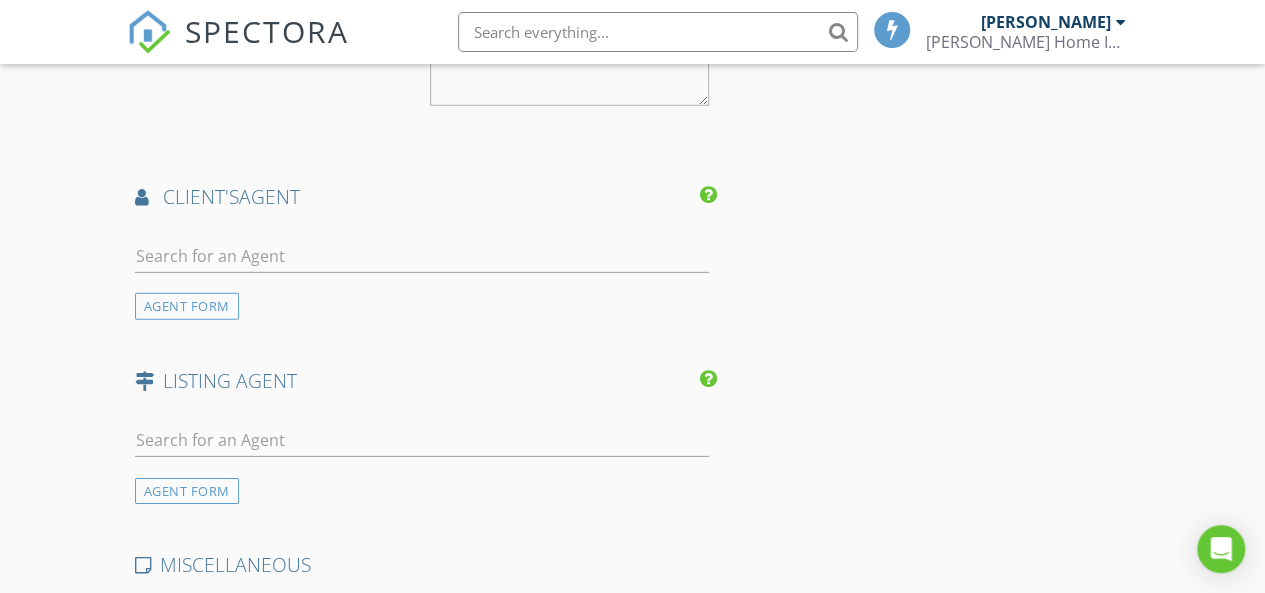 scroll, scrollTop: 2900, scrollLeft: 0, axis: vertical 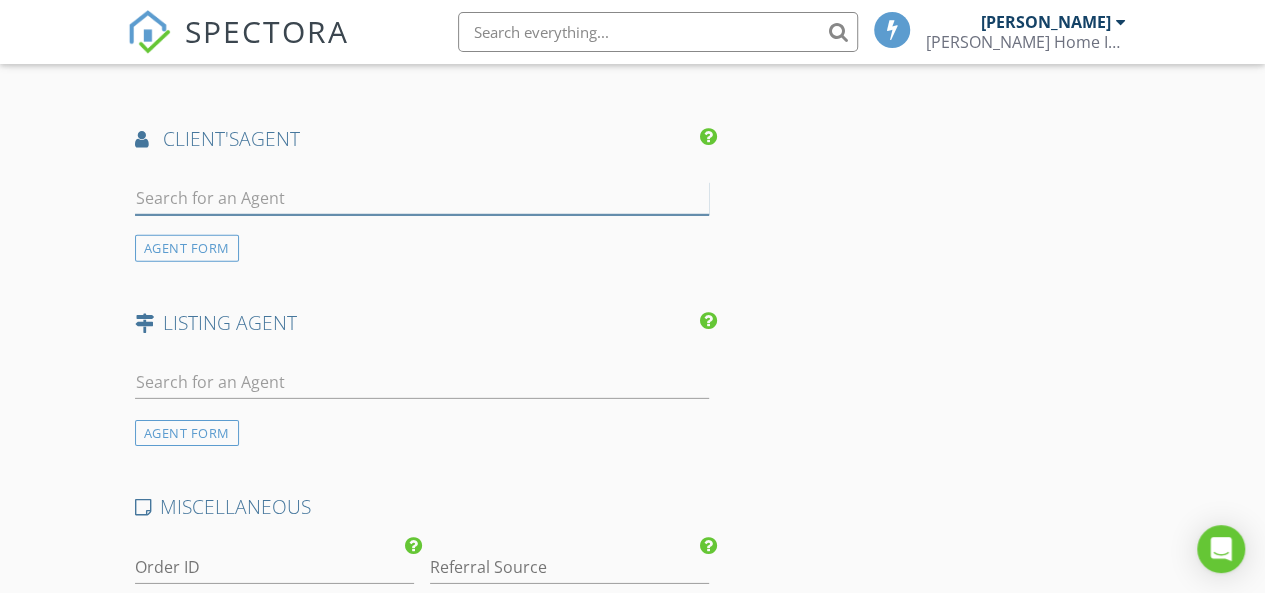 click at bounding box center (422, 198) 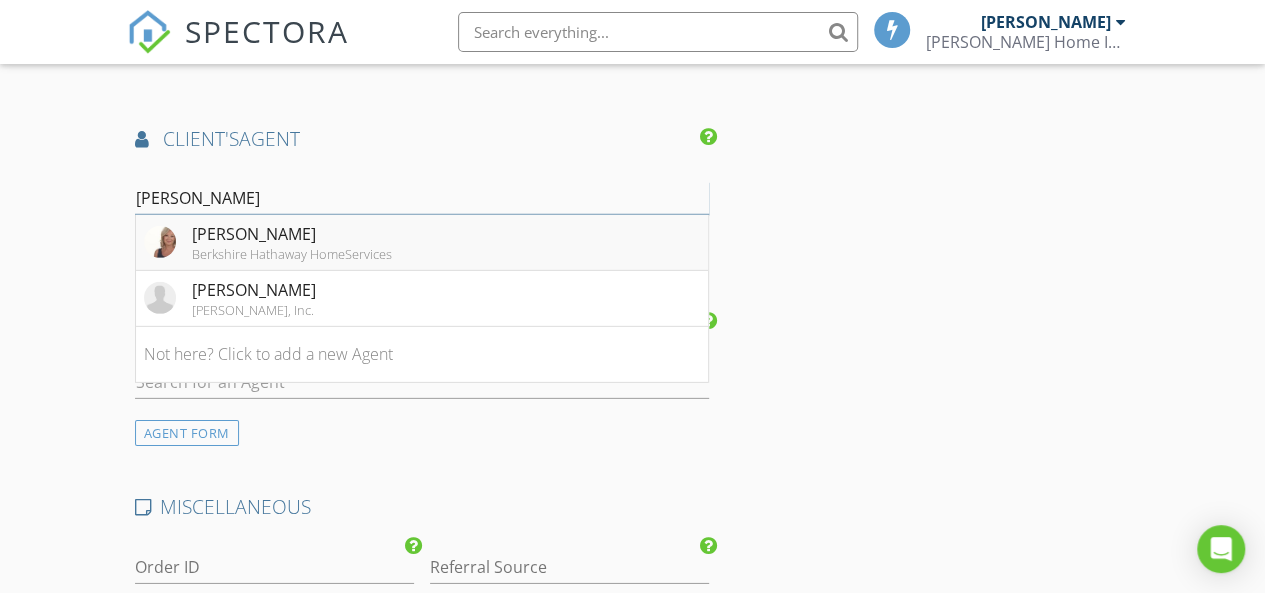 type on "tara" 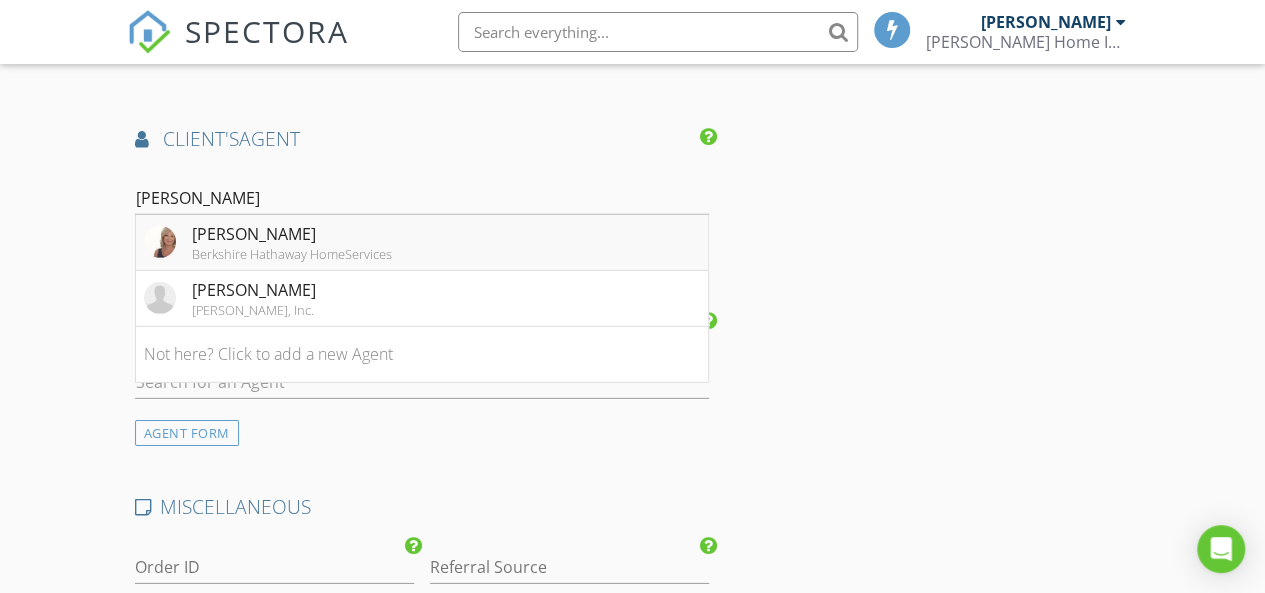 click on "Tara English" at bounding box center (292, 234) 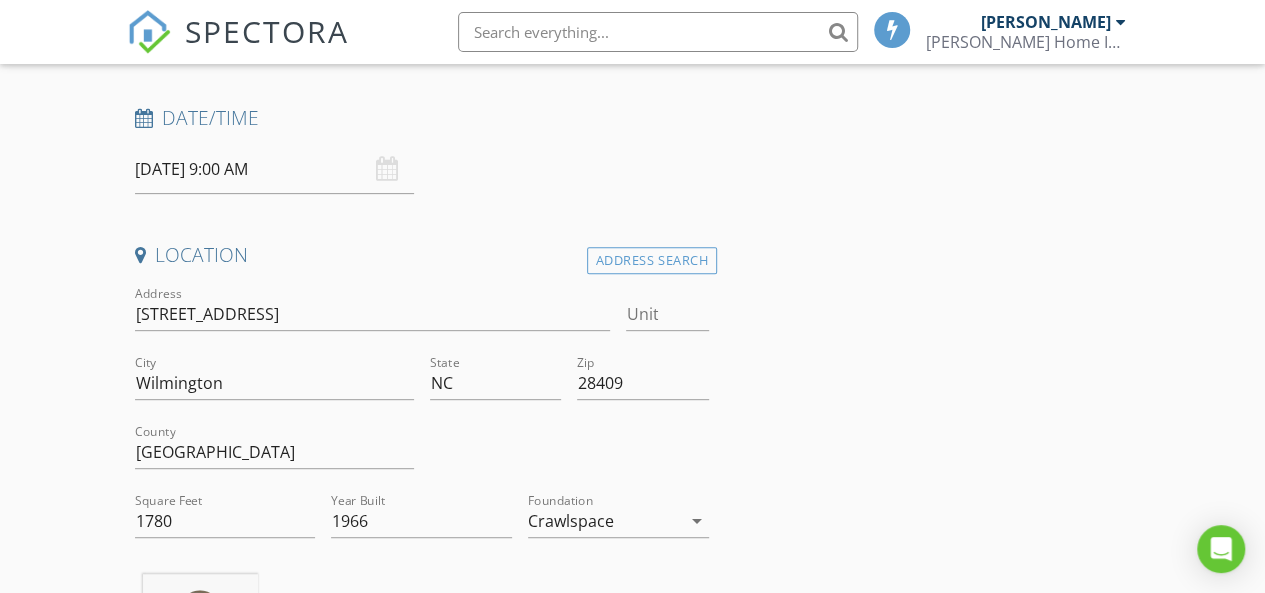 scroll, scrollTop: 300, scrollLeft: 0, axis: vertical 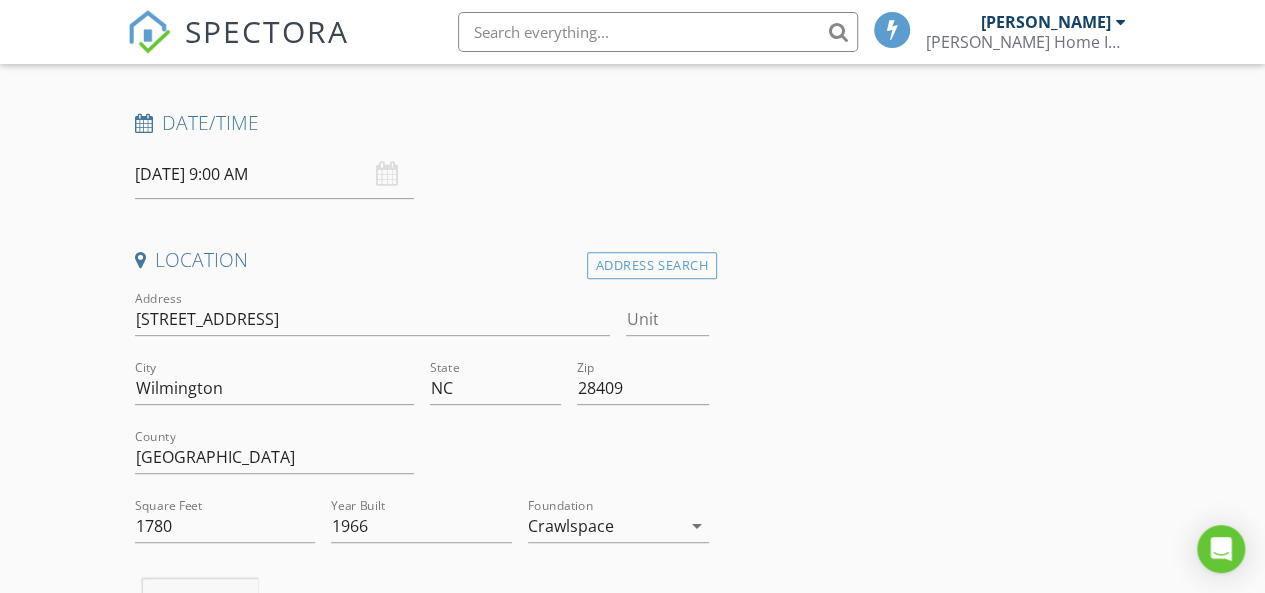 click on "INSPECTOR(S)
check_box   Randy Ivey   PRIMARY   Randy Ivey arrow_drop_down   check_box_outline_blank Randy Ivey specifically requested
Date/Time
07/16/2025 9:00 AM
Location
Address Search       Address 3417 Chalmers Dr   Unit   City Wilmington   State NC   Zip 28409   County New Hanover     Square Feet 1780   Year Built 1966   Foundation Crawlspace arrow_drop_down     Randy Ivey     11.1 miles     (23 minutes)
client
check_box Enable Client CC email for this inspection   Client Search     check_box_outline_blank Client is a Company/Organization     First Name Zeferino & Shawnna   Last Name Castanon   Email zscastanon@verizon.net   CC Email   Phone 951-858-7712           Notes   Private Notes
ADD ADDITIONAL client
SERVICES
check_box_outline_blank   Mold Inspection" at bounding box center [633, 2074] 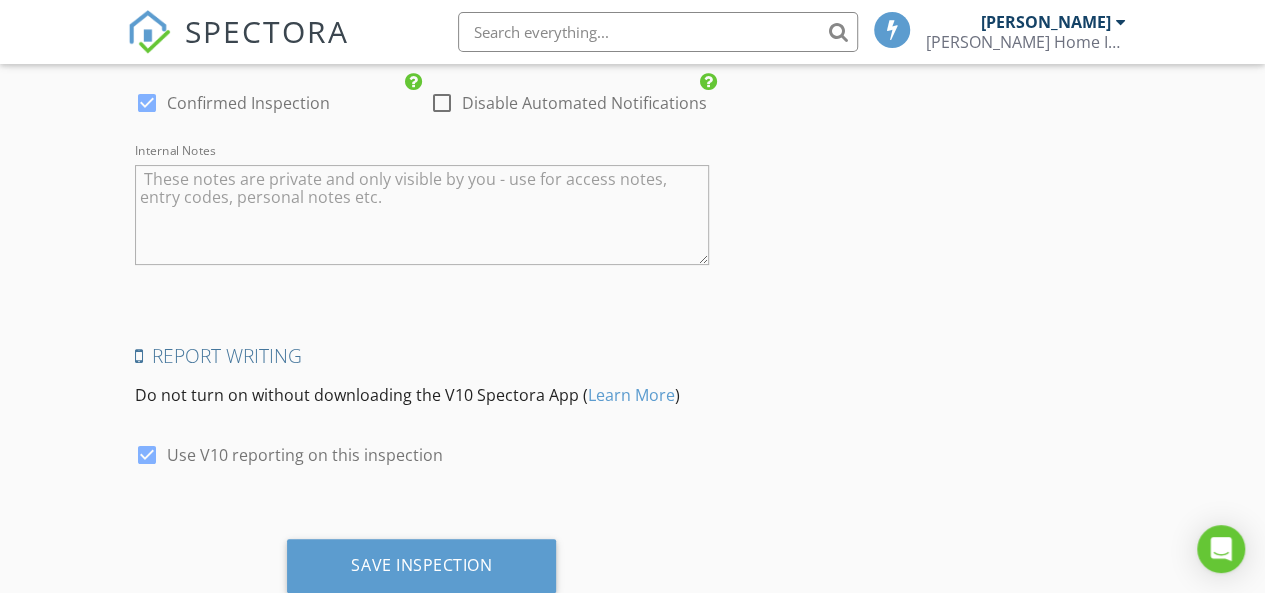 scroll, scrollTop: 3942, scrollLeft: 0, axis: vertical 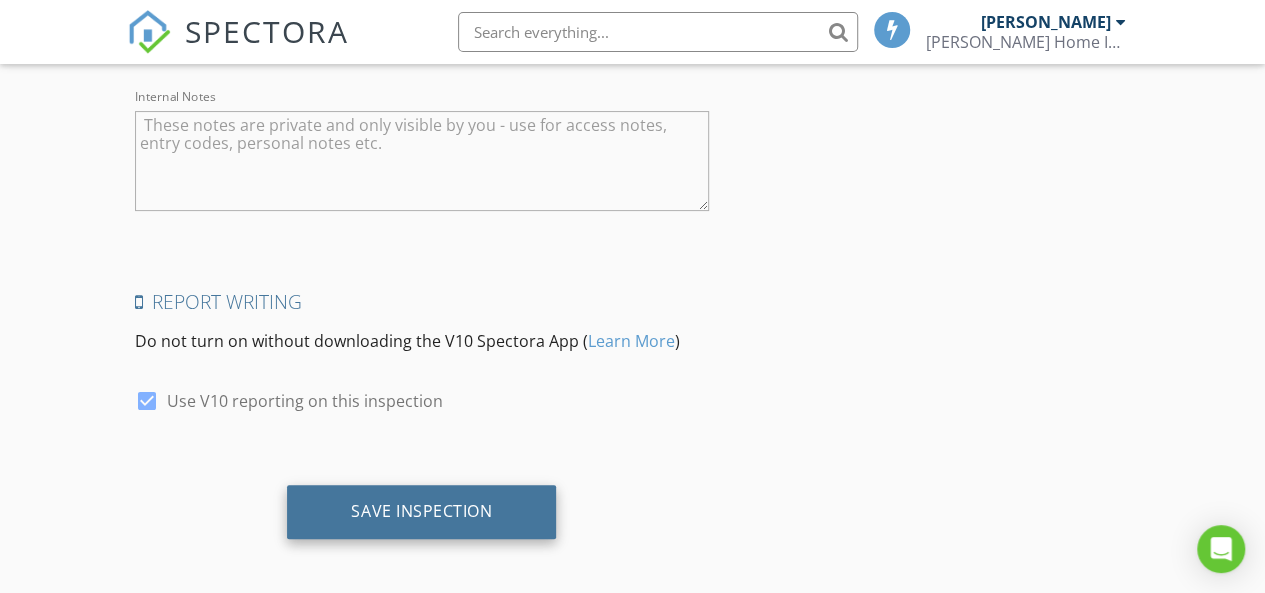 click on "Save Inspection" at bounding box center (421, 511) 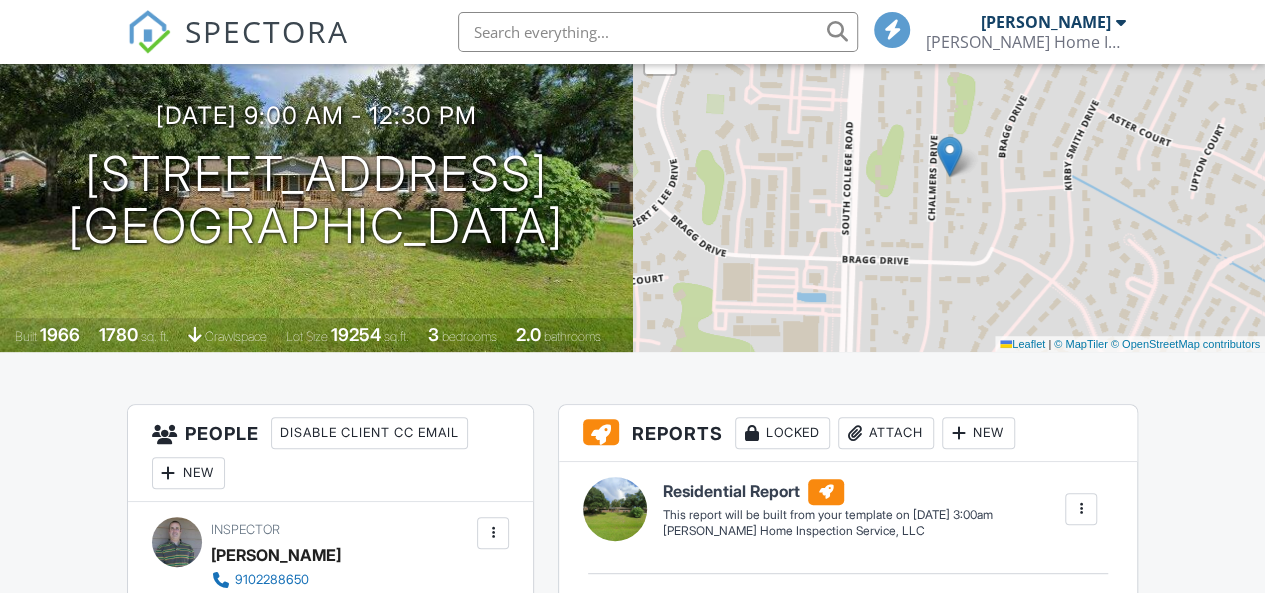 scroll, scrollTop: 0, scrollLeft: 0, axis: both 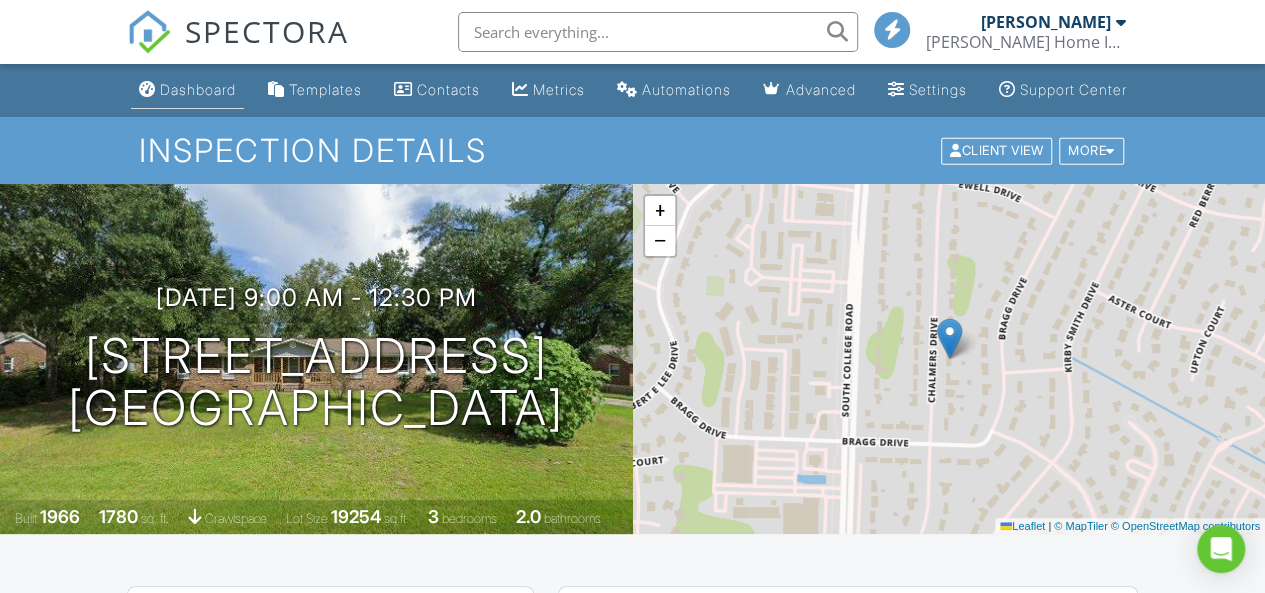 click on "Dashboard" at bounding box center [198, 89] 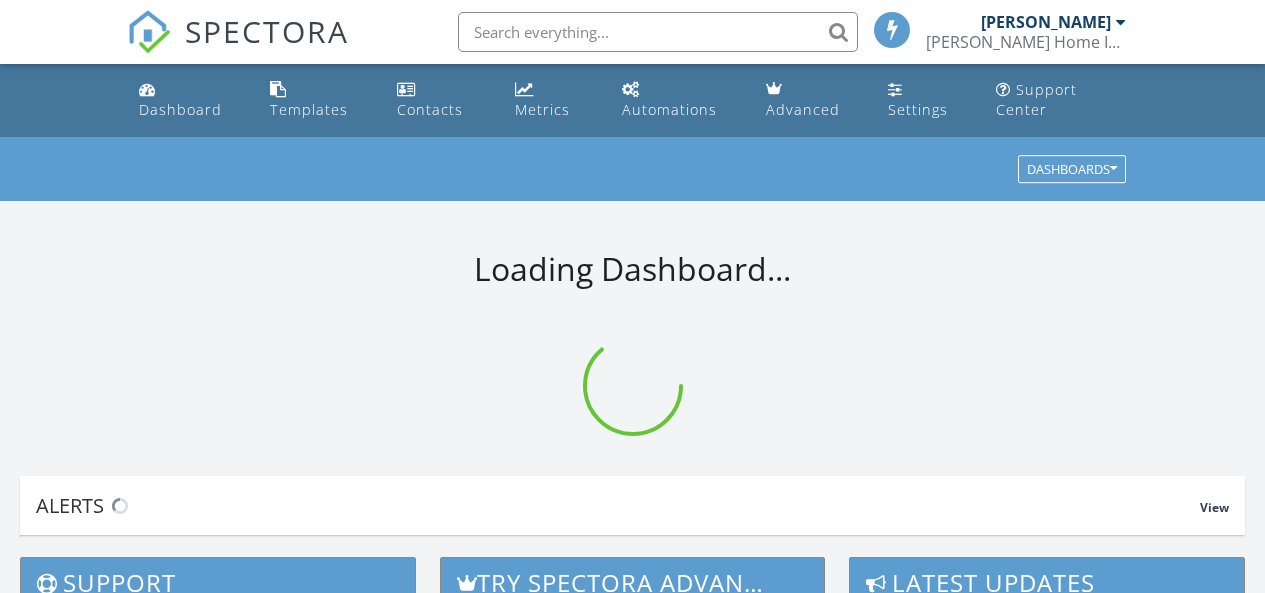 scroll, scrollTop: 0, scrollLeft: 0, axis: both 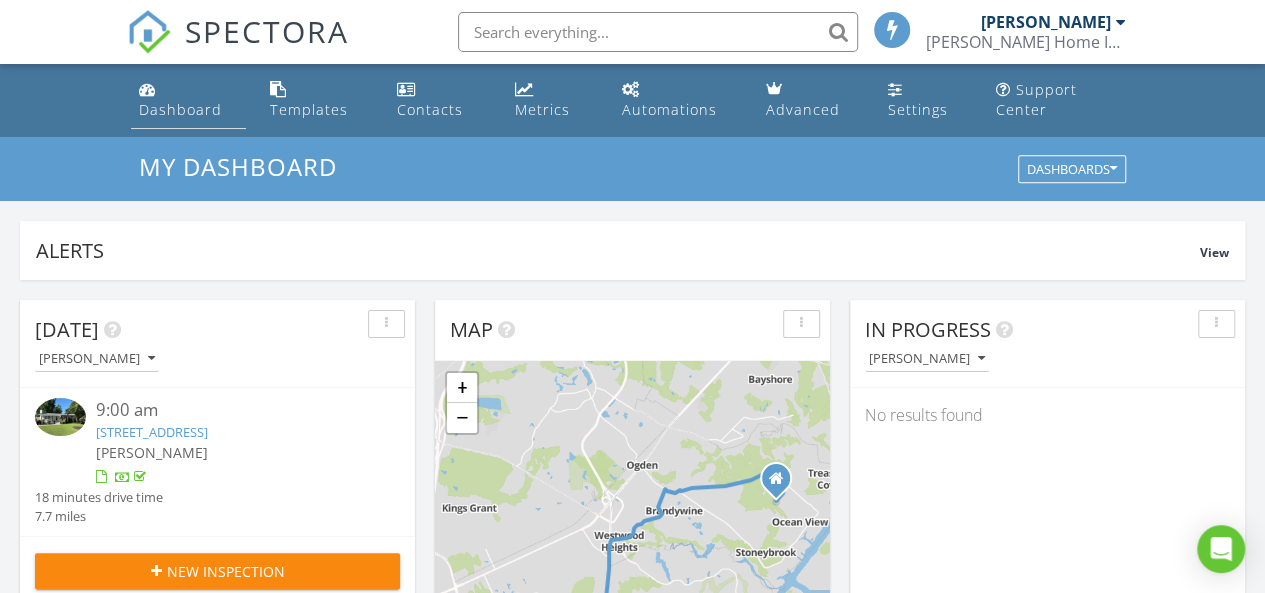 click on "Dashboard" at bounding box center (180, 109) 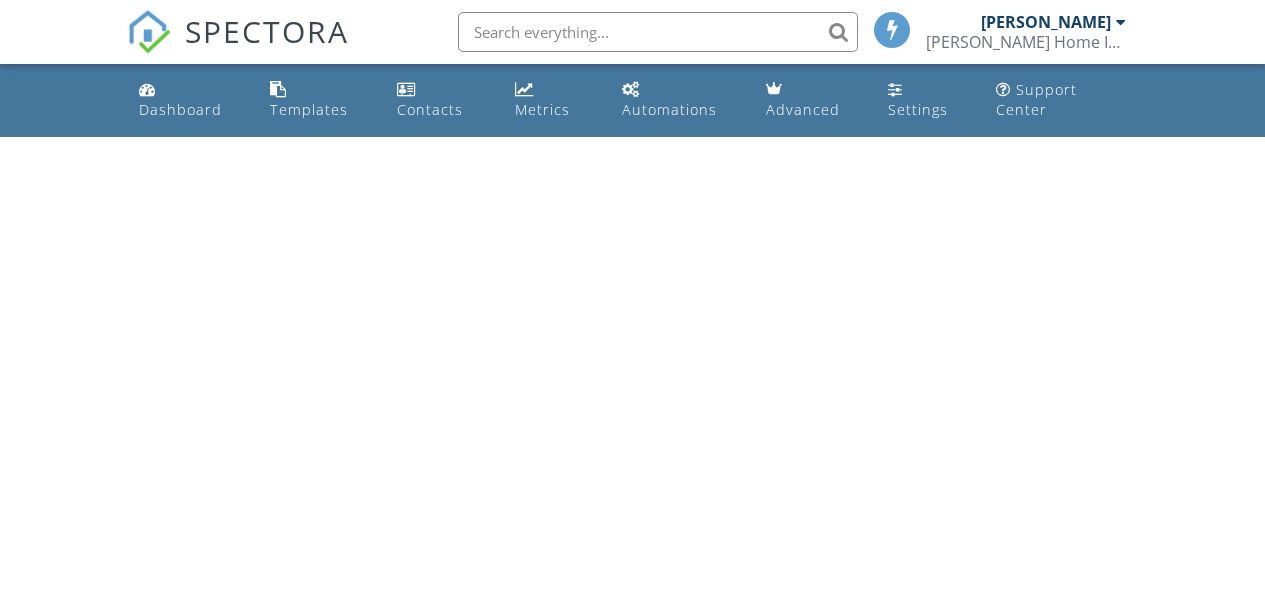 scroll, scrollTop: 0, scrollLeft: 0, axis: both 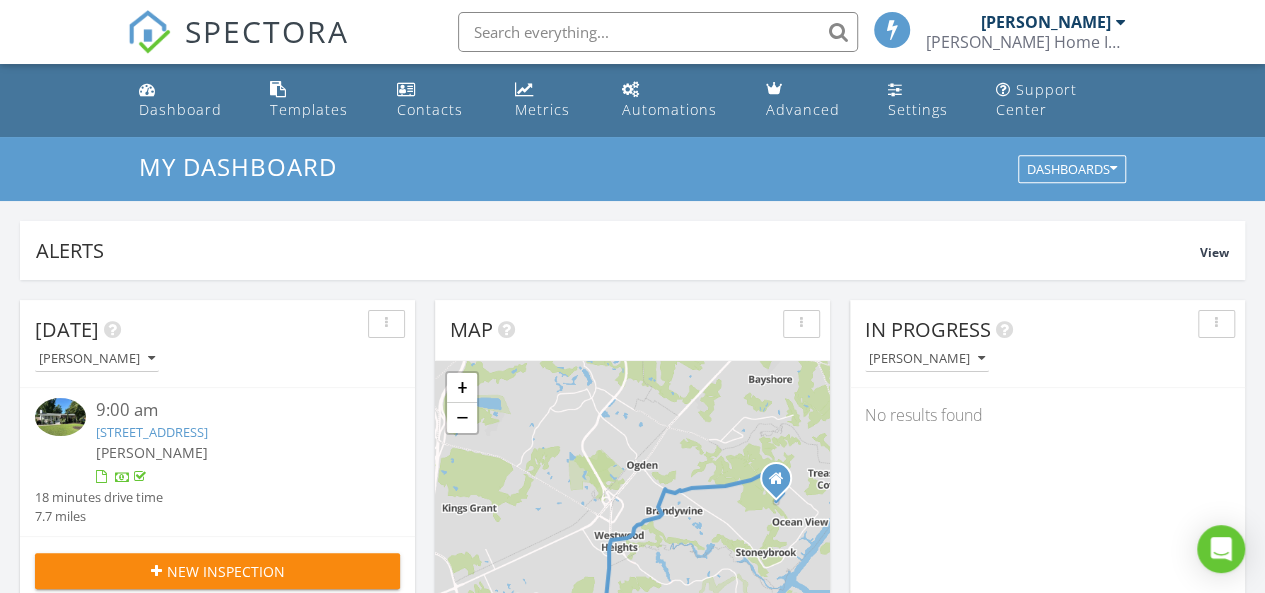 click on "[PERSON_NAME] Home Inspection Service" at bounding box center (1026, 42) 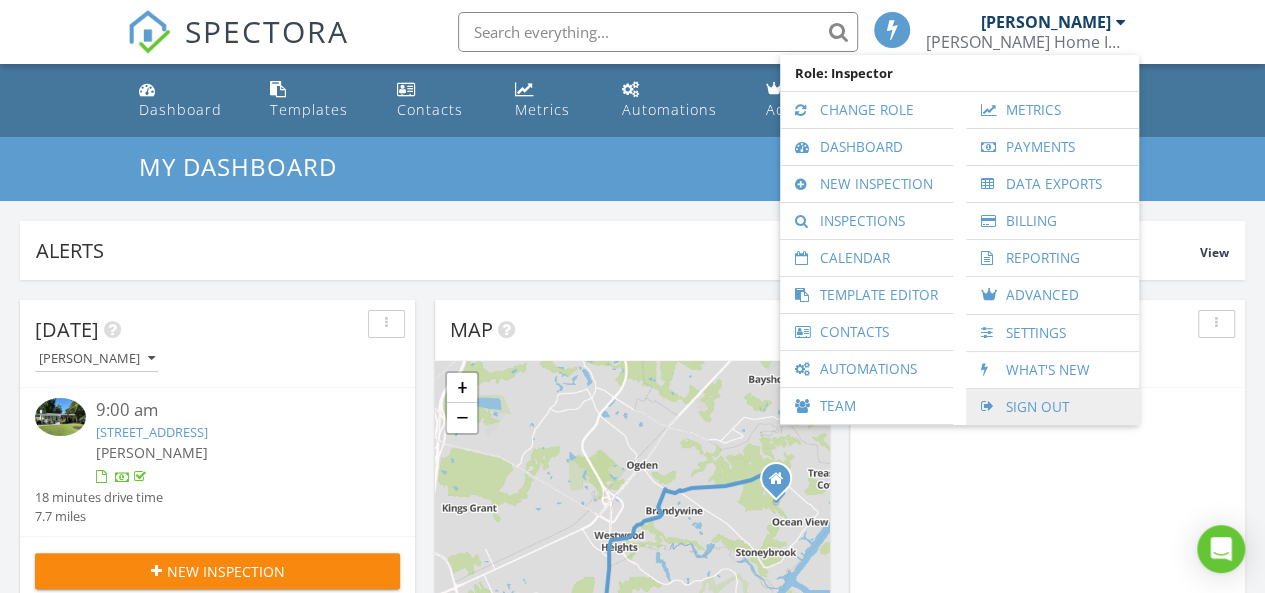 click on "Sign Out" at bounding box center (1052, 407) 